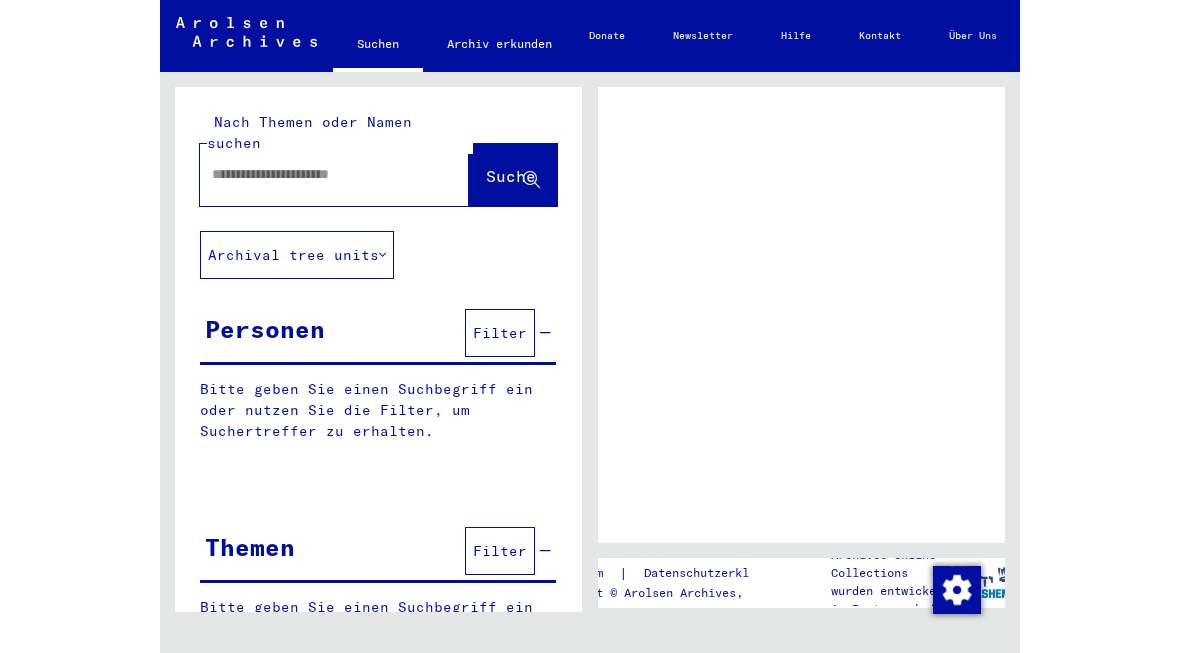 scroll, scrollTop: 0, scrollLeft: 0, axis: both 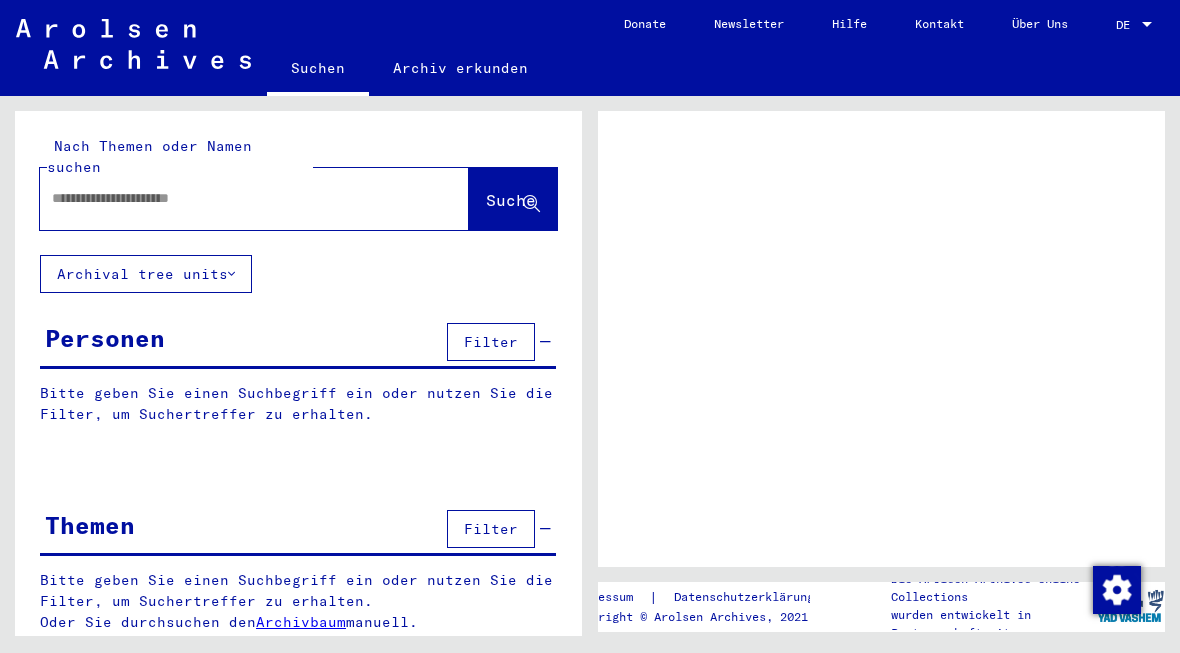 click at bounding box center (236, 198) 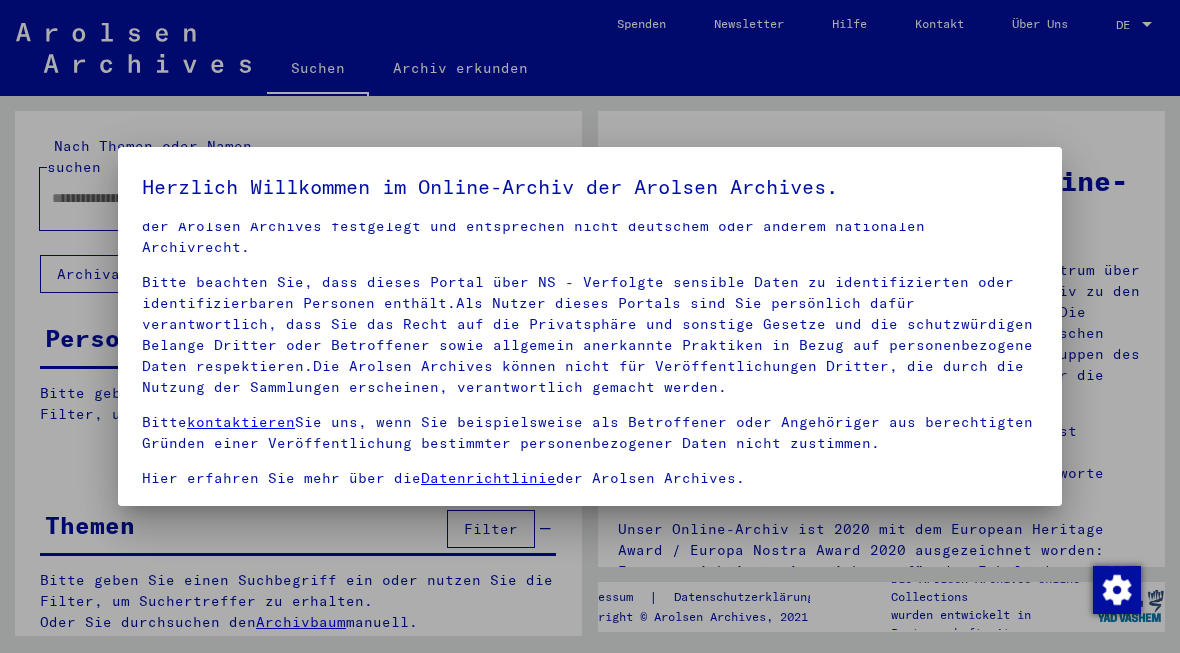 scroll, scrollTop: 41, scrollLeft: 0, axis: vertical 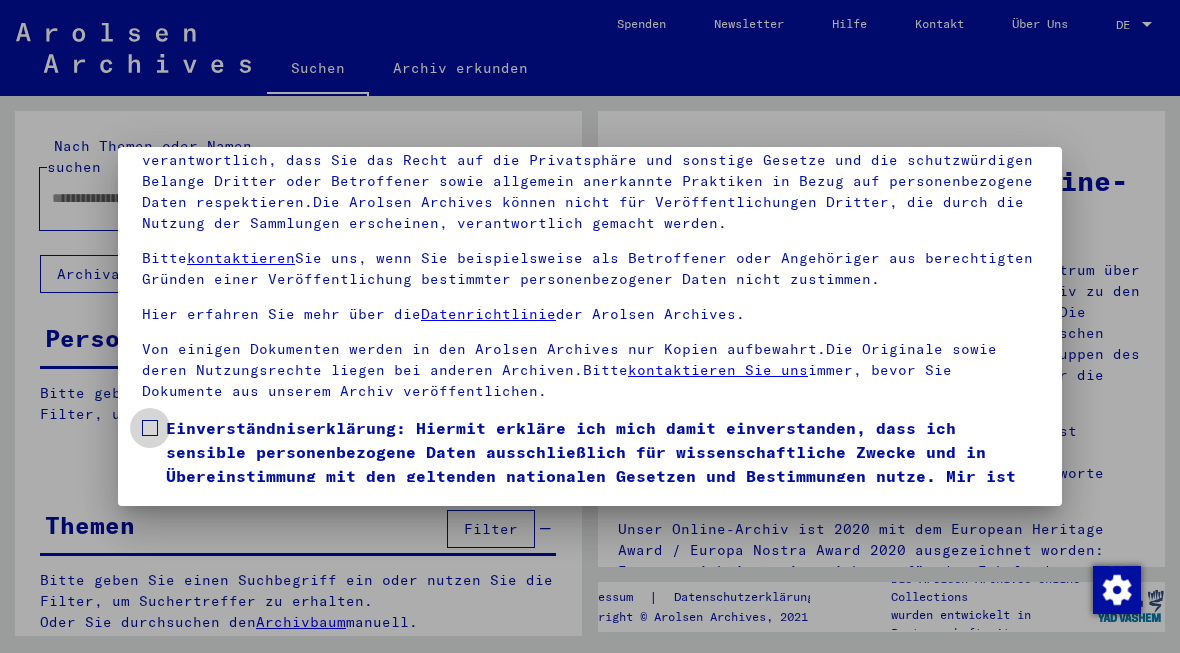 click on "Einverständniserklärung: Hiermit erkläre ich mich damit einverstanden, dass ich sensible personenbezogene Daten ausschließlich für wissenschaftliche Zwecke und in Übereinstimmung mit den geltenden nationalen Gesetzen und Bestimmungen nutze. Mir ist bewusst, dass ein Verstoß gegen diese Gesetze und/oder Bestimmungen strafrechtliche Konsequenzen nach sich ziehen kann." at bounding box center (602, 476) 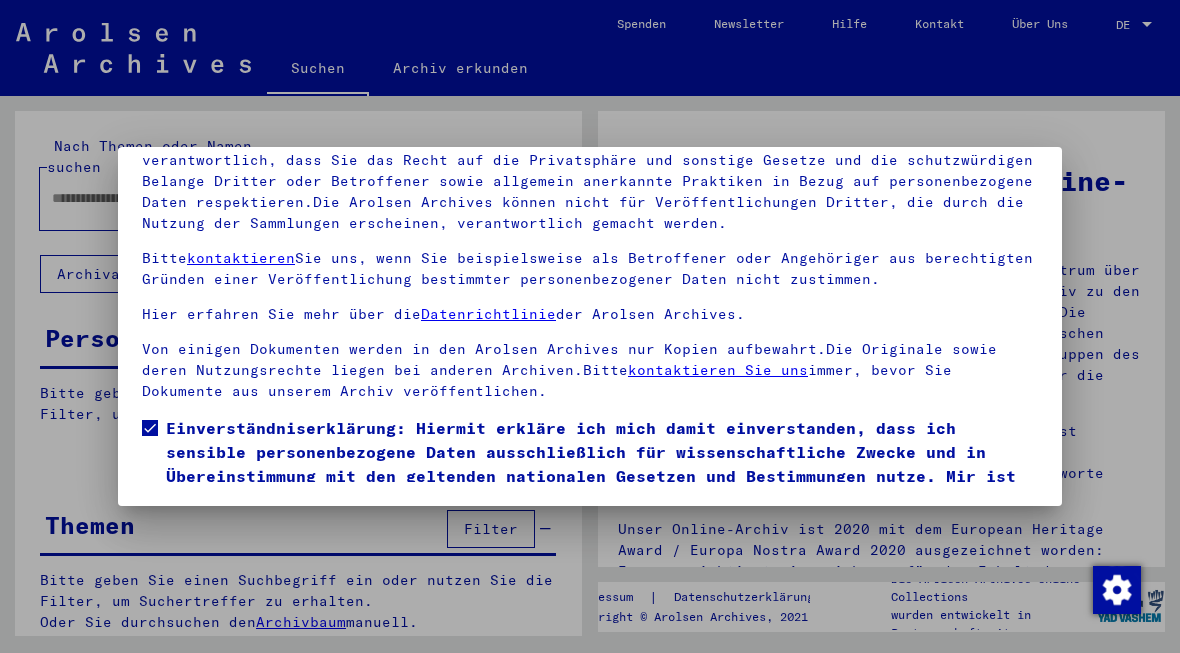 click on "Ich stimme zu" at bounding box center (217, 565) 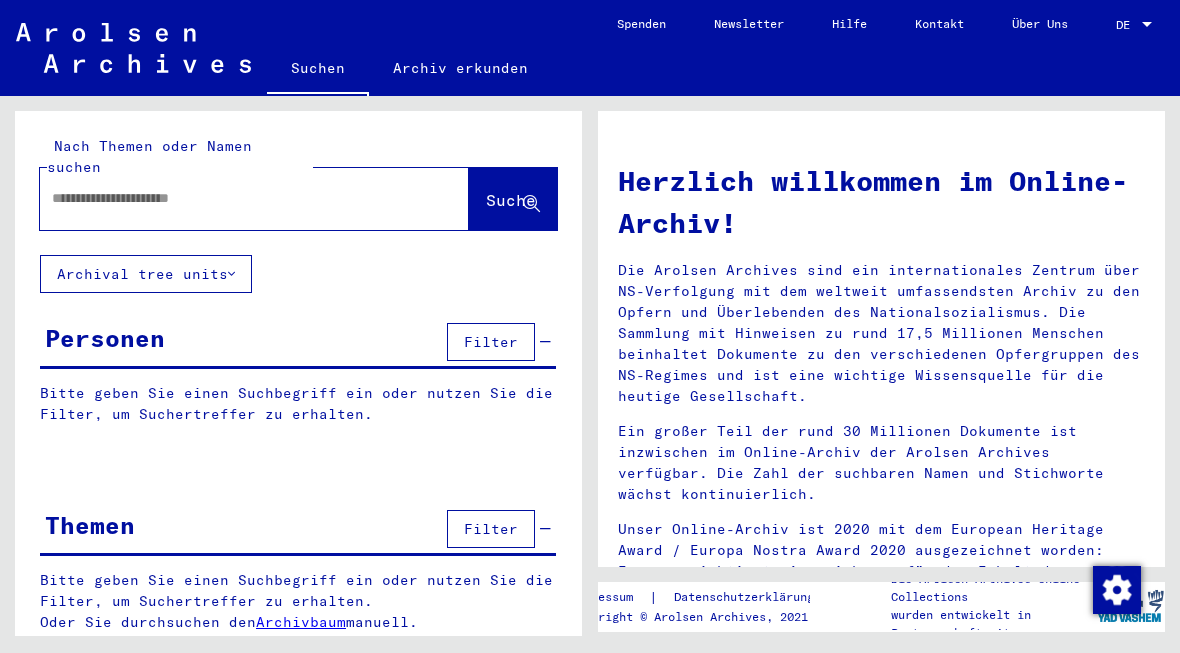 click at bounding box center [230, 198] 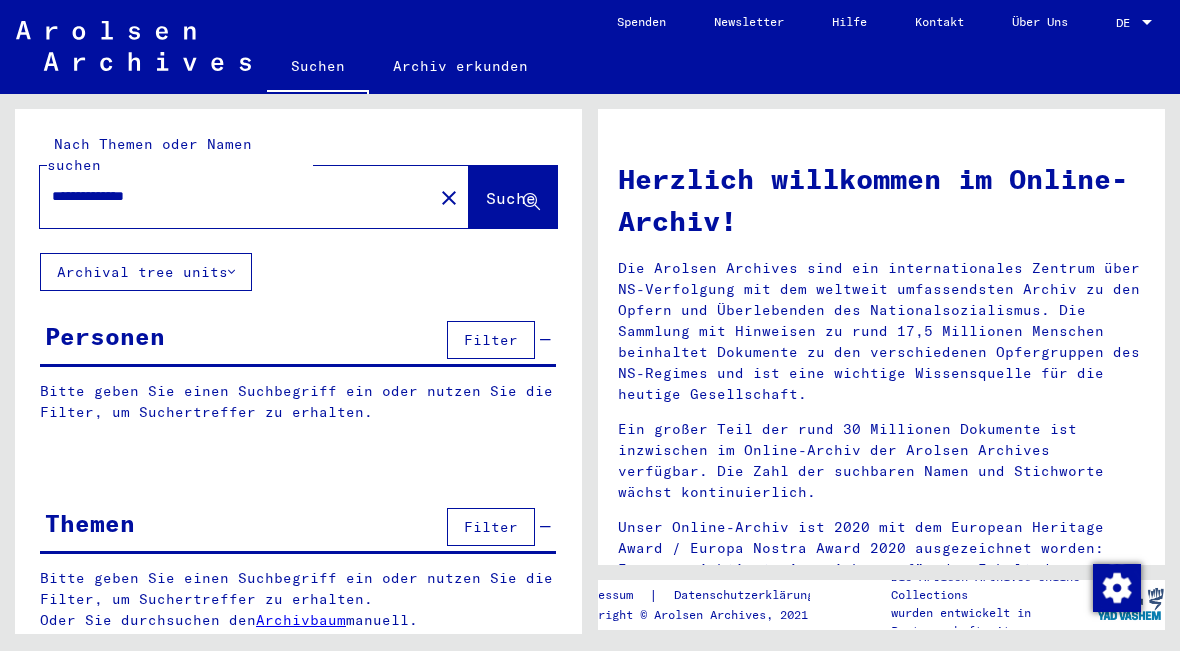 type on "**********" 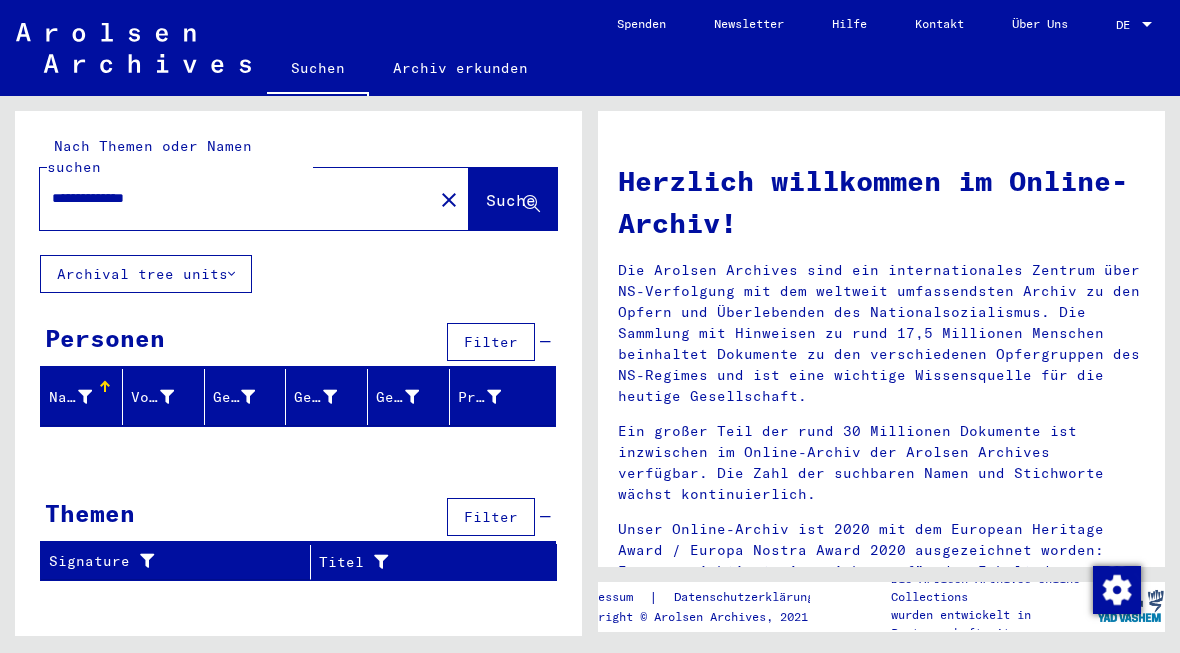 scroll, scrollTop: 0, scrollLeft: 0, axis: both 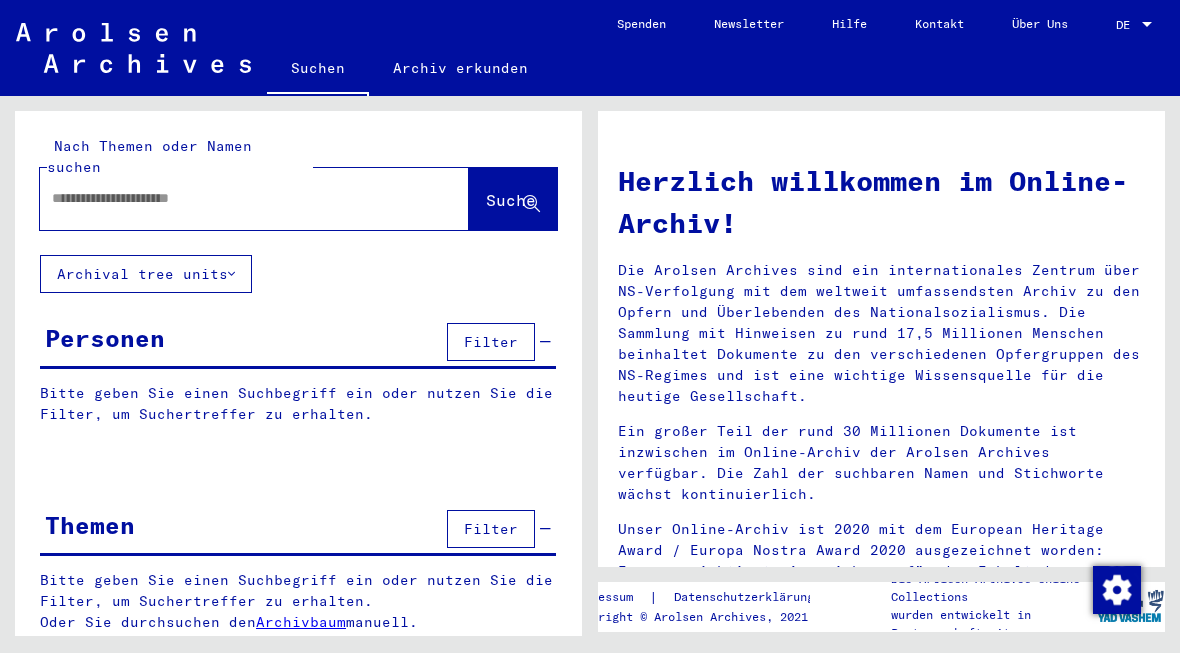 click at bounding box center [230, 198] 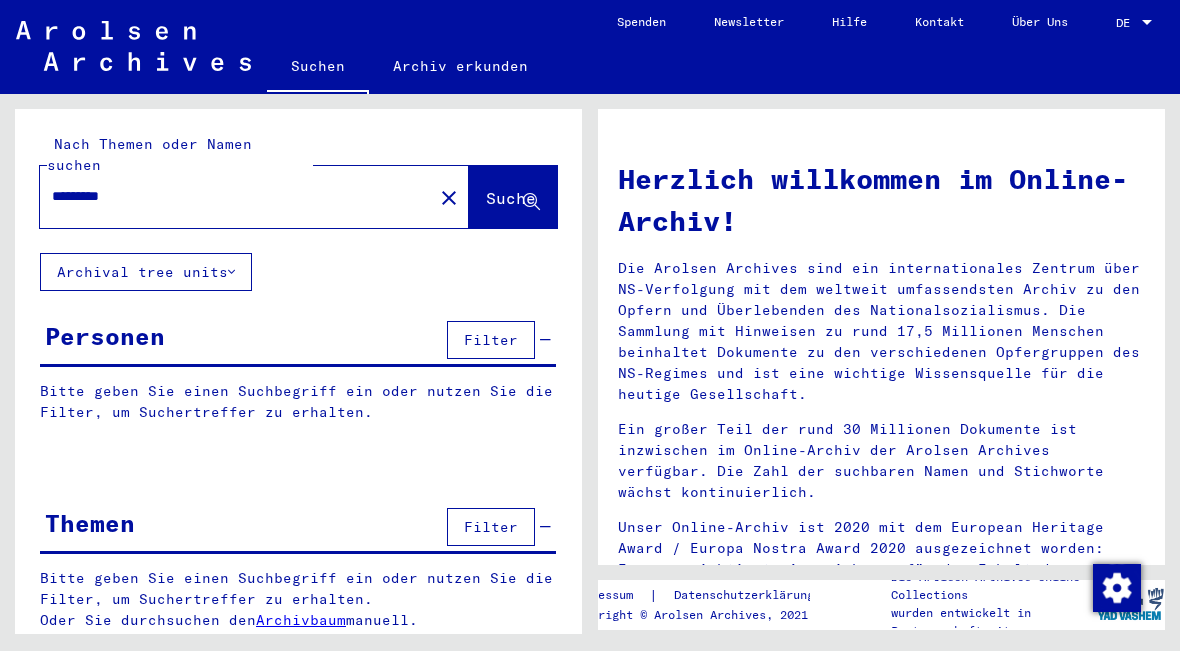 type on "*********" 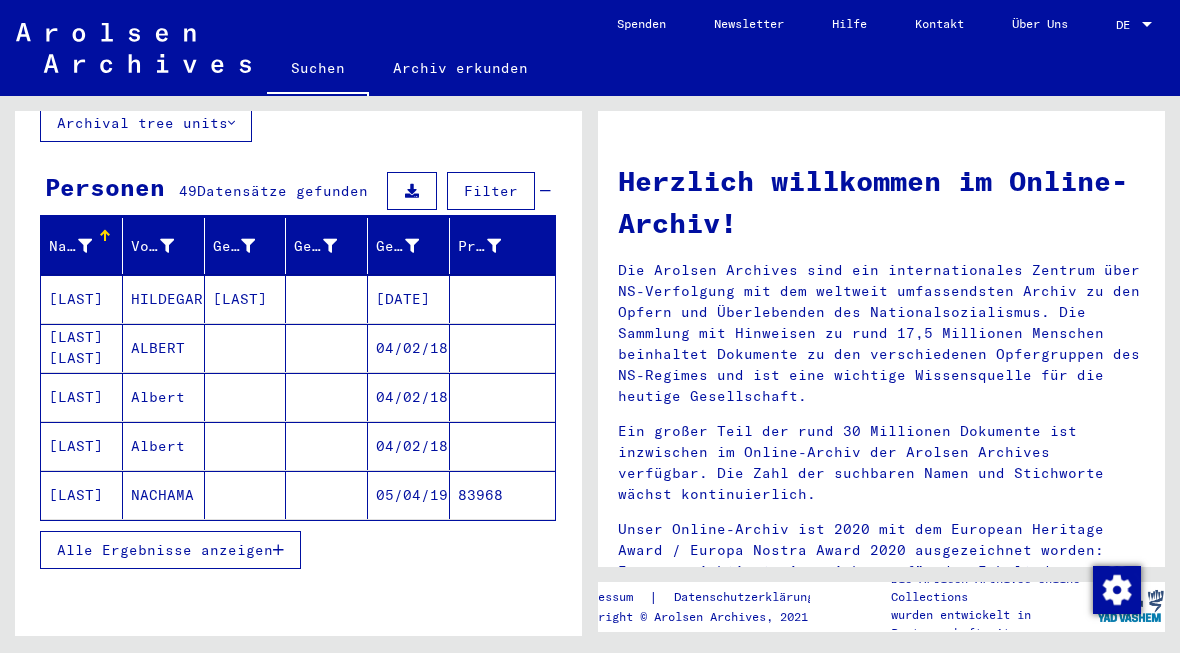 scroll, scrollTop: 157, scrollLeft: 0, axis: vertical 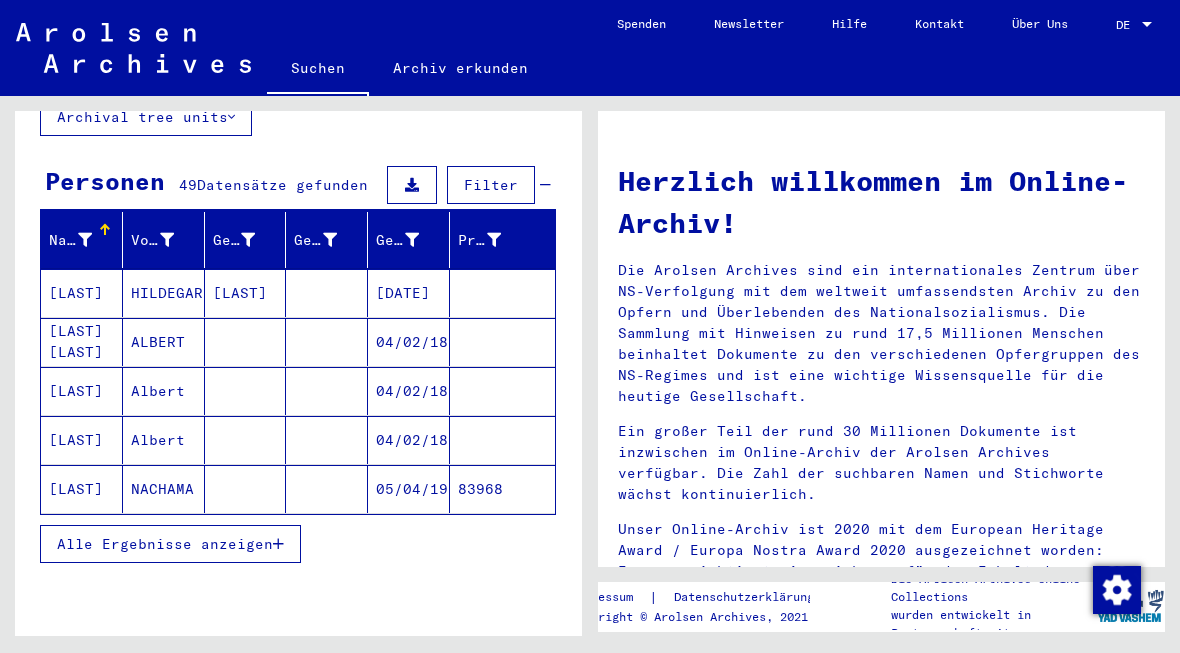 click on "Alle Ergebnisse anzeigen" at bounding box center (165, 544) 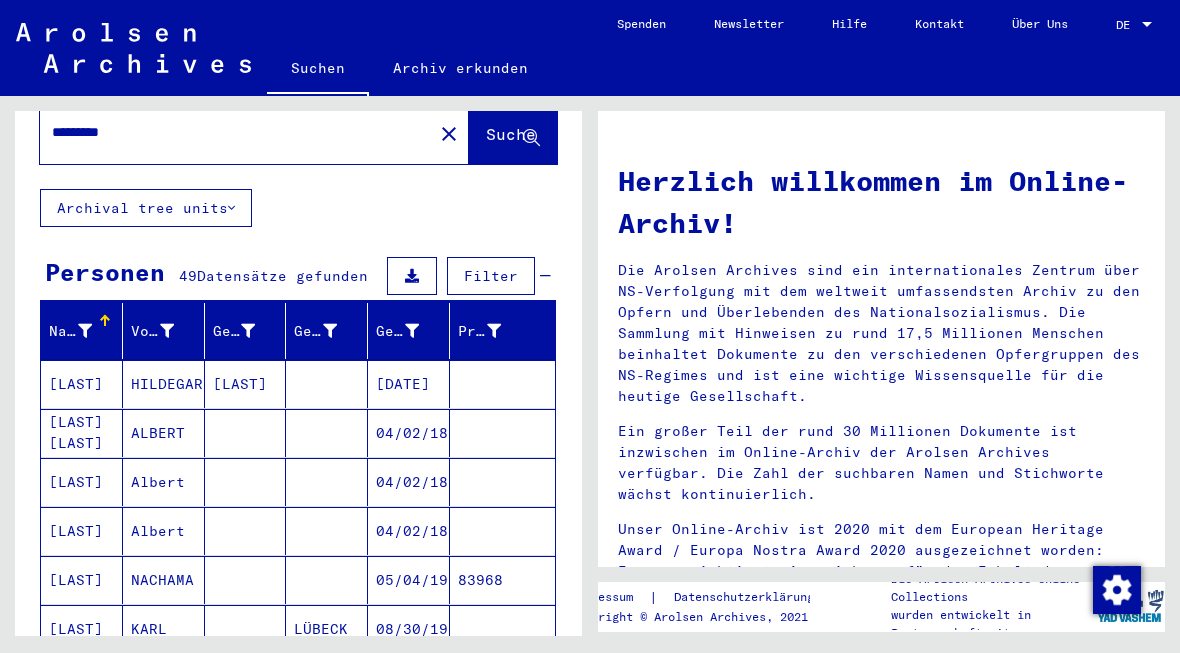 scroll, scrollTop: 64, scrollLeft: 0, axis: vertical 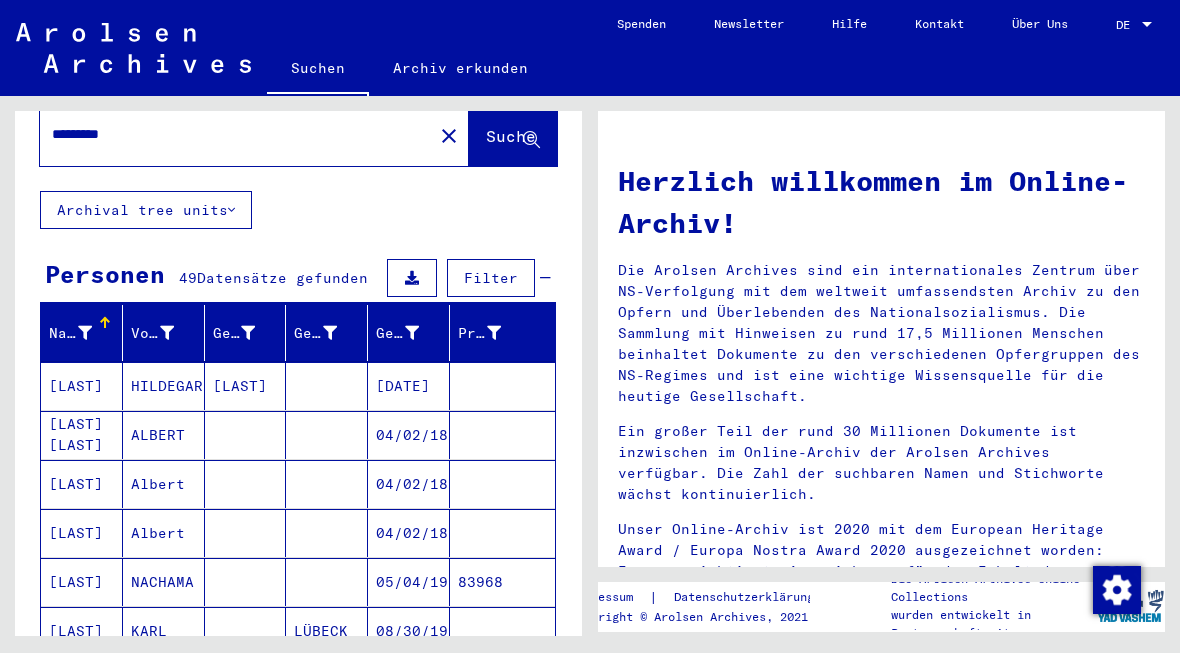 click on "[LAST]" at bounding box center (82, 435) 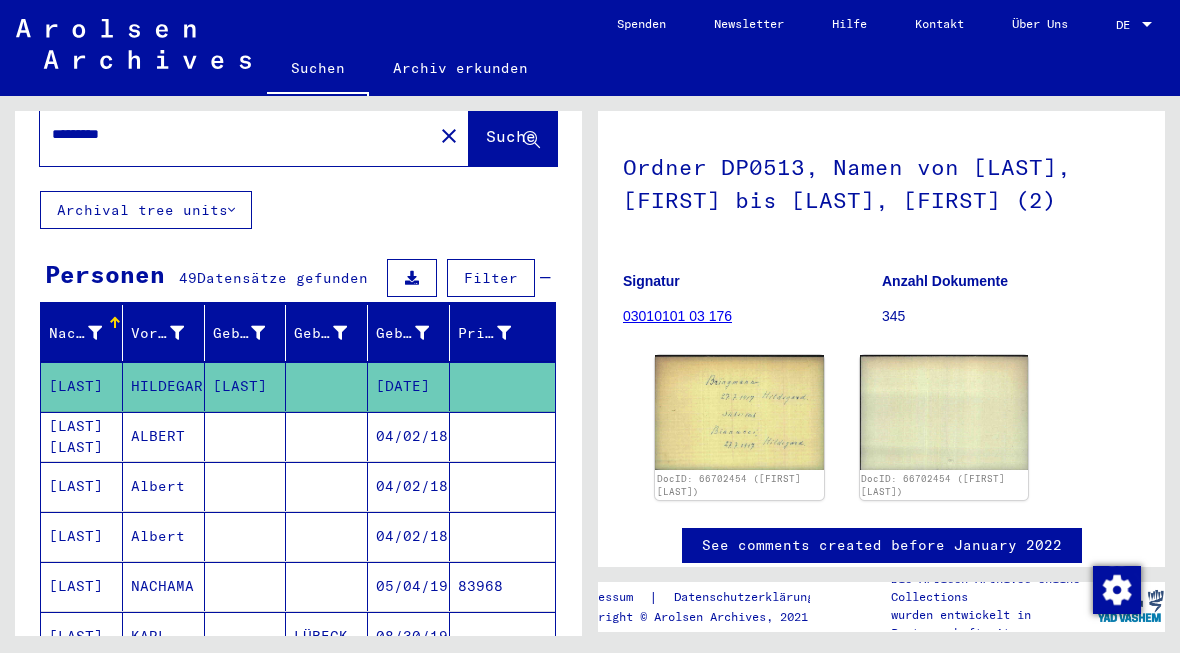scroll, scrollTop: 124, scrollLeft: 0, axis: vertical 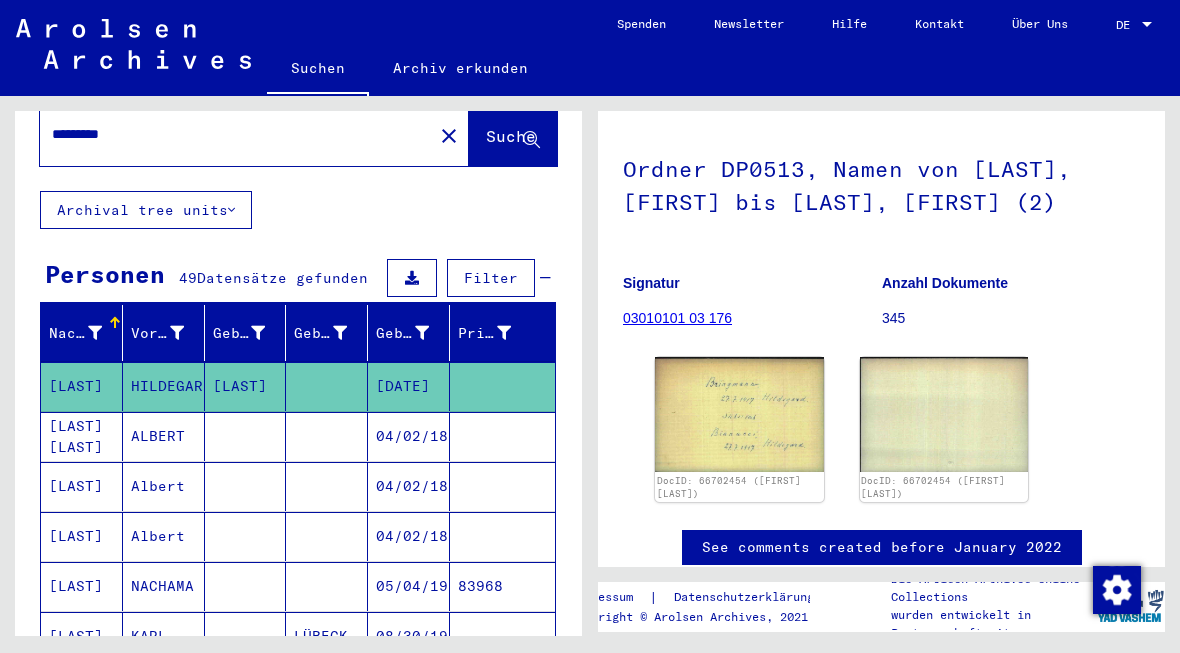 click 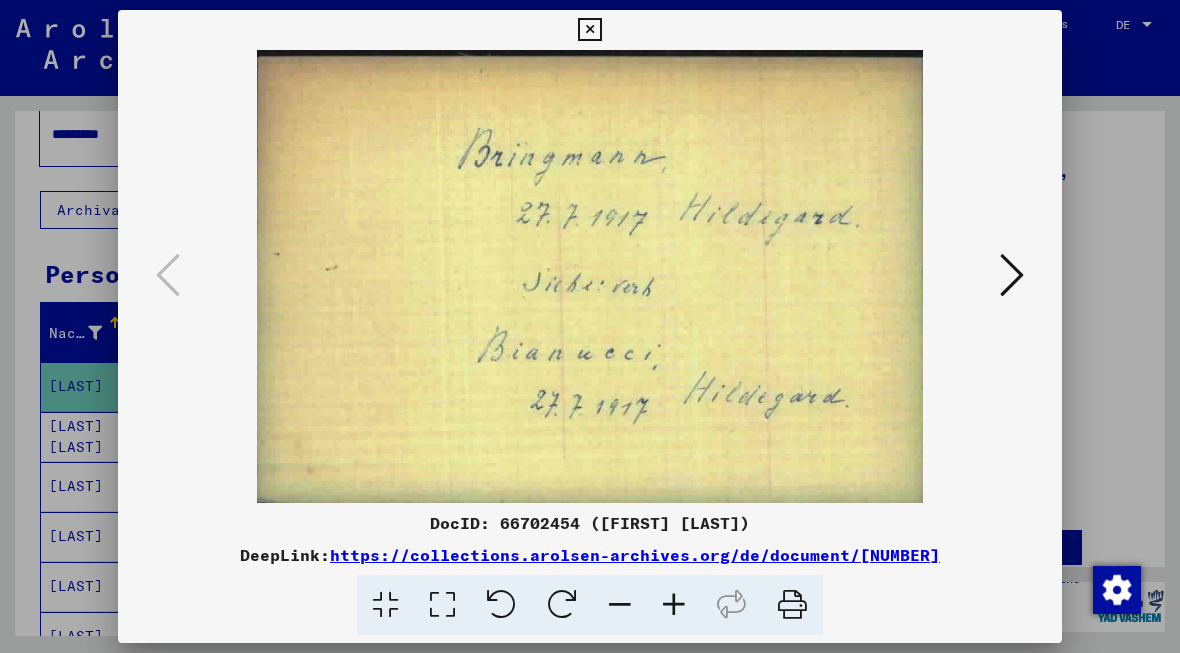 click at bounding box center [1012, 276] 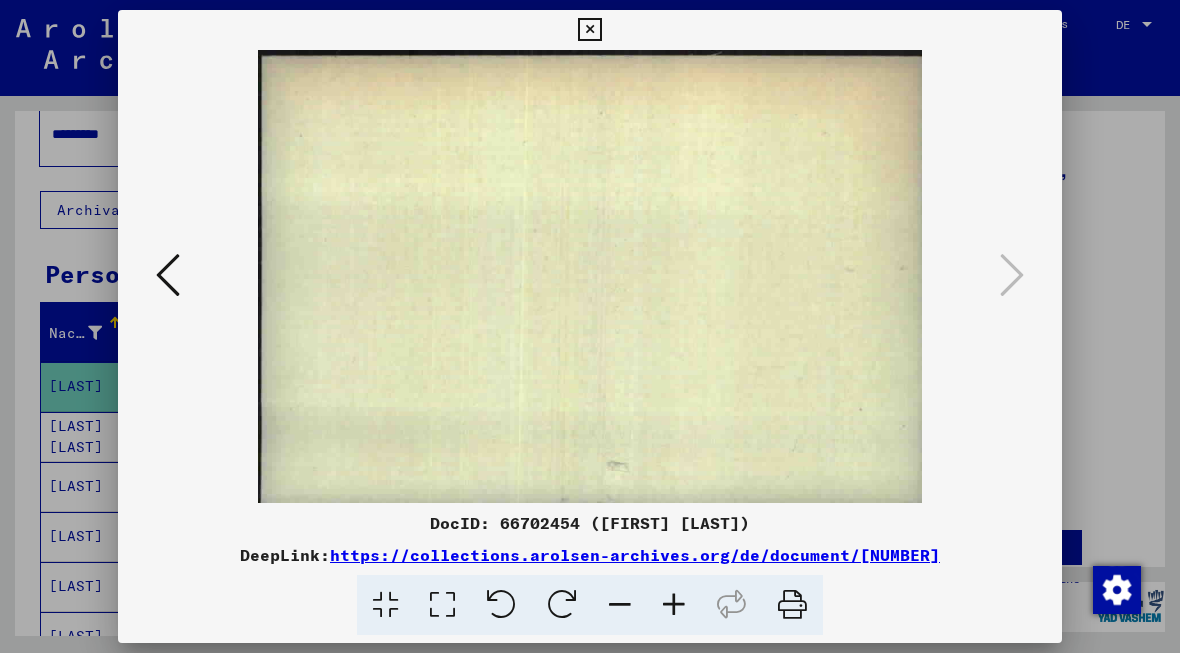 click at bounding box center (168, 275) 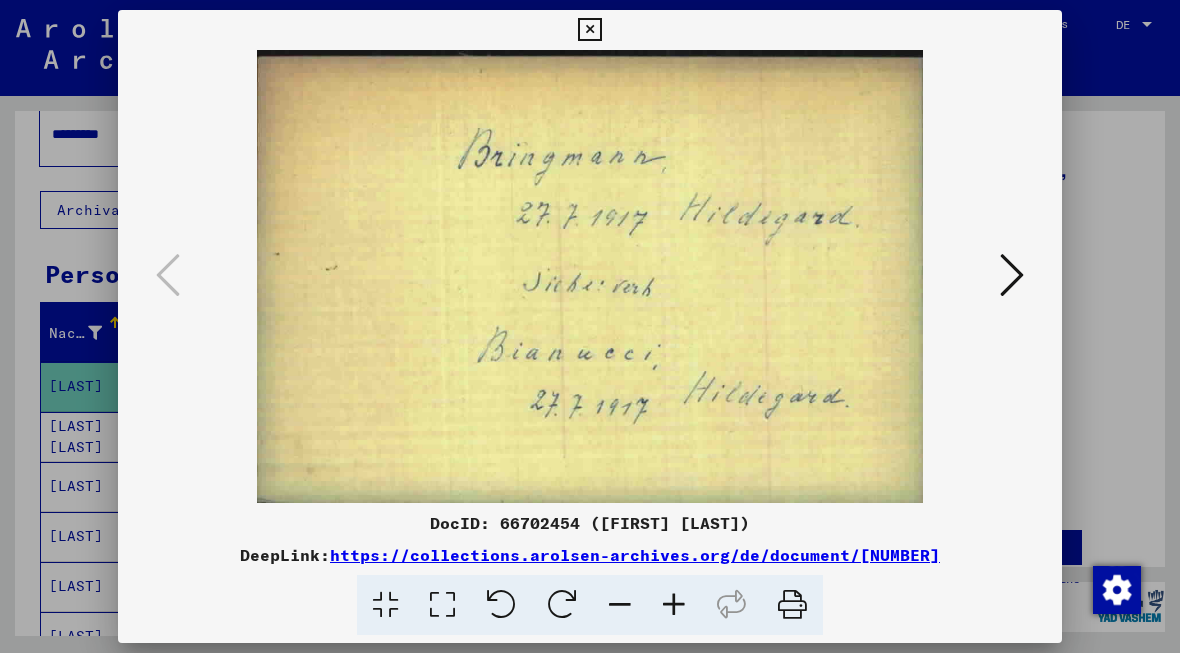 click at bounding box center [590, 326] 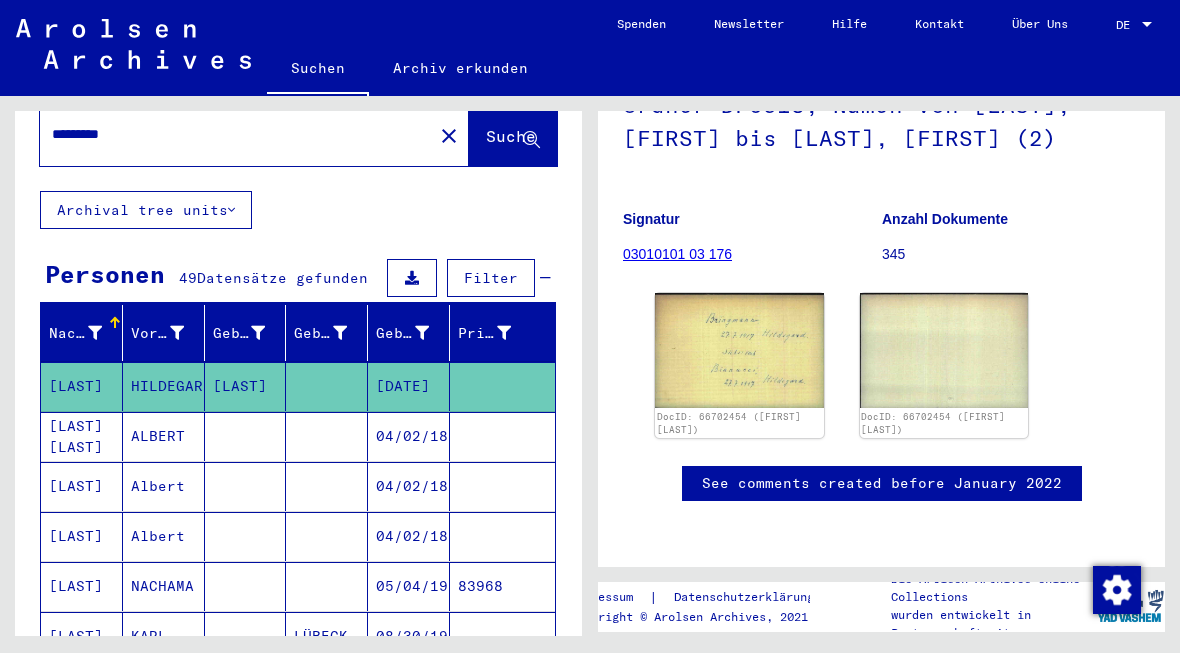 scroll, scrollTop: 292, scrollLeft: 0, axis: vertical 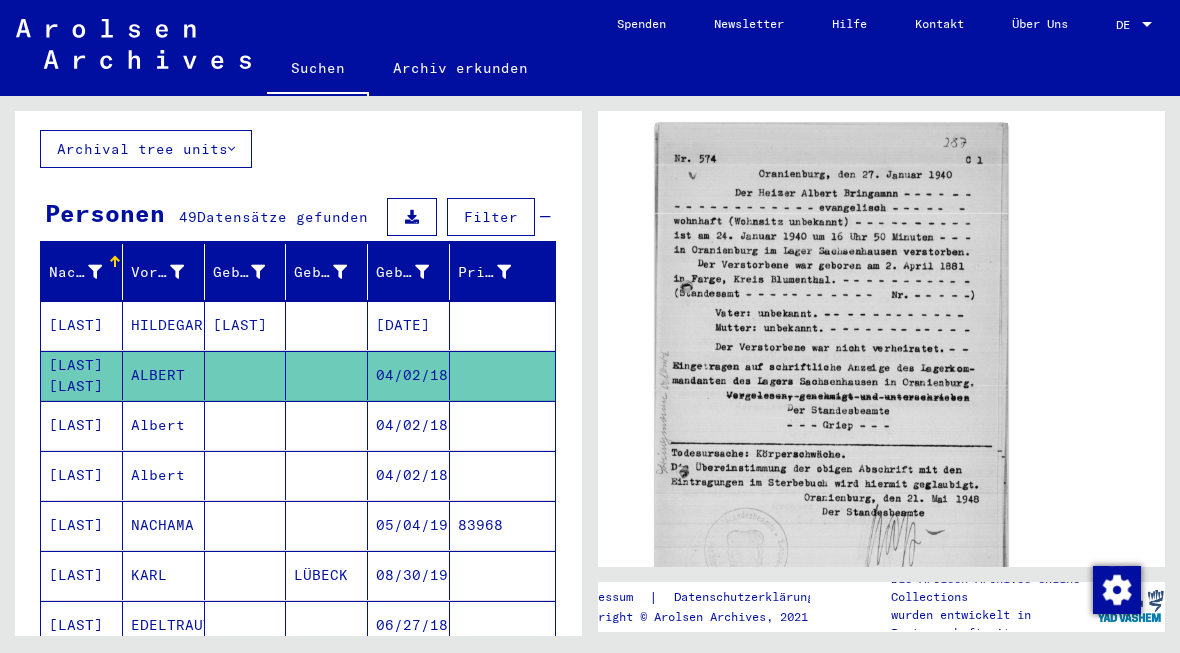 click on "[LAST]" at bounding box center [82, 475] 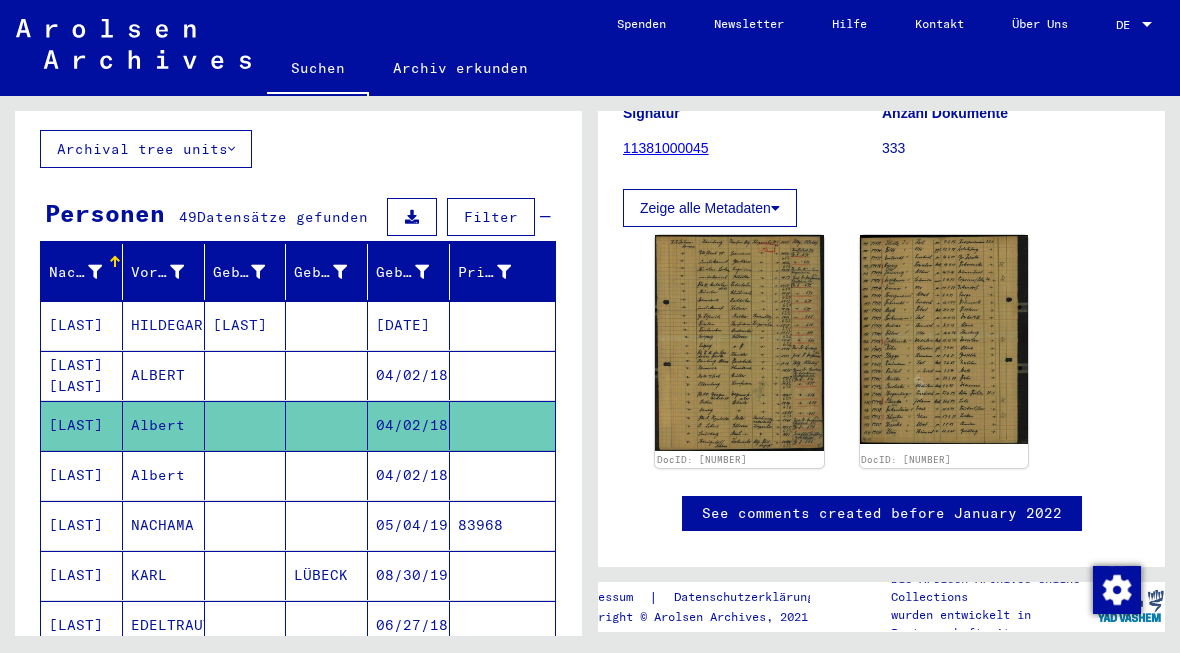 scroll, scrollTop: 276, scrollLeft: 0, axis: vertical 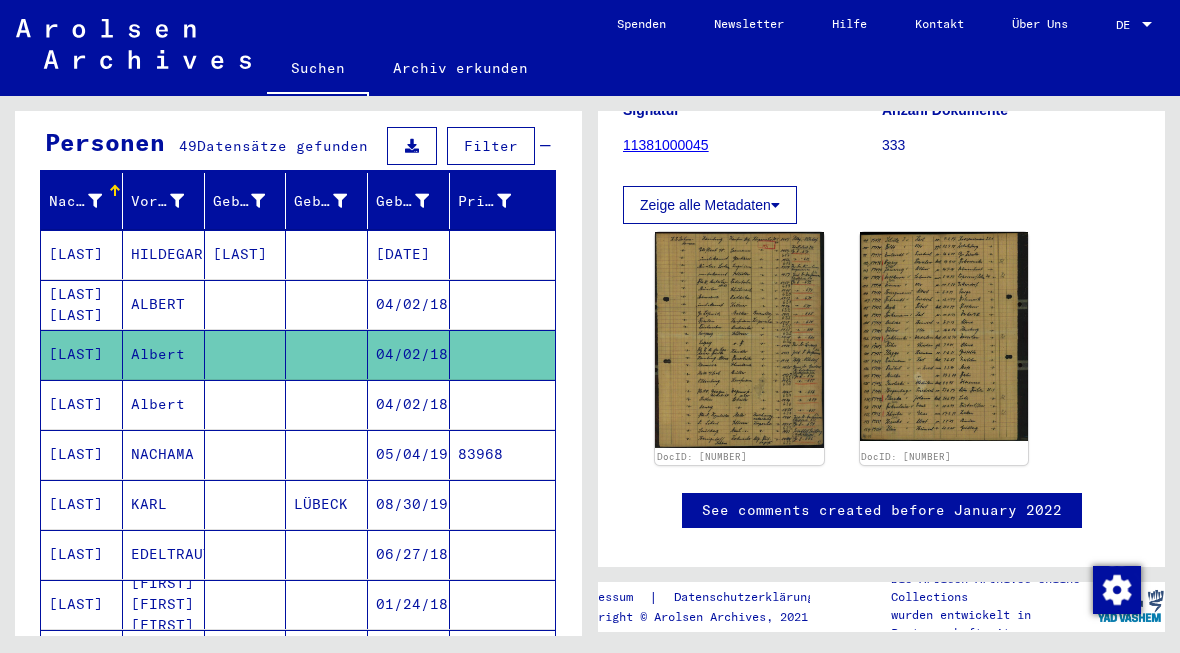 click on "[LAST]" at bounding box center (82, 454) 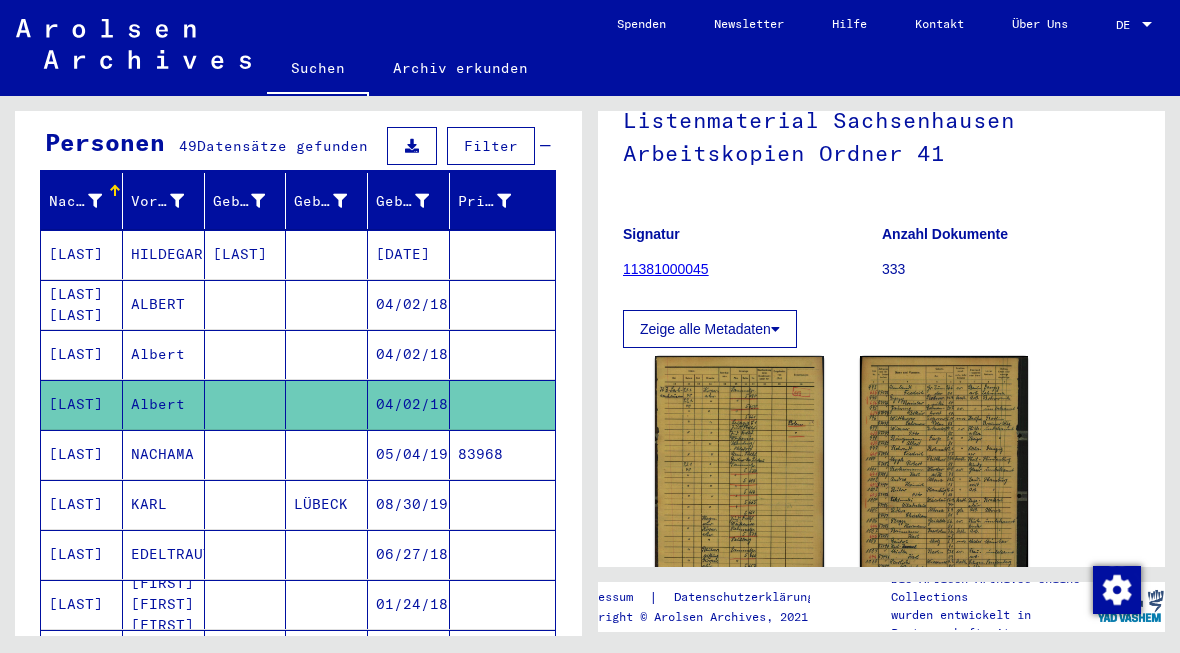 scroll, scrollTop: 154, scrollLeft: 0, axis: vertical 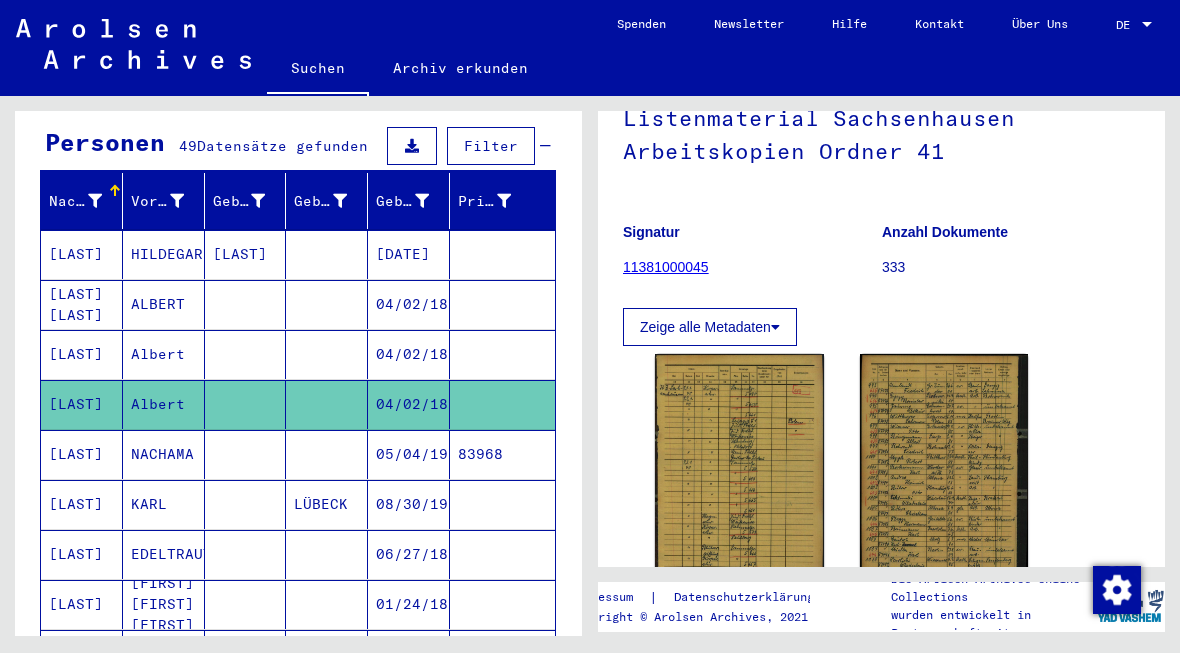click on "[LAST]" at bounding box center (82, 504) 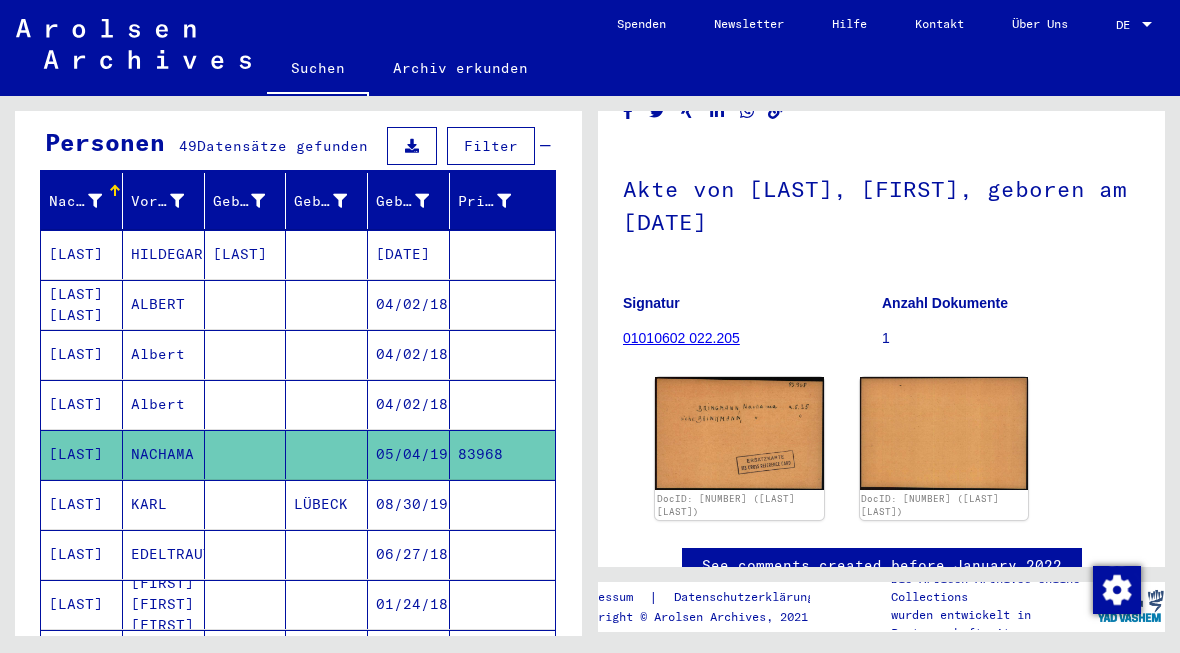 scroll, scrollTop: 153, scrollLeft: 0, axis: vertical 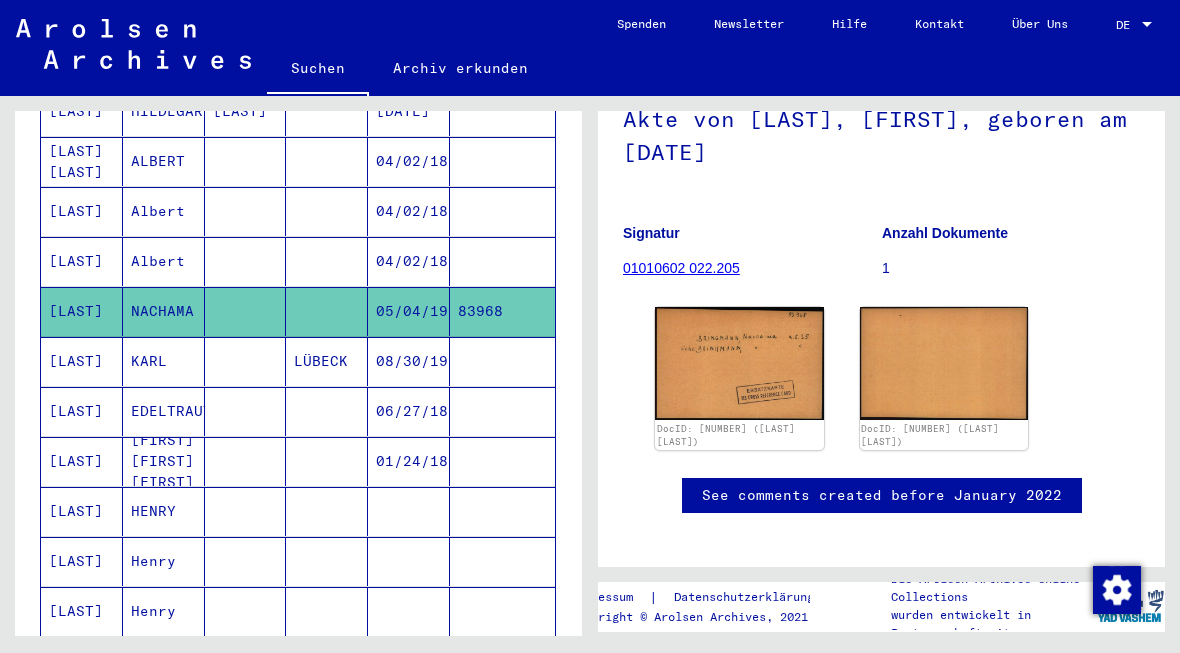 click on "[LAST]" at bounding box center [82, 411] 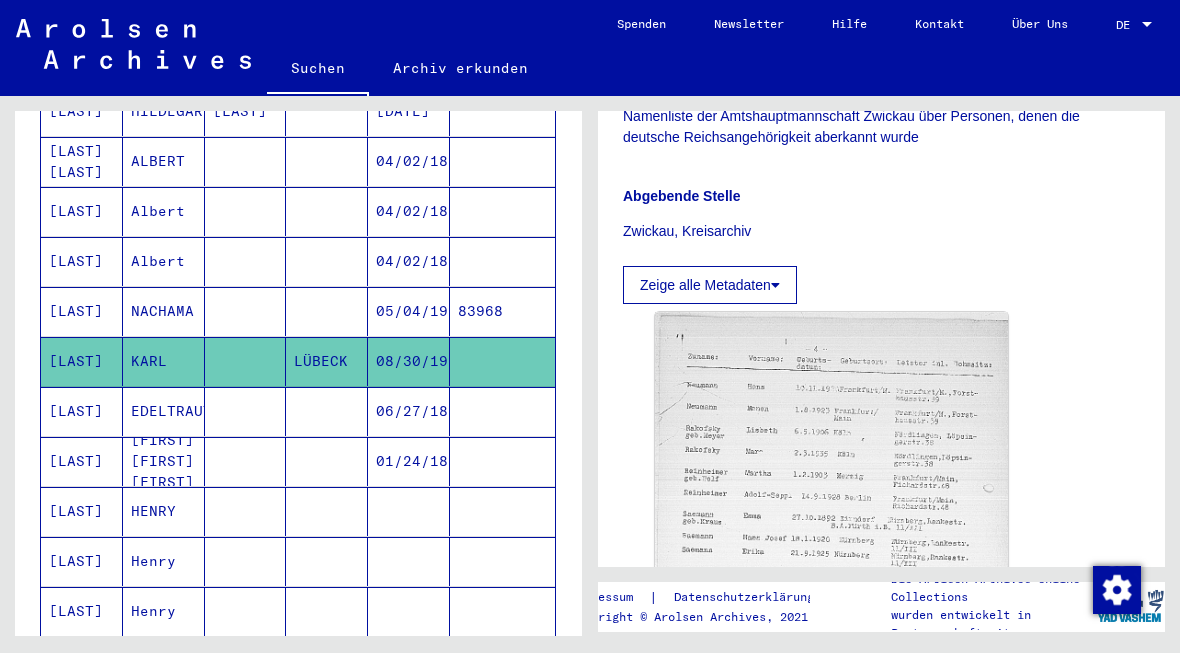 scroll, scrollTop: 459, scrollLeft: 0, axis: vertical 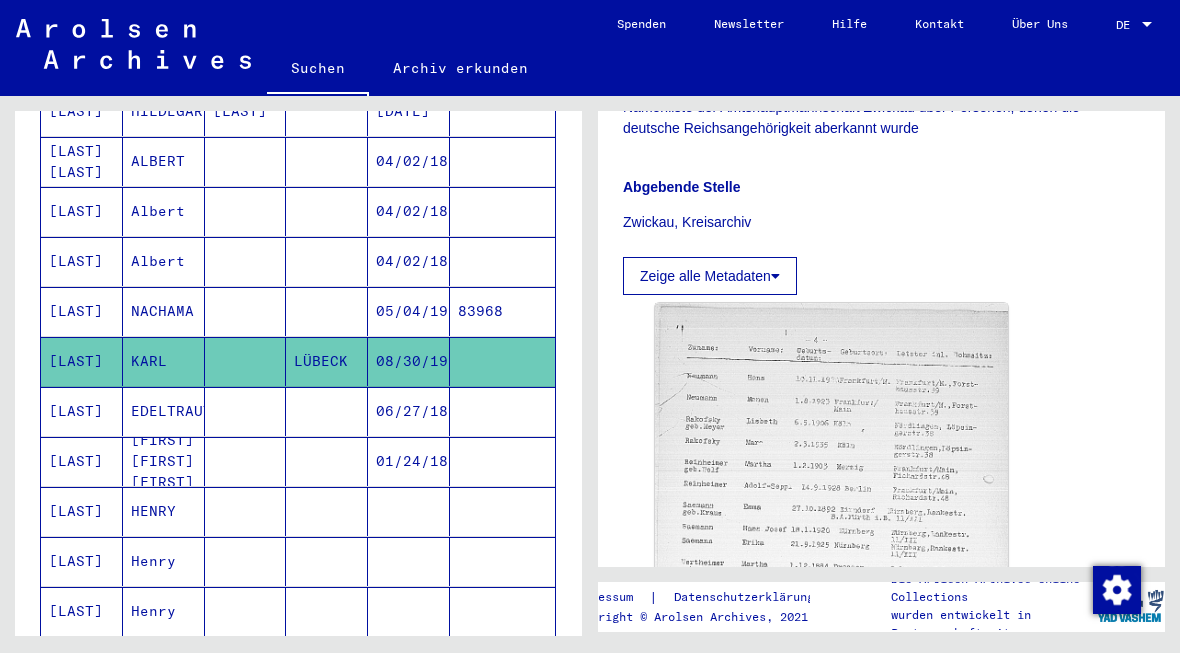 click 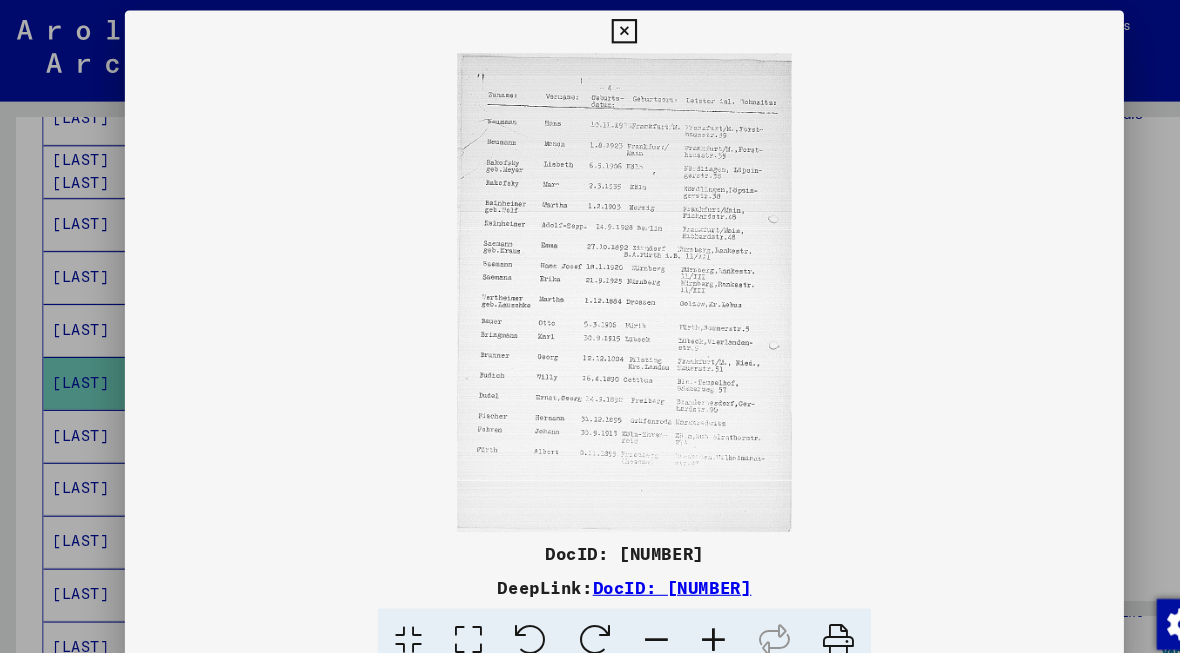 click at bounding box center [590, 326] 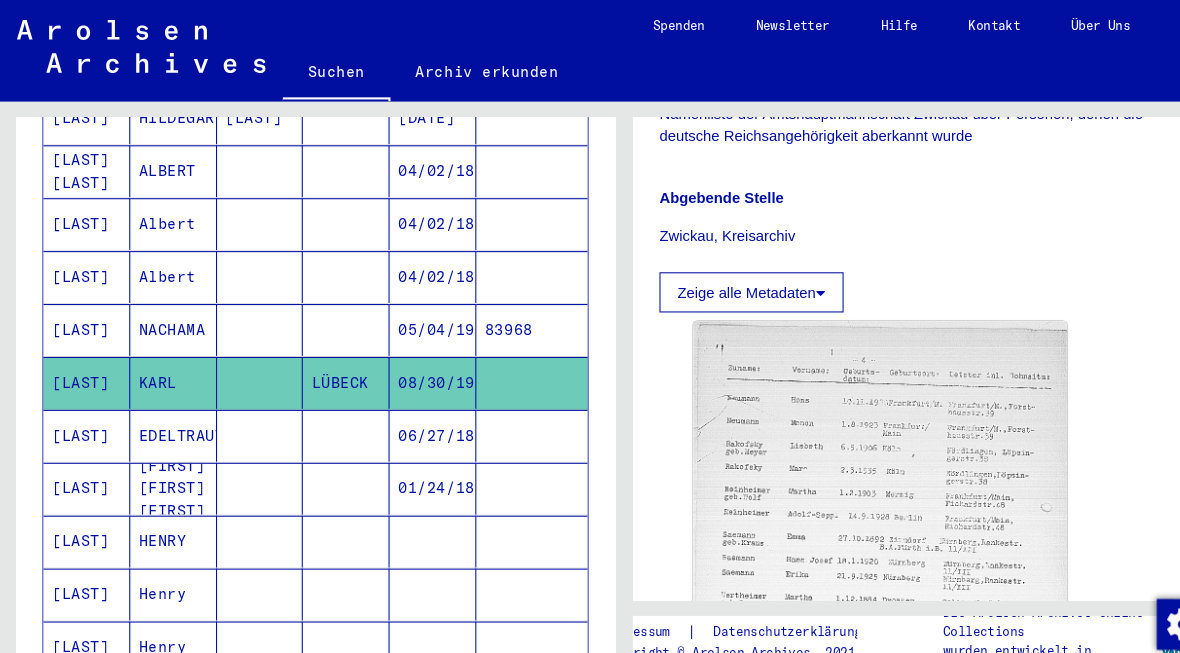 click on "[LAST]" at bounding box center [82, 461] 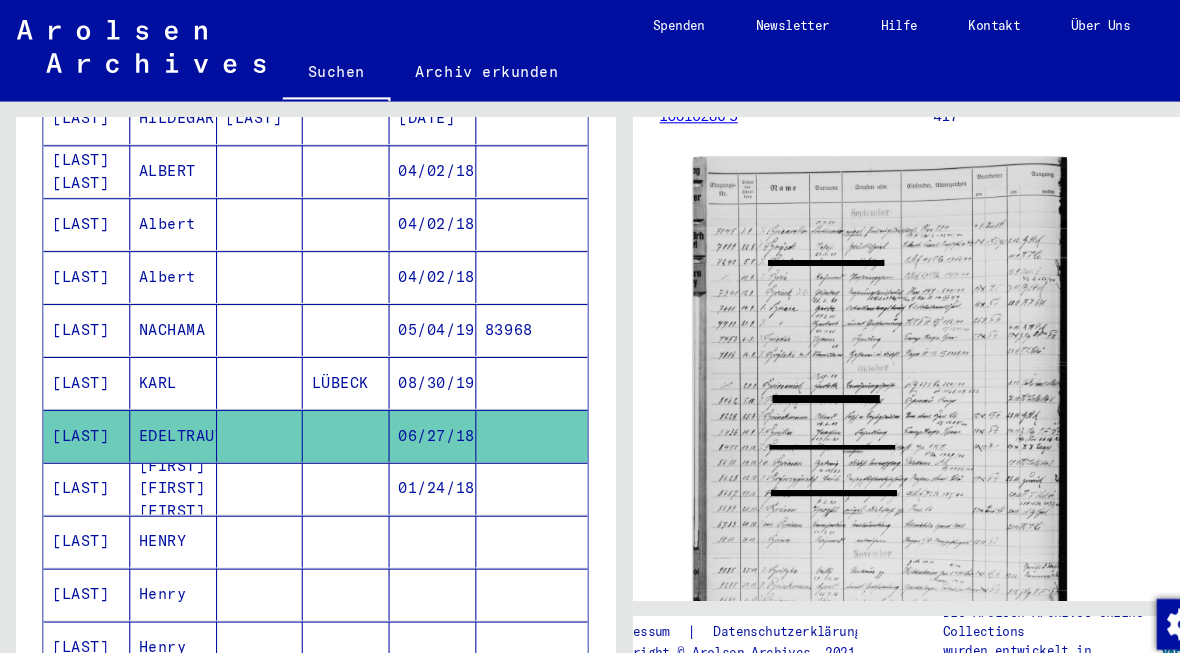 scroll, scrollTop: 258, scrollLeft: 0, axis: vertical 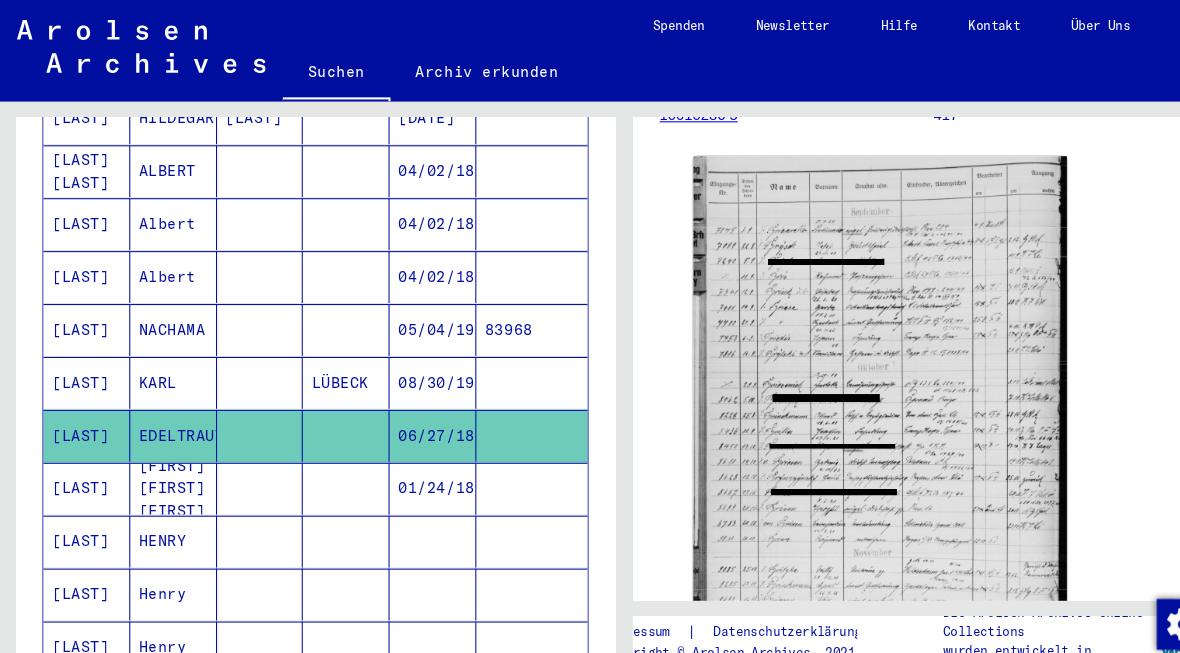 click on "[LAST]" at bounding box center (82, 511) 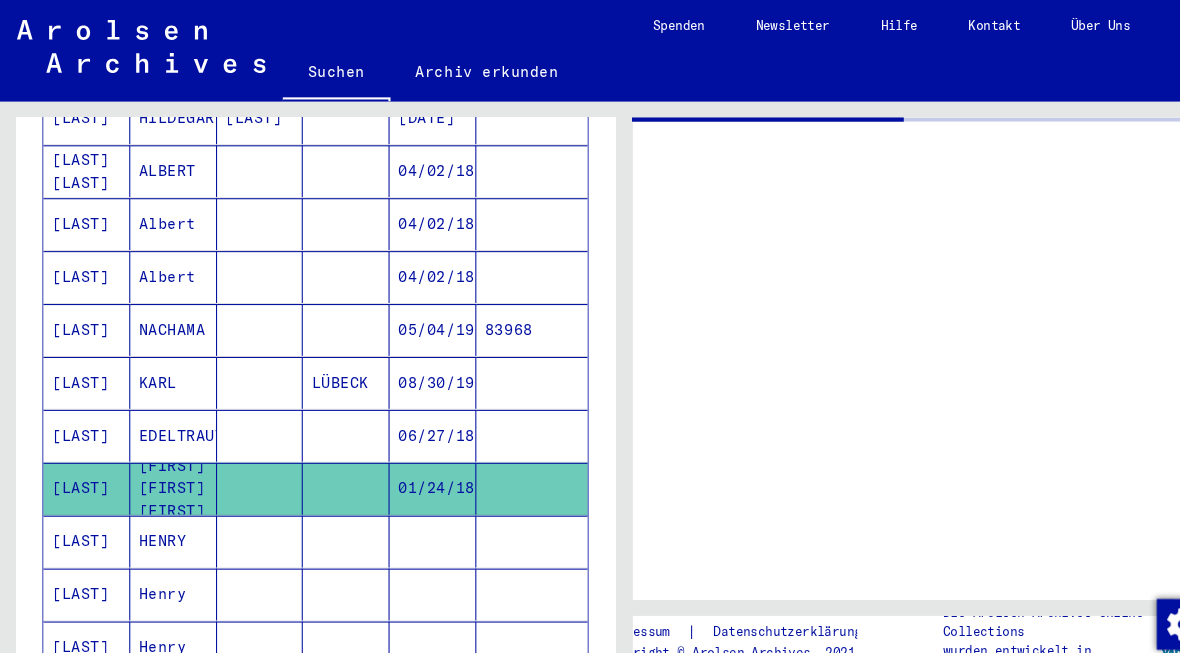 scroll, scrollTop: 0, scrollLeft: 0, axis: both 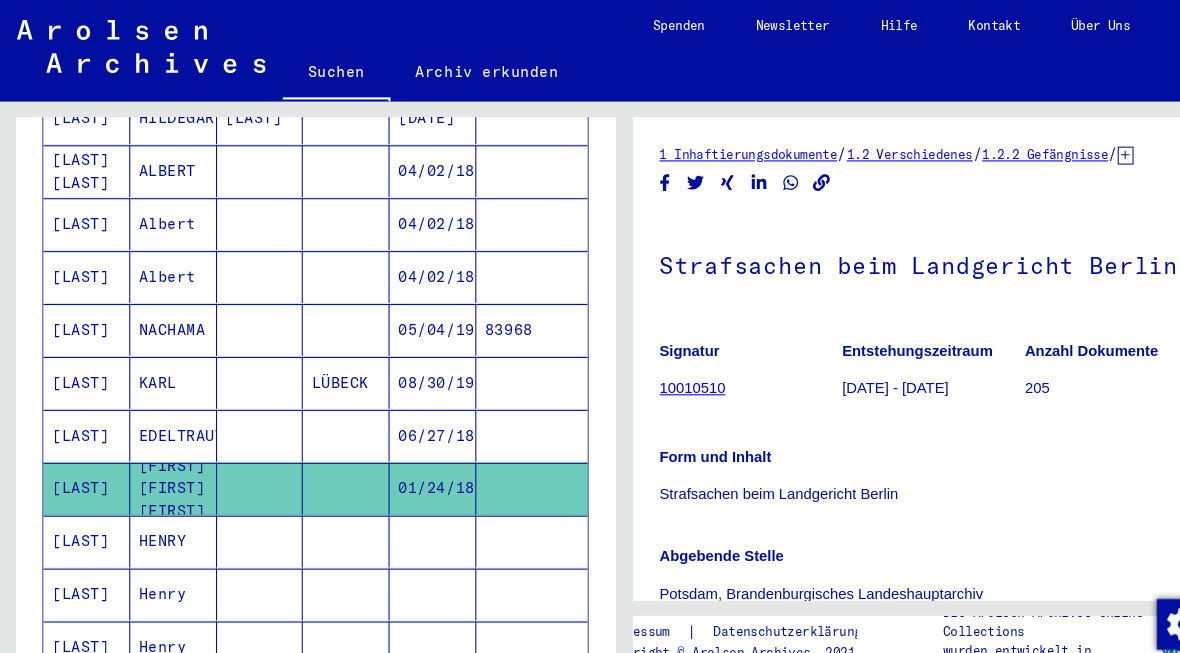 click on "[LAST]" at bounding box center (82, 461) 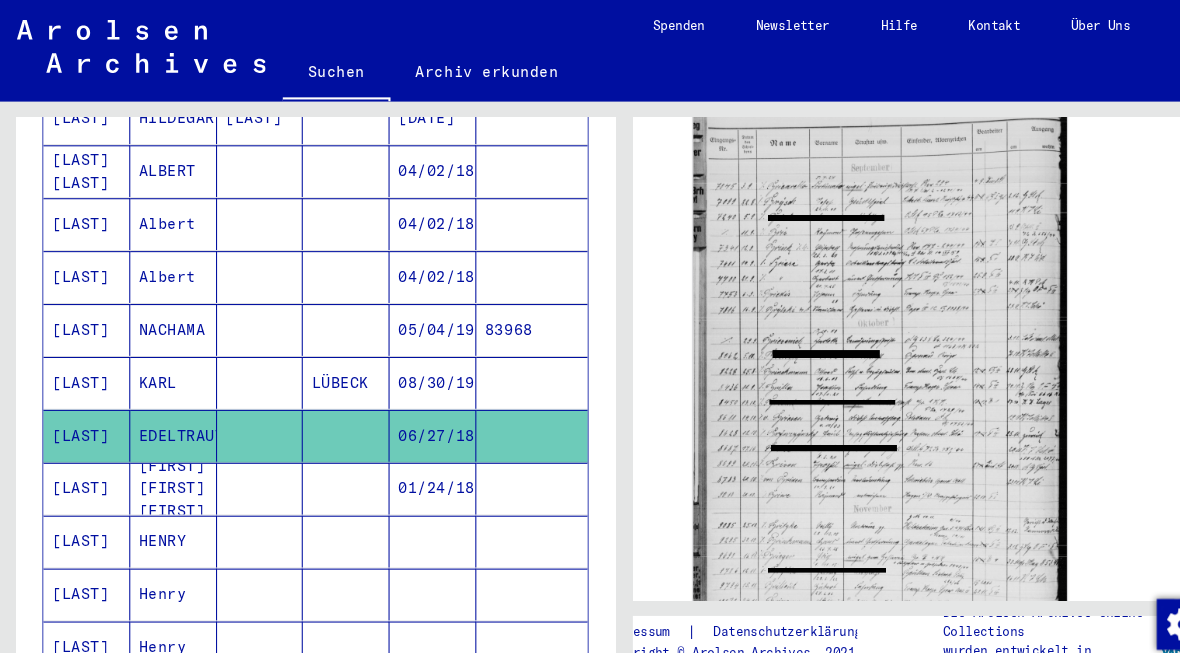 scroll, scrollTop: 303, scrollLeft: 0, axis: vertical 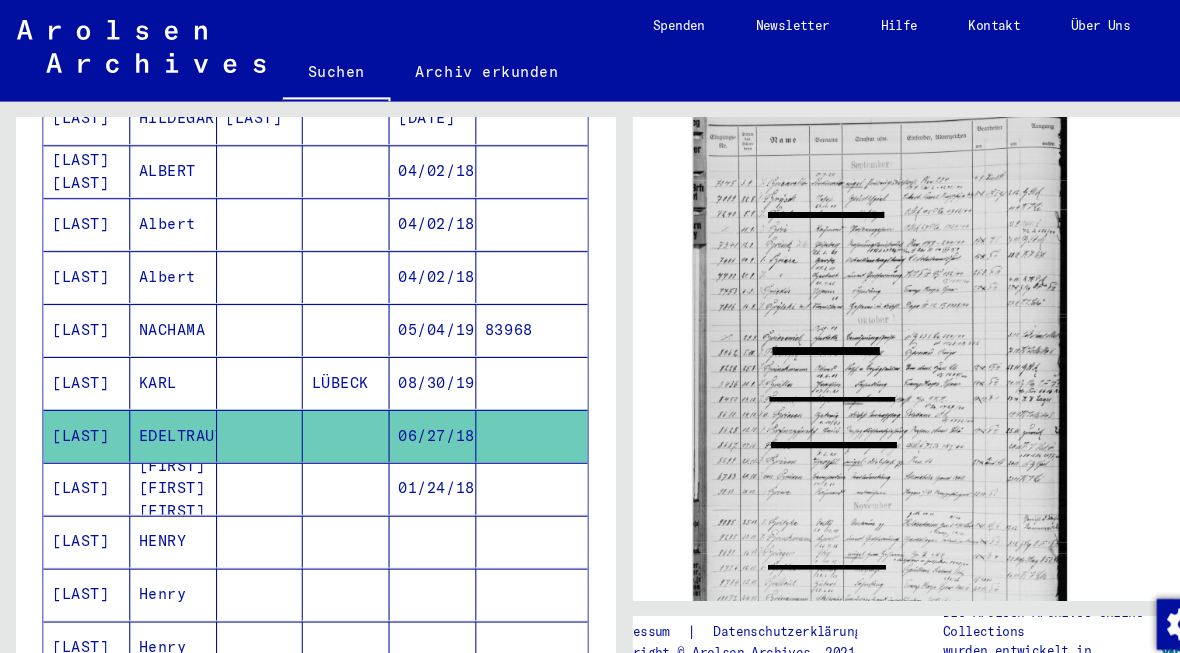 click 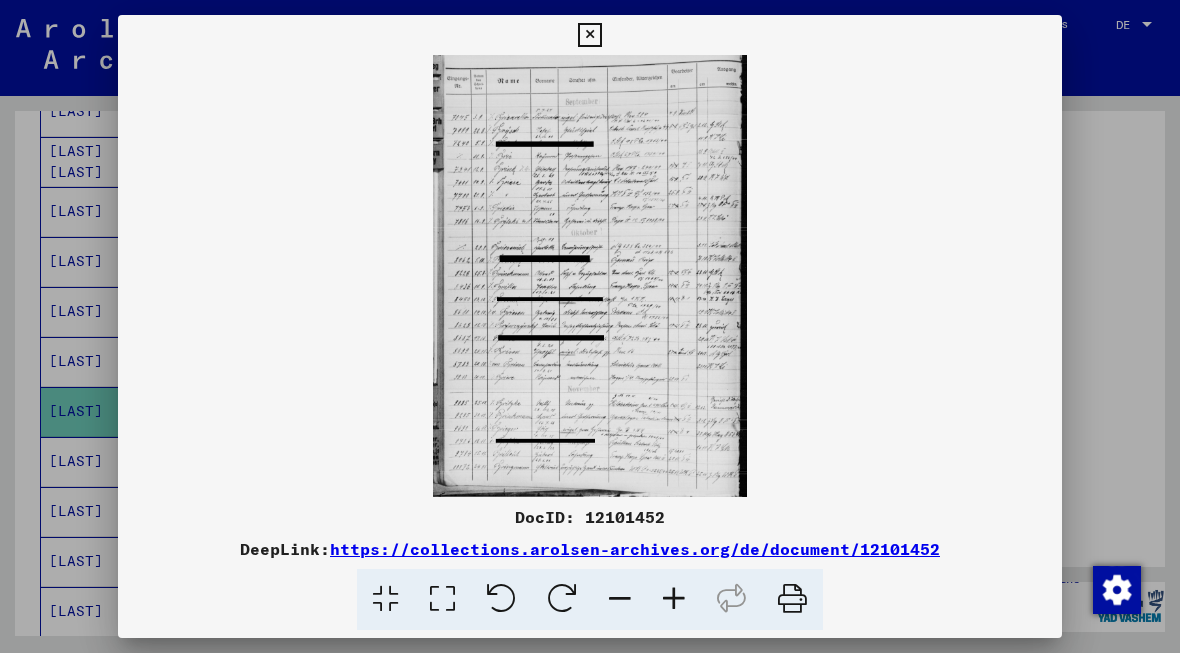 click at bounding box center [590, 326] 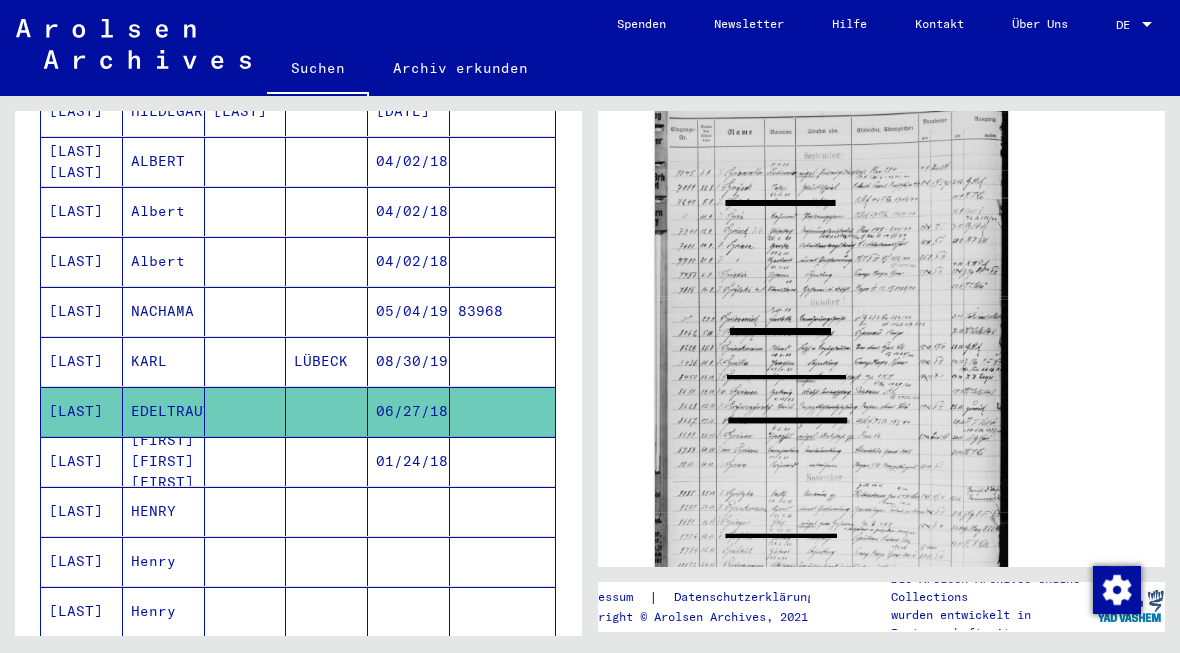click on "[LAST]" at bounding box center [82, 511] 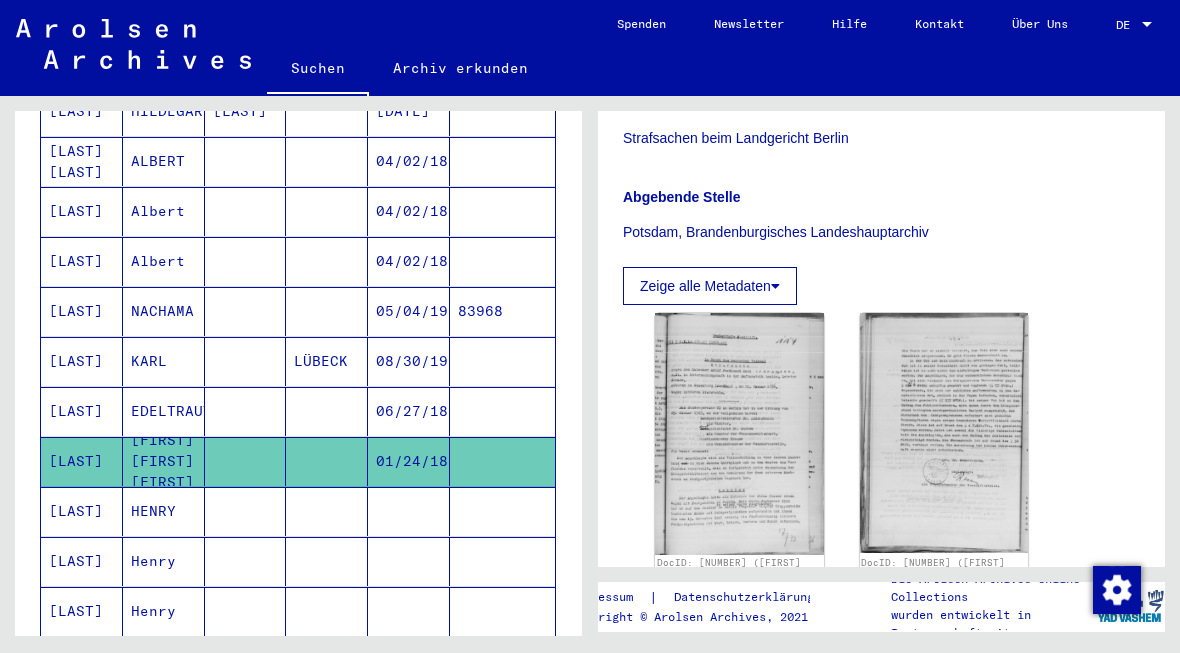 scroll, scrollTop: 346, scrollLeft: 0, axis: vertical 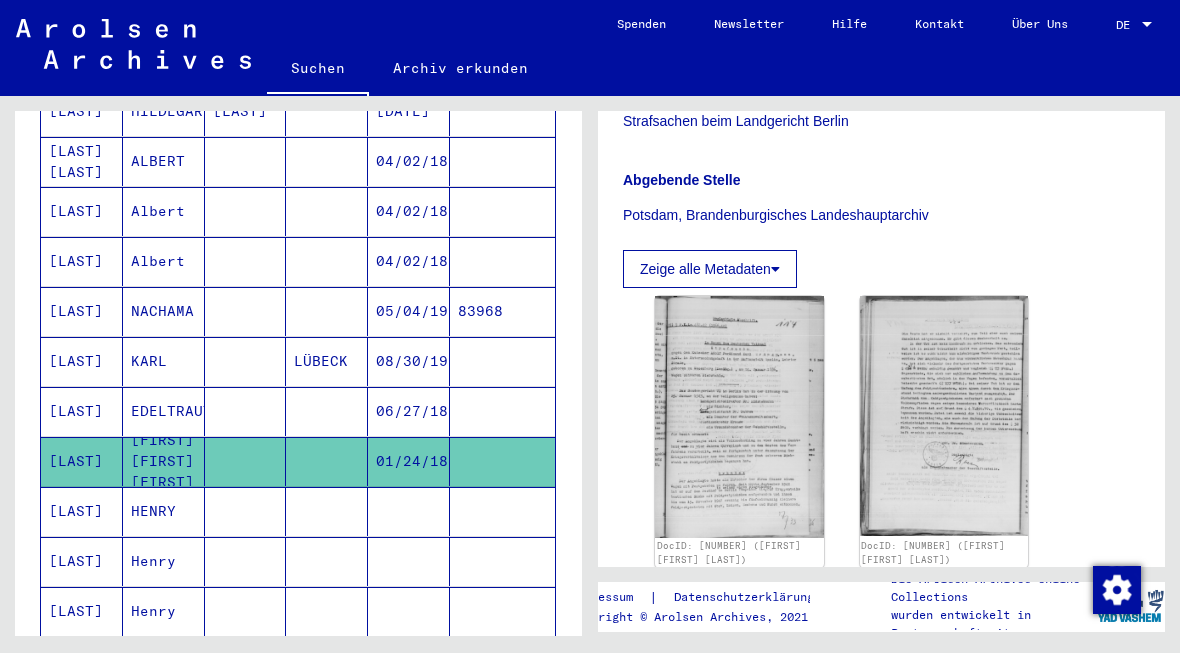 click 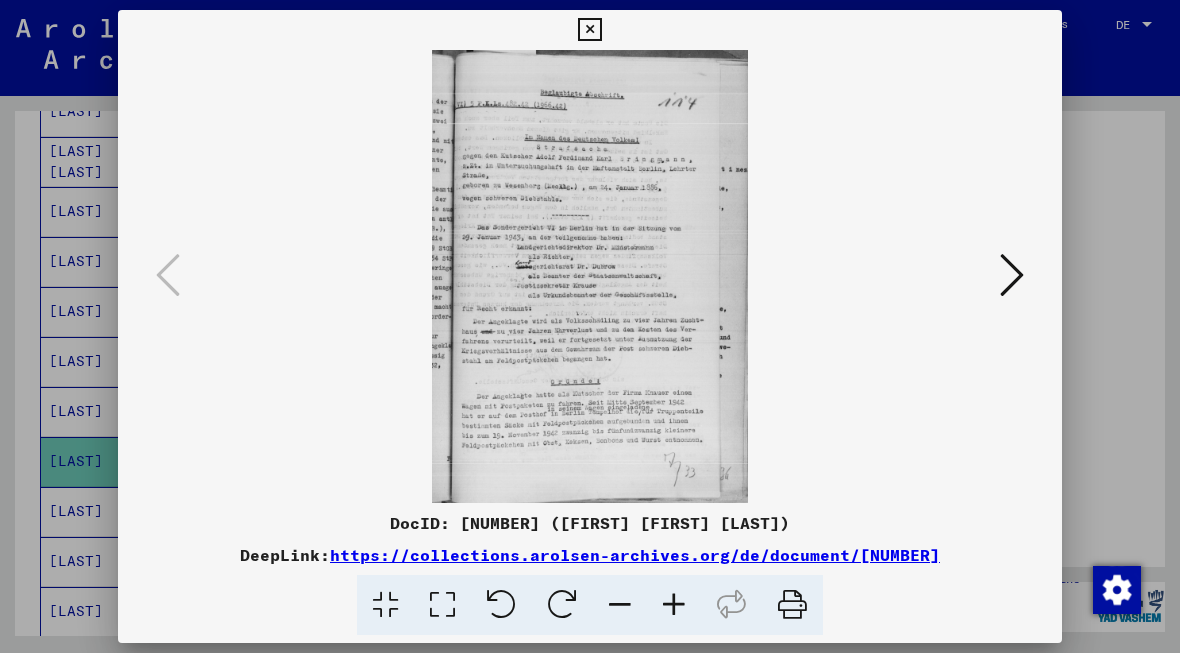 click at bounding box center (590, 326) 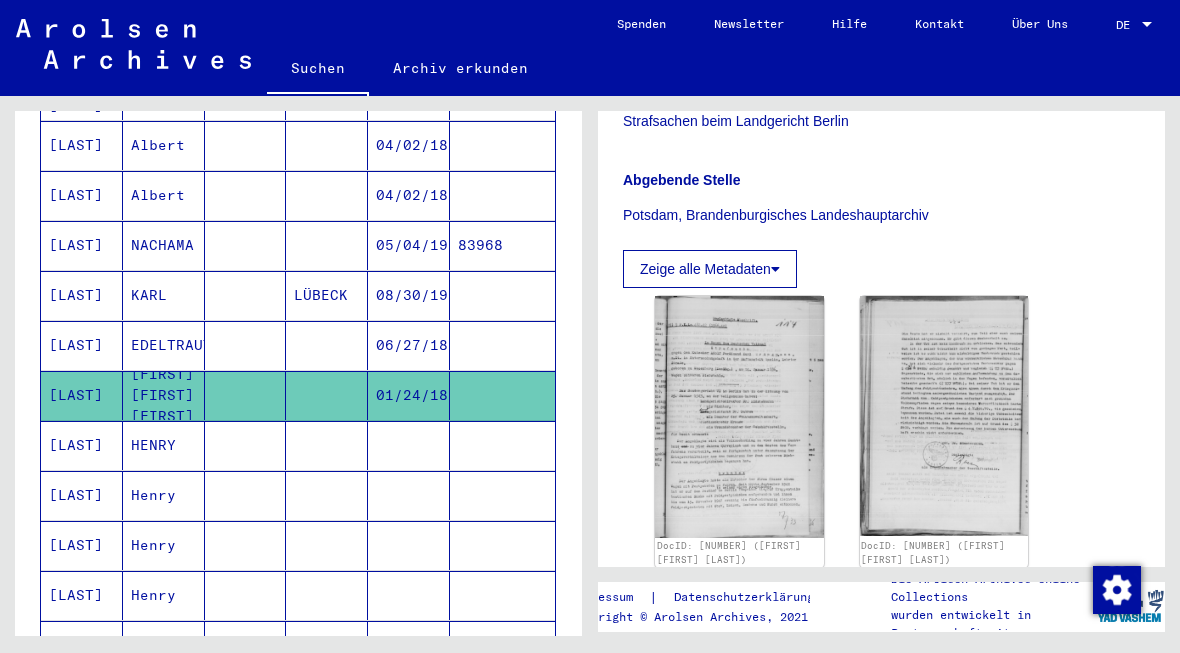 scroll, scrollTop: 431, scrollLeft: 0, axis: vertical 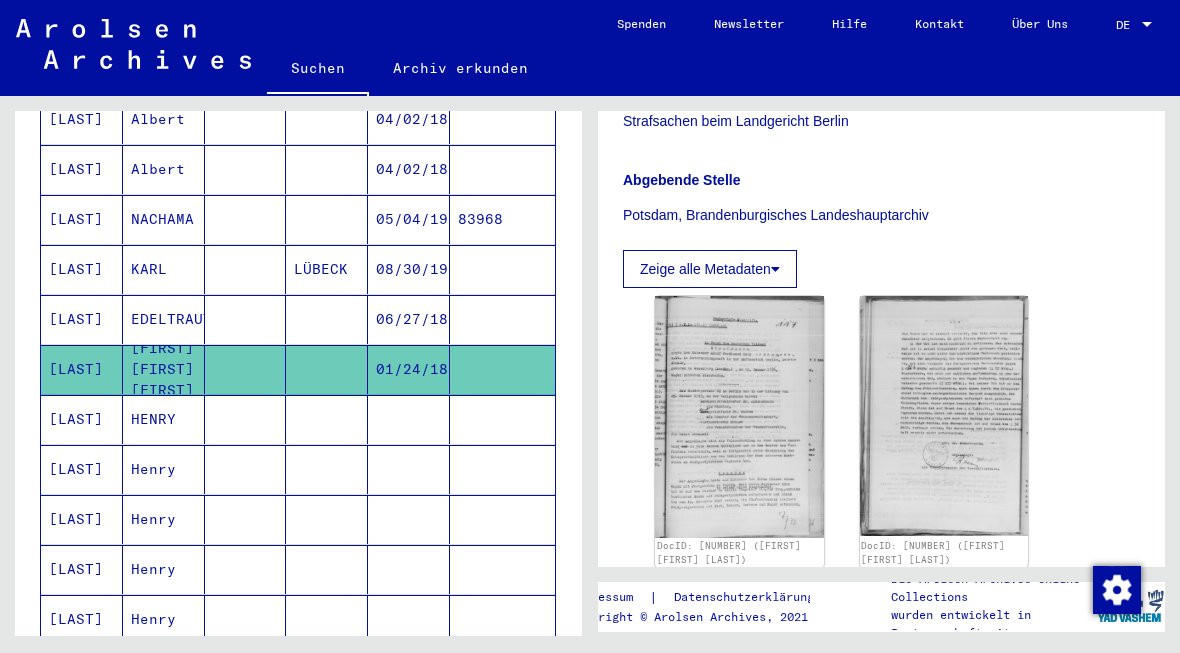 click on "[LAST]" at bounding box center (82, 469) 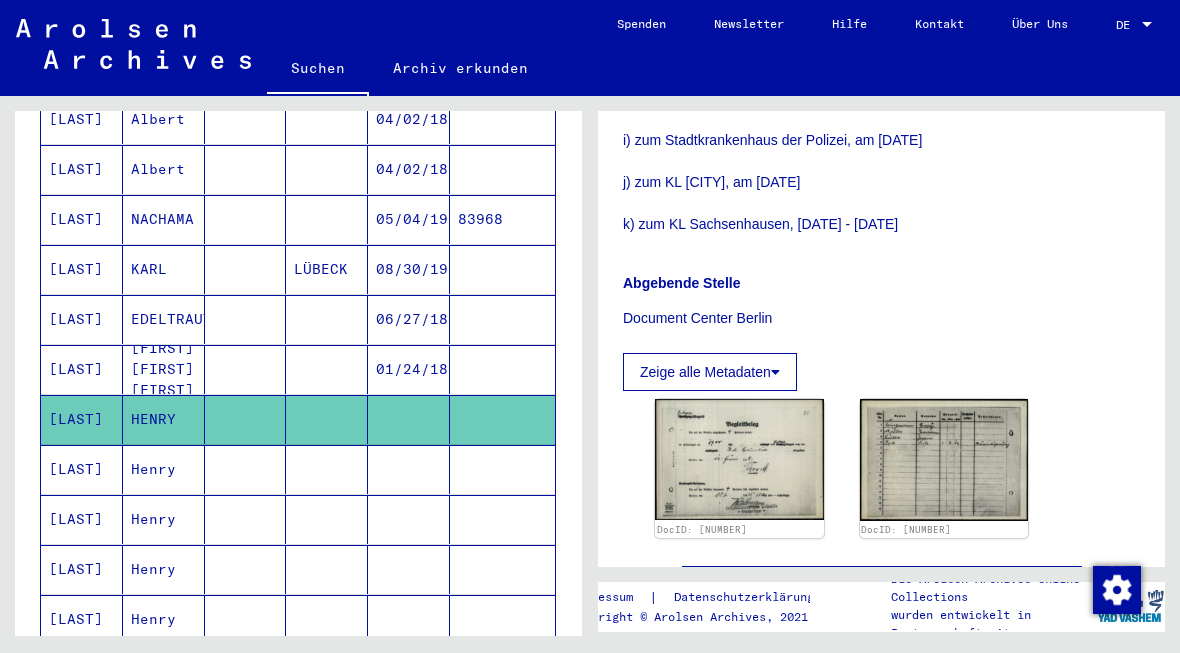 scroll, scrollTop: 875, scrollLeft: 0, axis: vertical 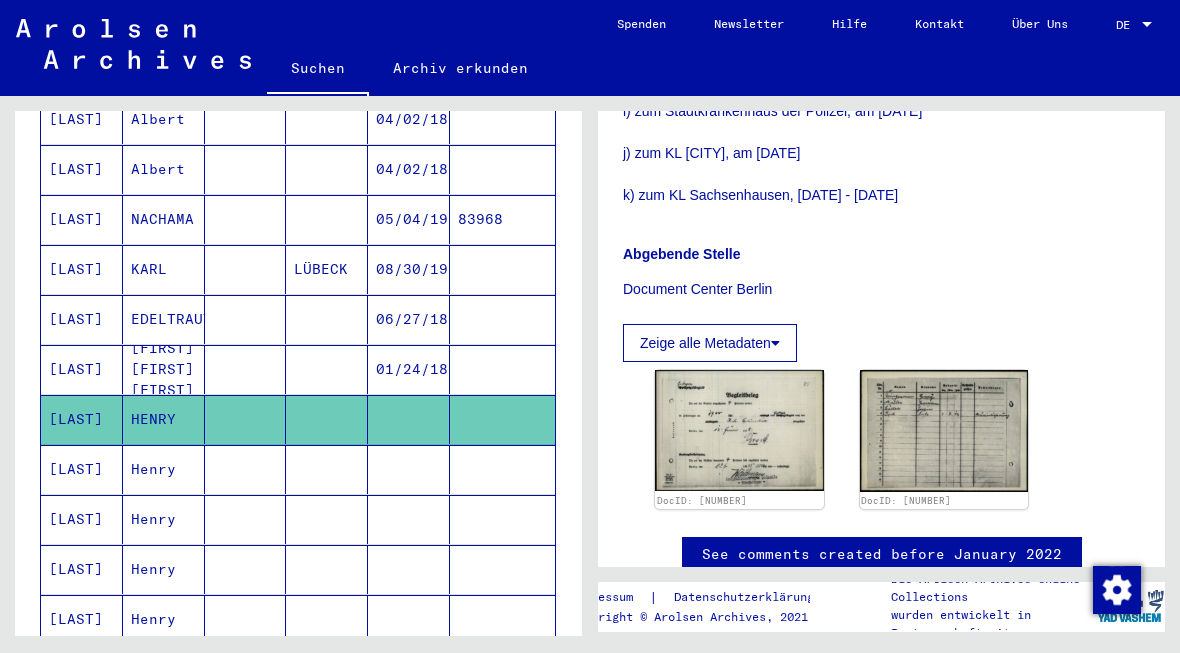 click 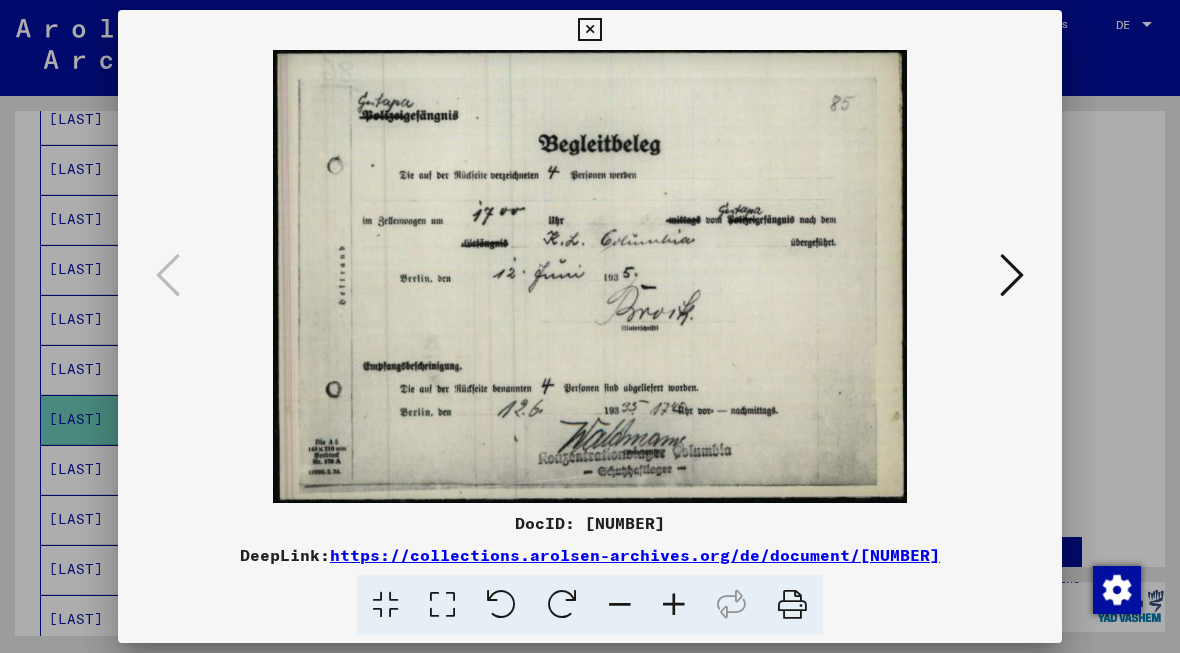 click at bounding box center [1012, 276] 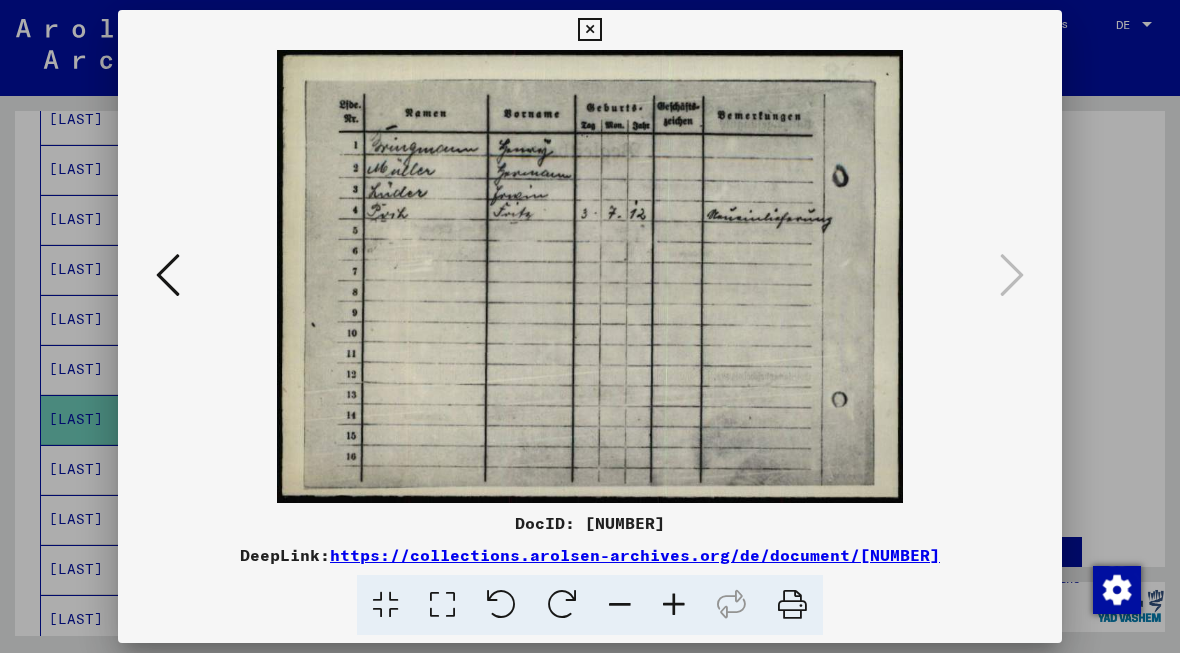 click at bounding box center [590, 326] 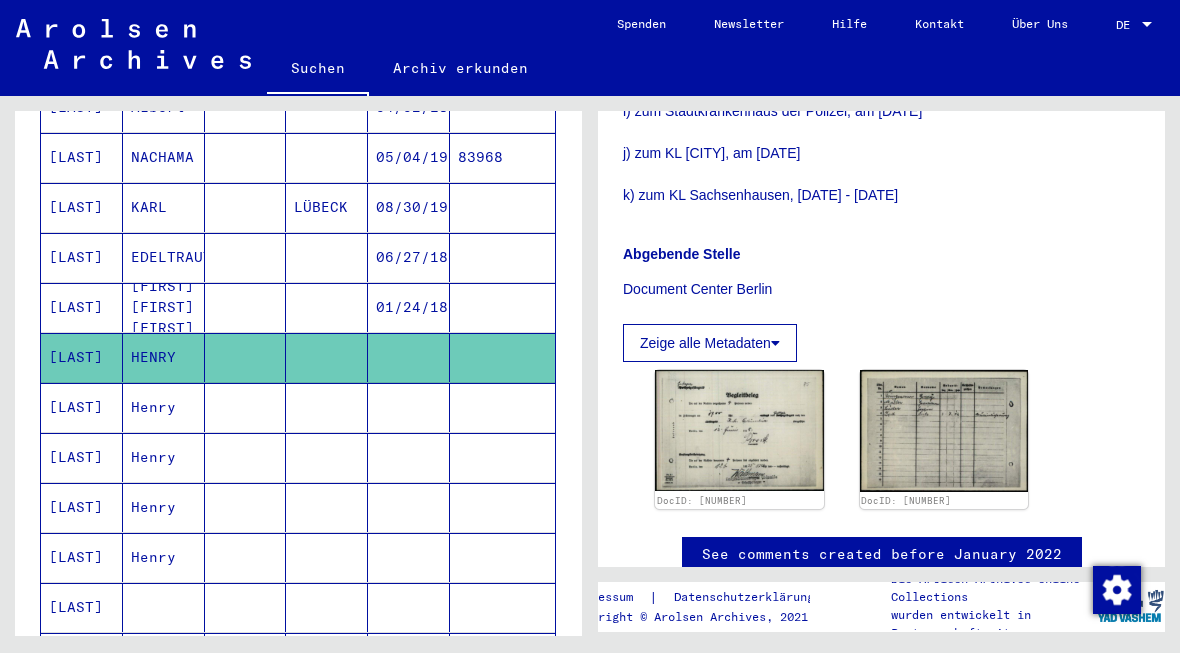 scroll, scrollTop: 550, scrollLeft: 0, axis: vertical 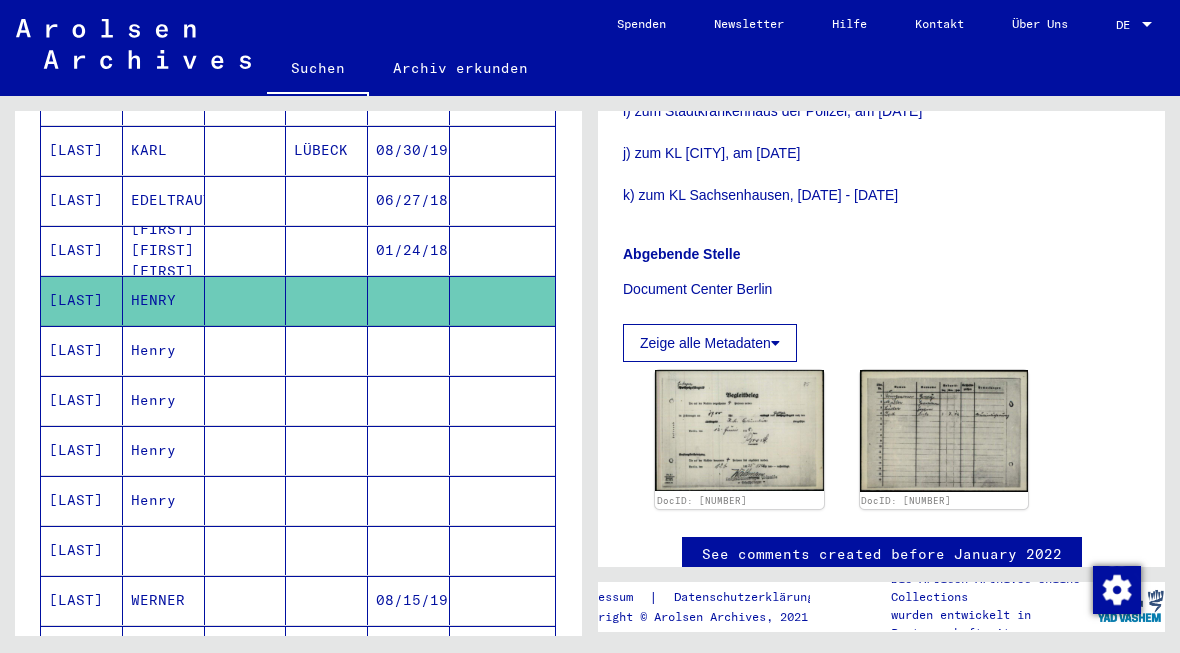 click on "[LAST]" at bounding box center [82, 400] 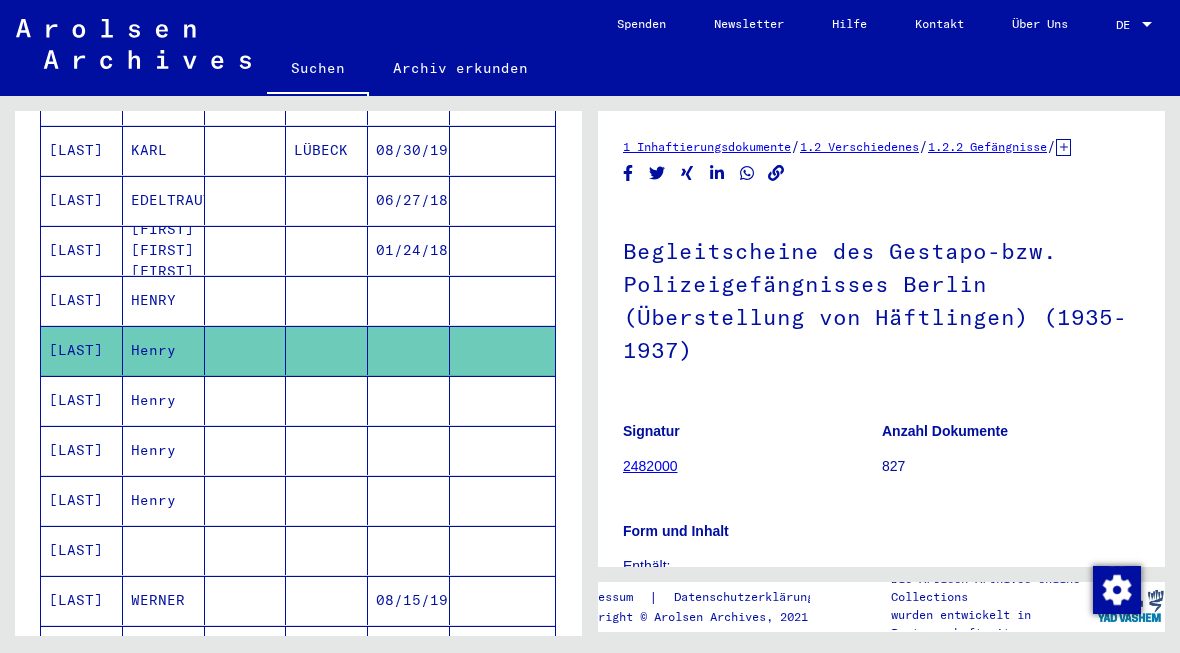 click on "[LAST]" at bounding box center (82, 450) 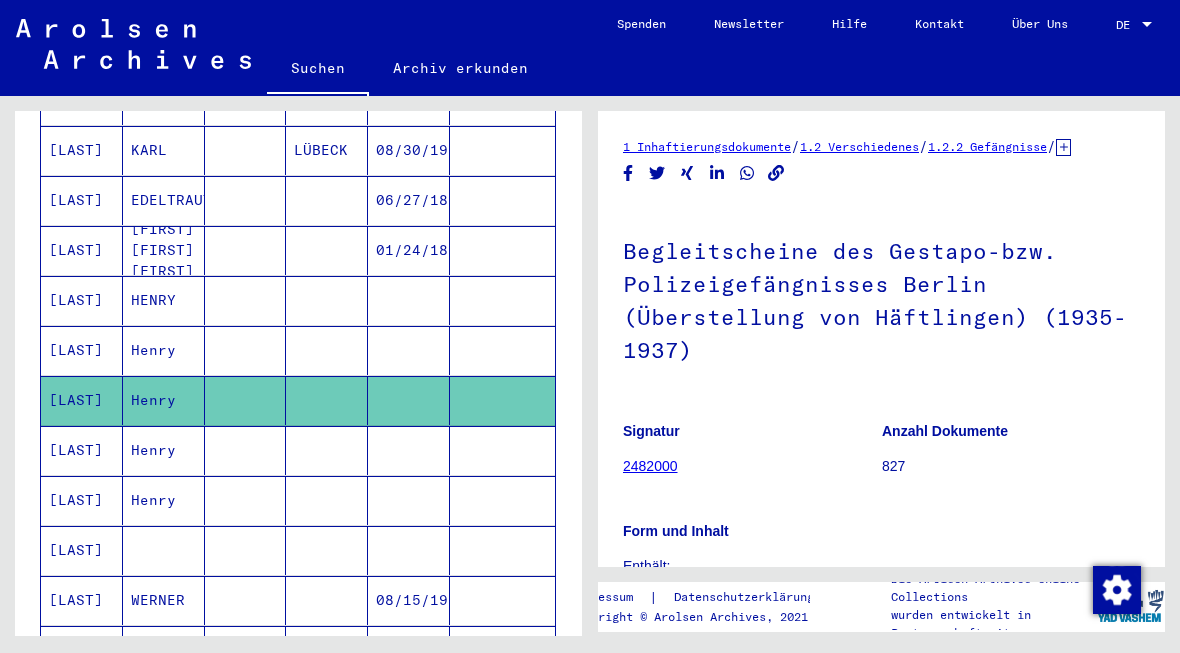 click on "[LAST]" at bounding box center [82, 500] 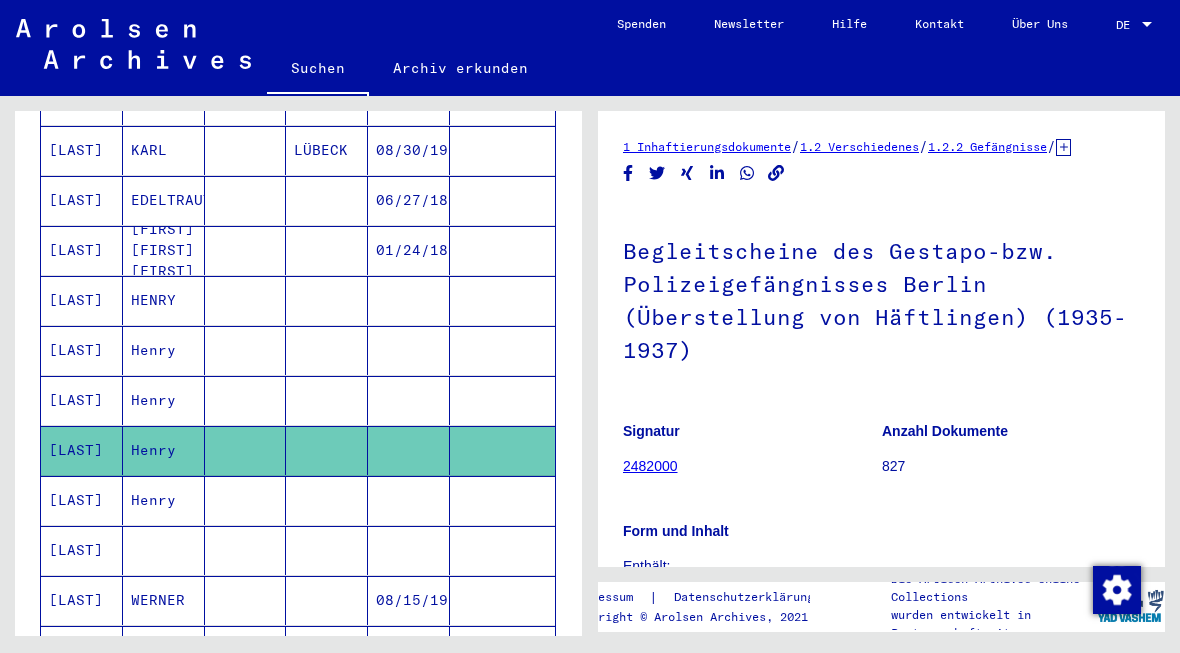 click on "[LAST]" at bounding box center [82, 600] 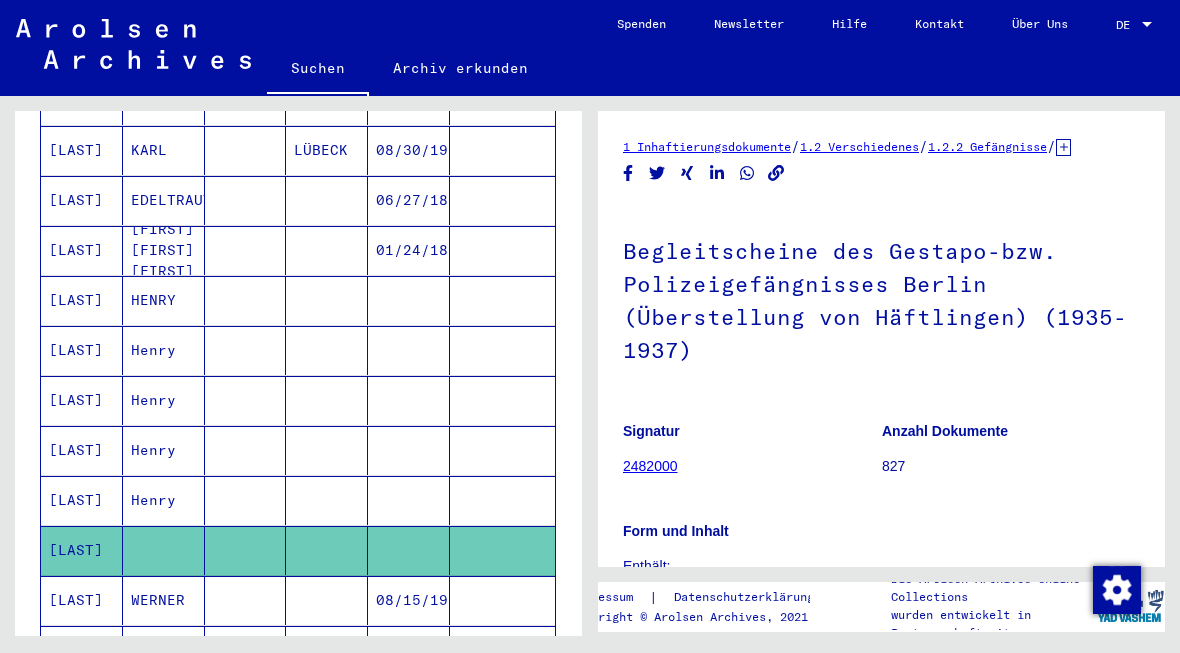 click 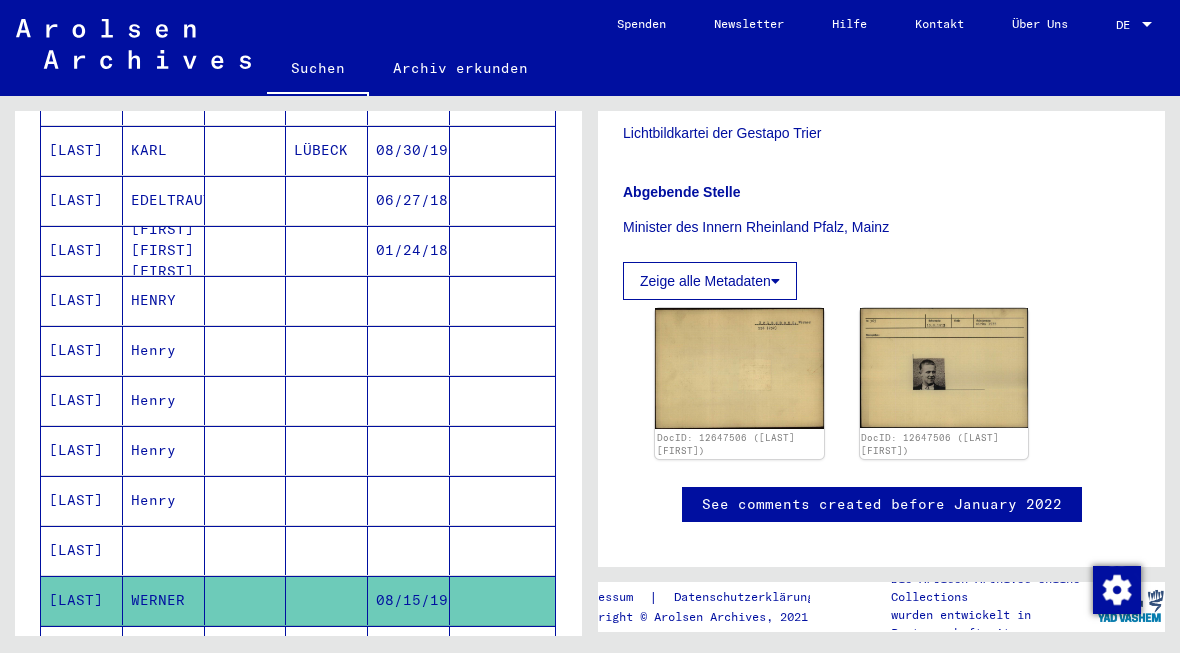 scroll, scrollTop: 335, scrollLeft: 0, axis: vertical 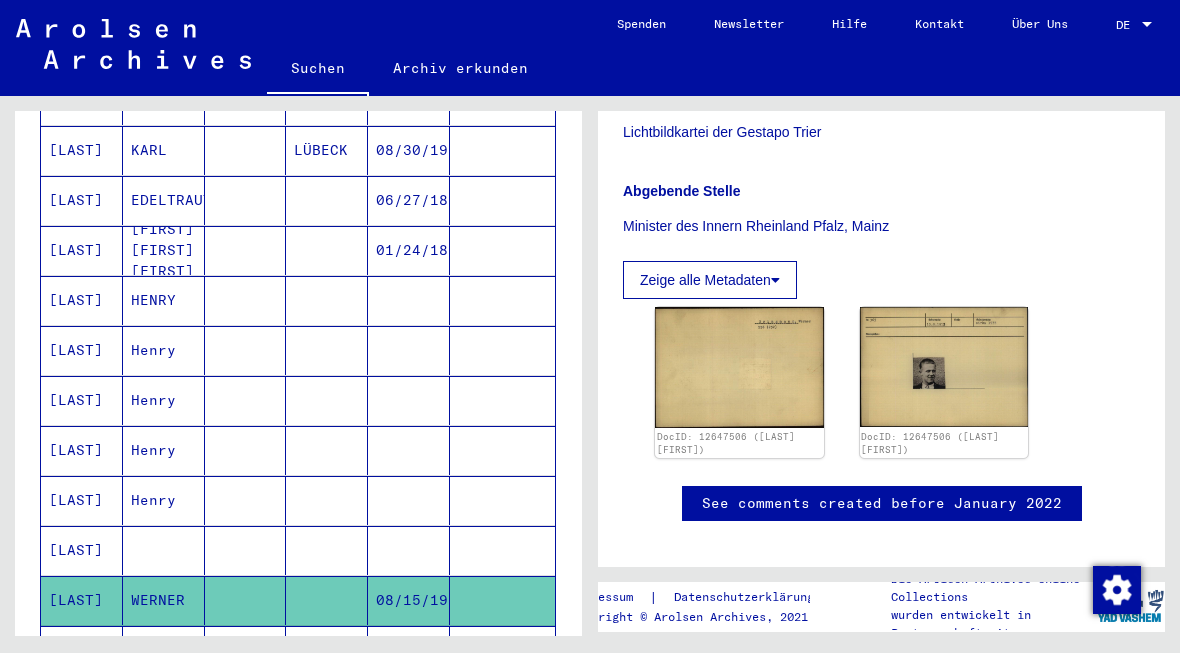 click 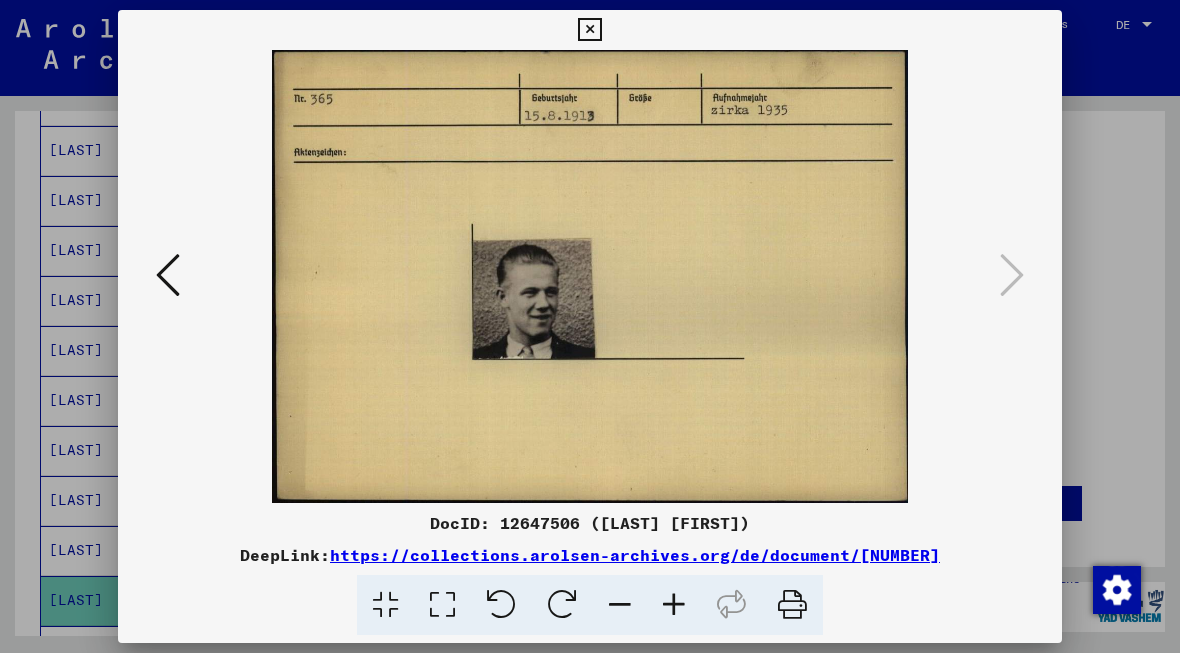 click at bounding box center (168, 275) 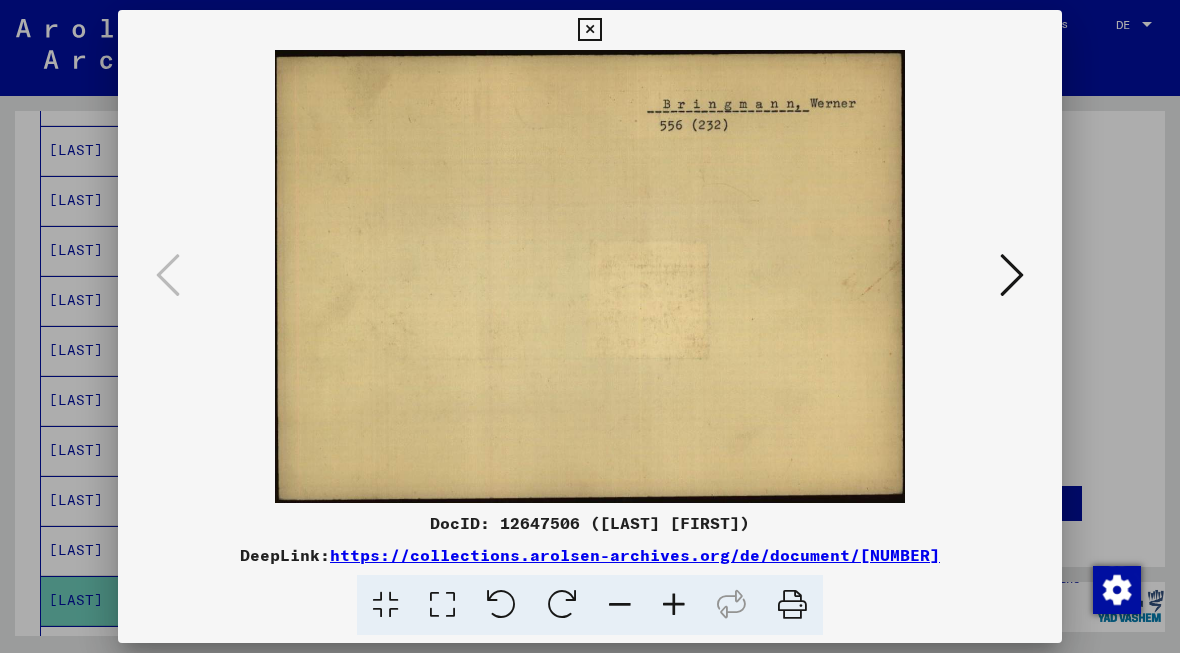 click at bounding box center (1012, 275) 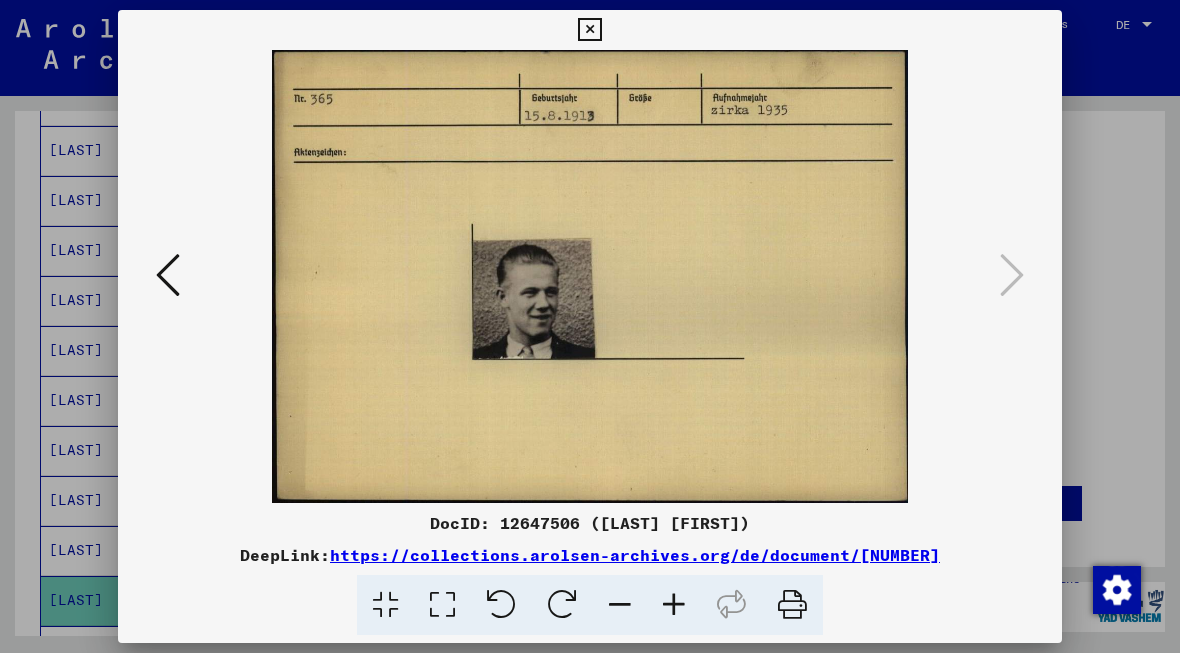 click at bounding box center (590, 326) 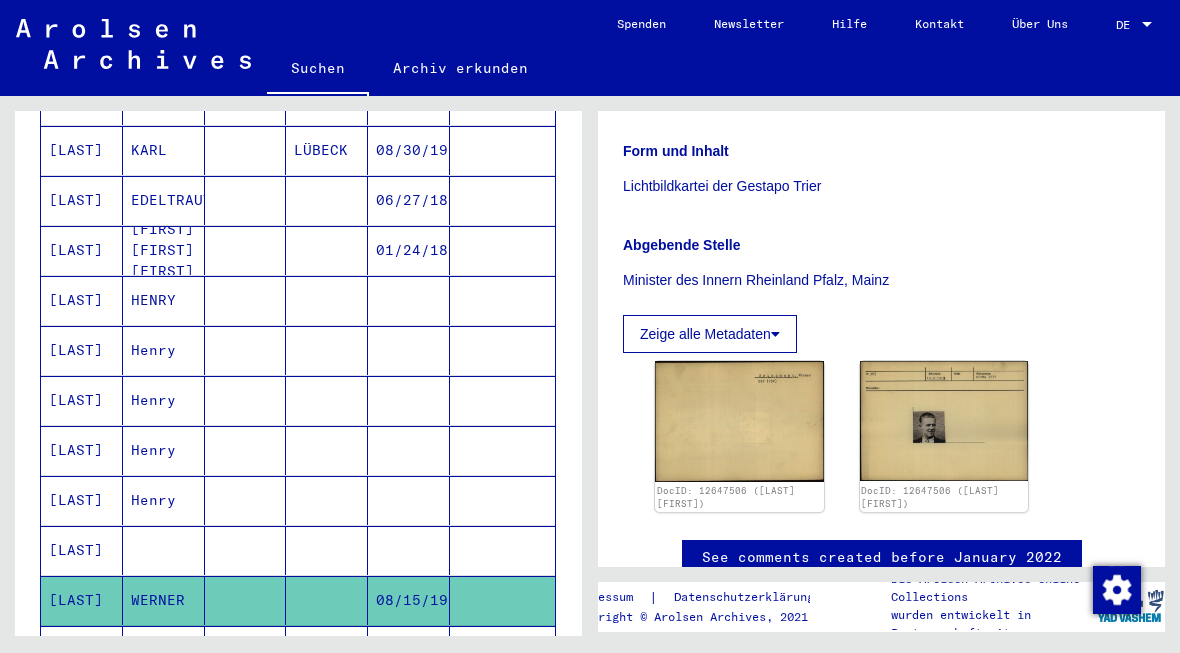 scroll, scrollTop: 289, scrollLeft: 0, axis: vertical 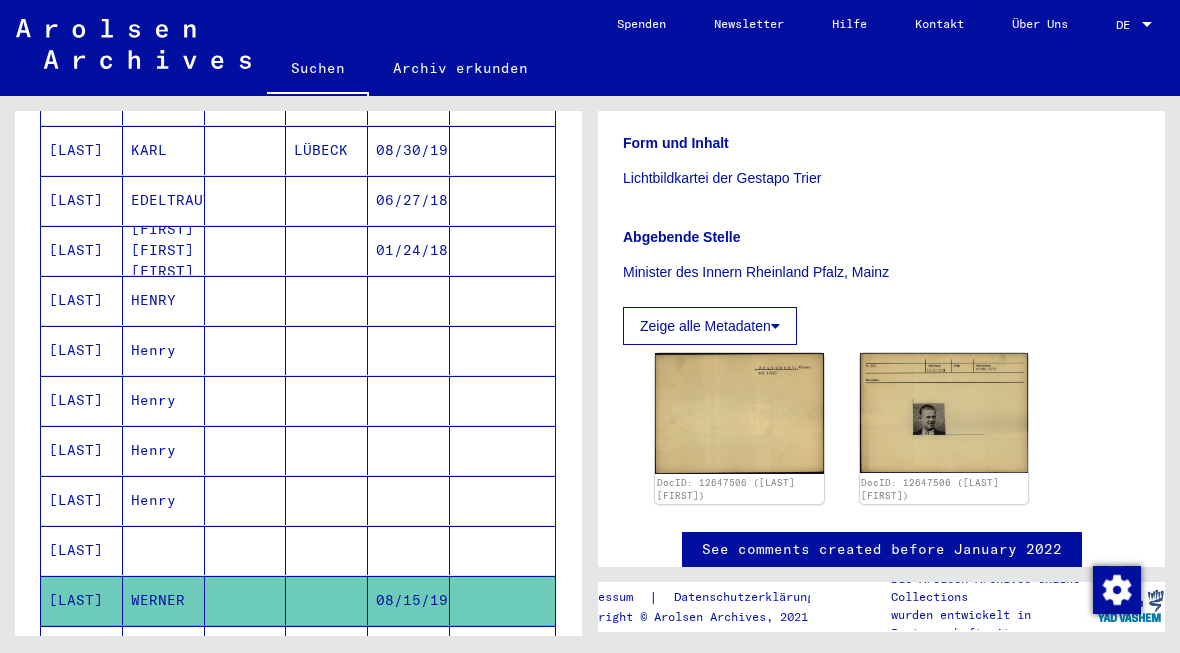 click 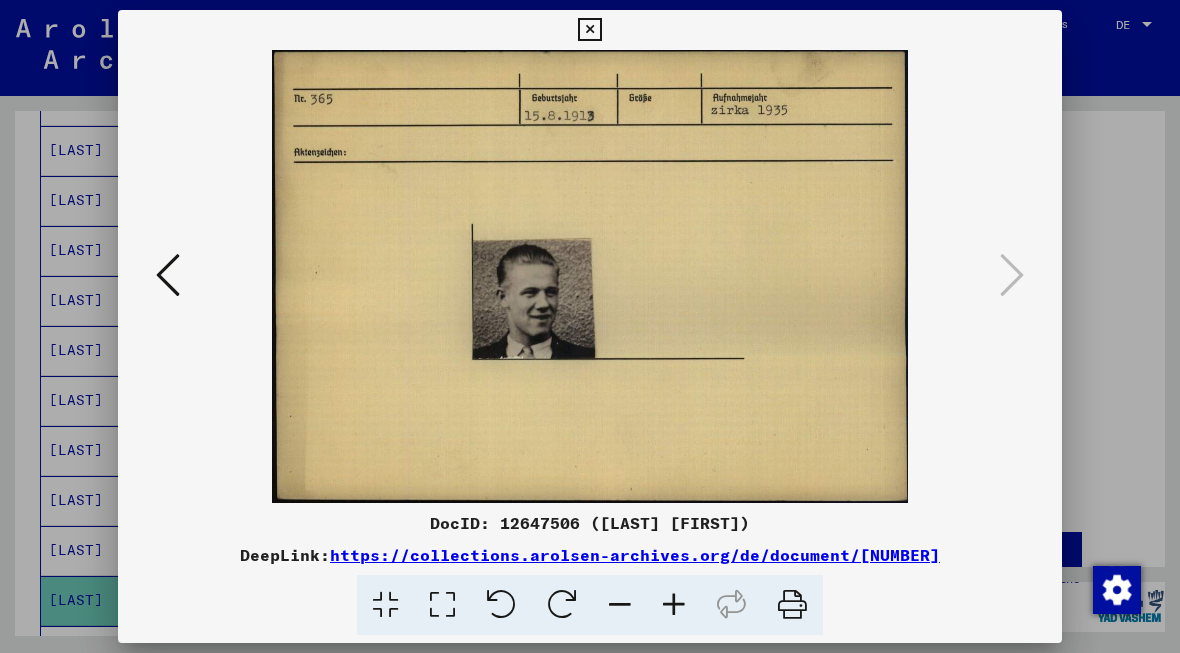 click at bounding box center (168, 275) 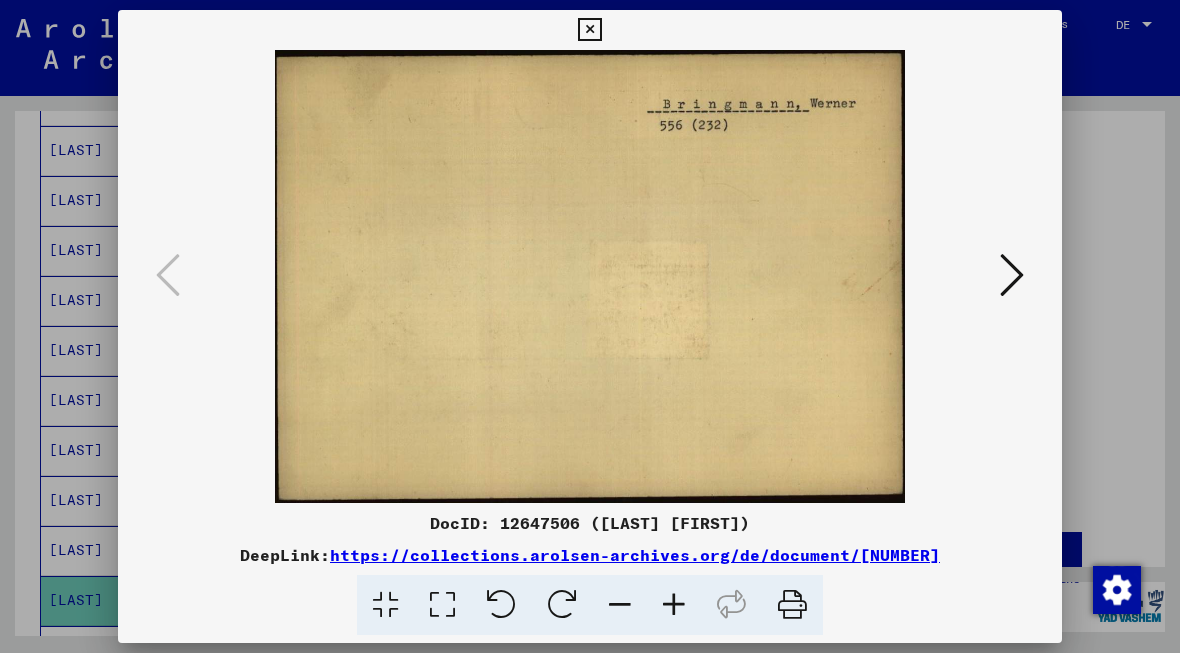 click at bounding box center (1012, 275) 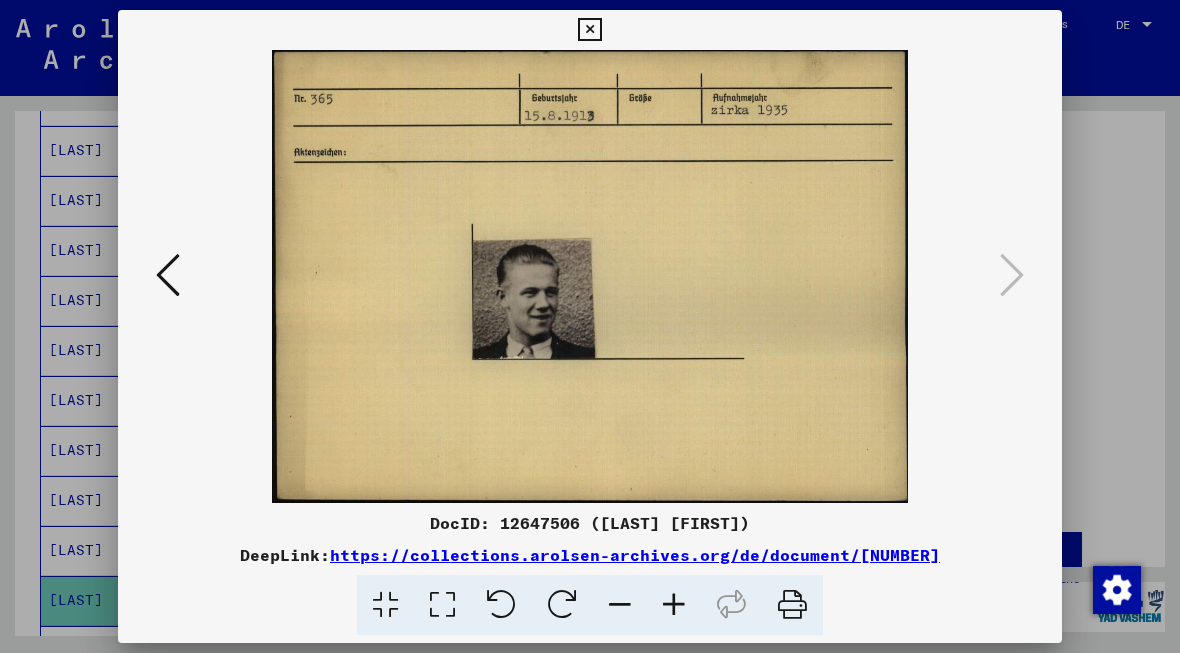 click at bounding box center (589, 30) 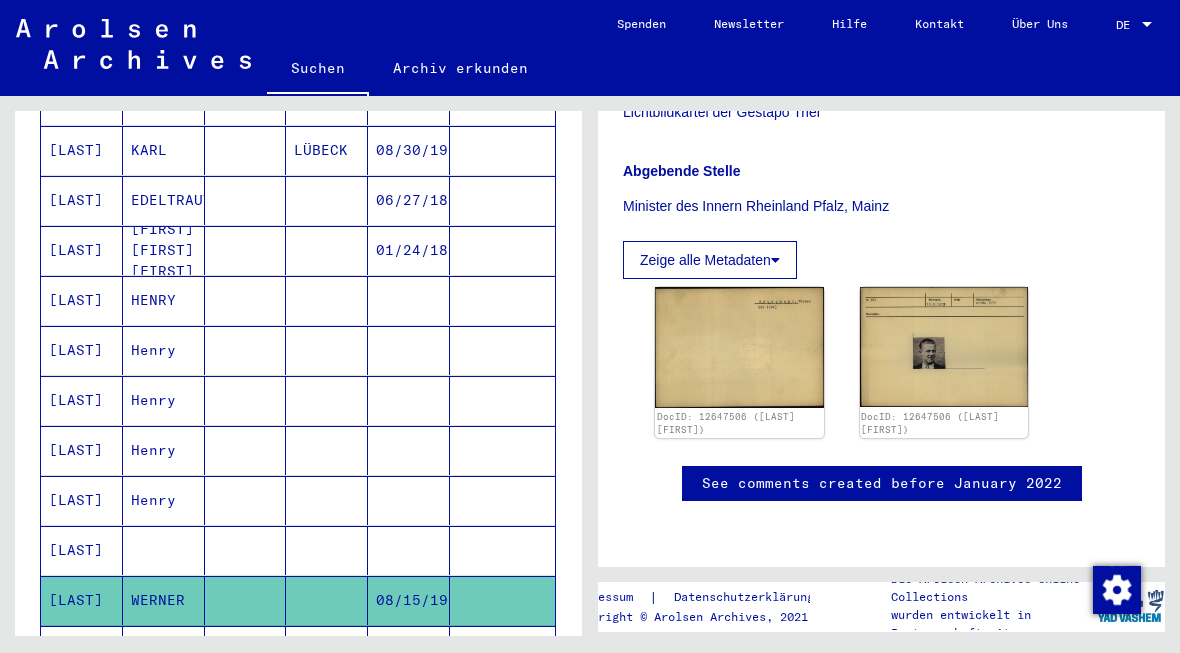 scroll, scrollTop: 589, scrollLeft: 0, axis: vertical 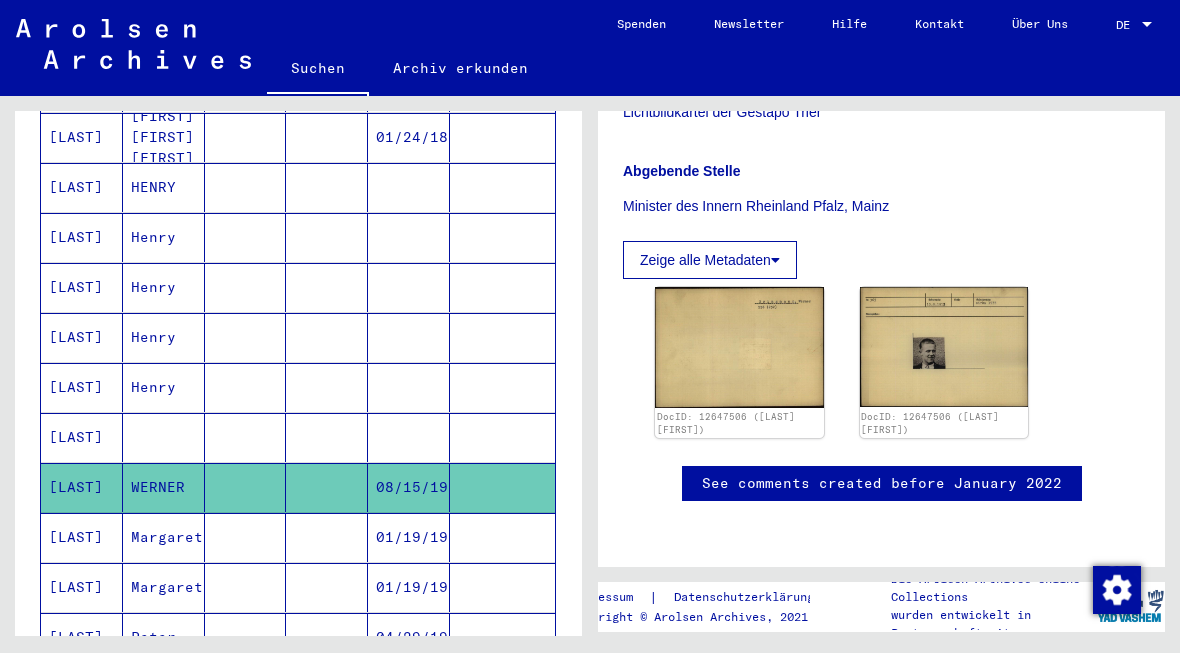 click on "[LAST]" at bounding box center (82, 587) 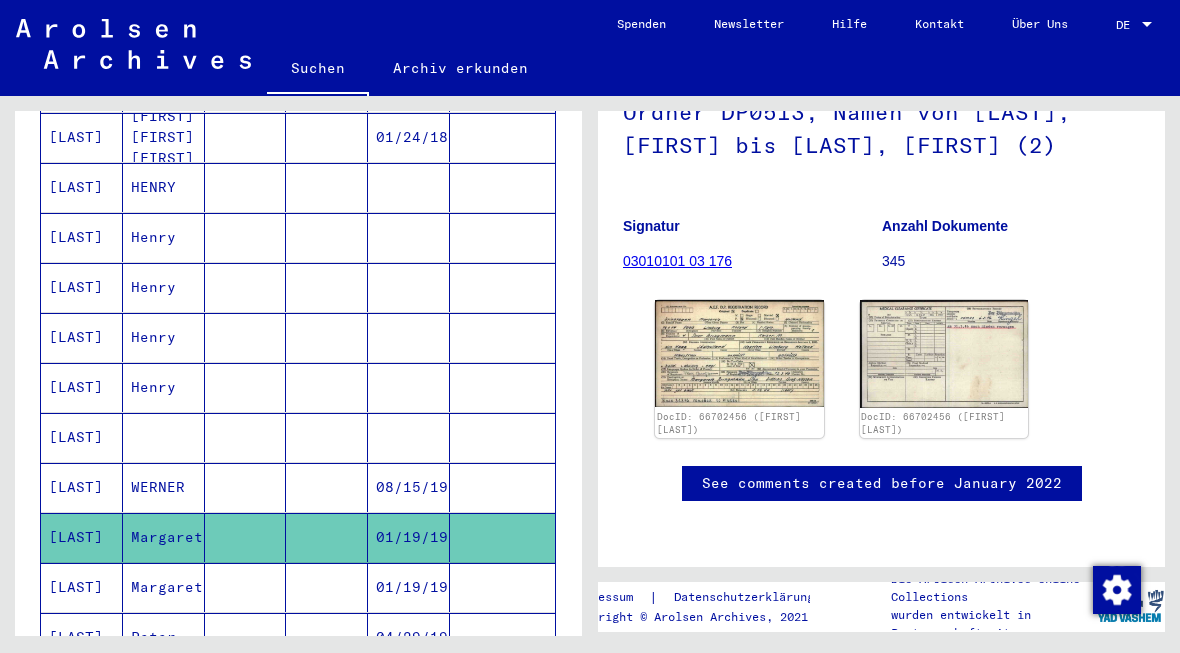 scroll, scrollTop: 187, scrollLeft: 0, axis: vertical 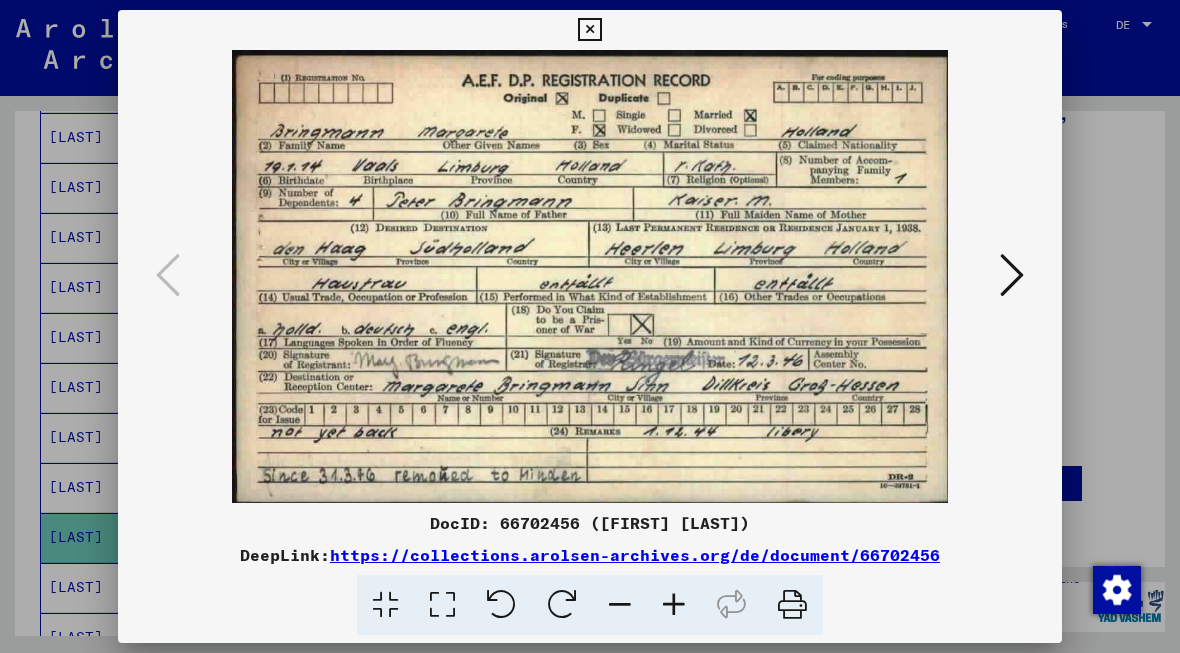 click at bounding box center (1012, 275) 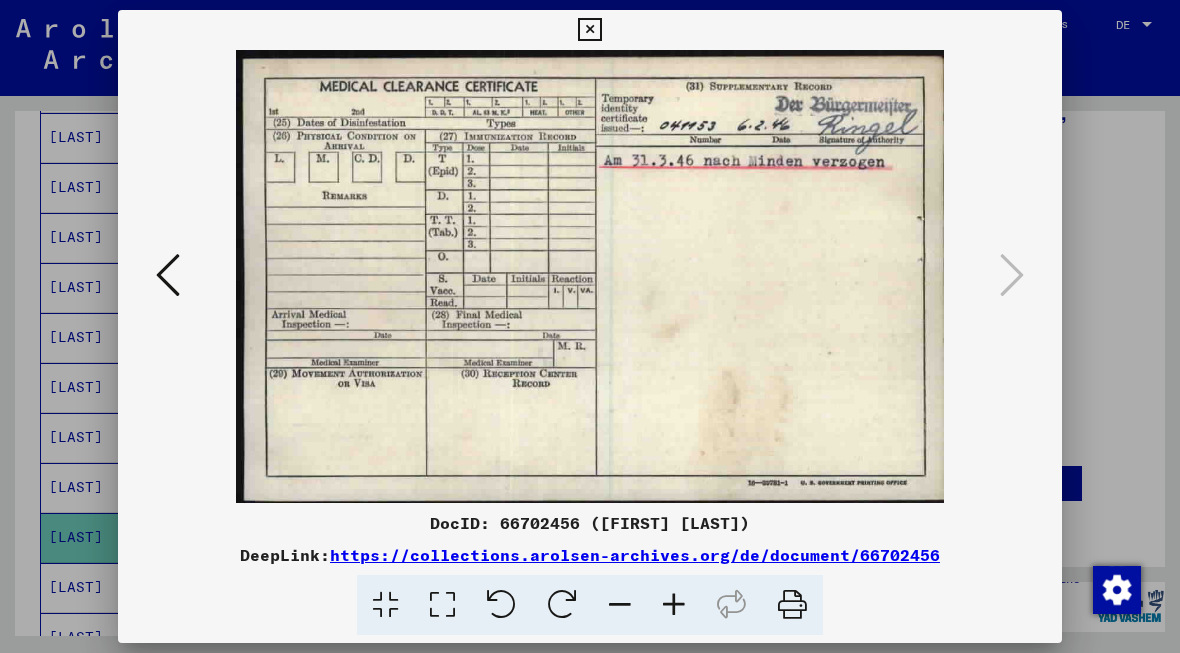 click at bounding box center (590, 326) 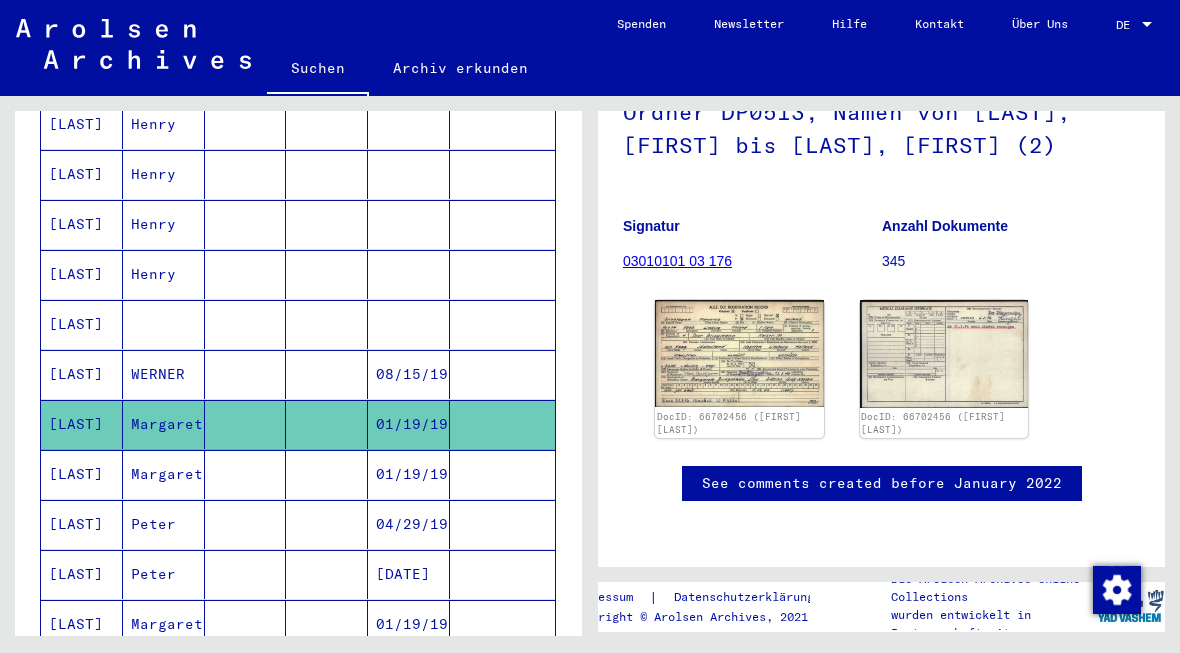 scroll, scrollTop: 777, scrollLeft: 0, axis: vertical 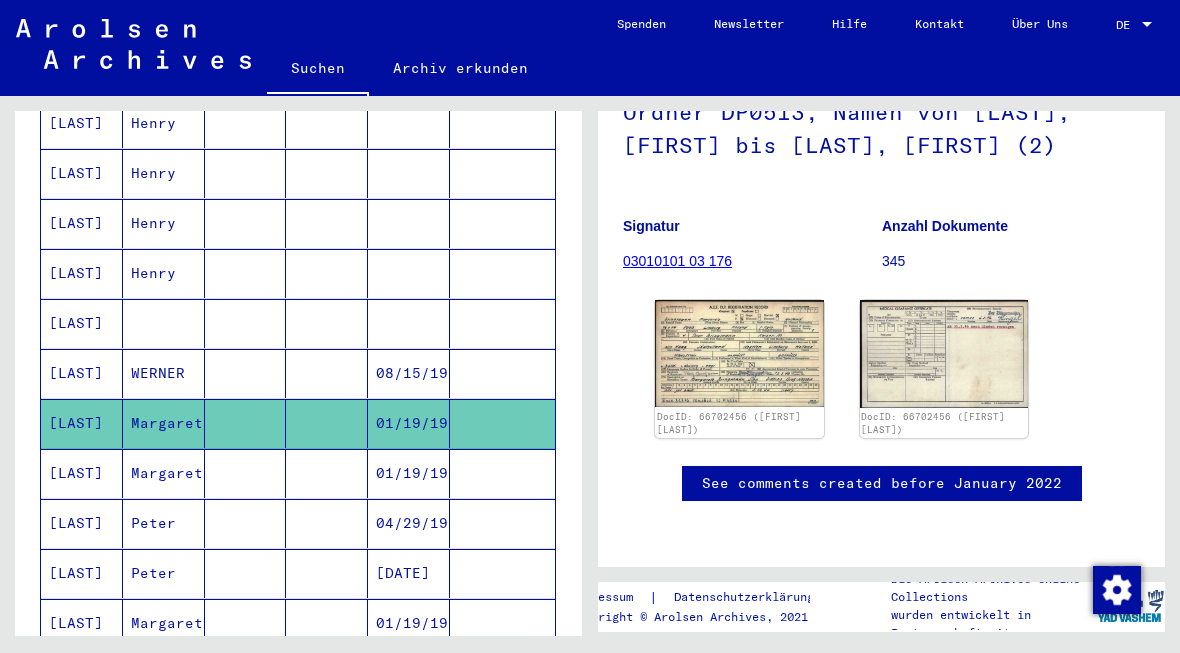 click on "[LAST]" at bounding box center [82, 523] 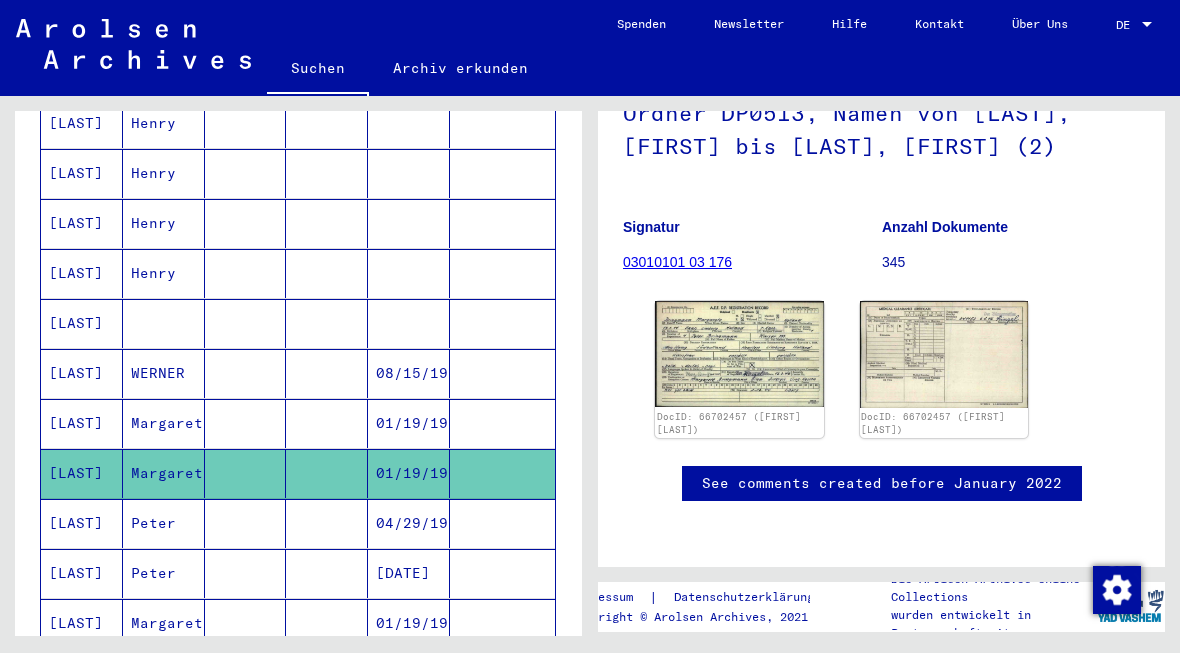 scroll, scrollTop: 315, scrollLeft: 0, axis: vertical 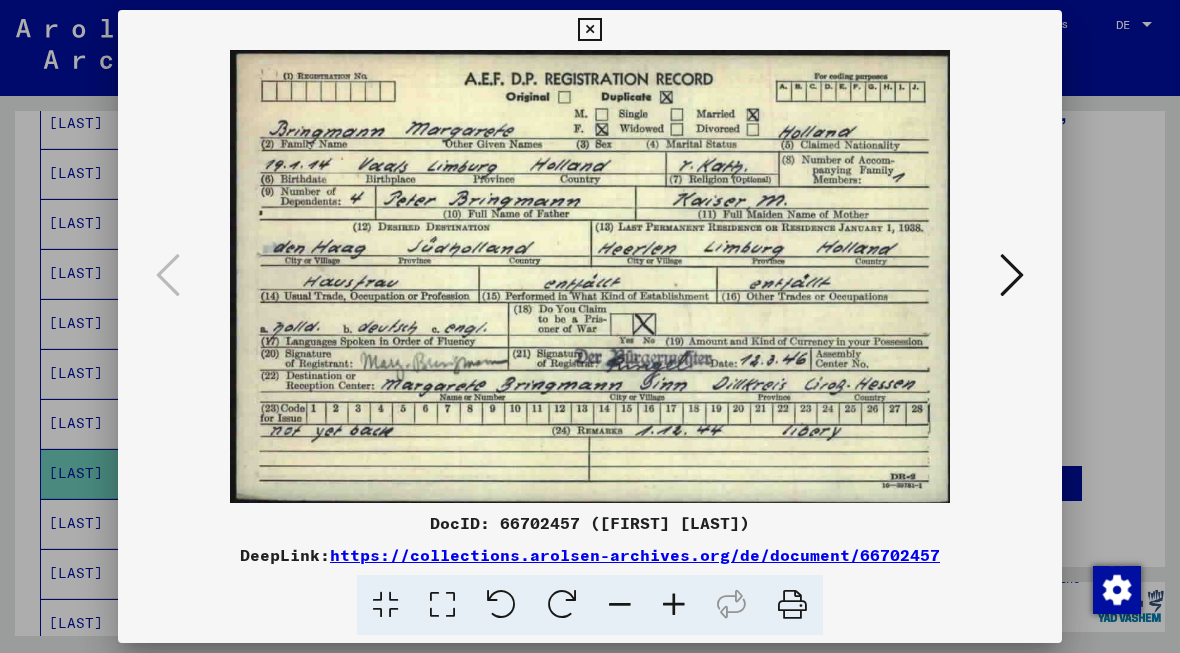 click at bounding box center (590, 326) 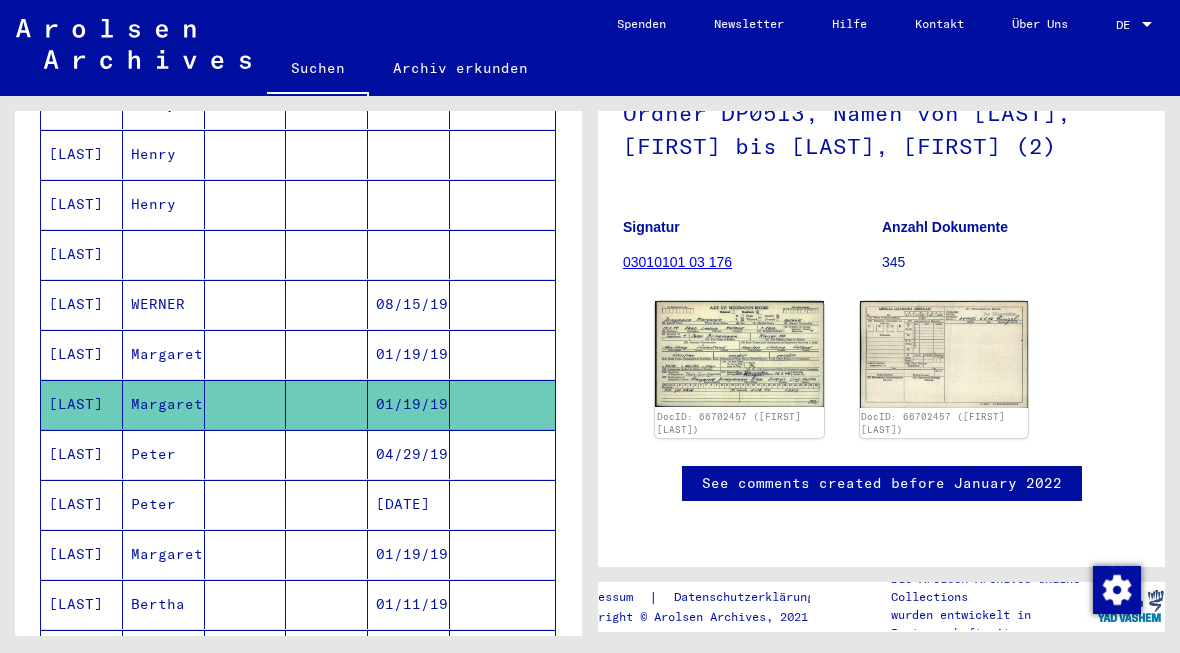 scroll, scrollTop: 898, scrollLeft: 0, axis: vertical 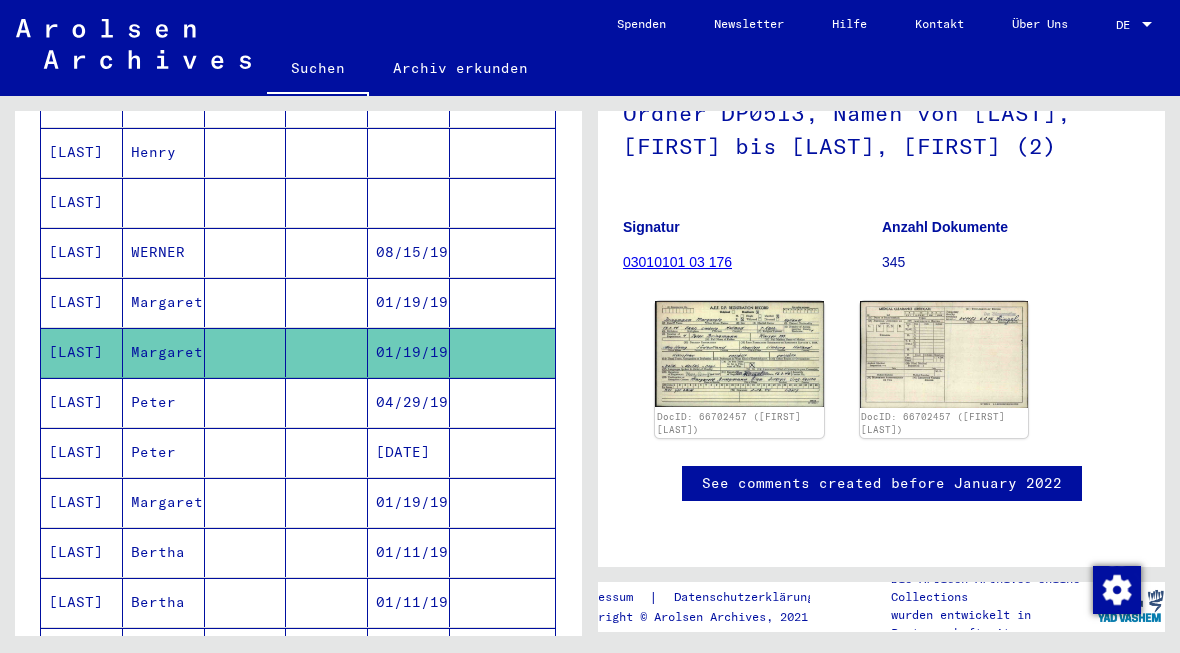 click on "[LAST]" at bounding box center [82, 452] 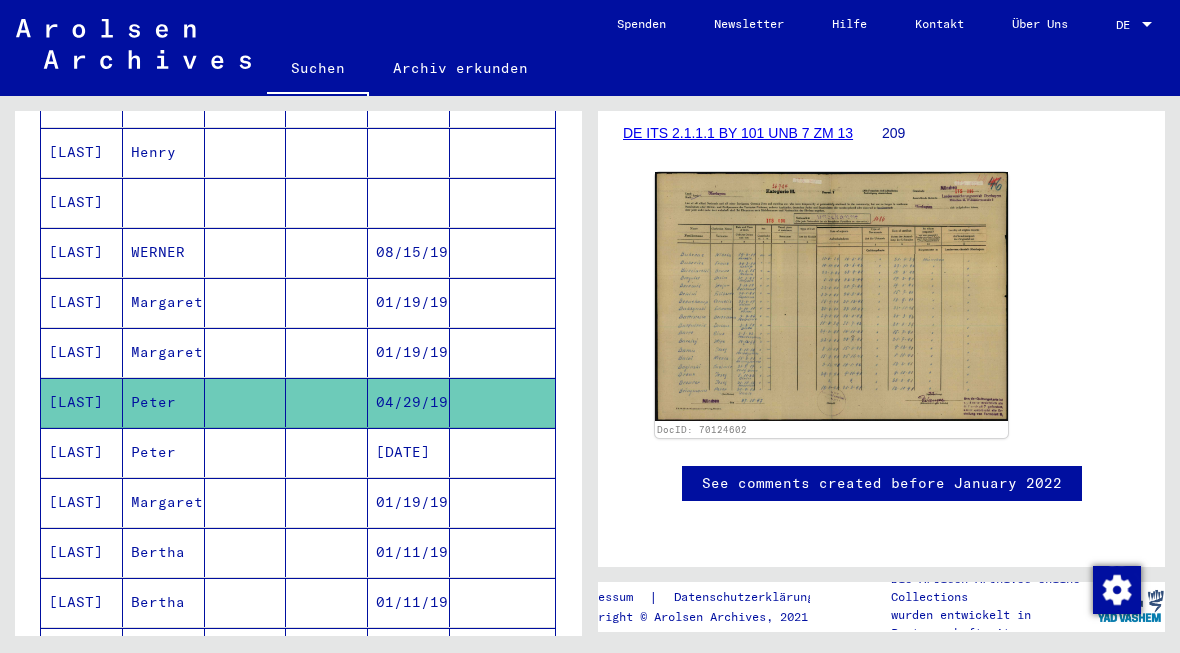 scroll, scrollTop: 450, scrollLeft: 0, axis: vertical 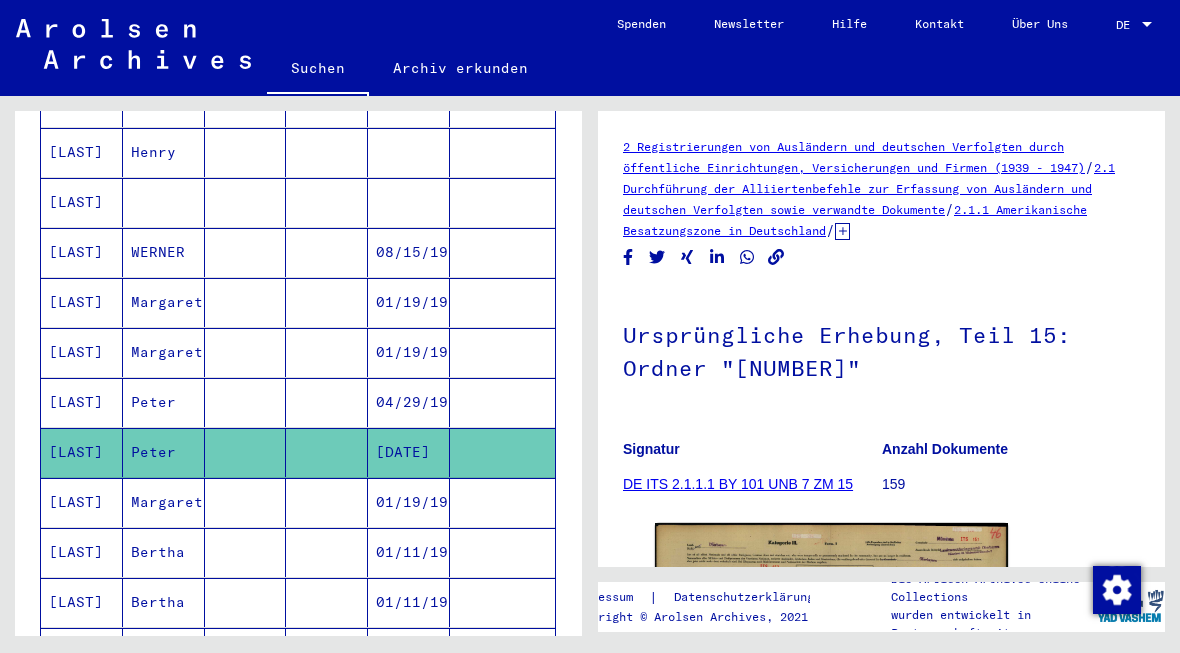 click on "[LAST]" at bounding box center [82, 552] 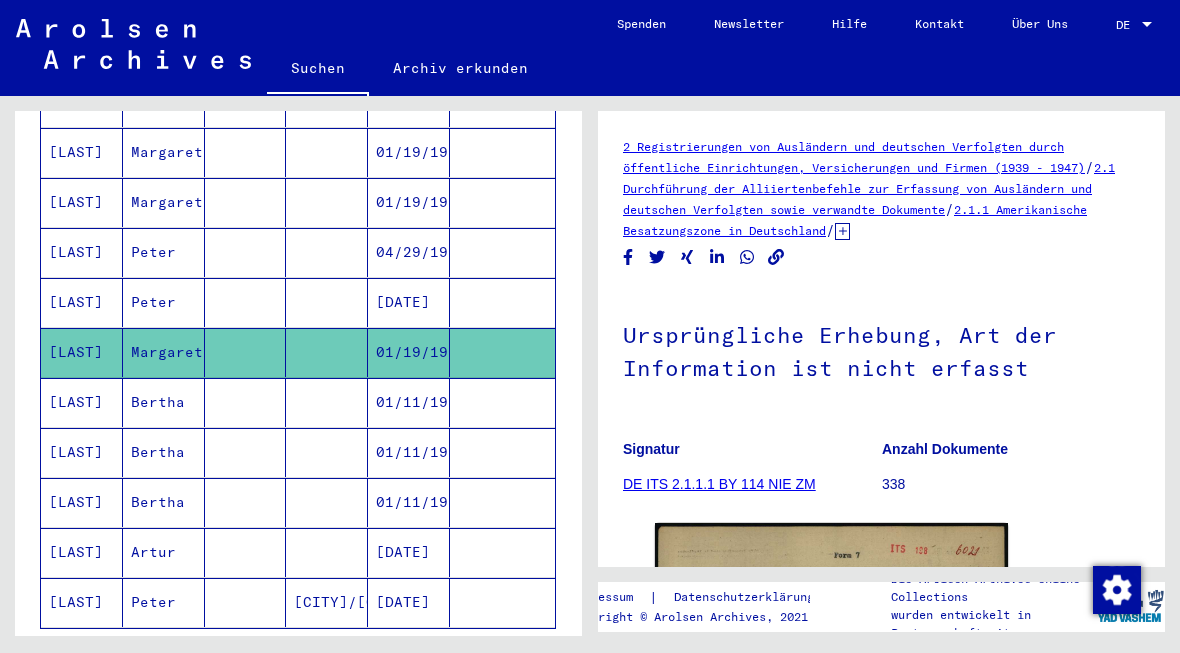 scroll, scrollTop: 1218, scrollLeft: 0, axis: vertical 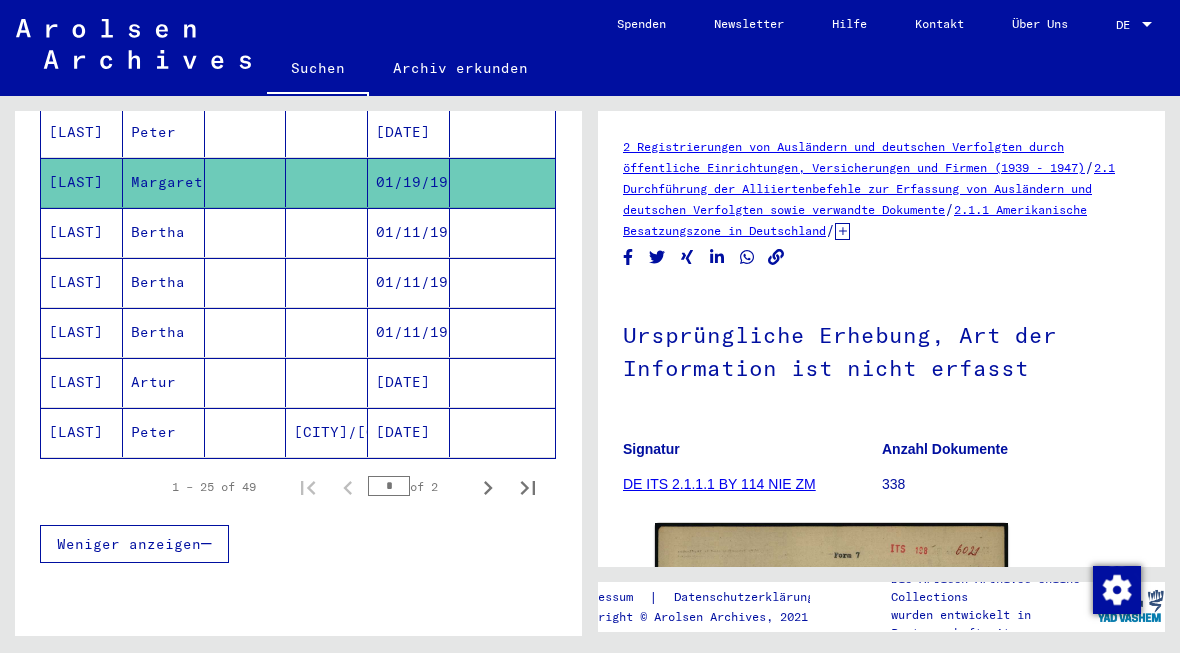click on "[LAST]" at bounding box center [82, 282] 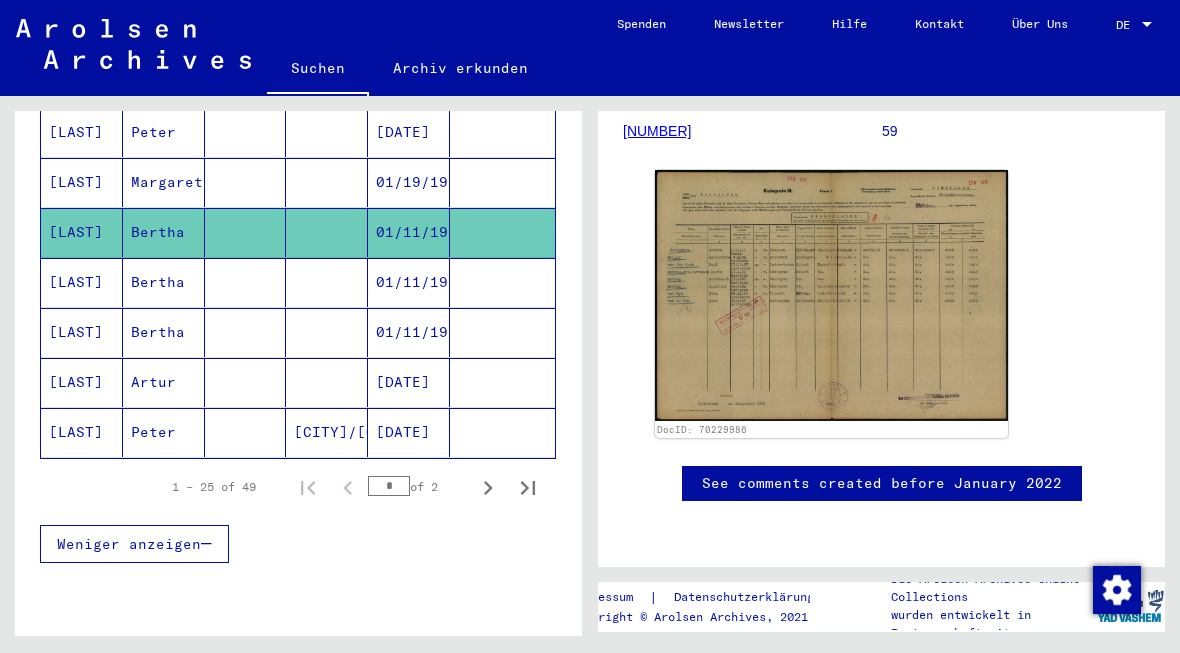 scroll, scrollTop: 433, scrollLeft: 0, axis: vertical 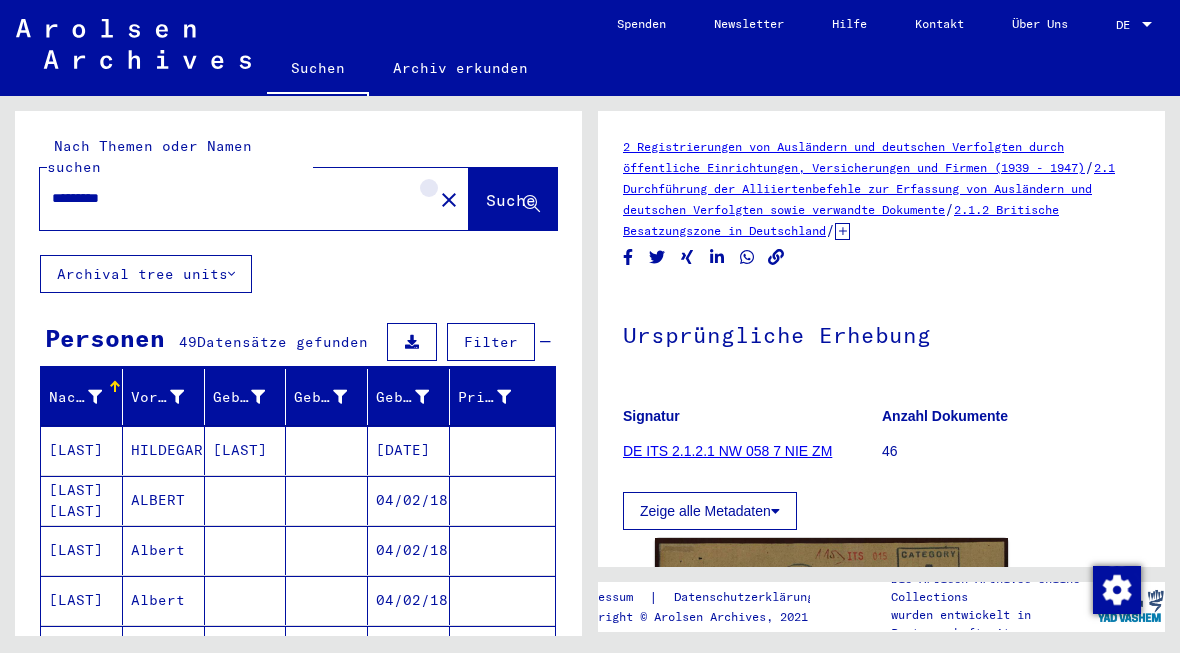 click on "close" 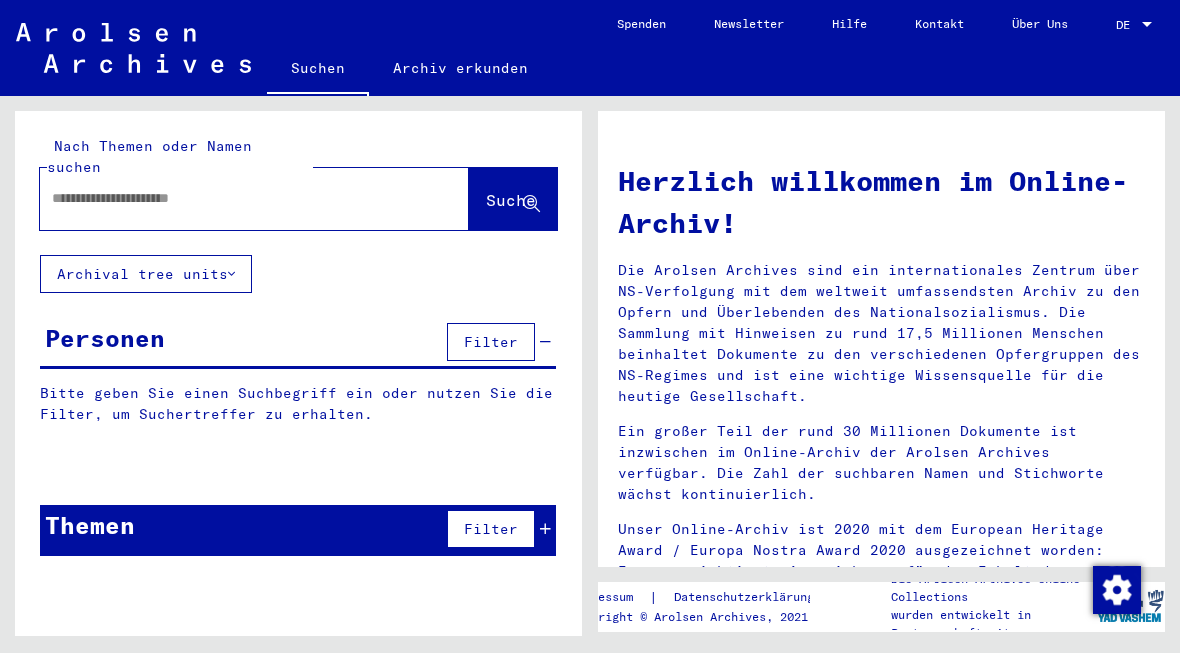 click at bounding box center [230, 198] 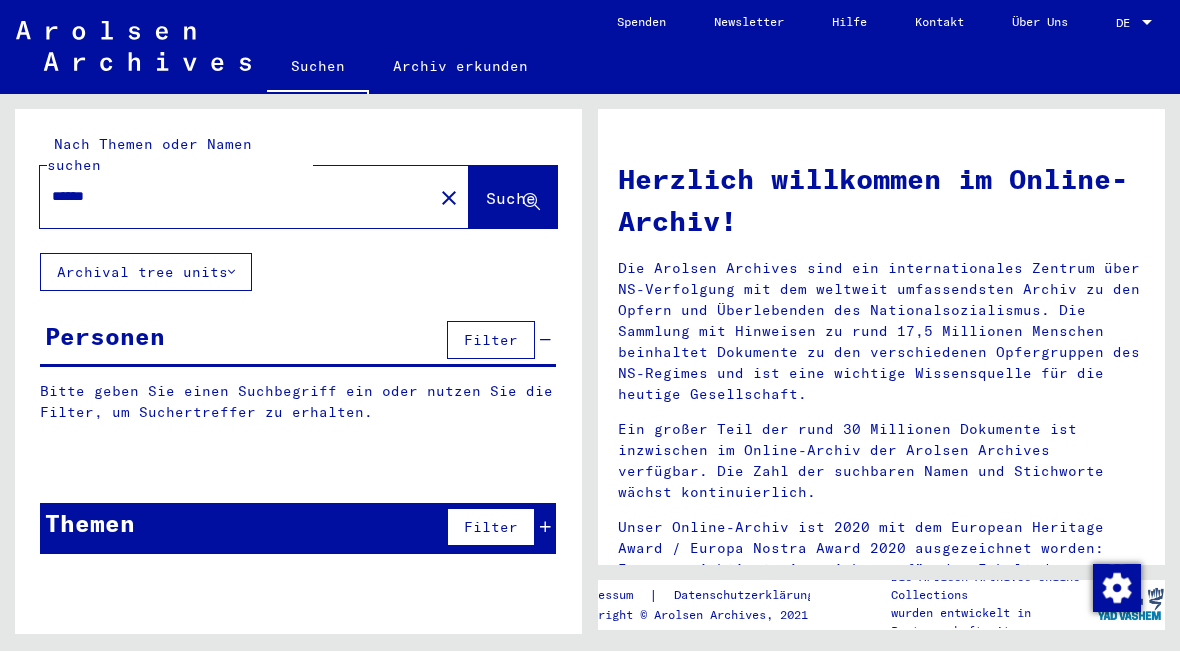 type on "******" 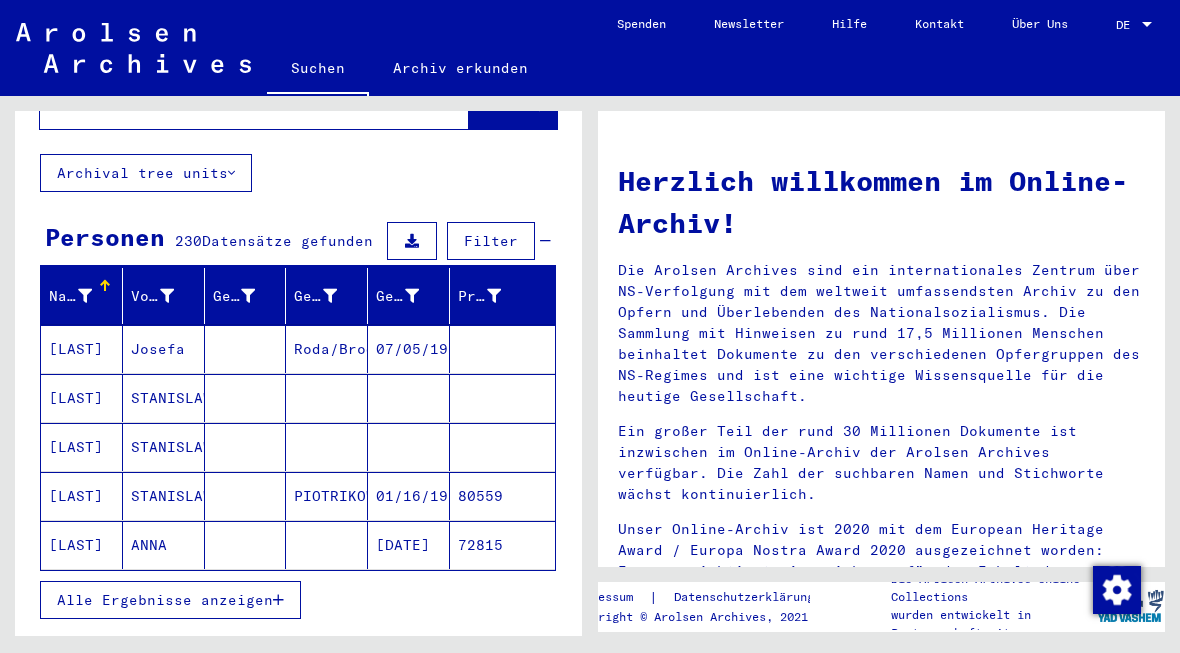 scroll, scrollTop: 118, scrollLeft: 0, axis: vertical 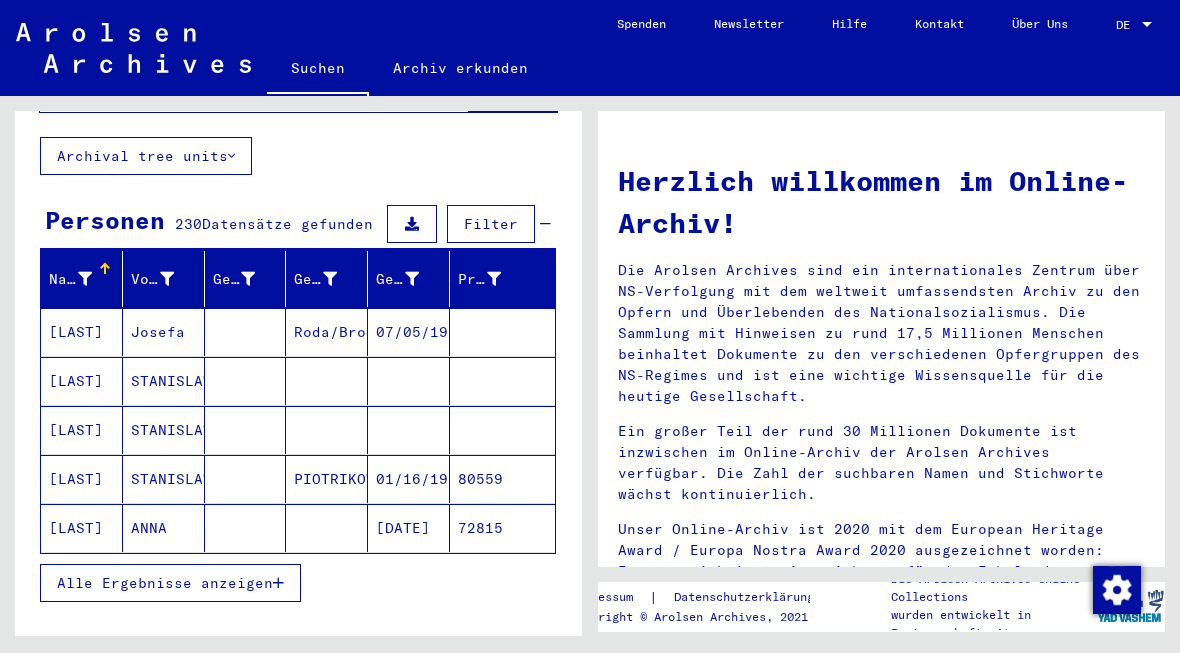 click on "[LAST]" at bounding box center (82, 430) 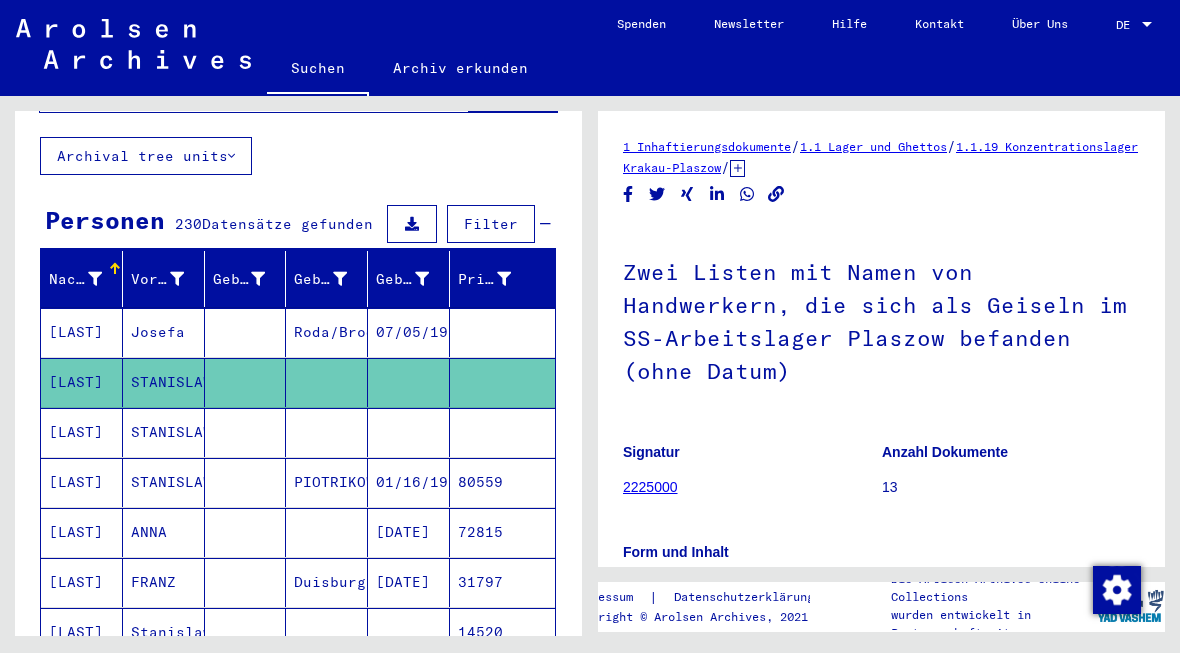scroll, scrollTop: 0, scrollLeft: 0, axis: both 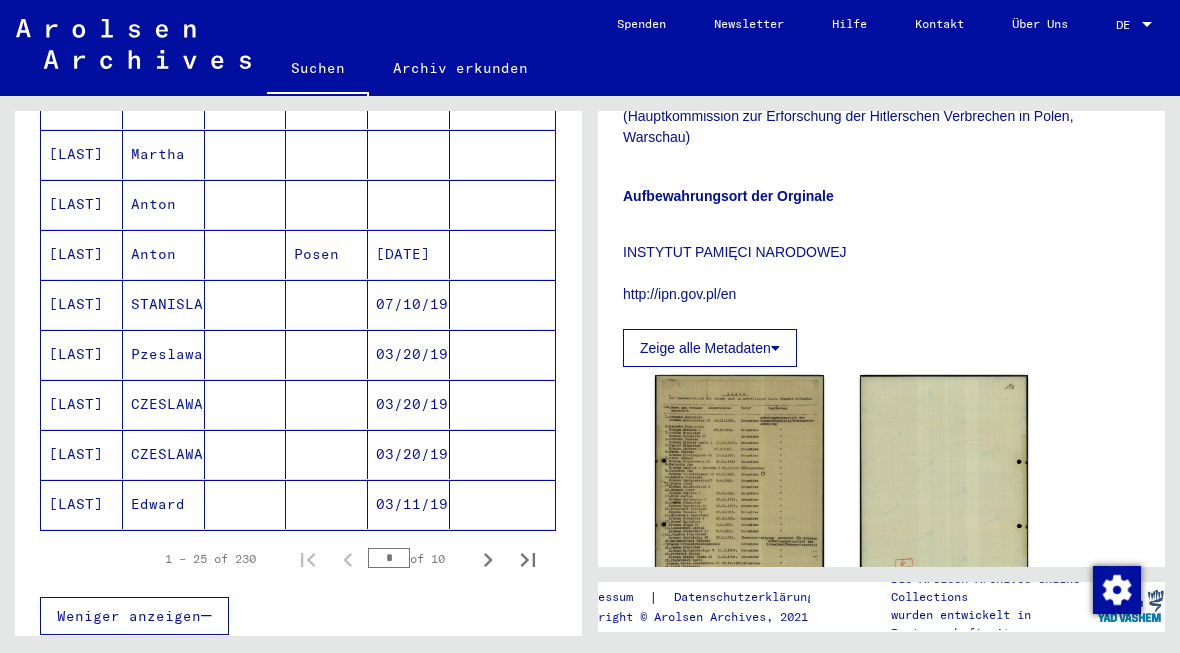 click 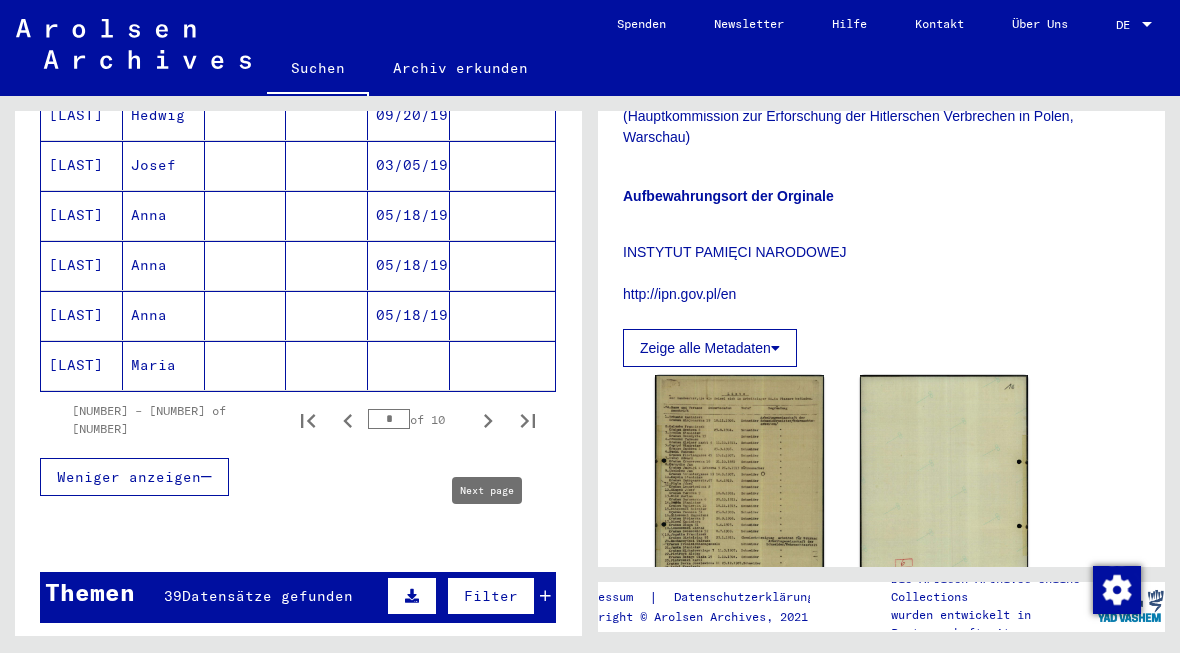 scroll, scrollTop: 1281, scrollLeft: 0, axis: vertical 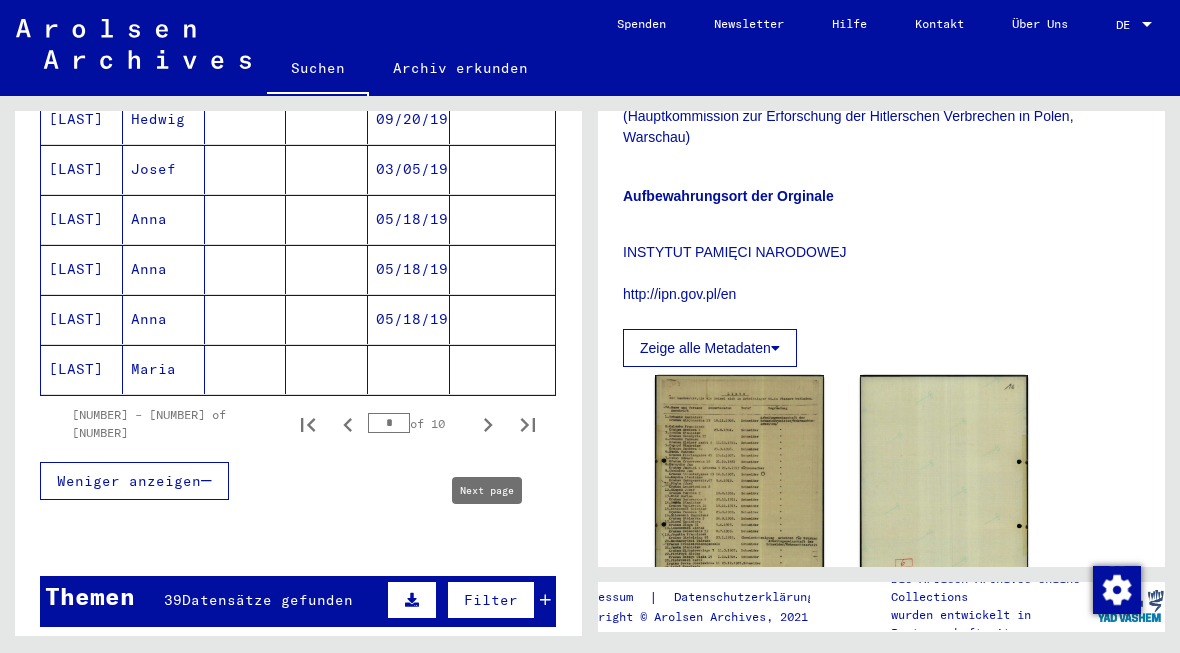 click 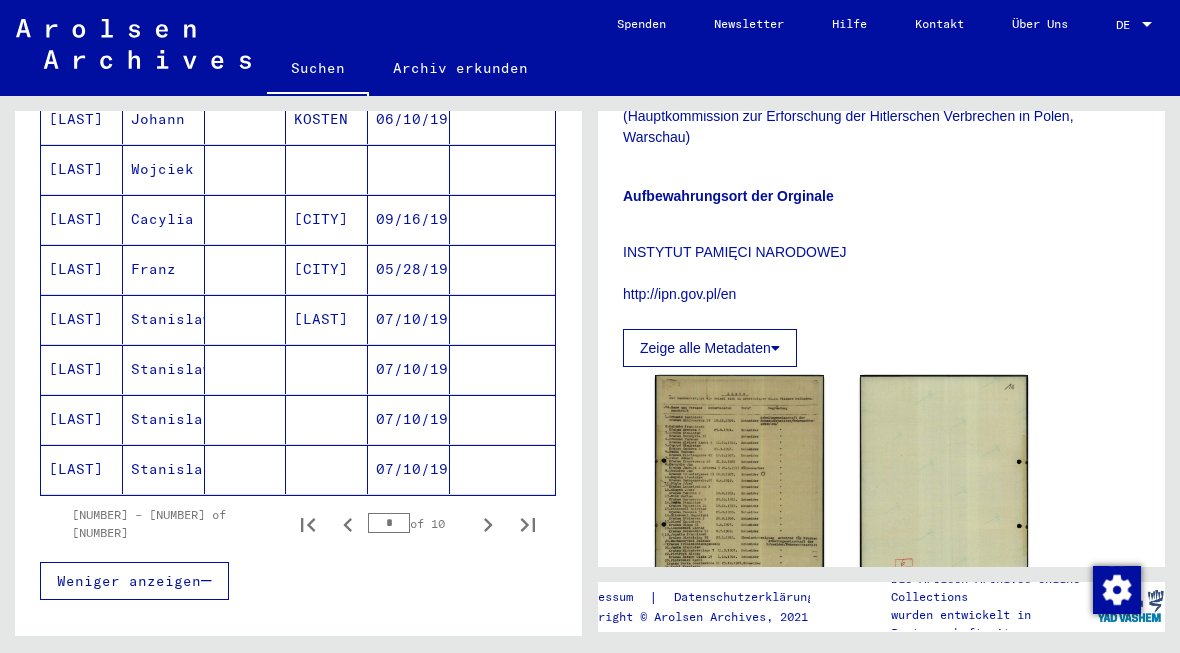 scroll, scrollTop: 1241, scrollLeft: 0, axis: vertical 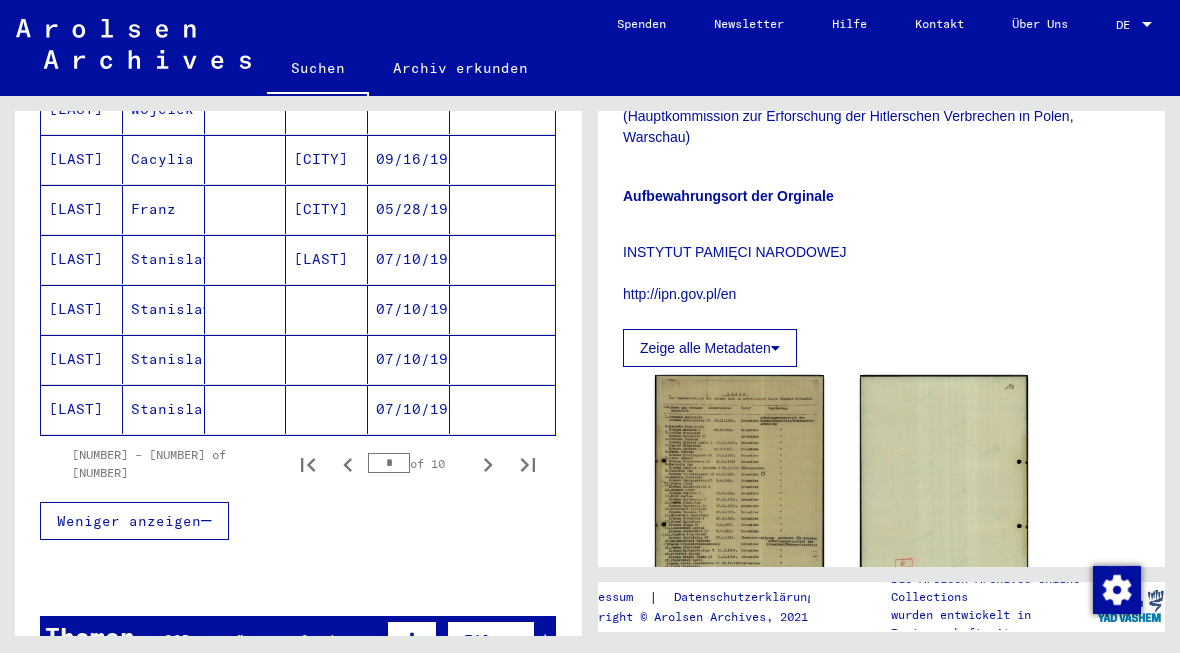 click 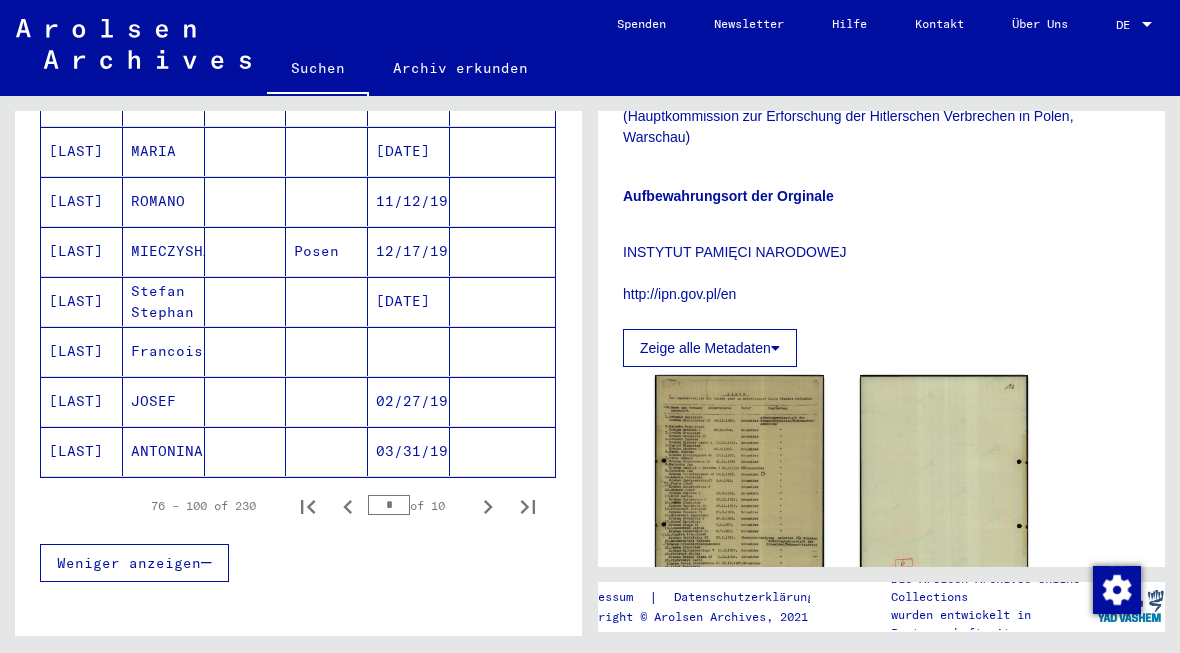 scroll, scrollTop: 1212, scrollLeft: 0, axis: vertical 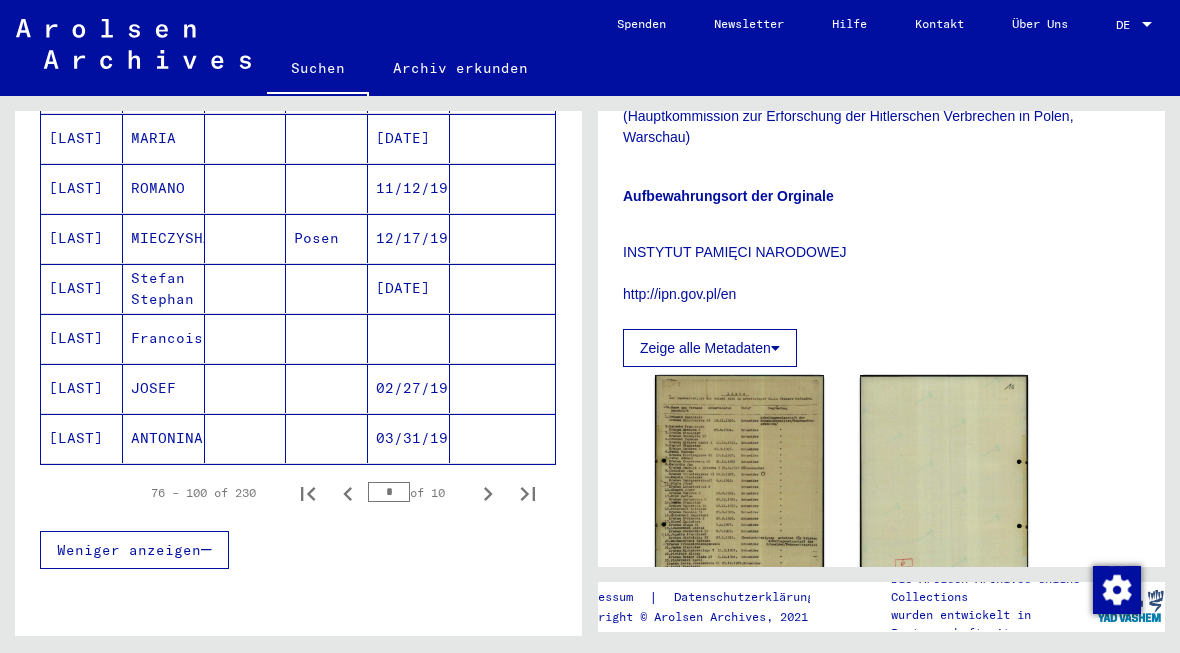 click 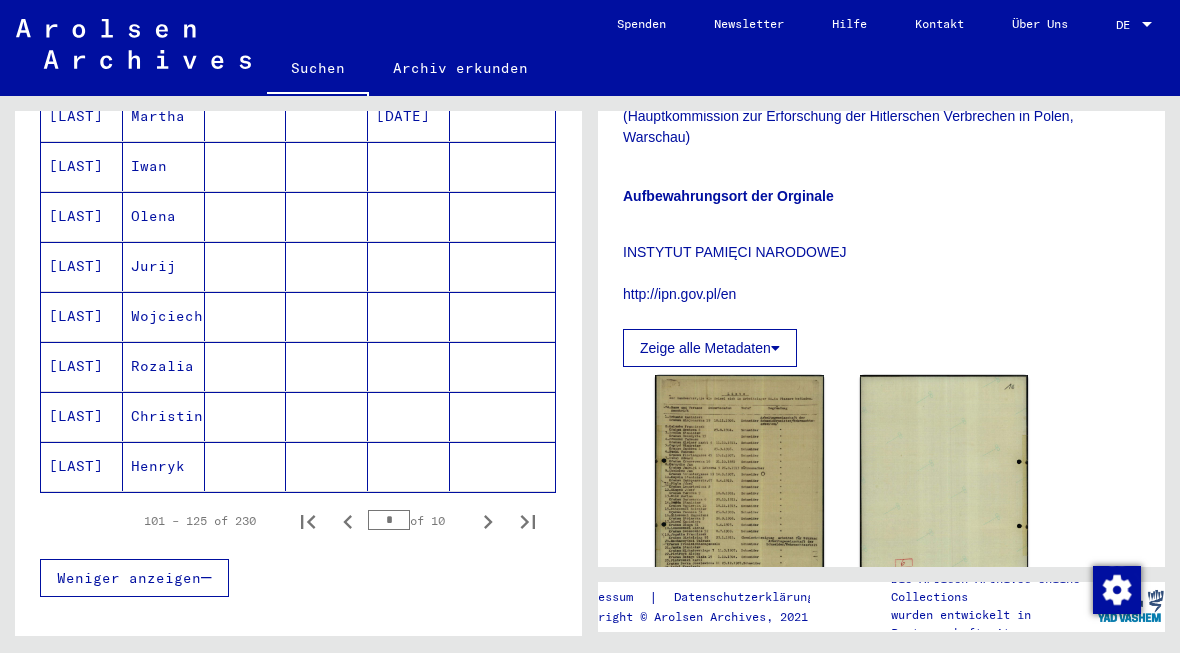 scroll, scrollTop: 1288, scrollLeft: 0, axis: vertical 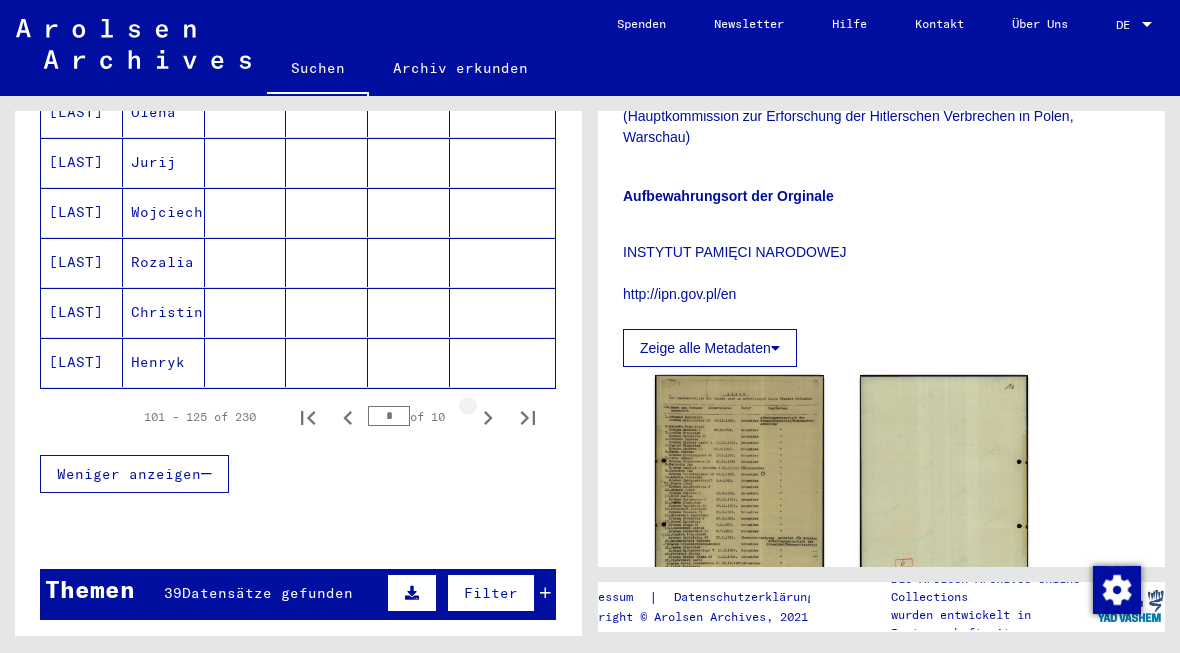 click 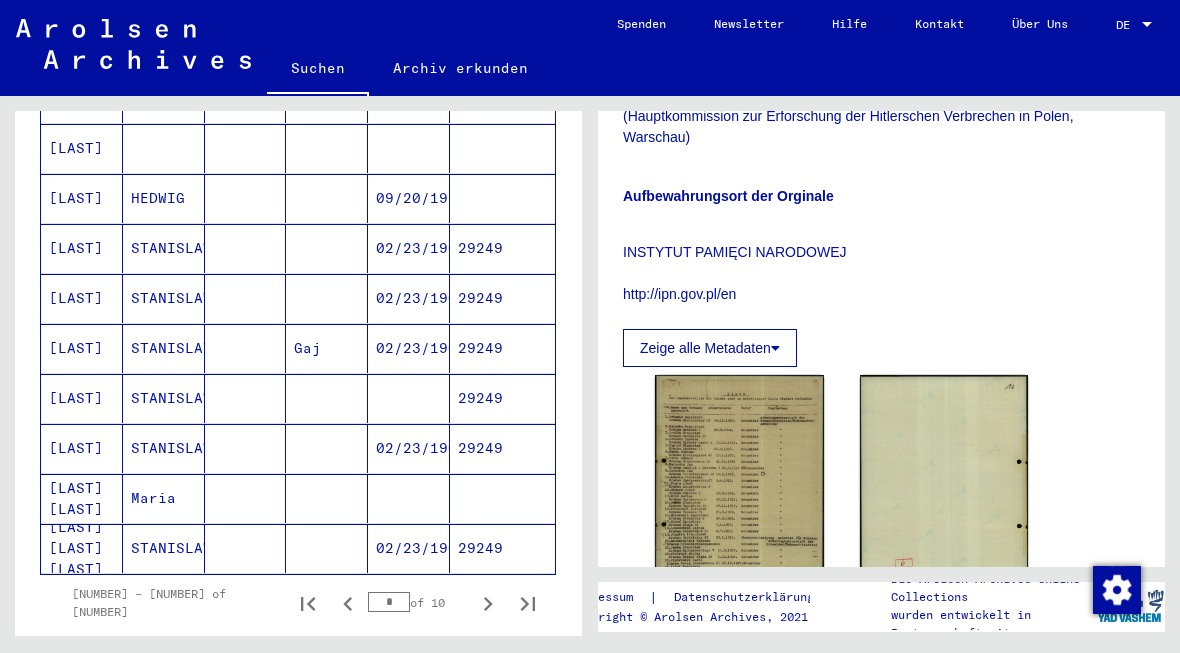 scroll, scrollTop: 1108, scrollLeft: 0, axis: vertical 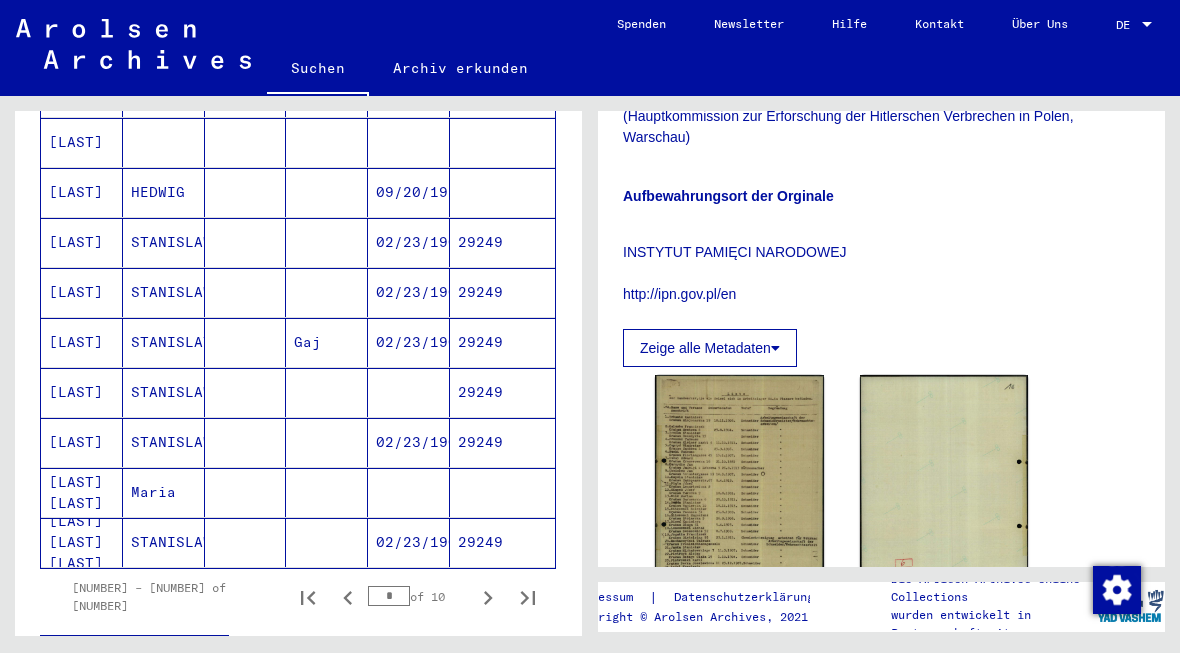 click on "02/23/1903" 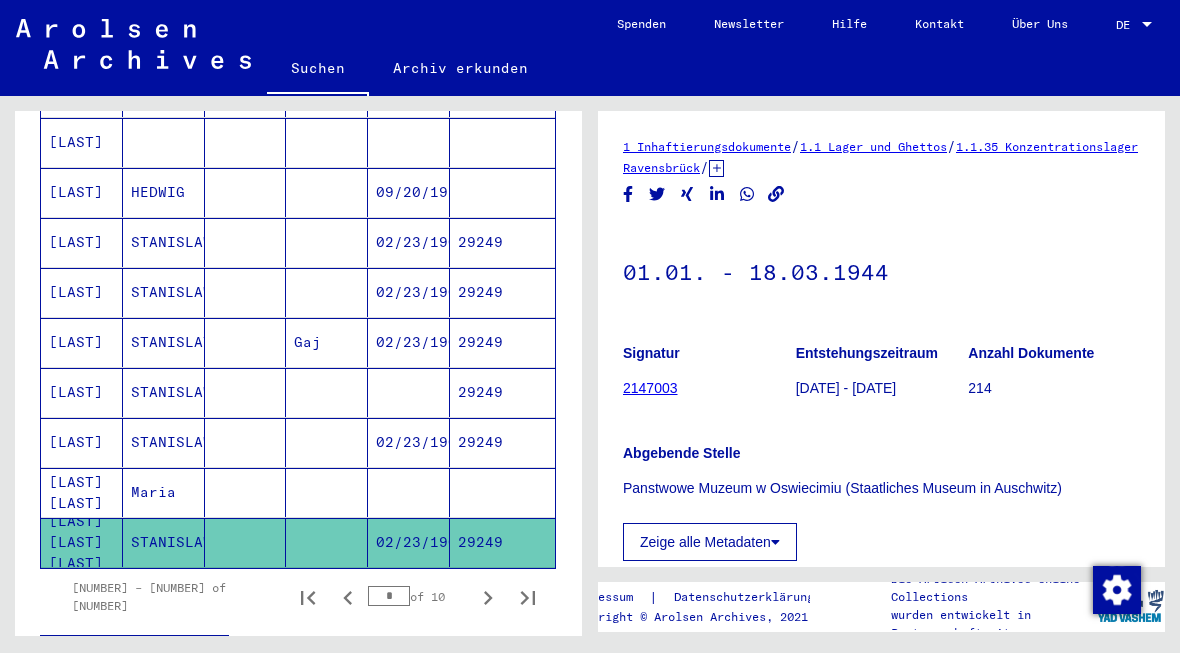scroll, scrollTop: 0, scrollLeft: 0, axis: both 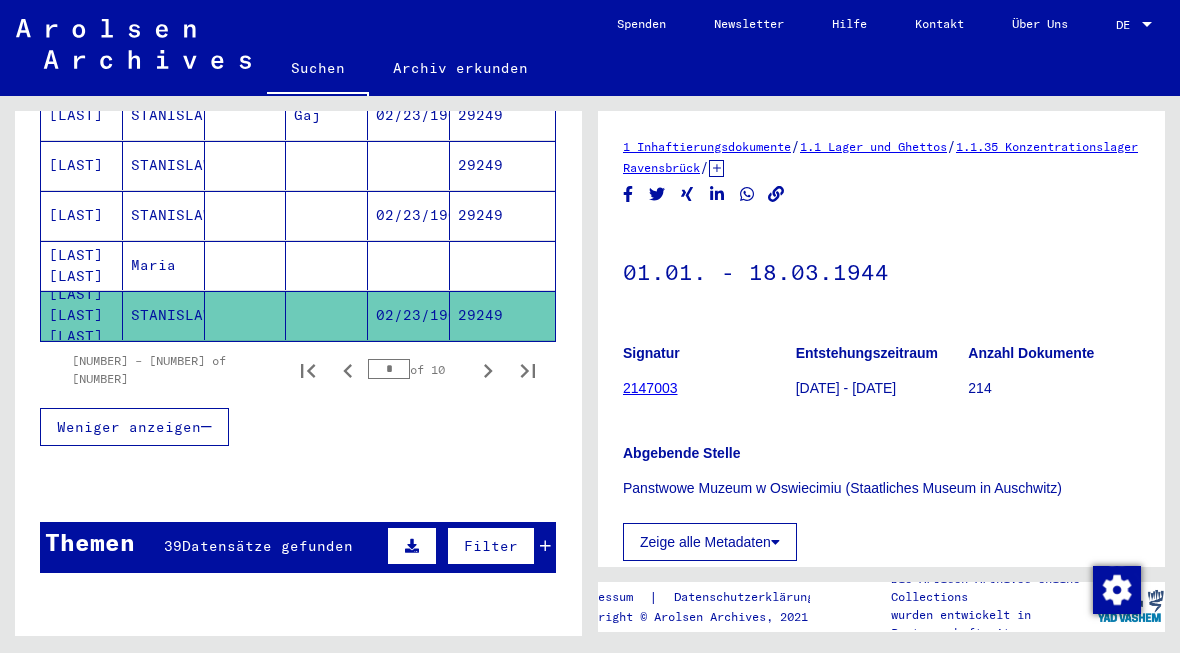 click 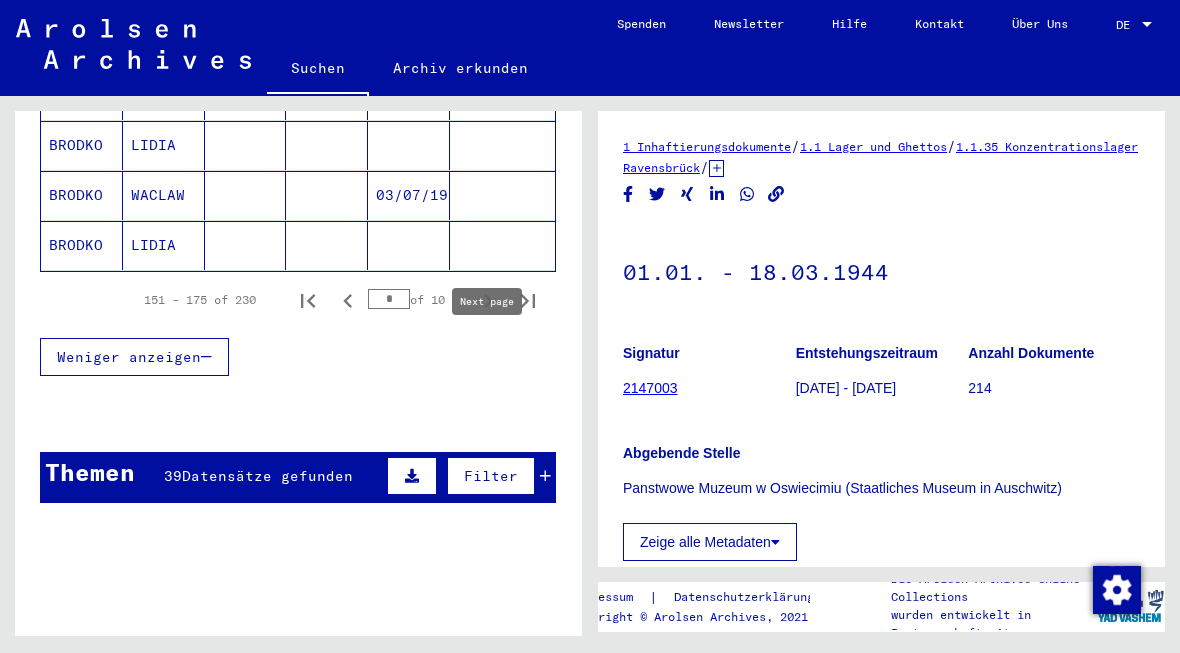 scroll, scrollTop: 1402, scrollLeft: 0, axis: vertical 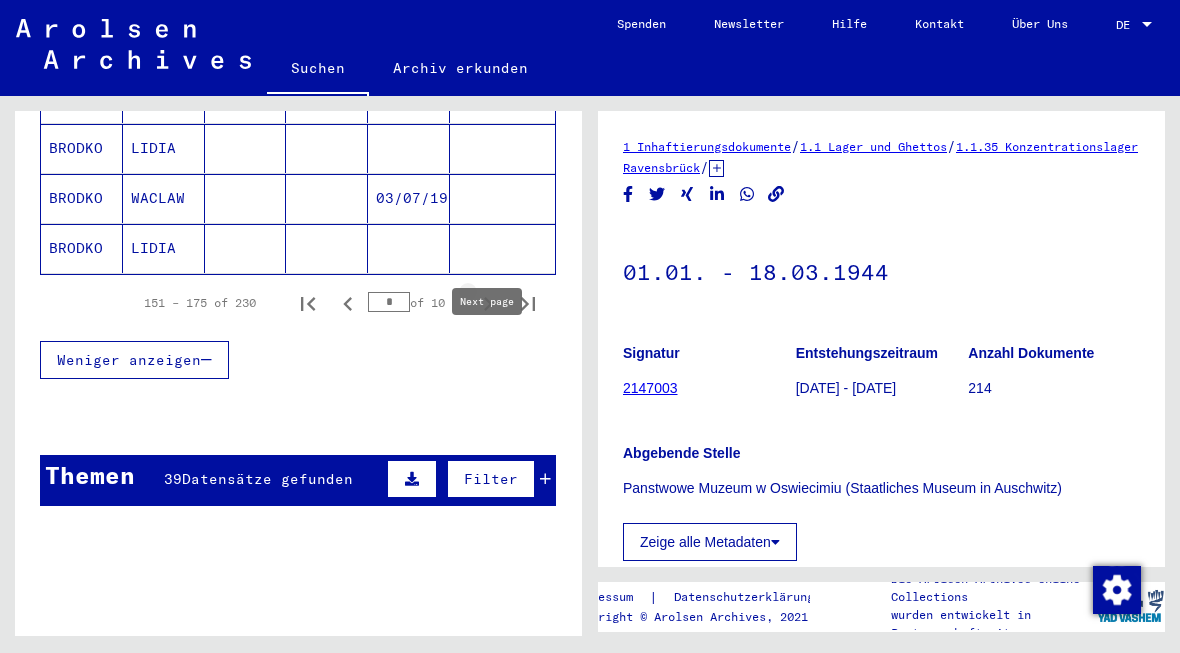 click 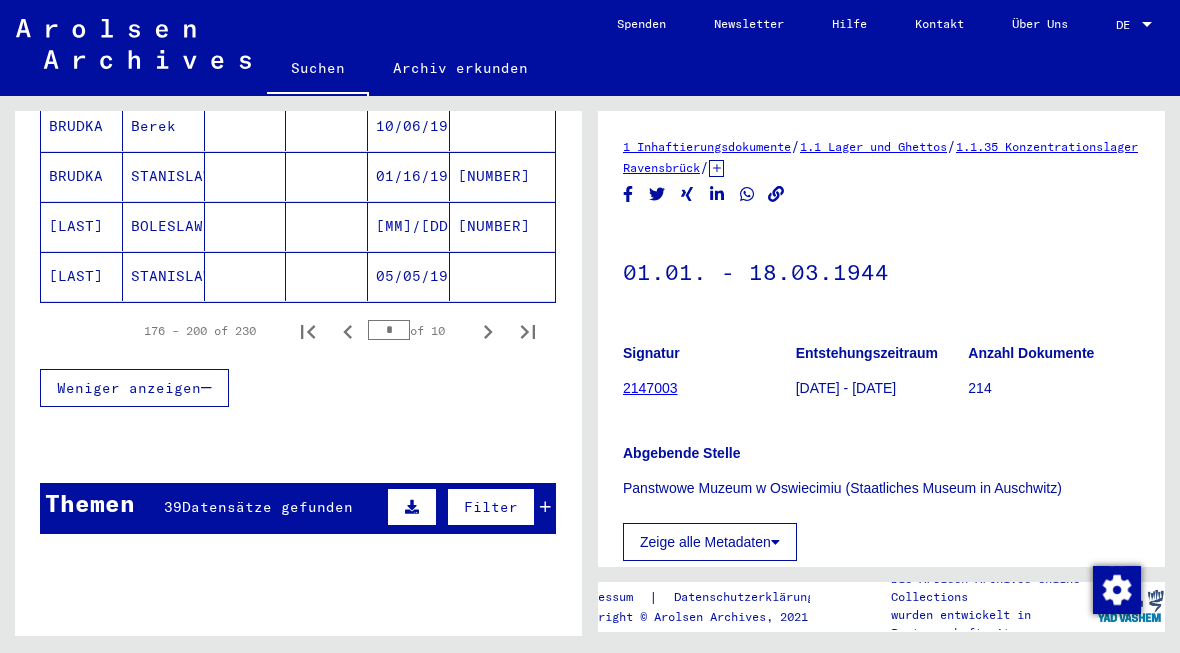 scroll, scrollTop: 1488, scrollLeft: 0, axis: vertical 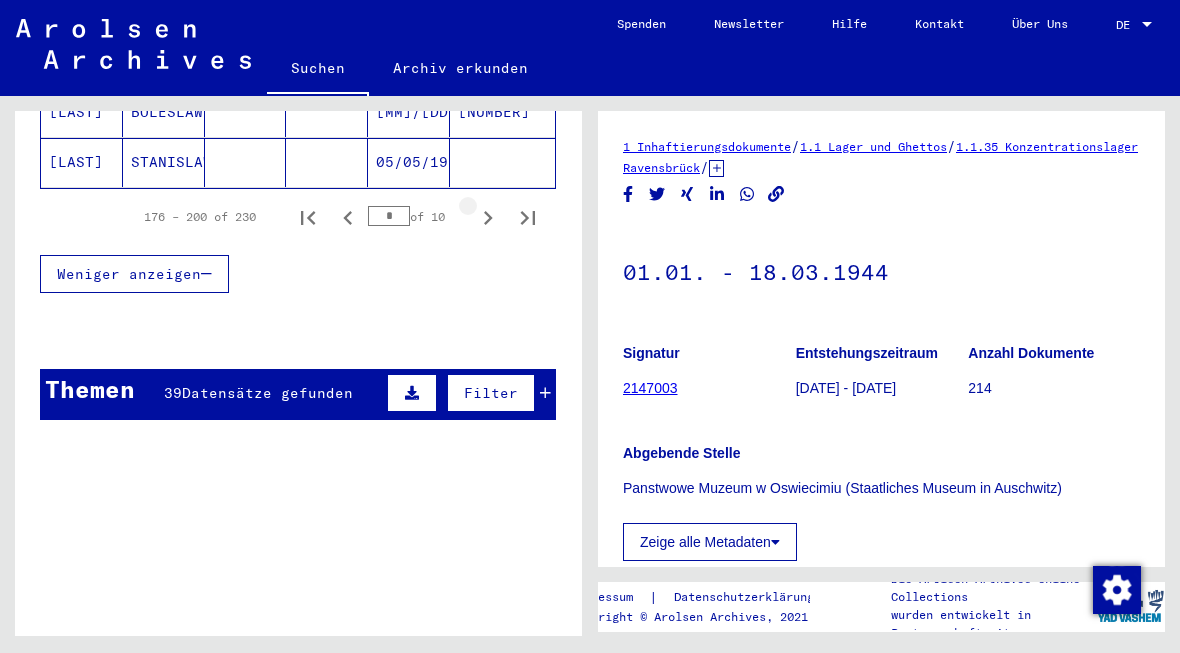 click 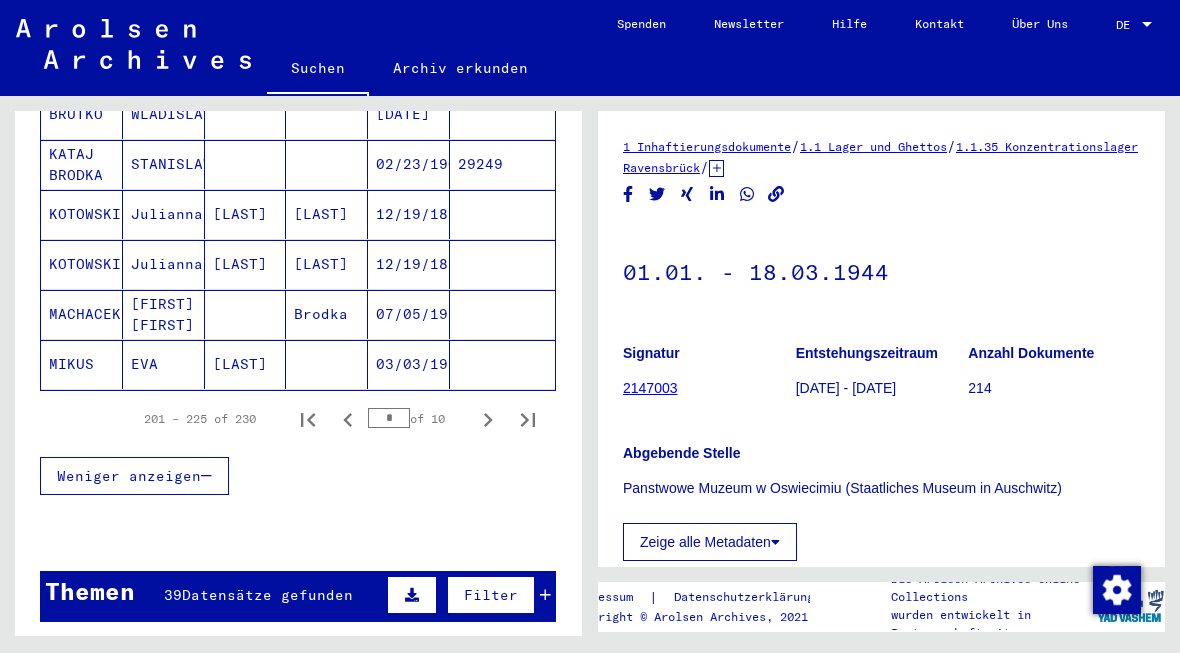 click 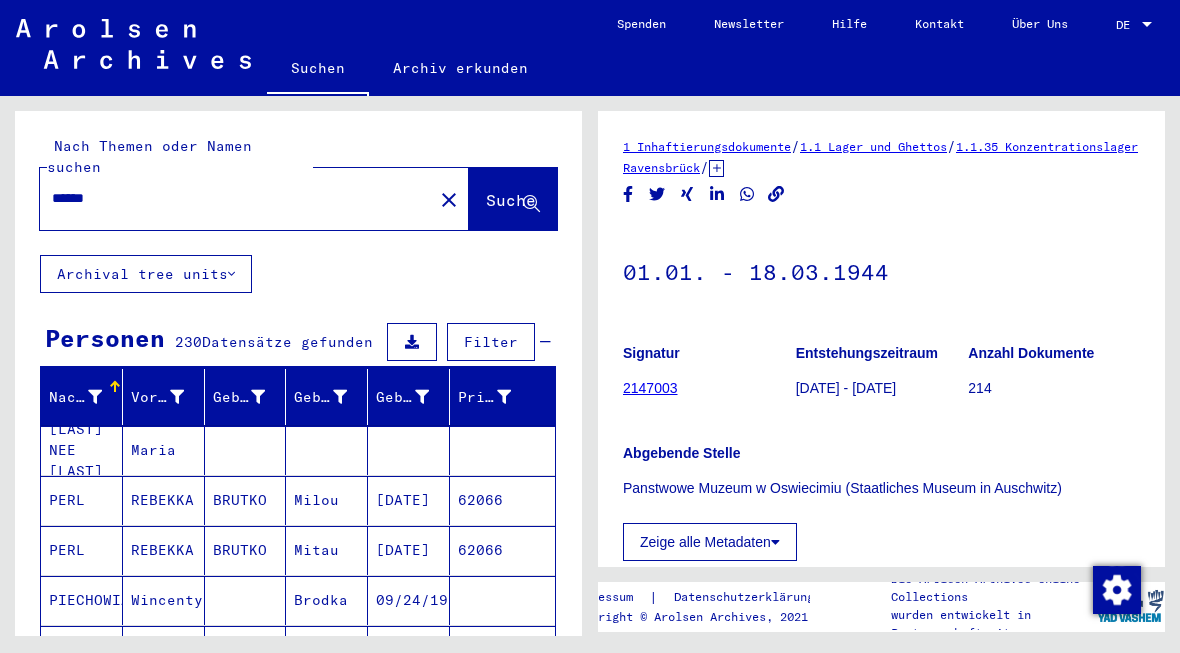 scroll, scrollTop: -1, scrollLeft: 0, axis: vertical 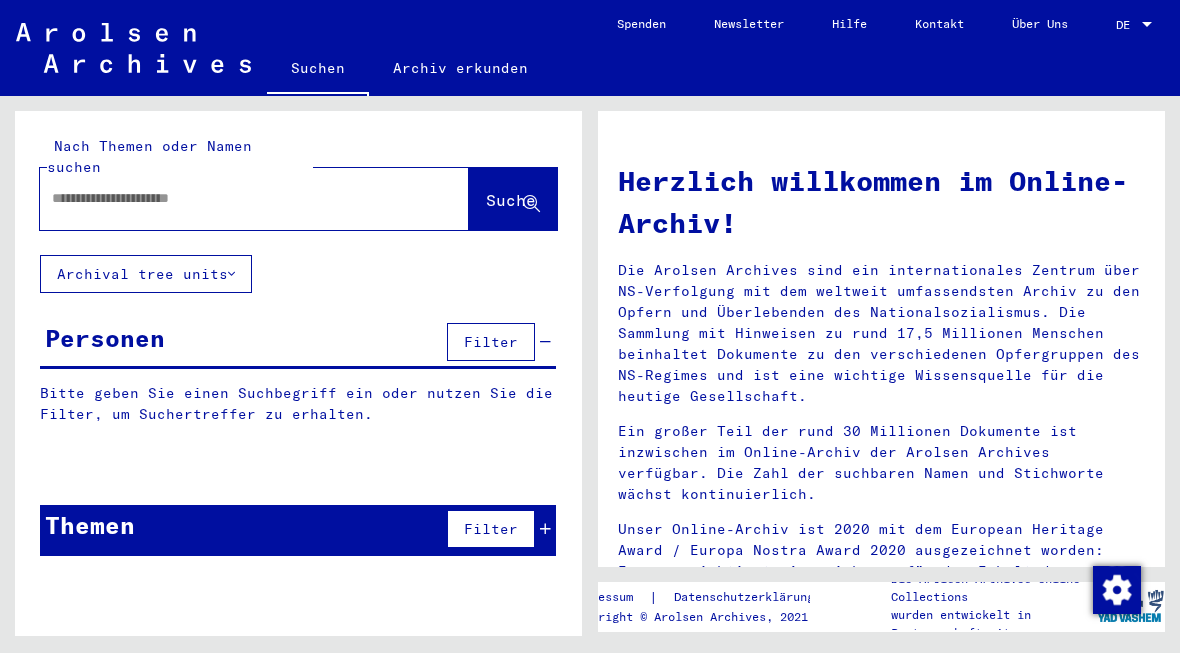 click at bounding box center (230, 198) 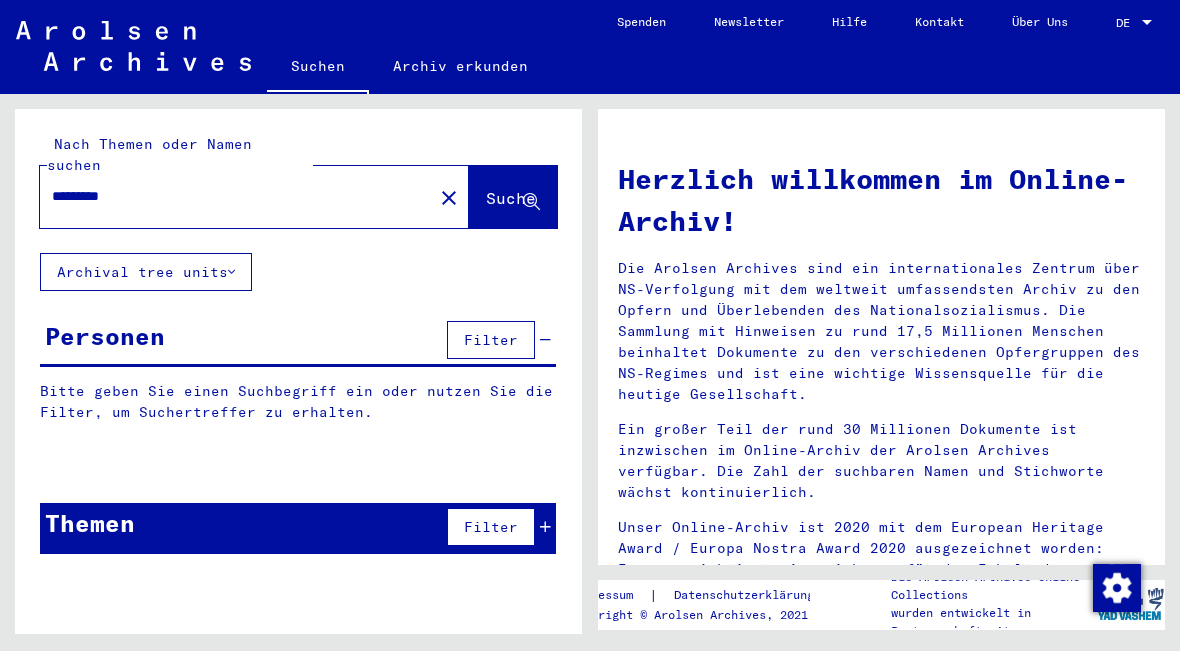 type on "*********" 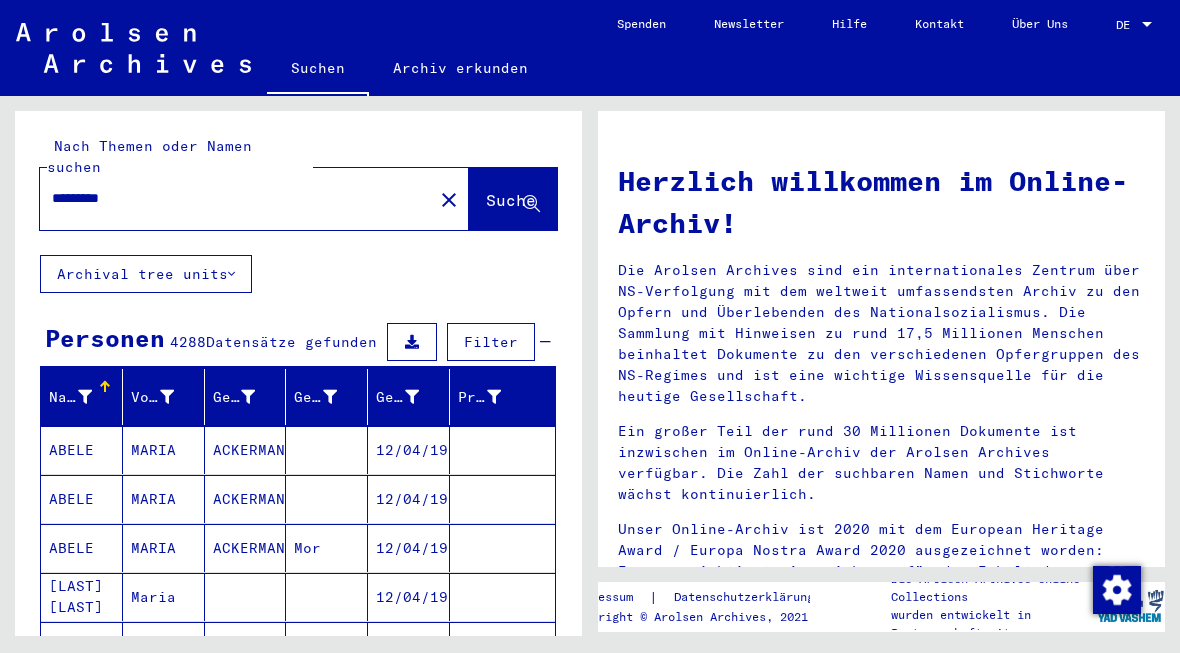 click on "Filter" at bounding box center [491, 342] 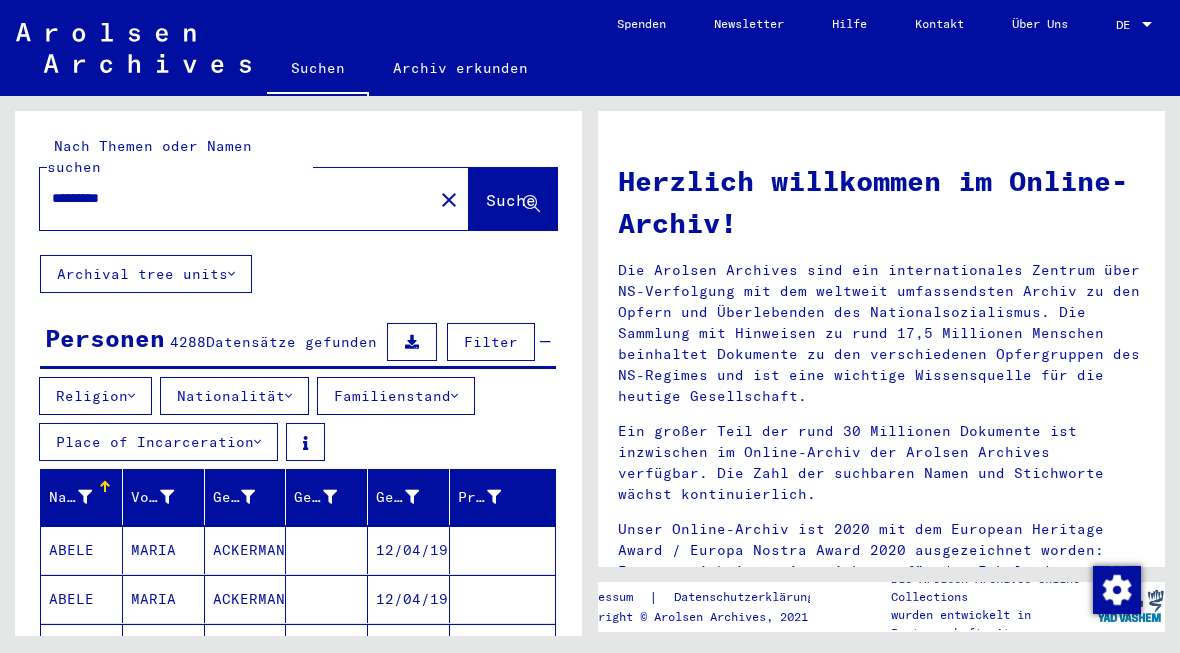 click on "Place of Incarceration" at bounding box center (158, 442) 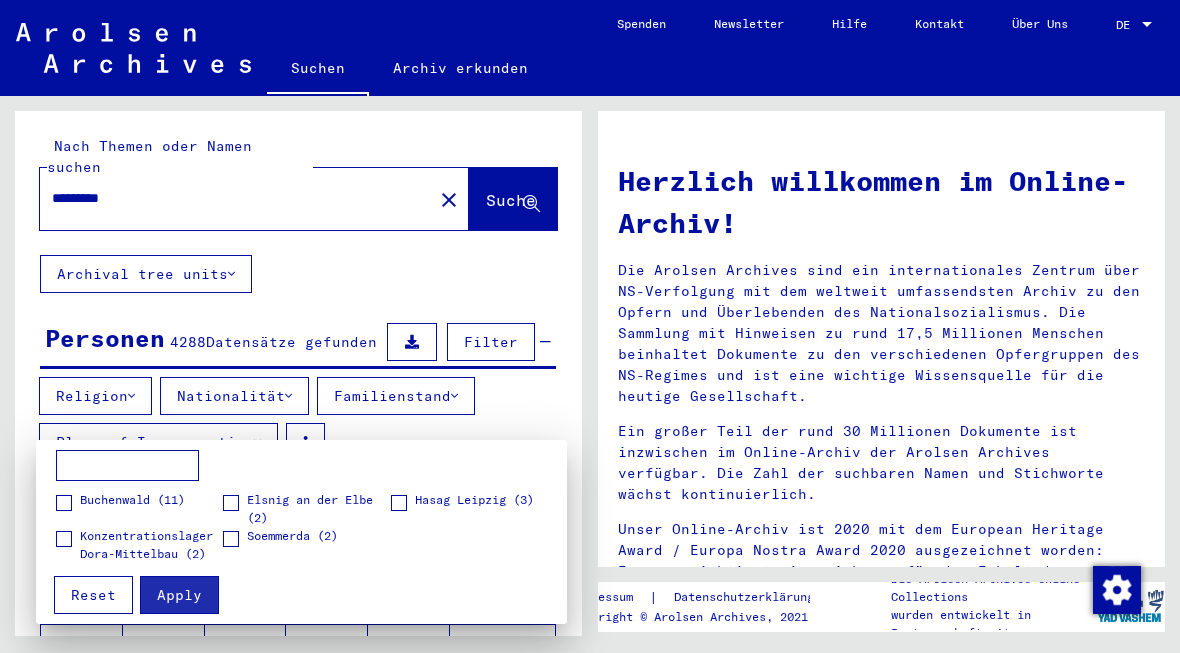 click at bounding box center [590, 326] 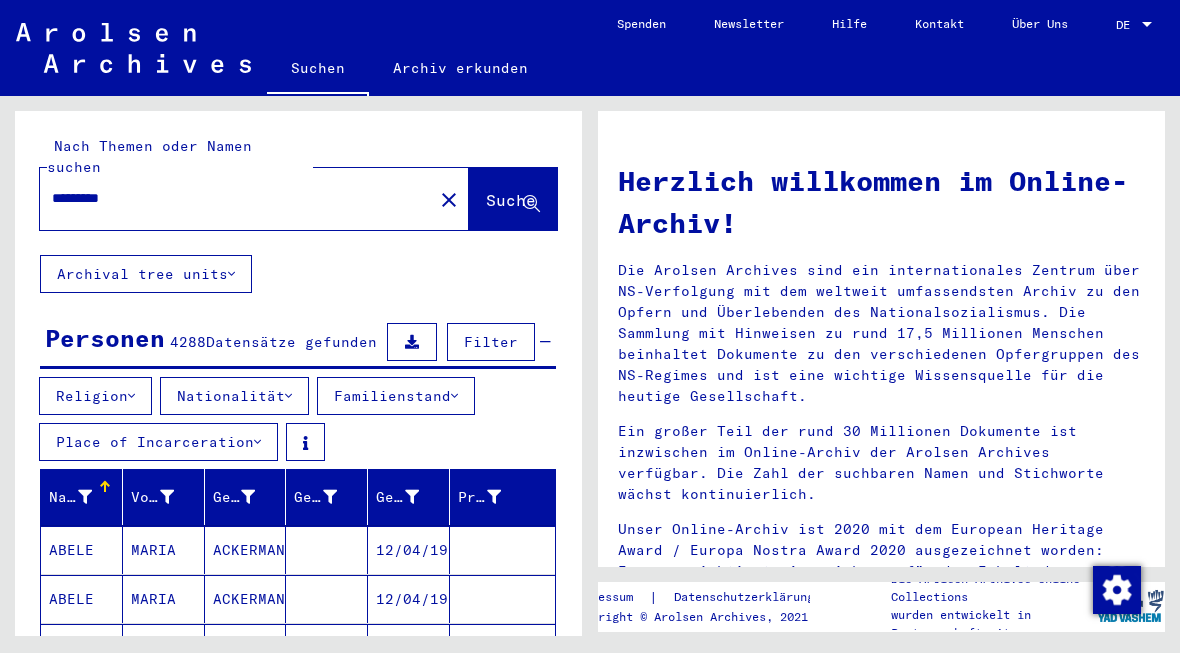 click on "Nationalität" at bounding box center (234, 396) 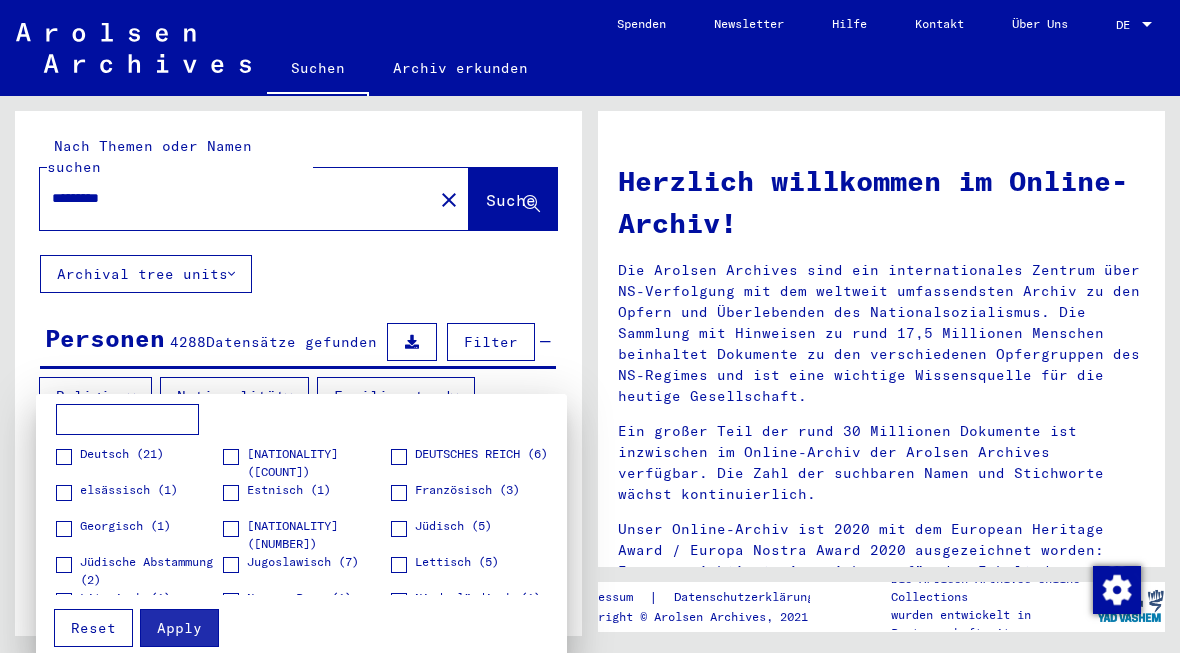 scroll, scrollTop: 0, scrollLeft: 0, axis: both 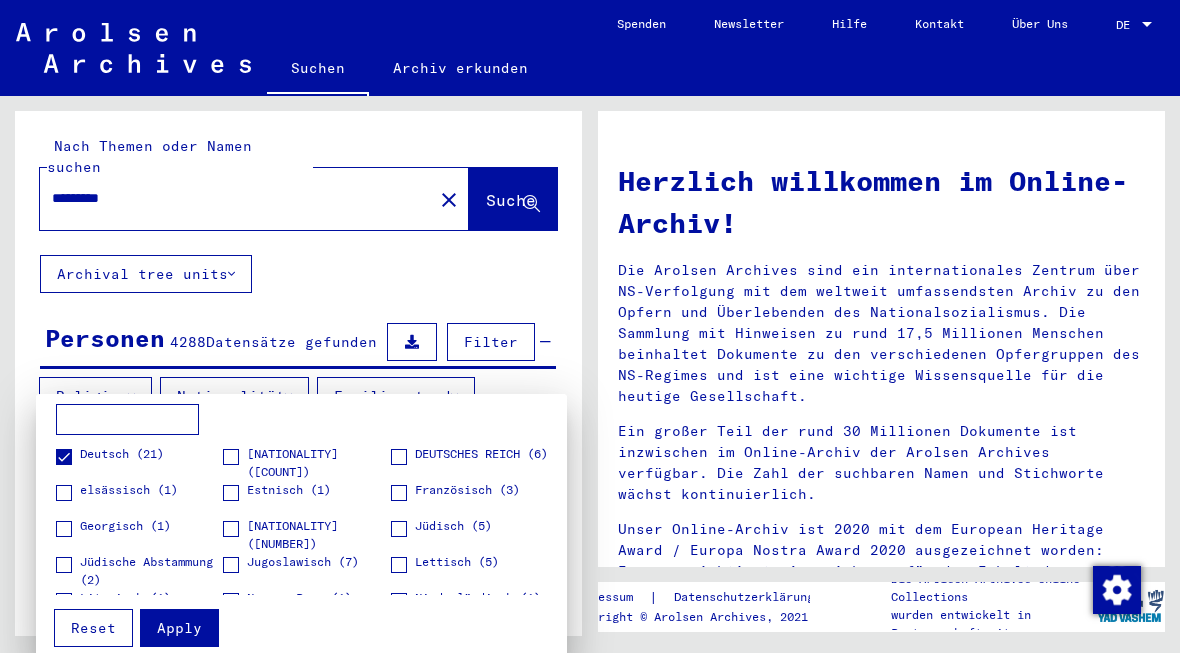 click on "[NATIONALITY] ([COUNT])" at bounding box center [318, 463] 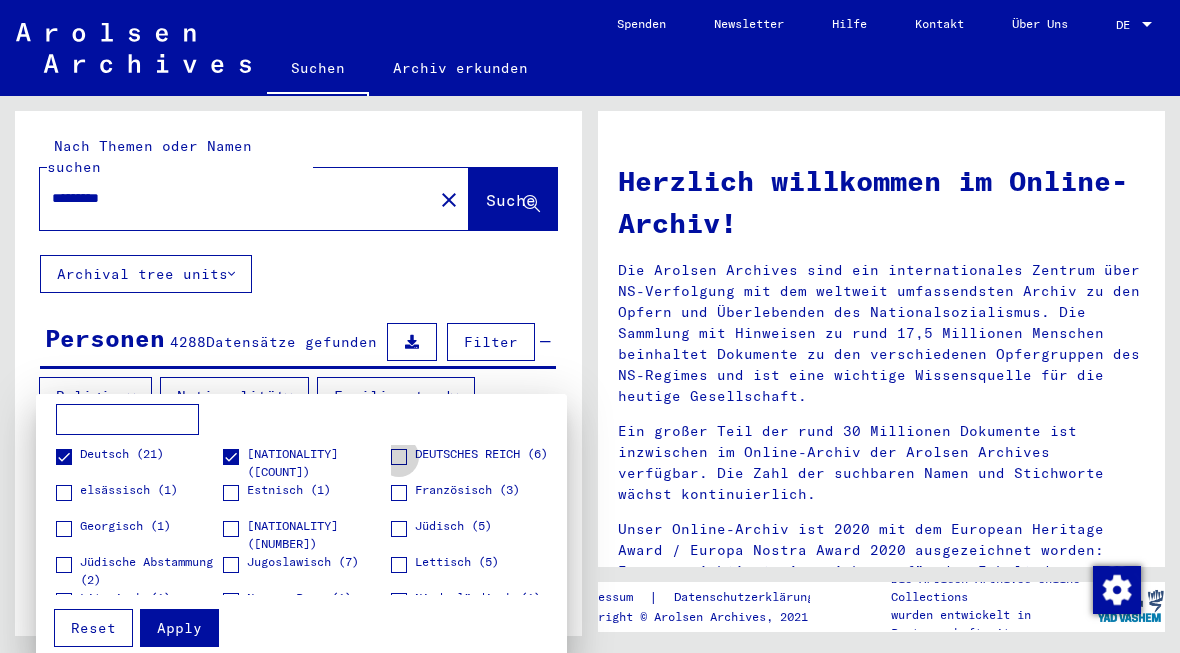 click on "DEUTSCHES REICH (6)" at bounding box center [481, 454] 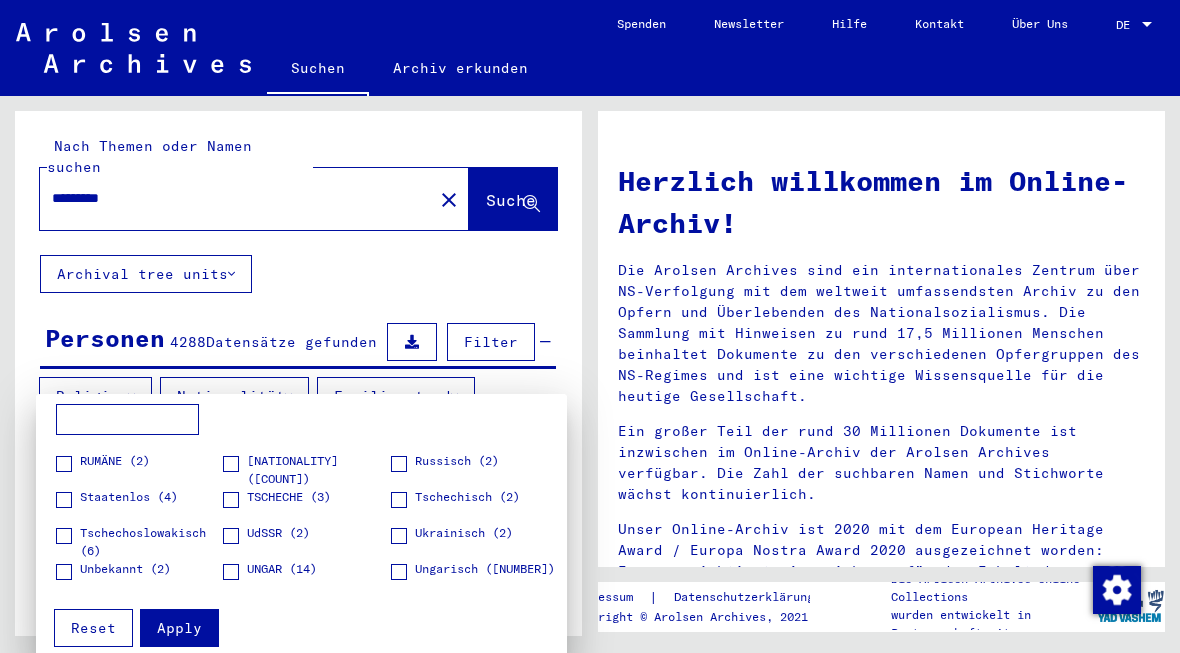 scroll, scrollTop: 209, scrollLeft: 0, axis: vertical 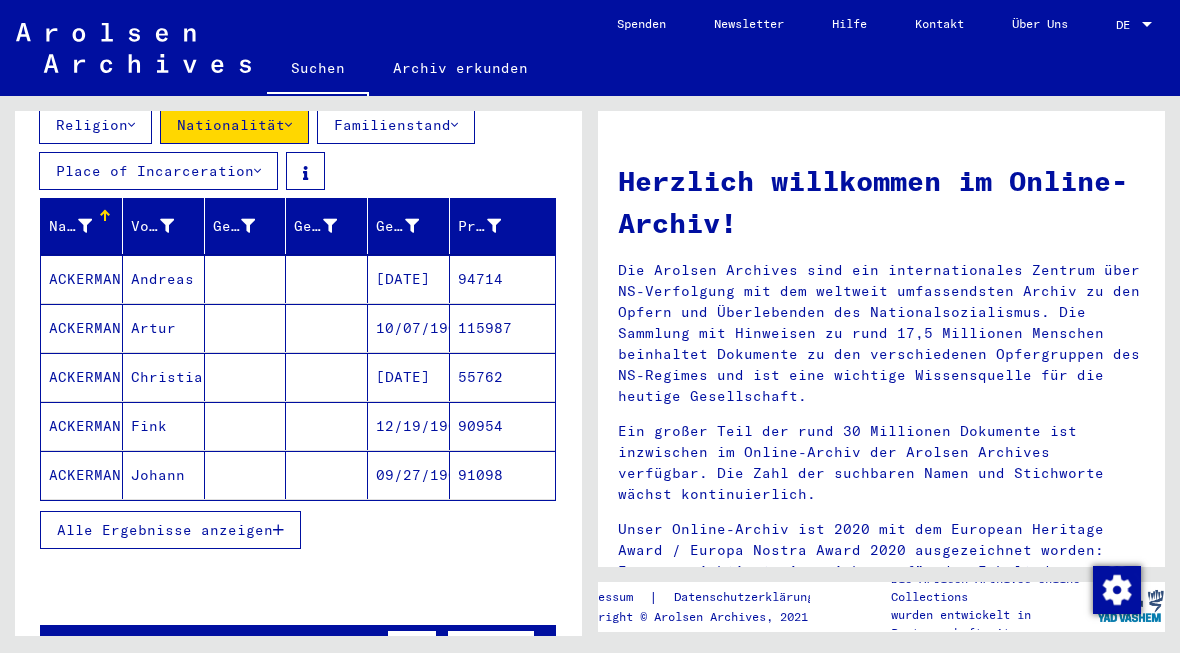 click on "Alle Ergebnisse anzeigen" at bounding box center (165, 530) 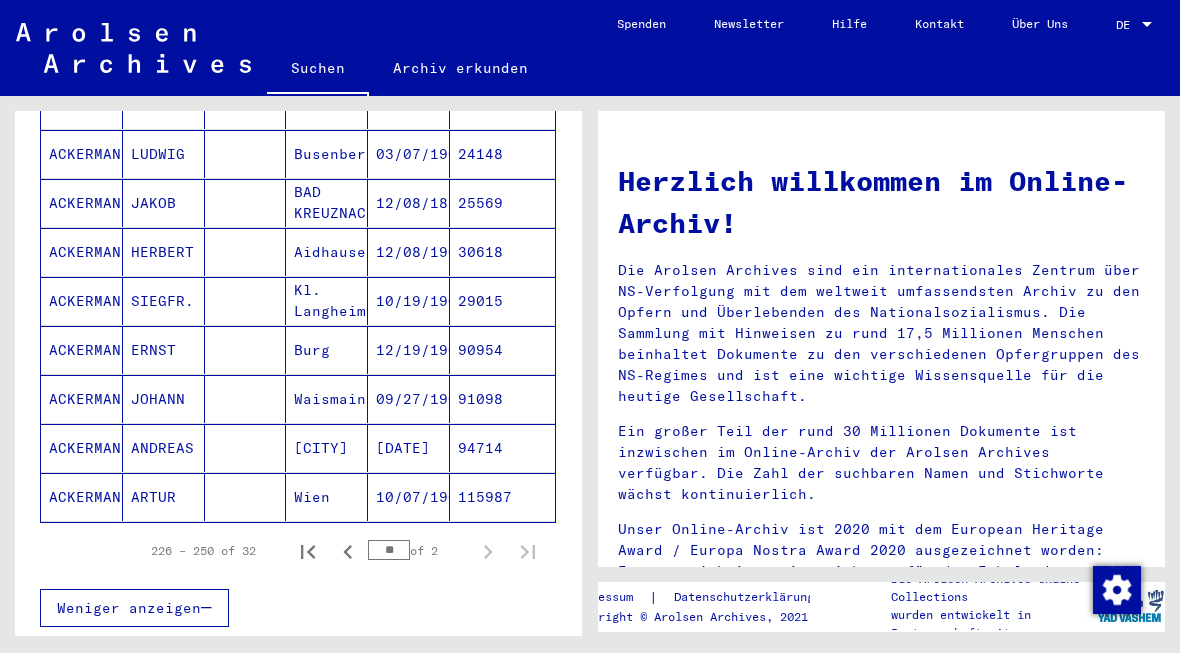 scroll, scrollTop: 1376, scrollLeft: 0, axis: vertical 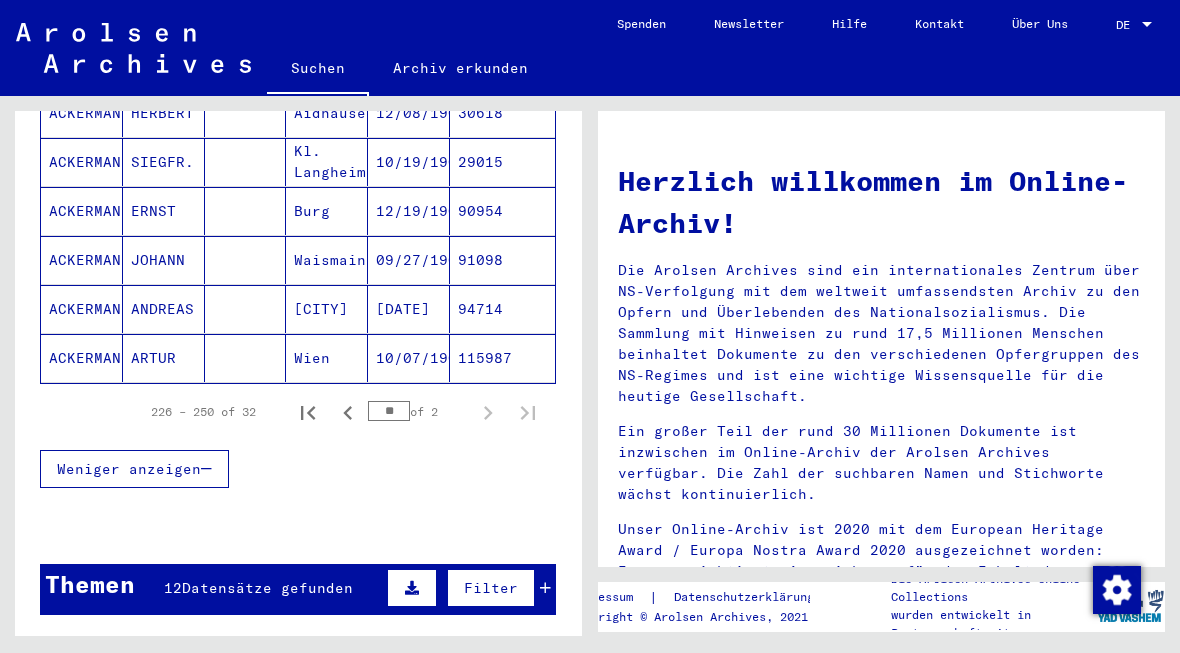 click 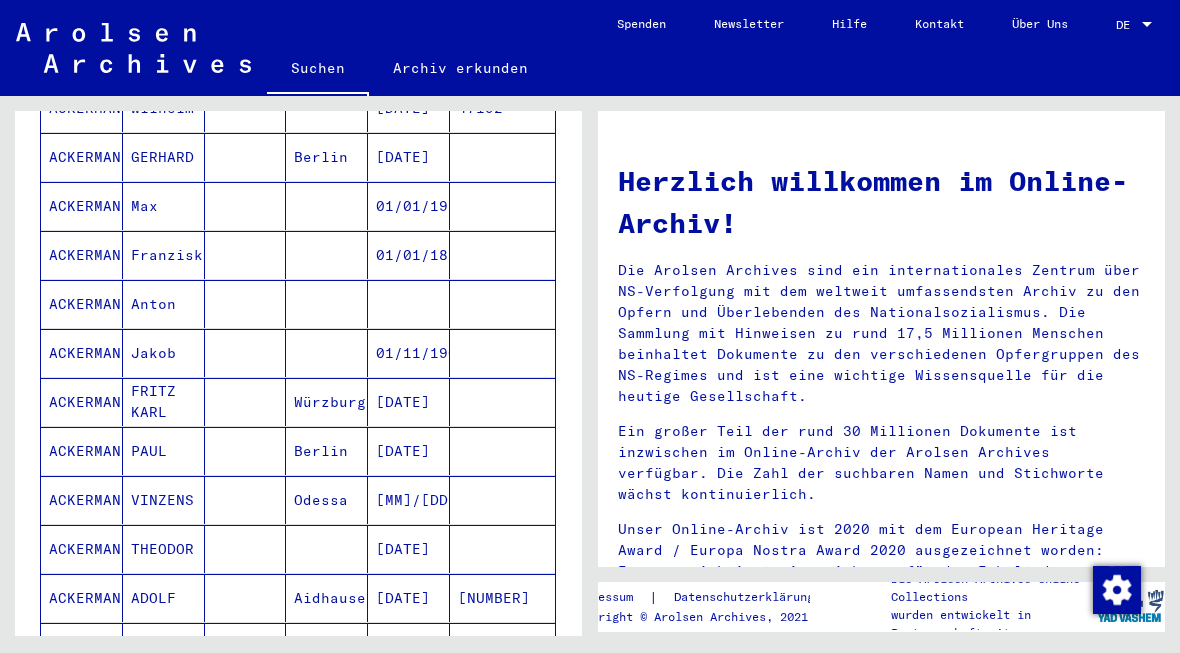 scroll, scrollTop: 1247, scrollLeft: 0, axis: vertical 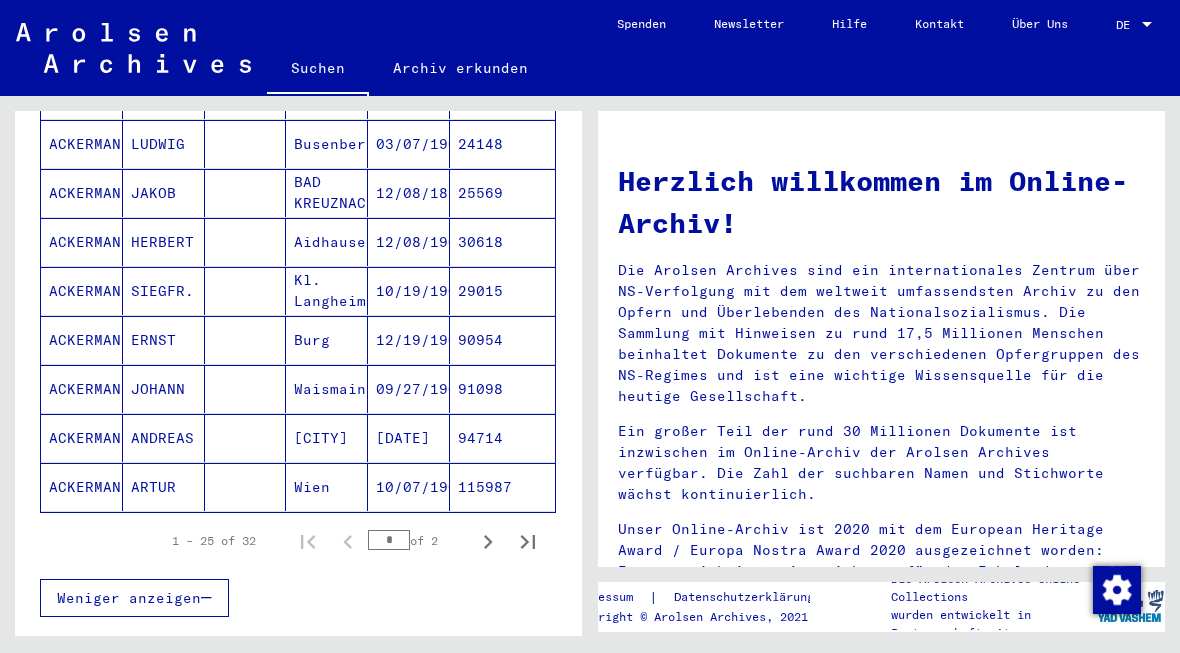 click 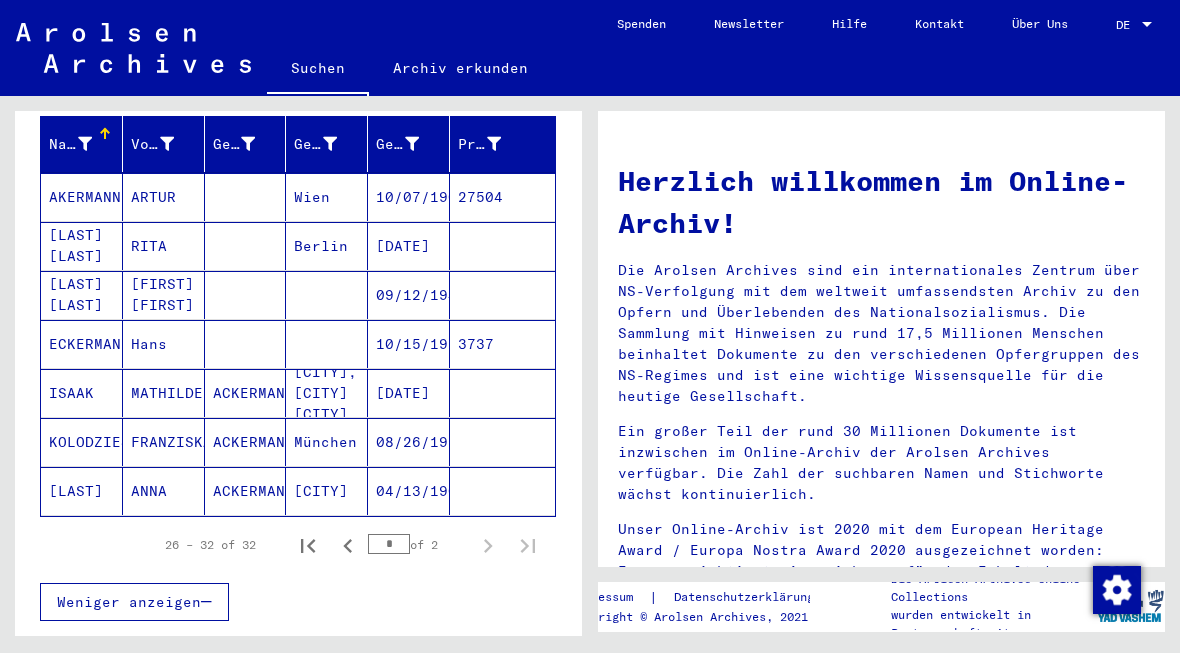 scroll, scrollTop: 360, scrollLeft: 0, axis: vertical 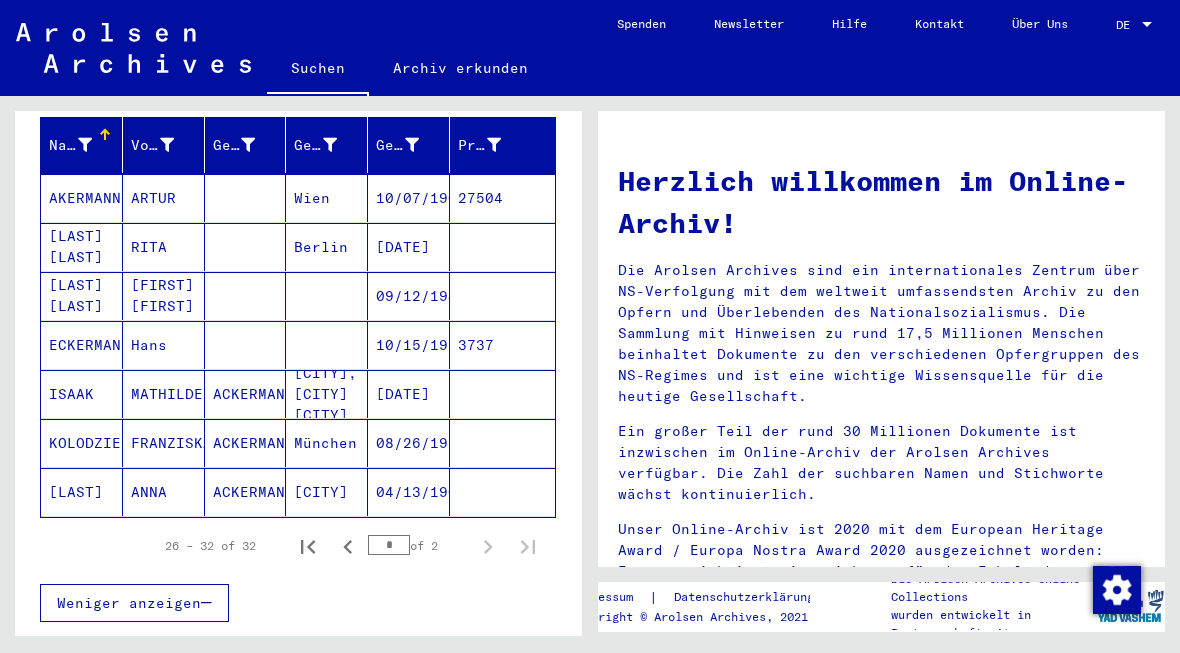 click on "ECKERMANN" at bounding box center [82, 394] 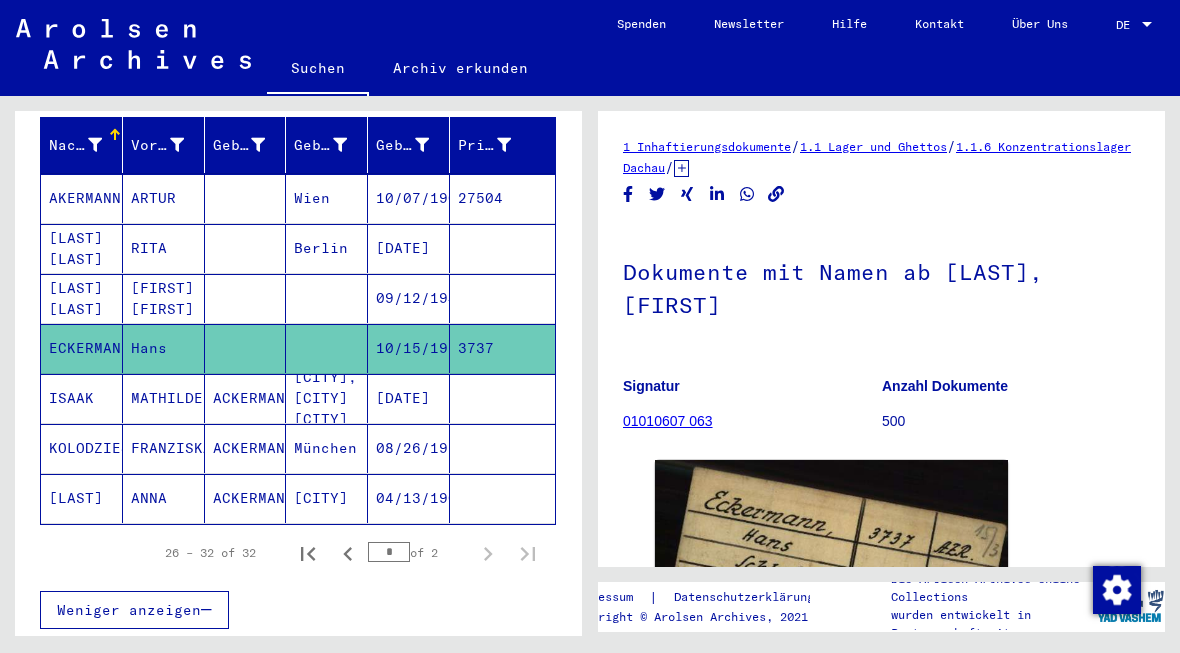 scroll, scrollTop: 0, scrollLeft: 0, axis: both 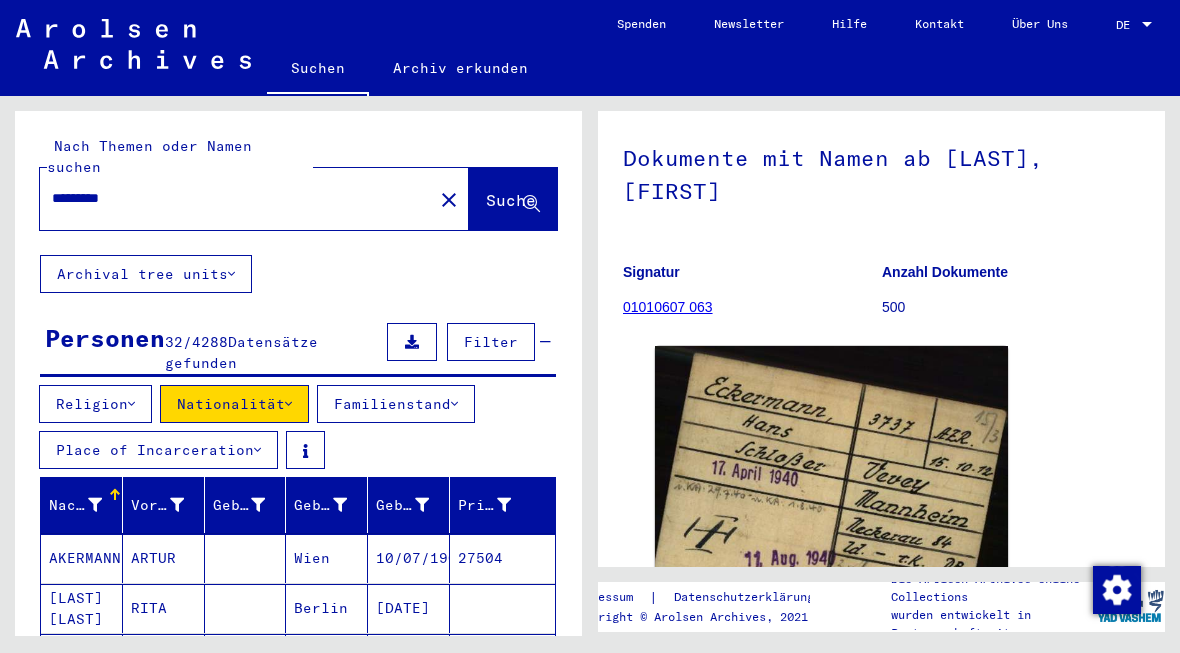 click on "close" 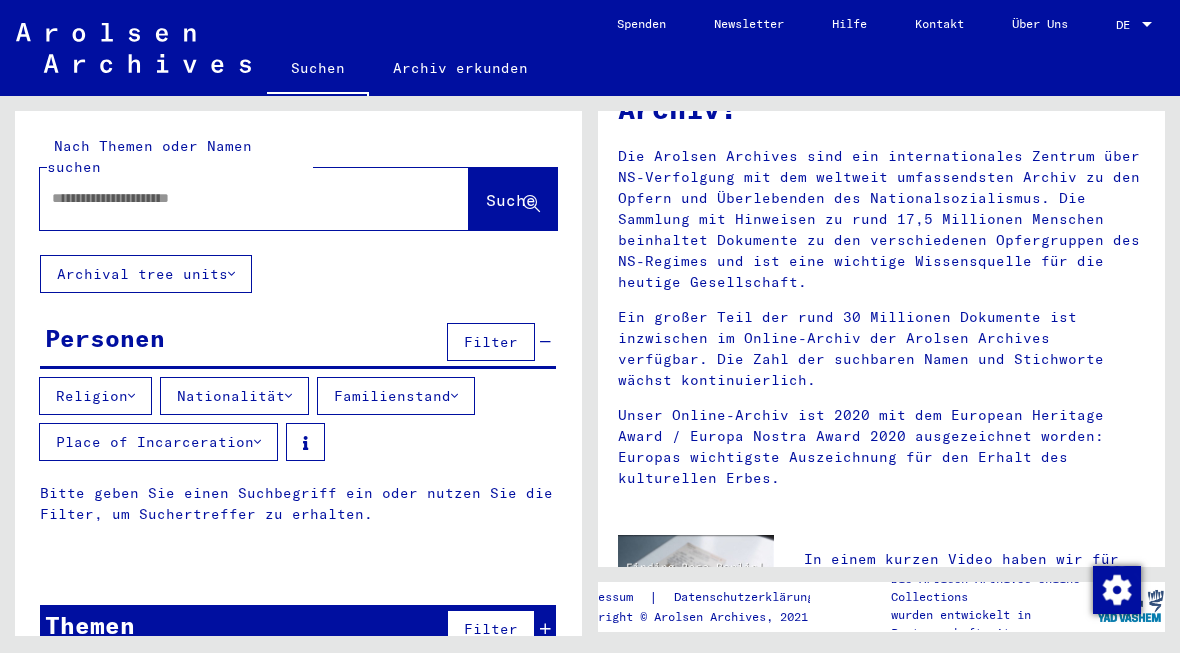 click at bounding box center [230, 198] 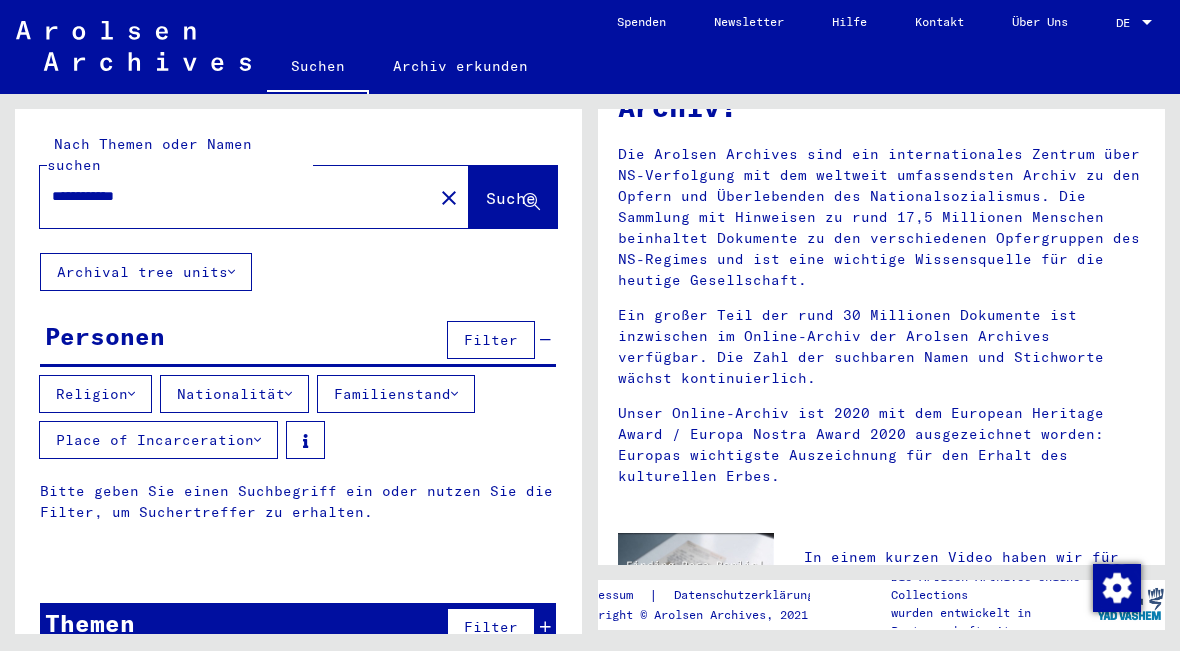 type on "**********" 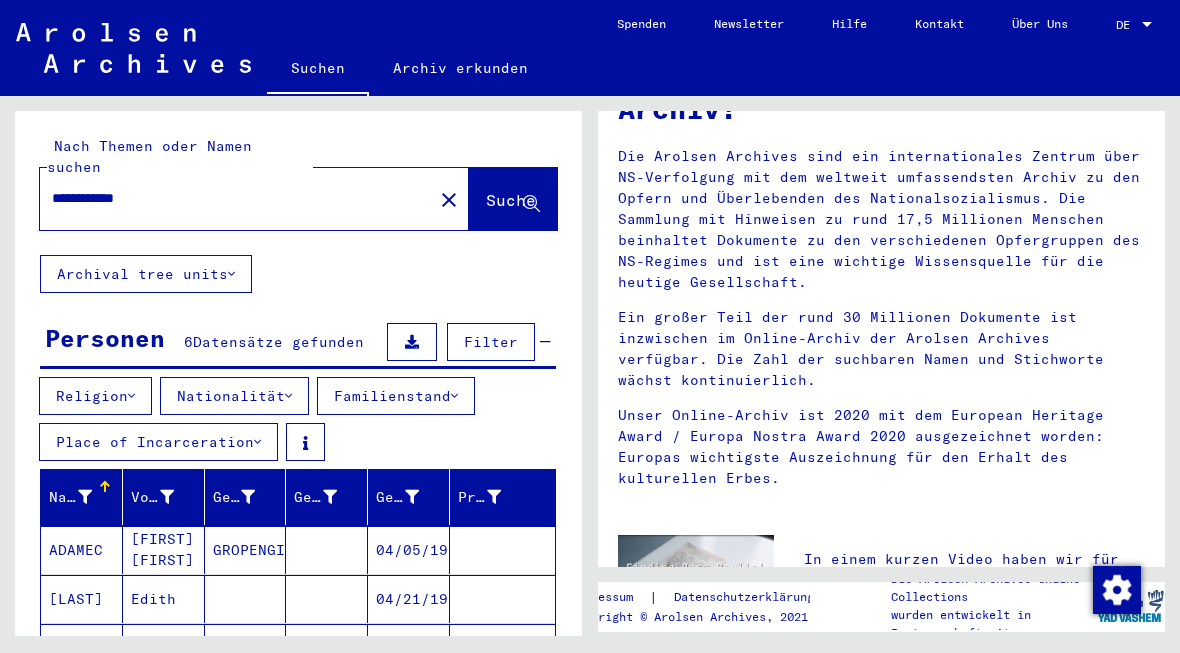 scroll, scrollTop: 107, scrollLeft: 0, axis: vertical 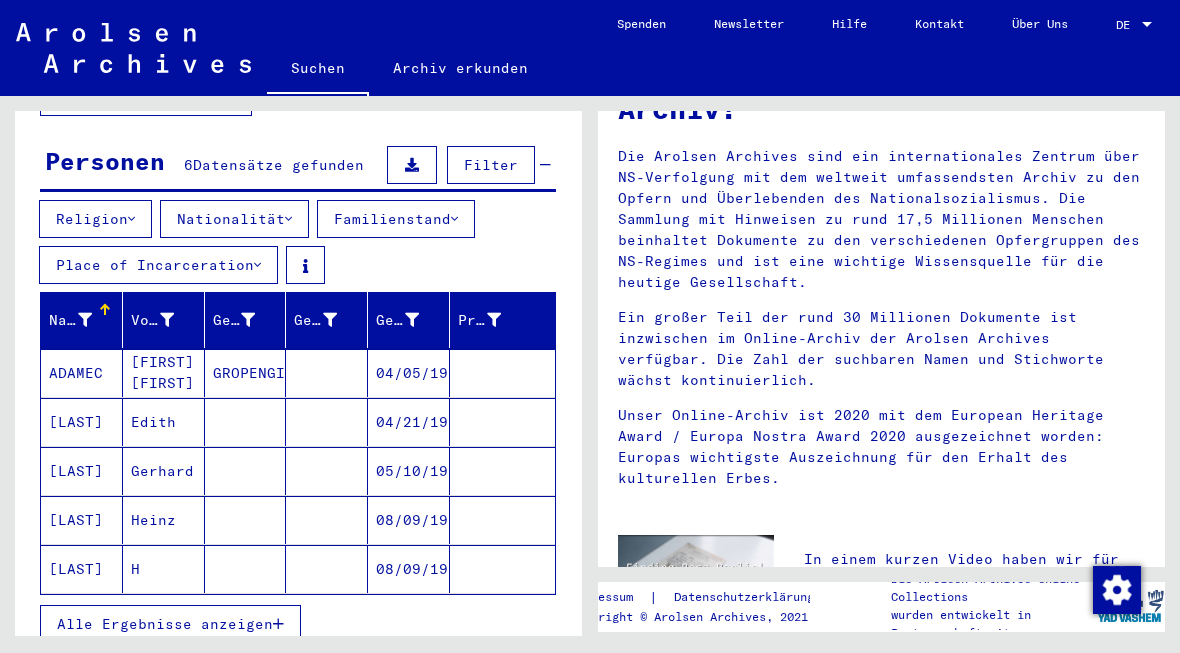 click on "Alle Ergebnisse anzeigen" at bounding box center (170, 624) 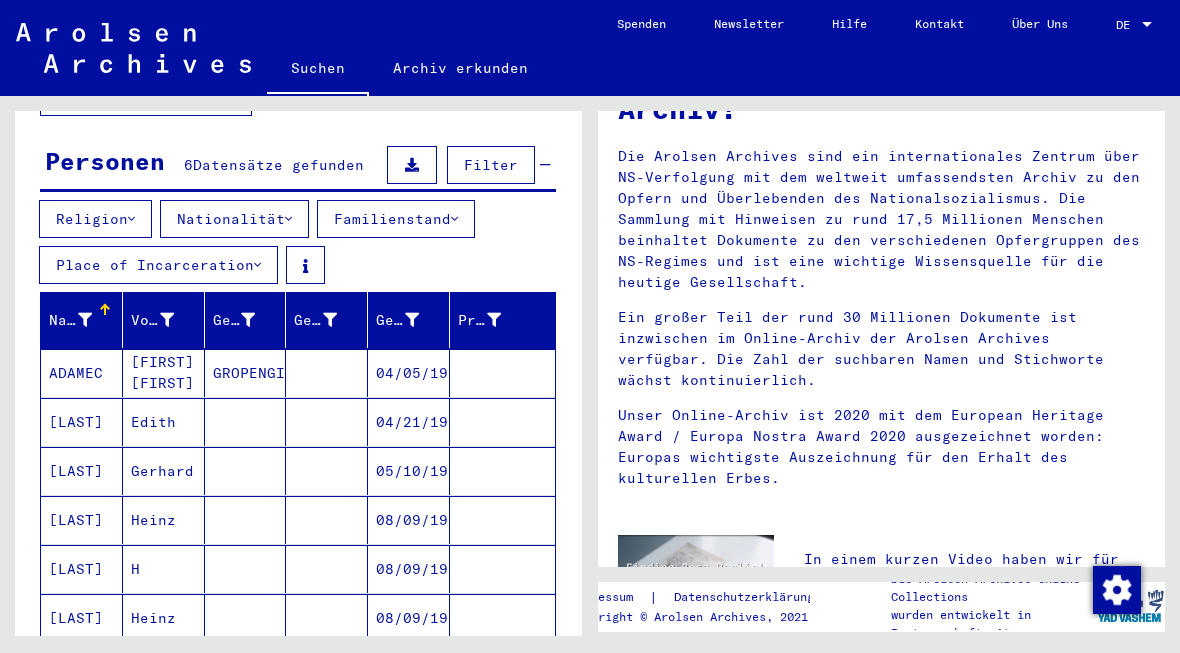 click on "ADAMEC" at bounding box center [82, 422] 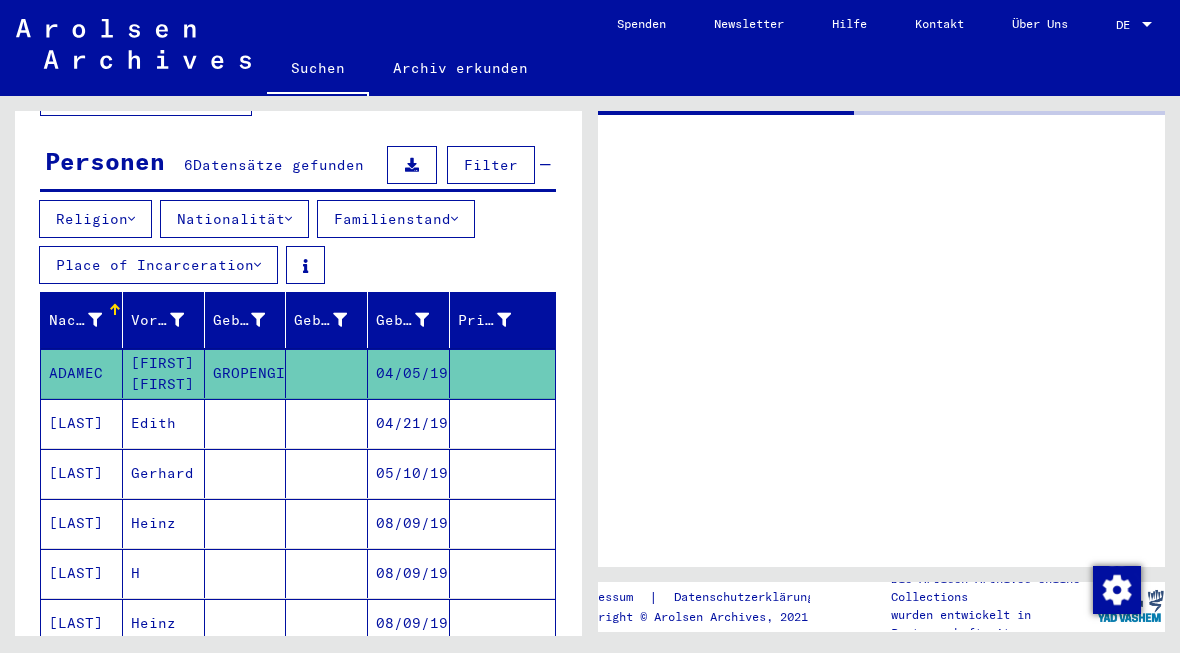 scroll, scrollTop: 0, scrollLeft: 0, axis: both 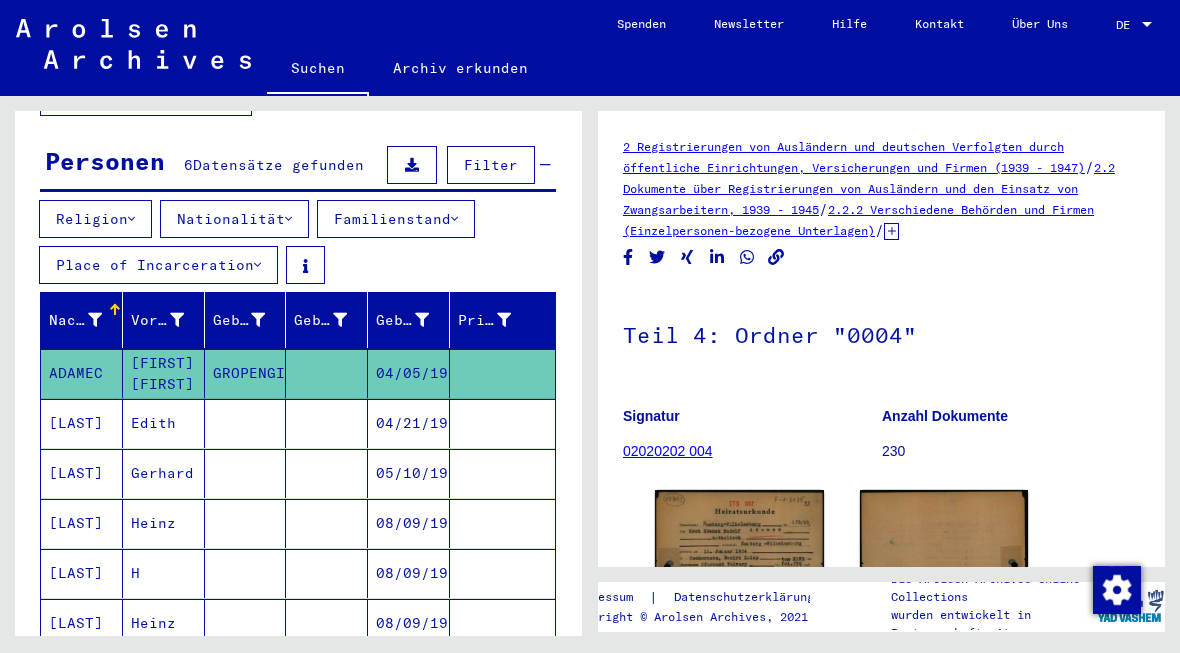 click on "[LAST]" at bounding box center [82, 473] 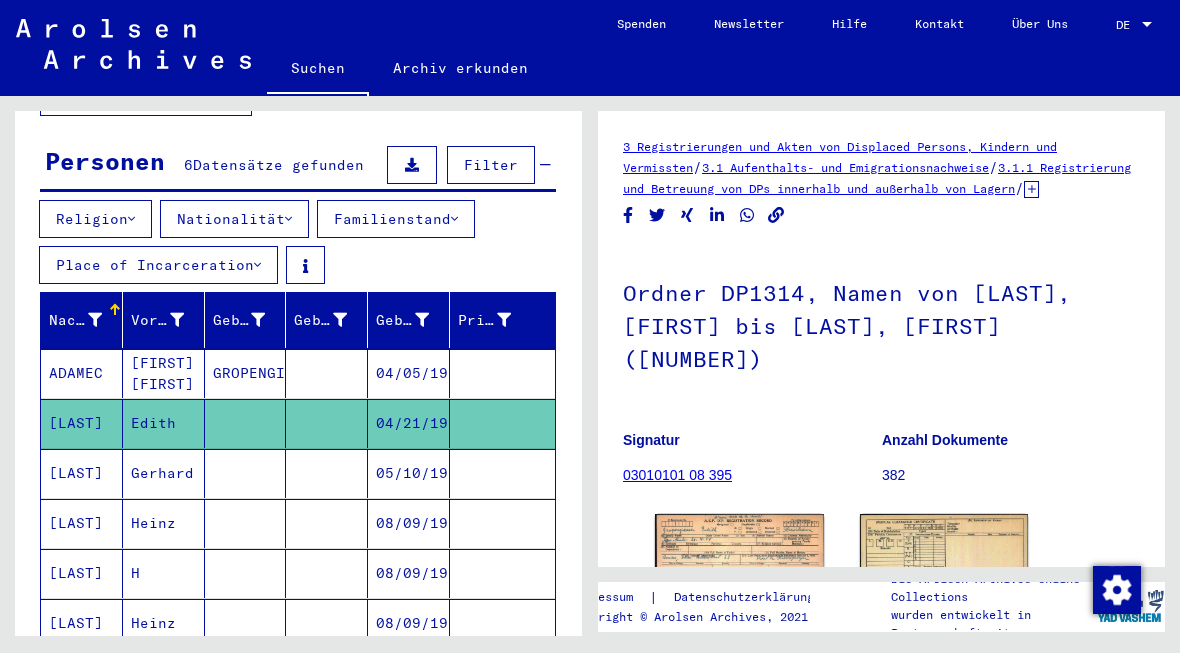 scroll, scrollTop: 0, scrollLeft: 0, axis: both 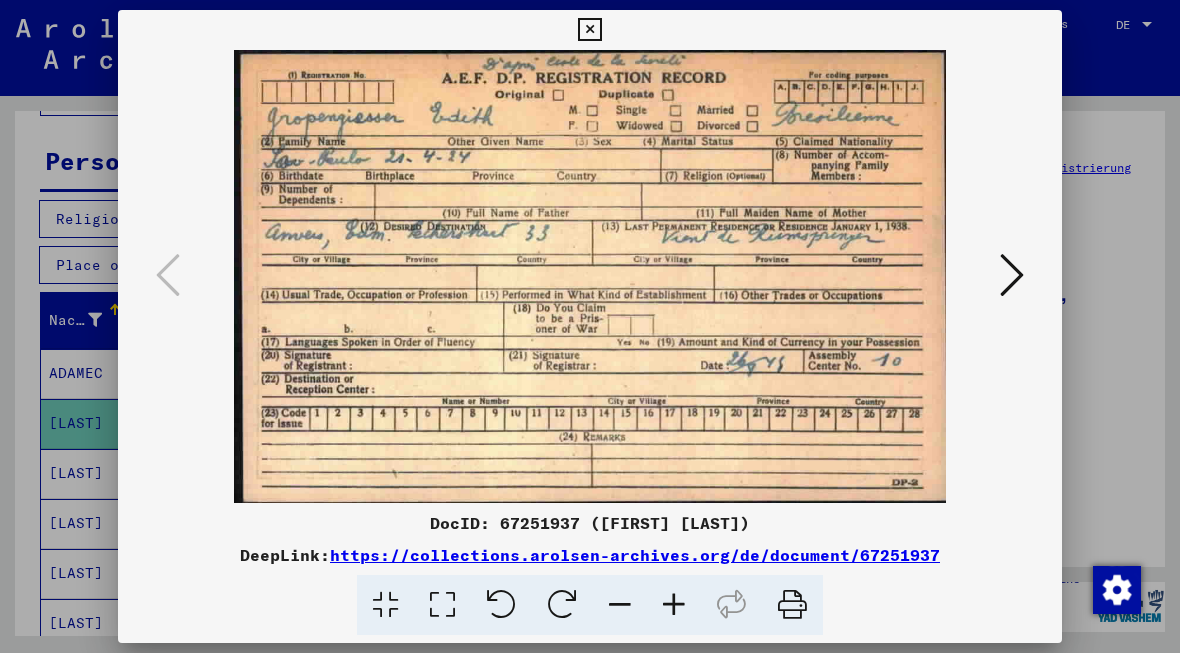 click at bounding box center [1012, 275] 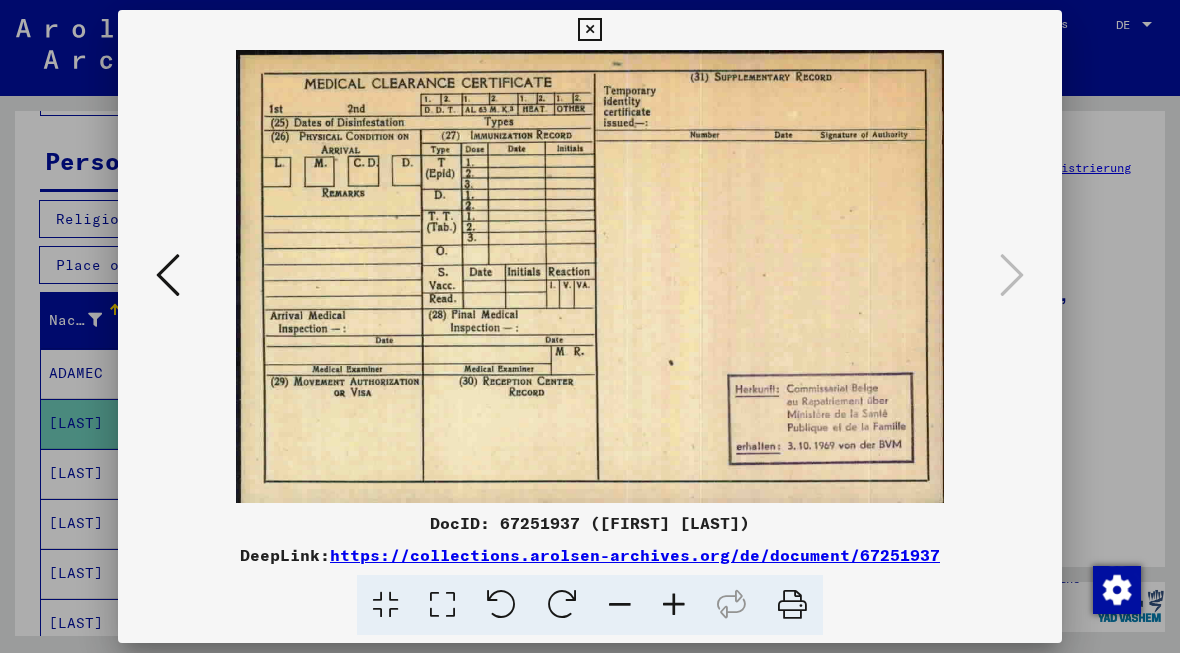 click at bounding box center [590, 326] 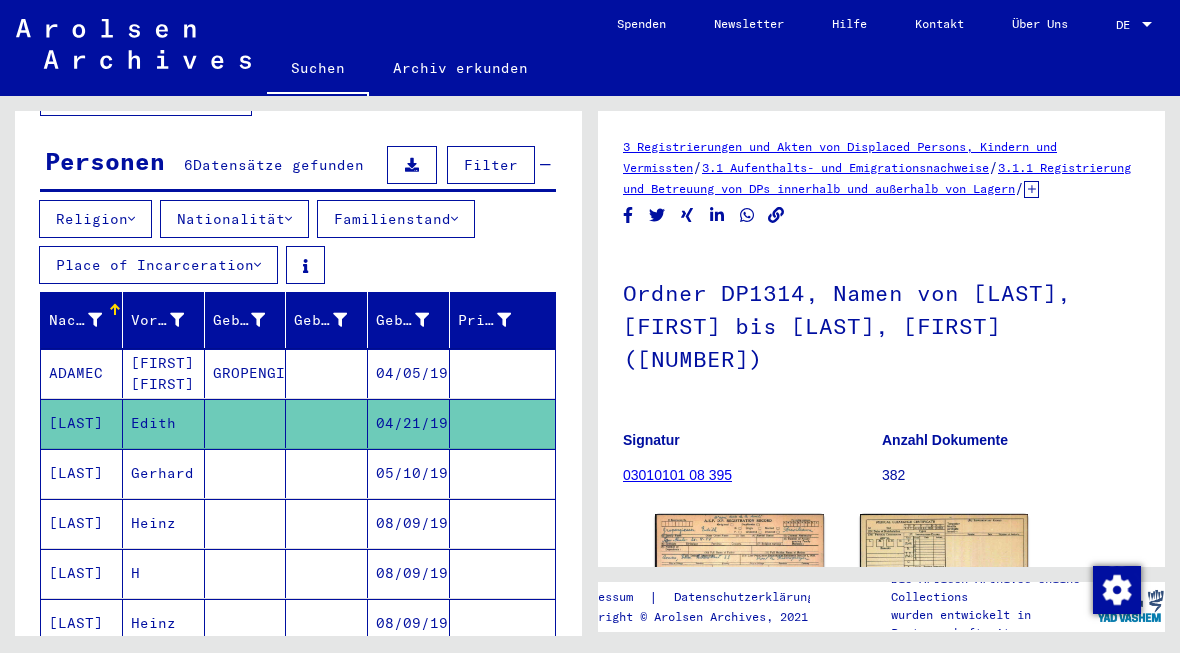 click on "[LAST]" at bounding box center (82, 523) 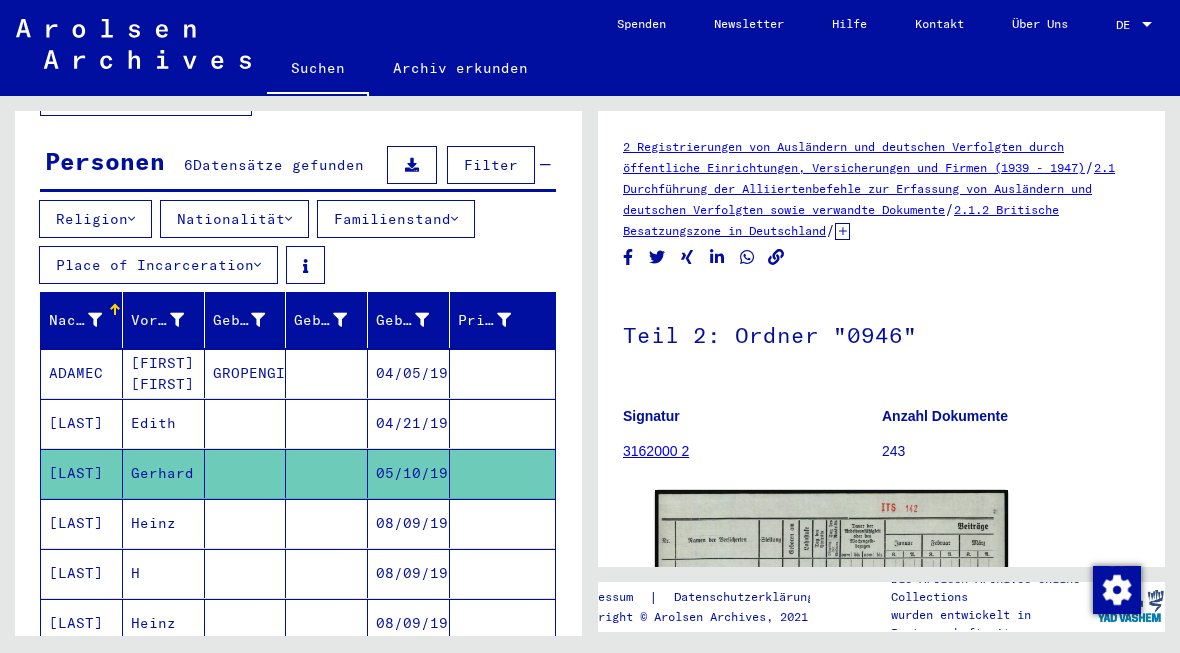 scroll, scrollTop: 0, scrollLeft: 0, axis: both 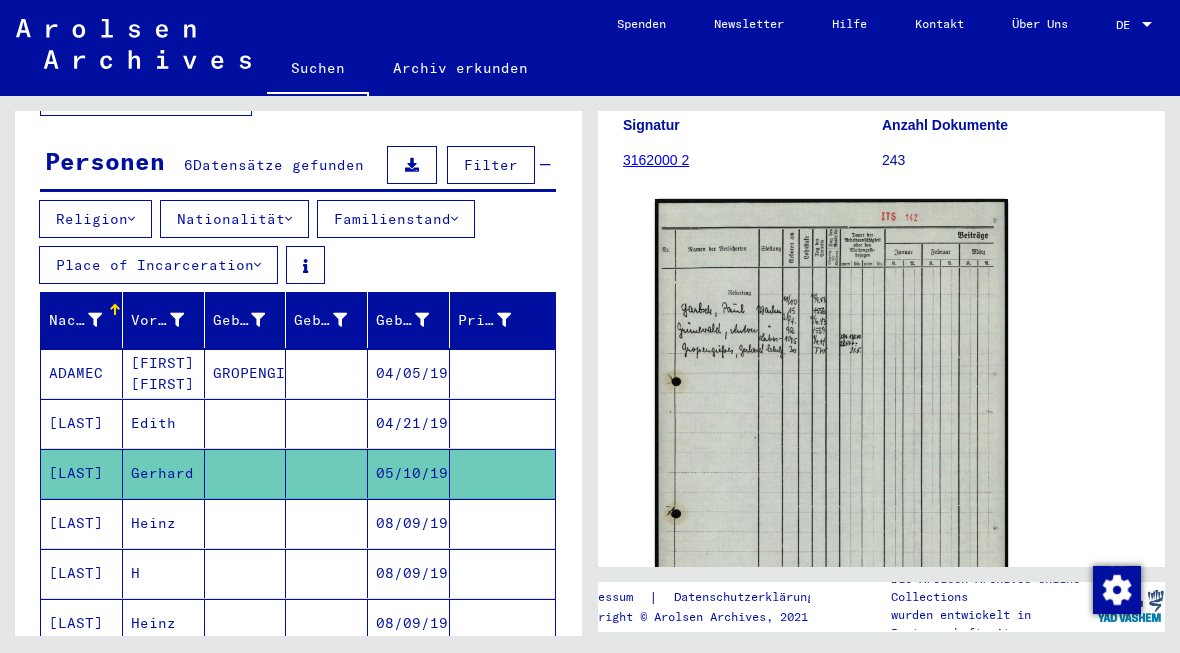 click on "[LAST]" at bounding box center (82, 573) 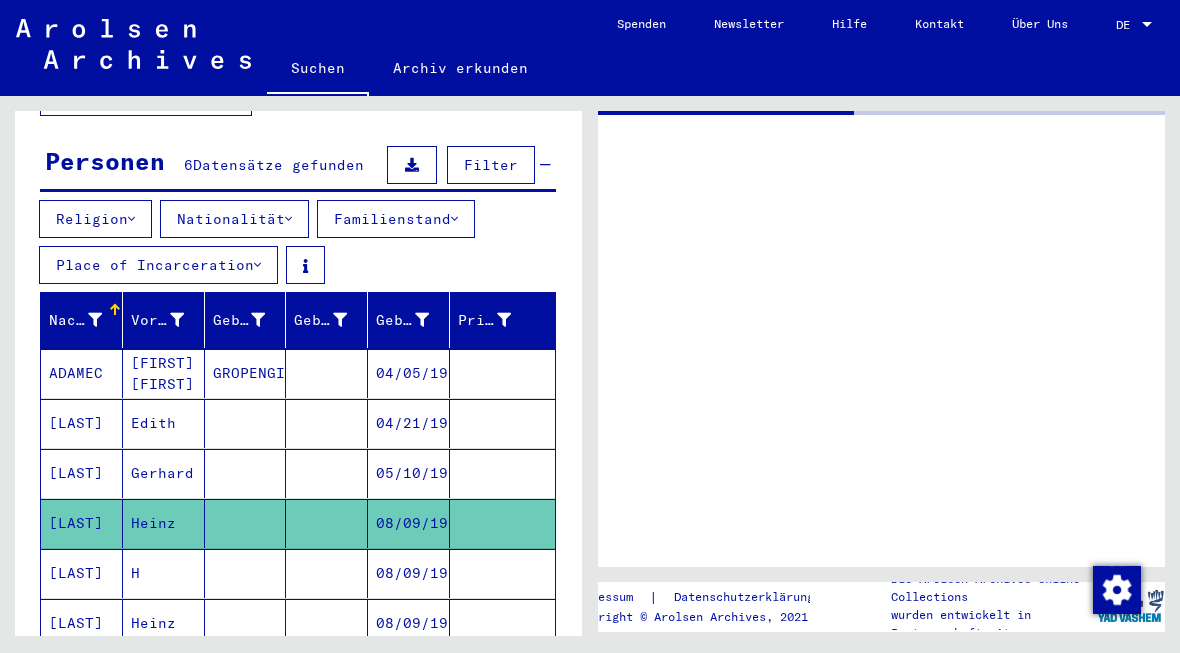 scroll, scrollTop: 0, scrollLeft: 0, axis: both 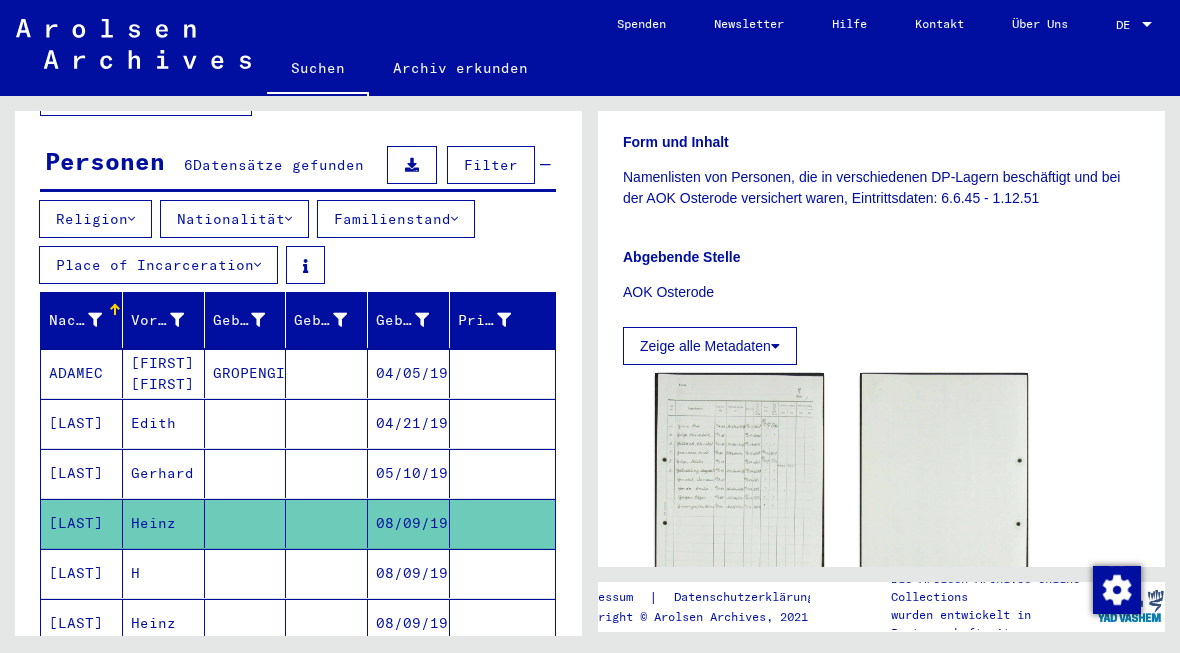 click 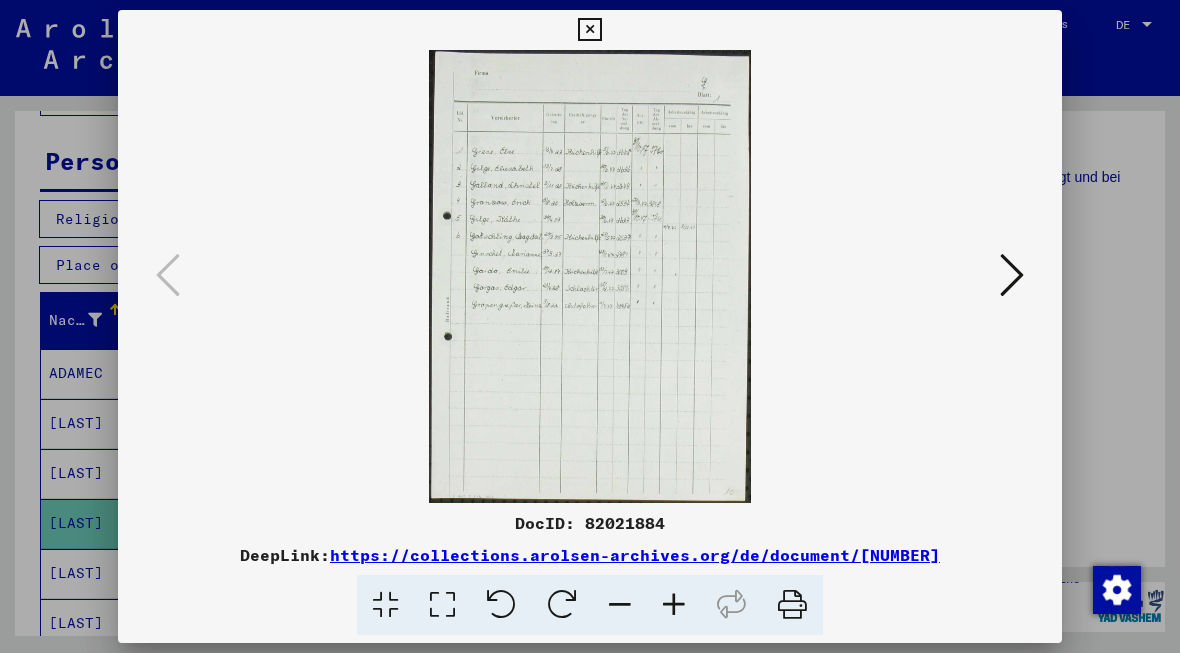 click at bounding box center (1012, 275) 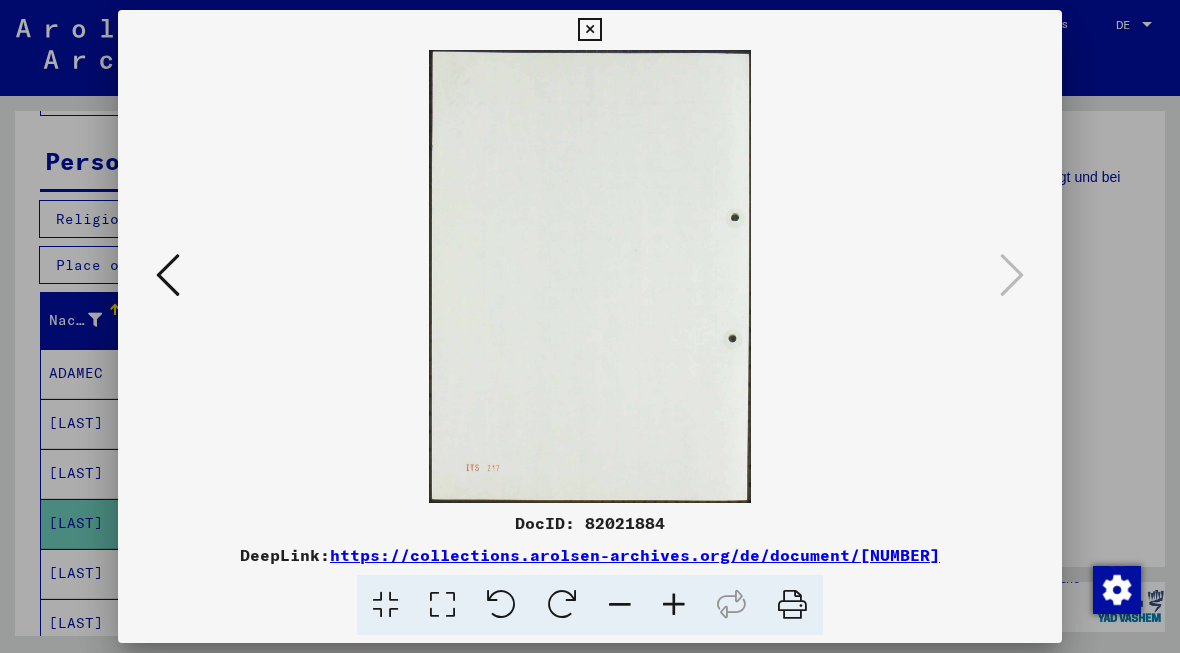 click at bounding box center (168, 275) 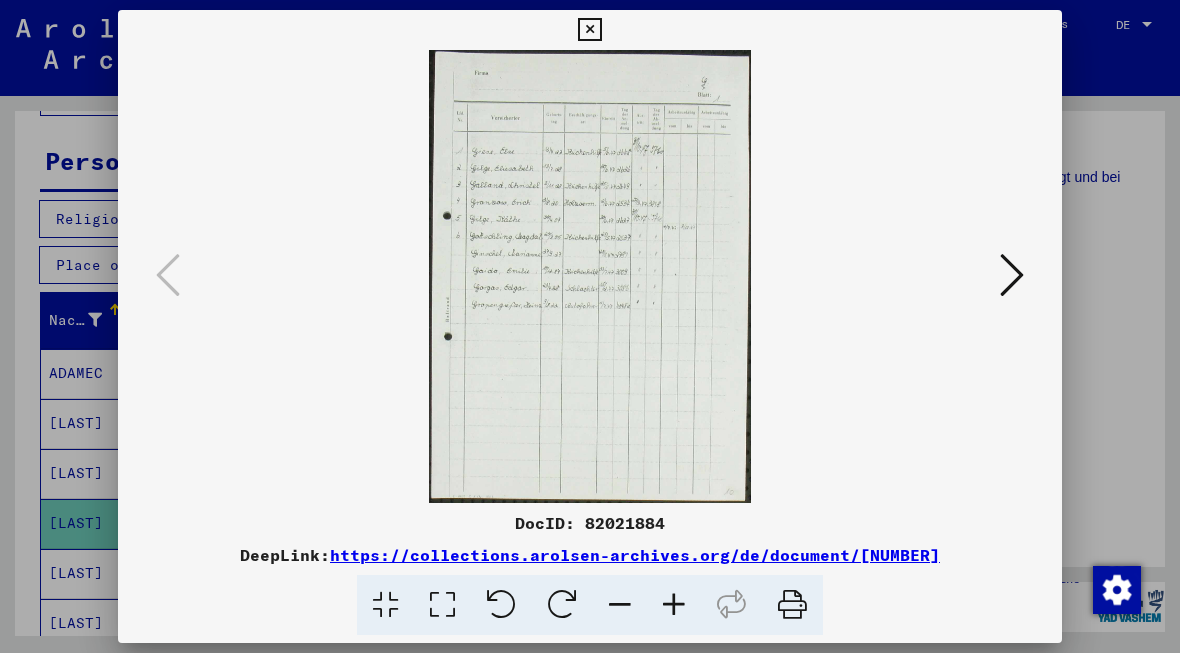click at bounding box center (590, 326) 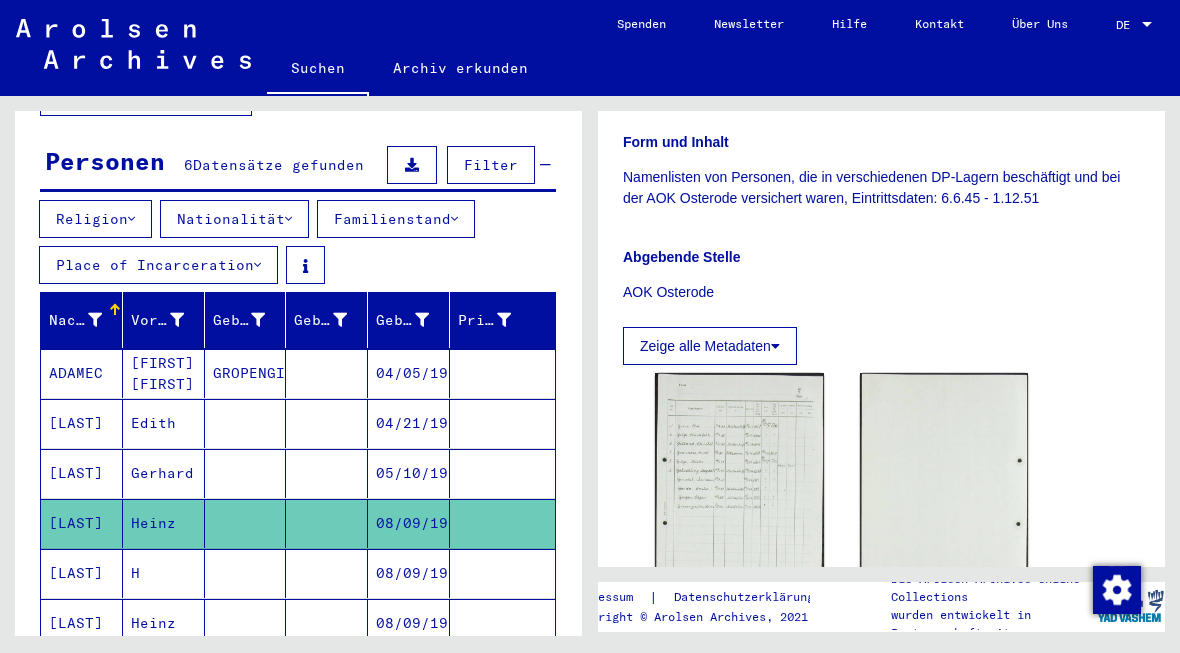 click on "[LAST]" at bounding box center [82, 623] 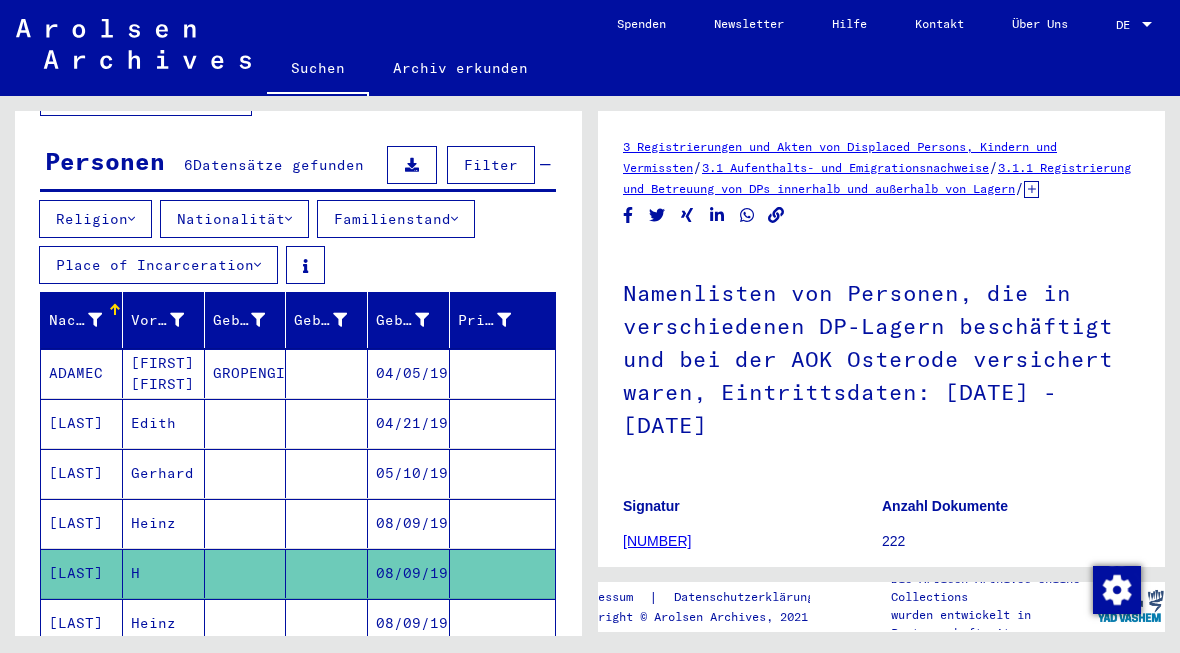 scroll, scrollTop: 0, scrollLeft: 0, axis: both 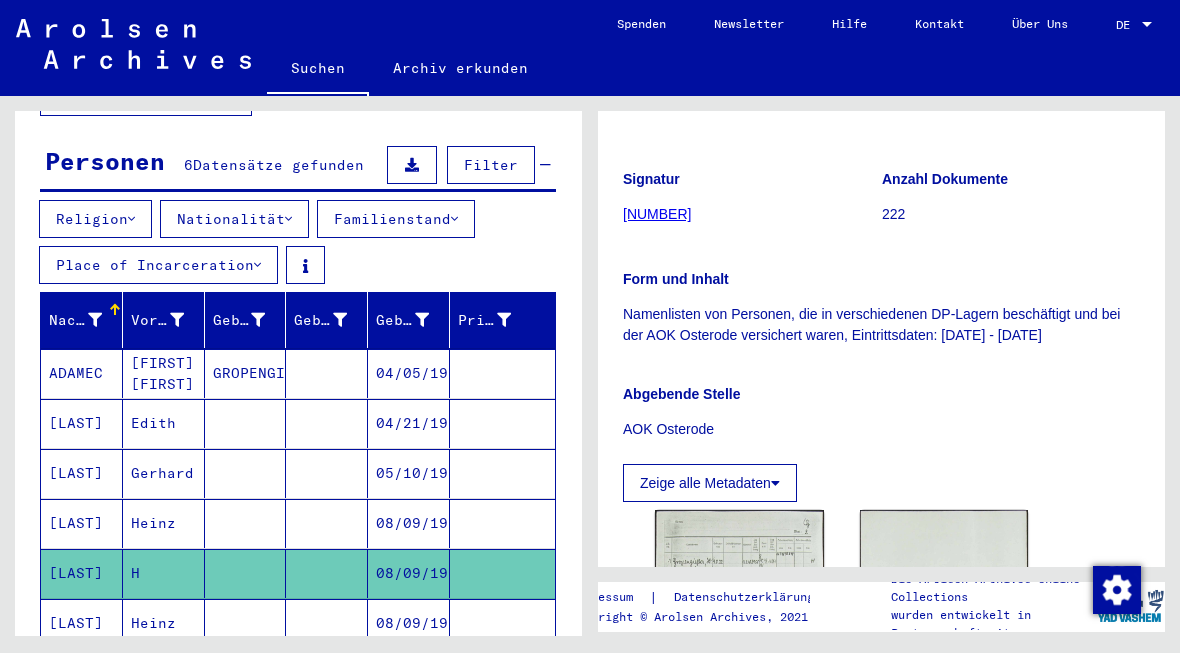 click 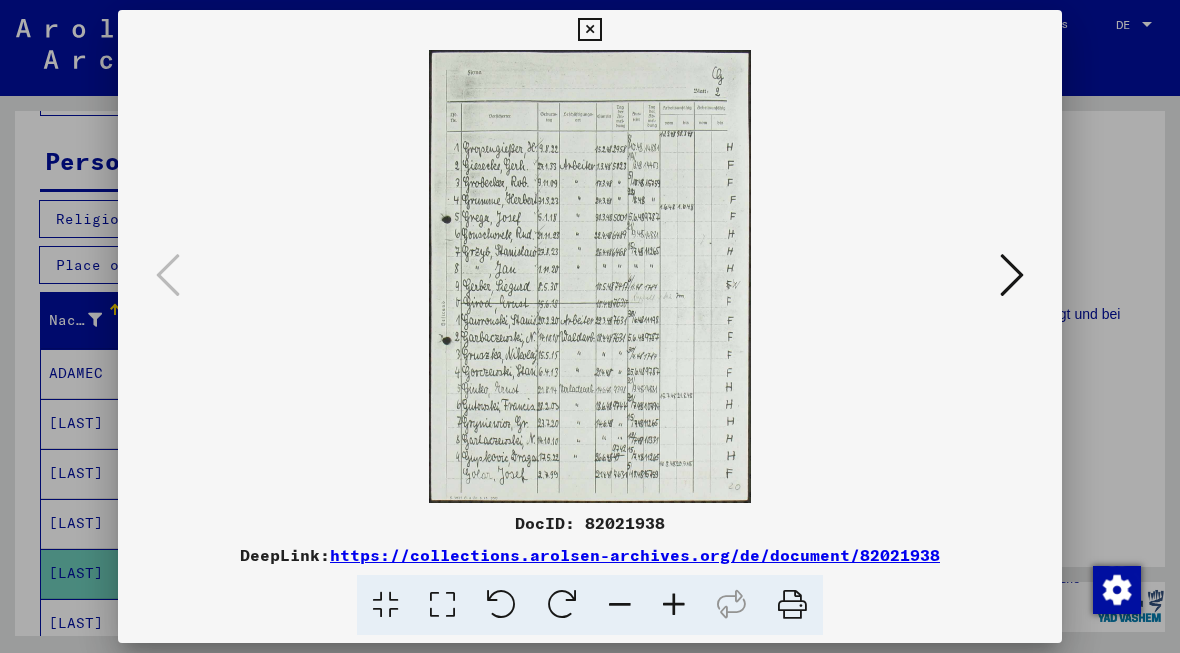 click at bounding box center (590, 326) 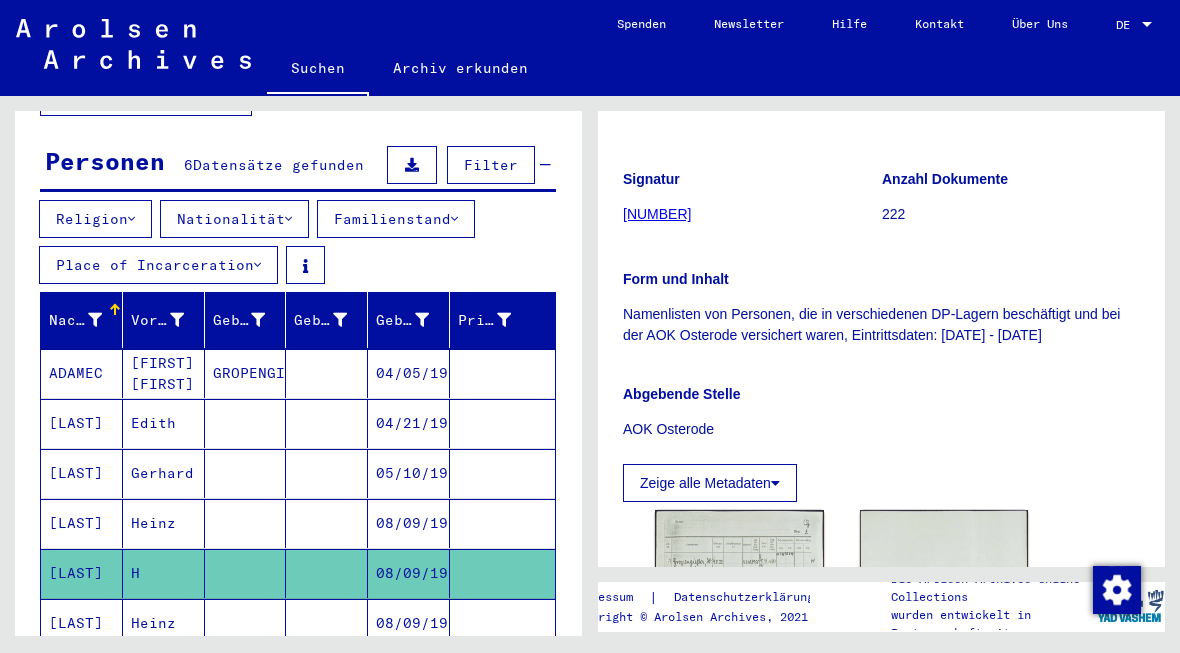 click on "[LAST]" 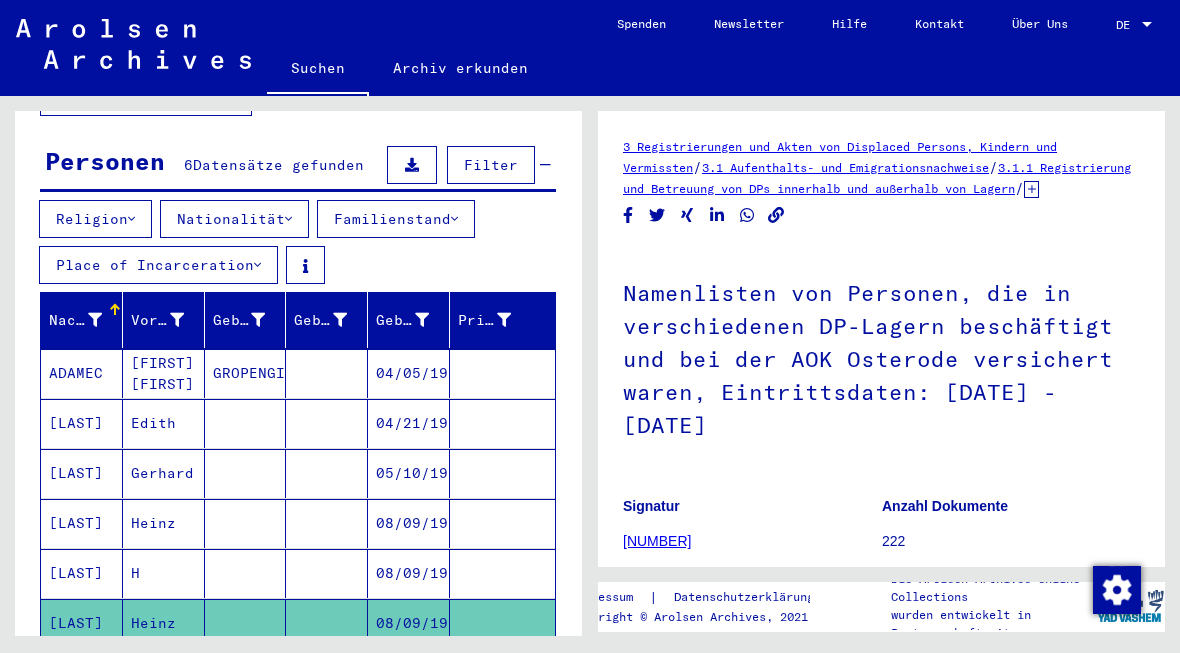 scroll, scrollTop: 0, scrollLeft: 0, axis: both 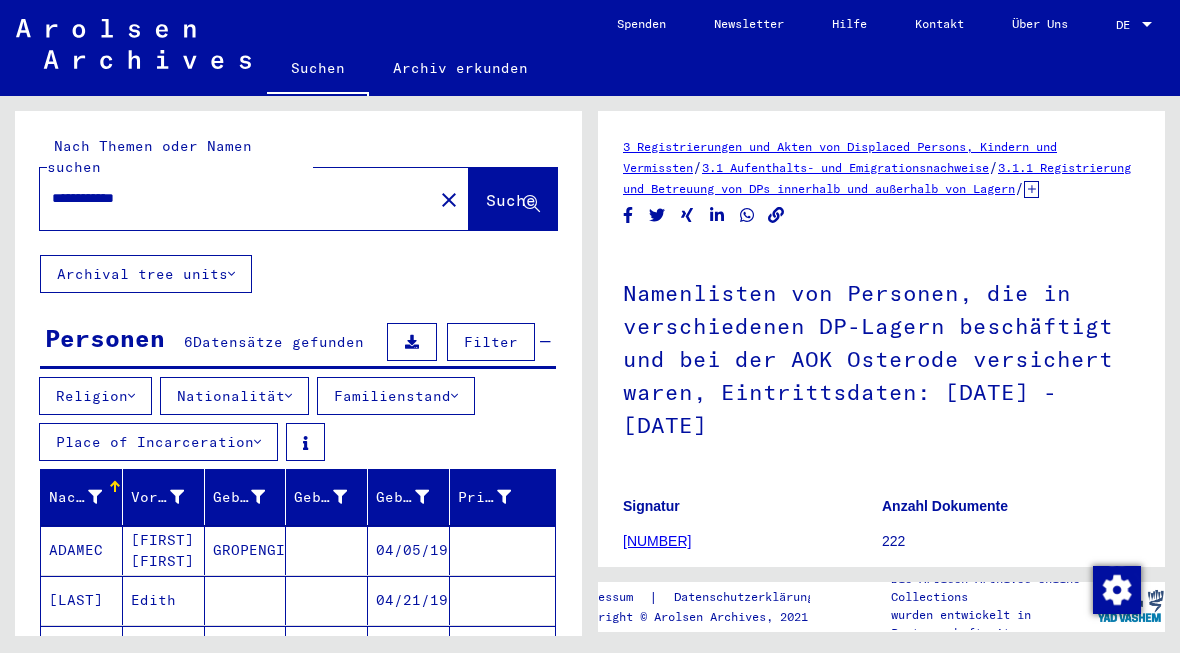 click on "**********" 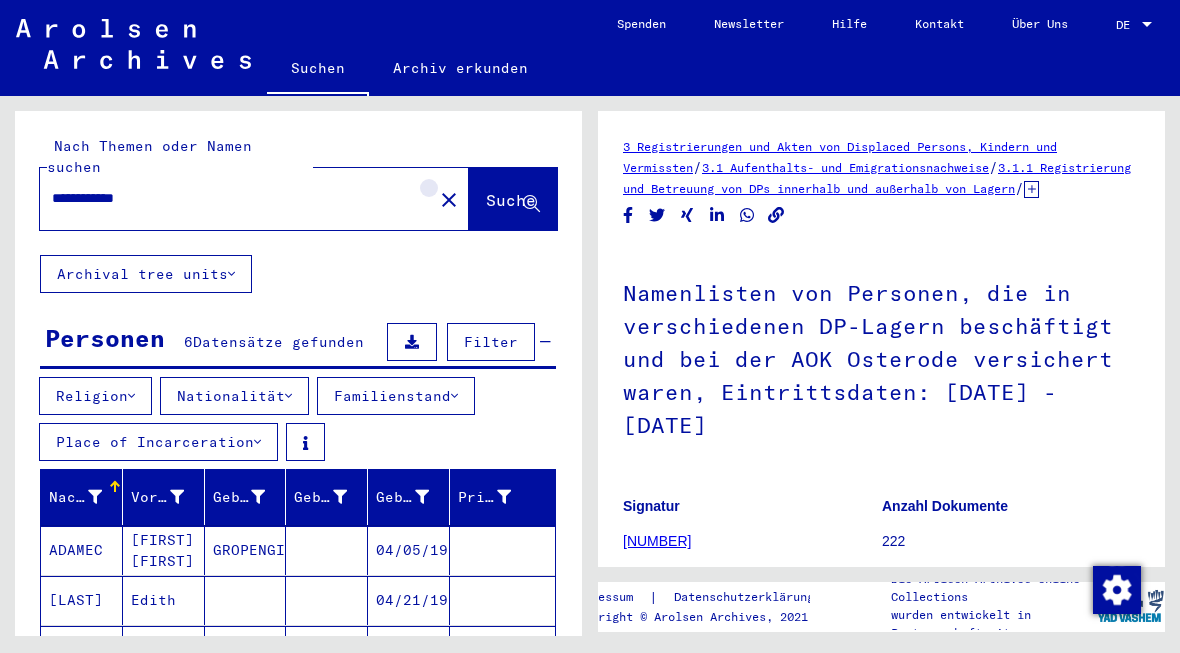click on "close" 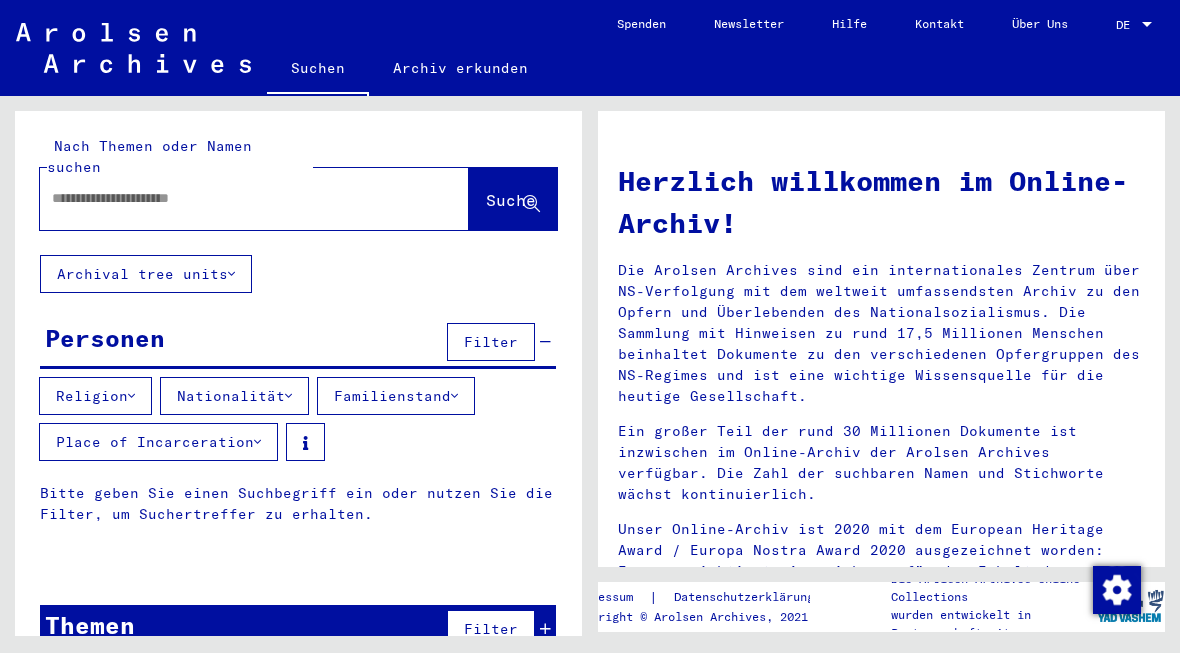 click at bounding box center [230, 198] 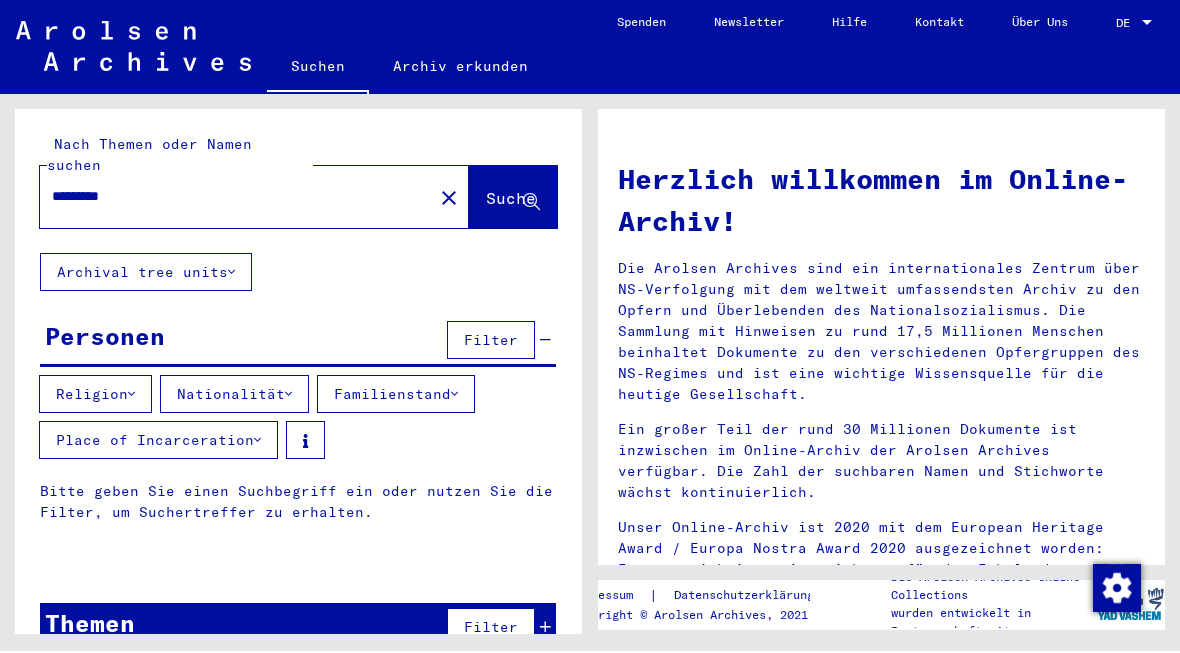 scroll, scrollTop: 21, scrollLeft: 0, axis: vertical 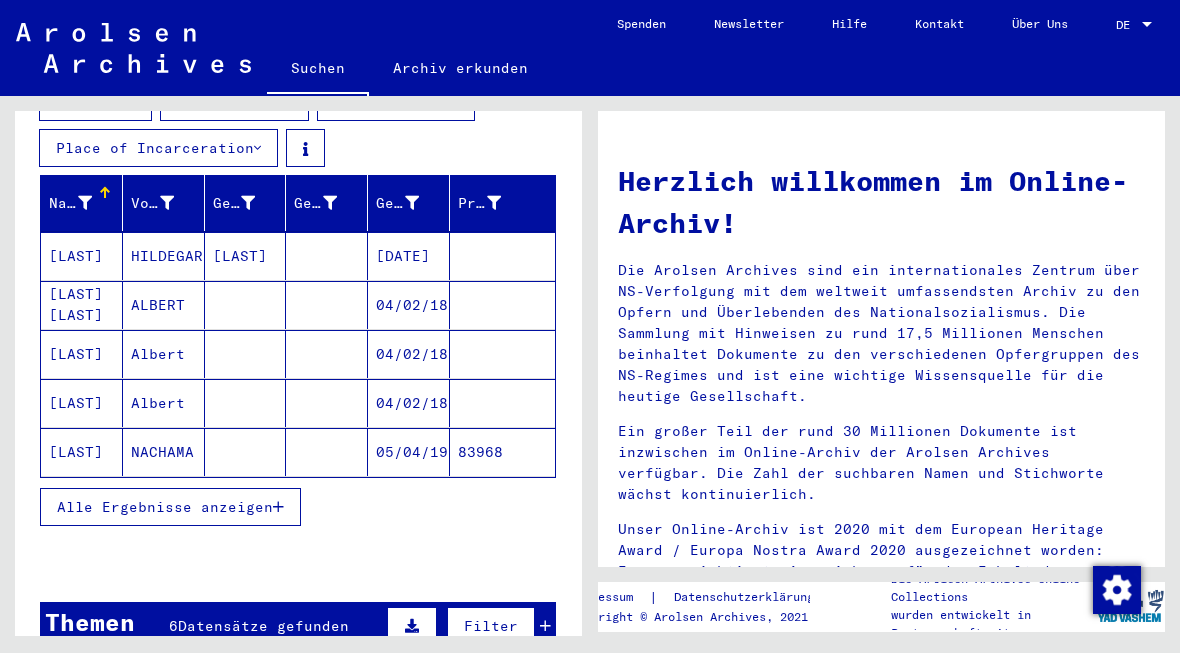 click on "Alle Ergebnisse anzeigen" at bounding box center [165, 507] 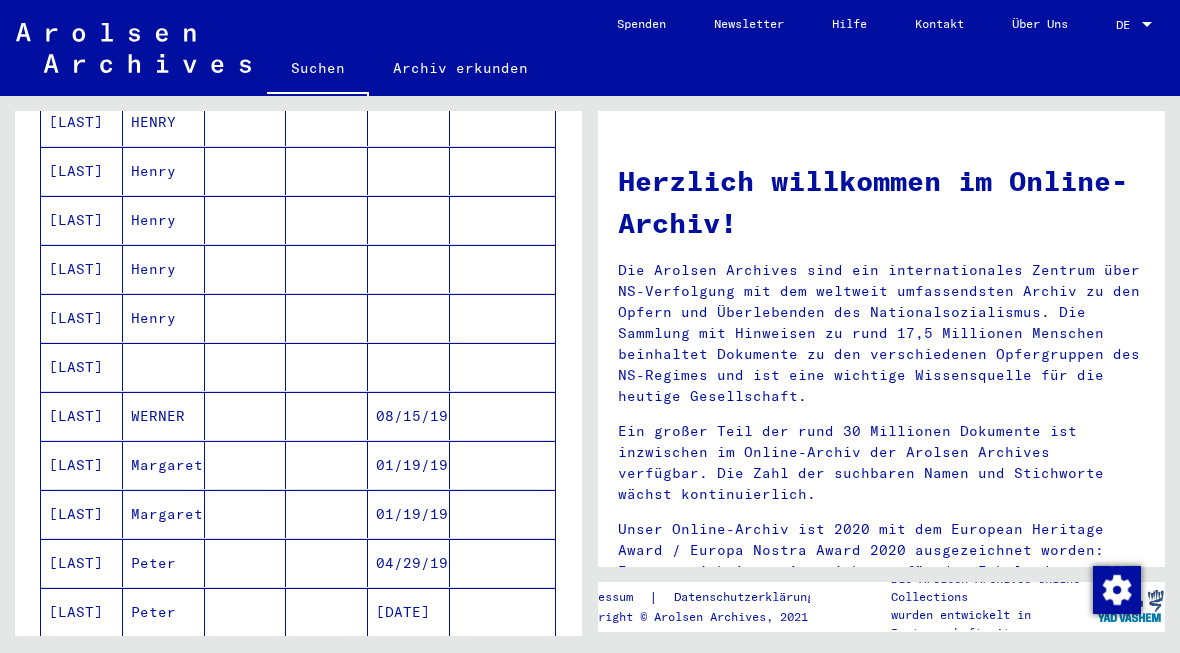 scroll, scrollTop: 819, scrollLeft: 0, axis: vertical 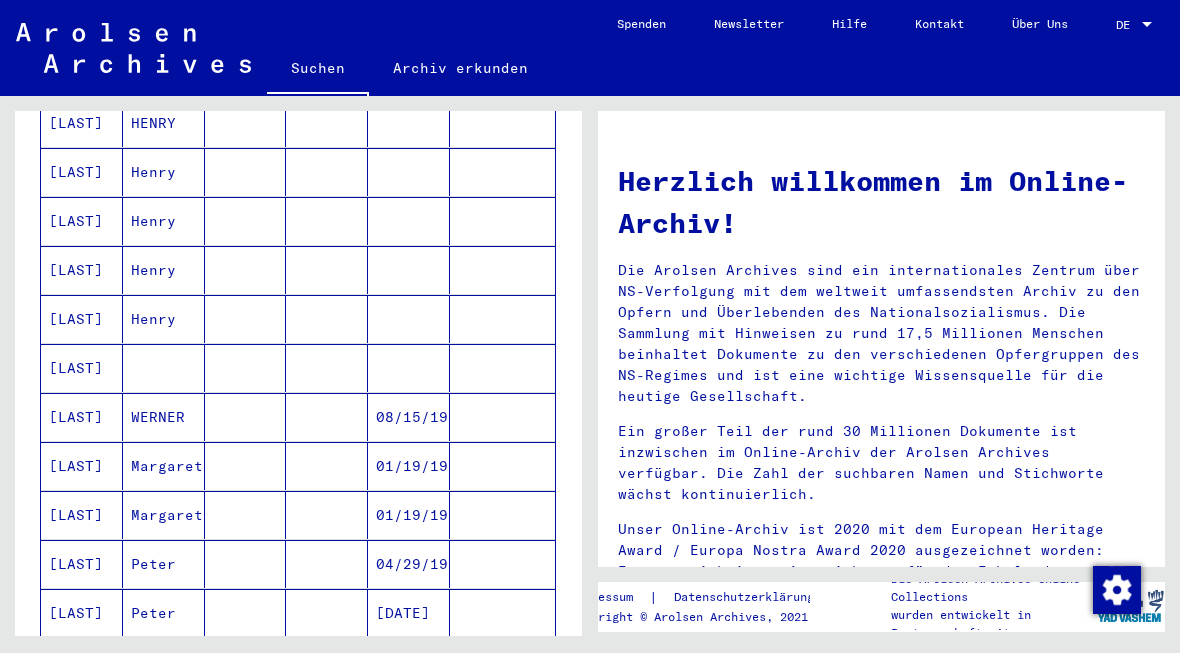 click on "[LAST]" at bounding box center (82, 417) 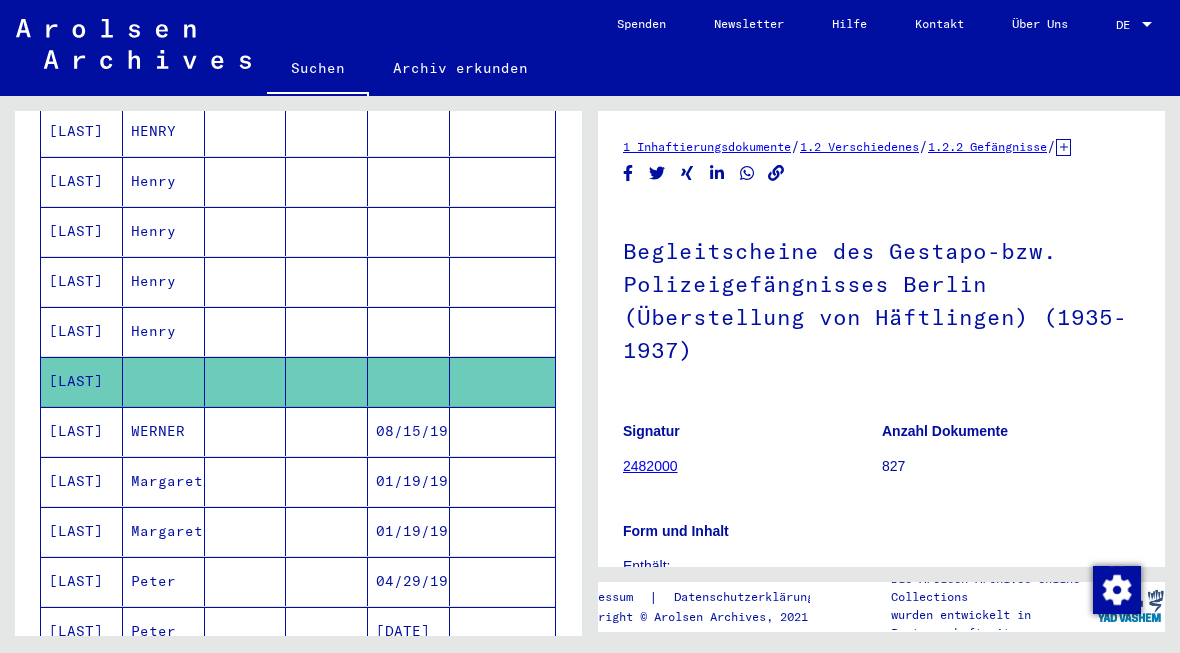 click on "WERNER" at bounding box center (164, 481) 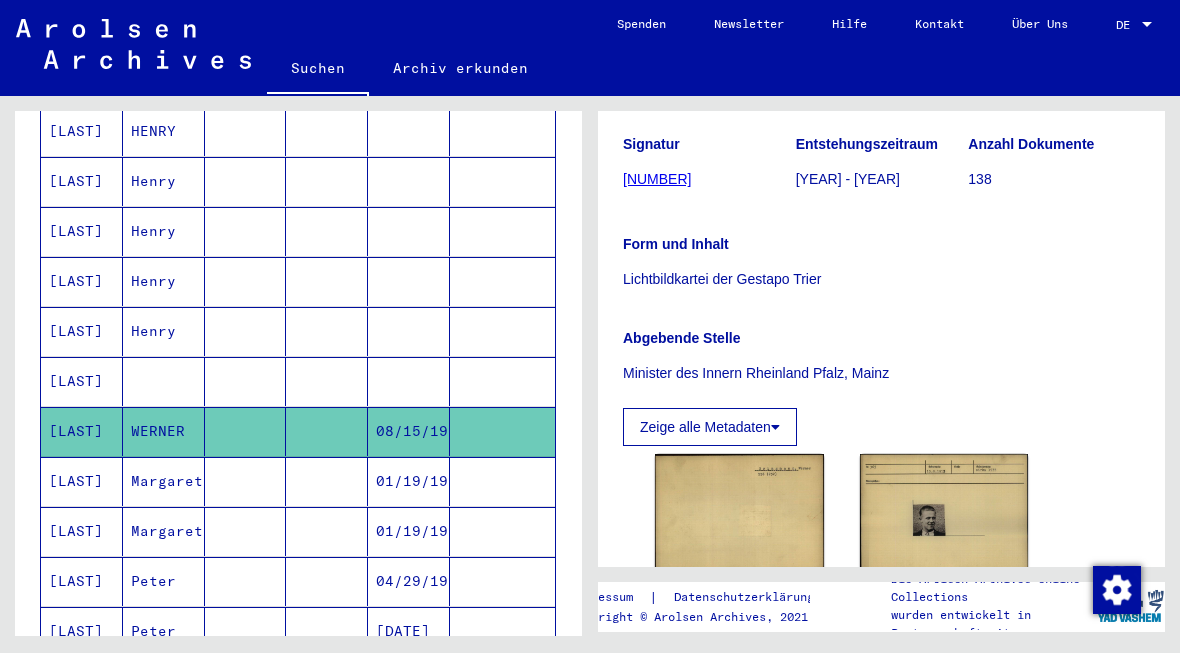 scroll, scrollTop: 201, scrollLeft: 0, axis: vertical 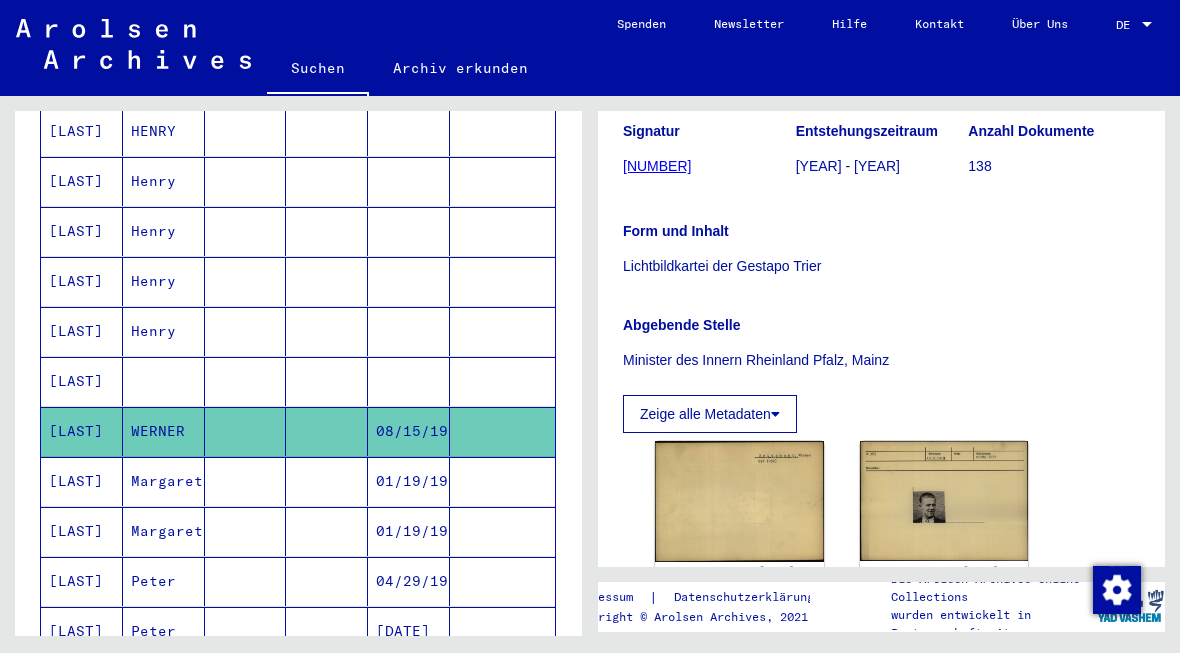 click 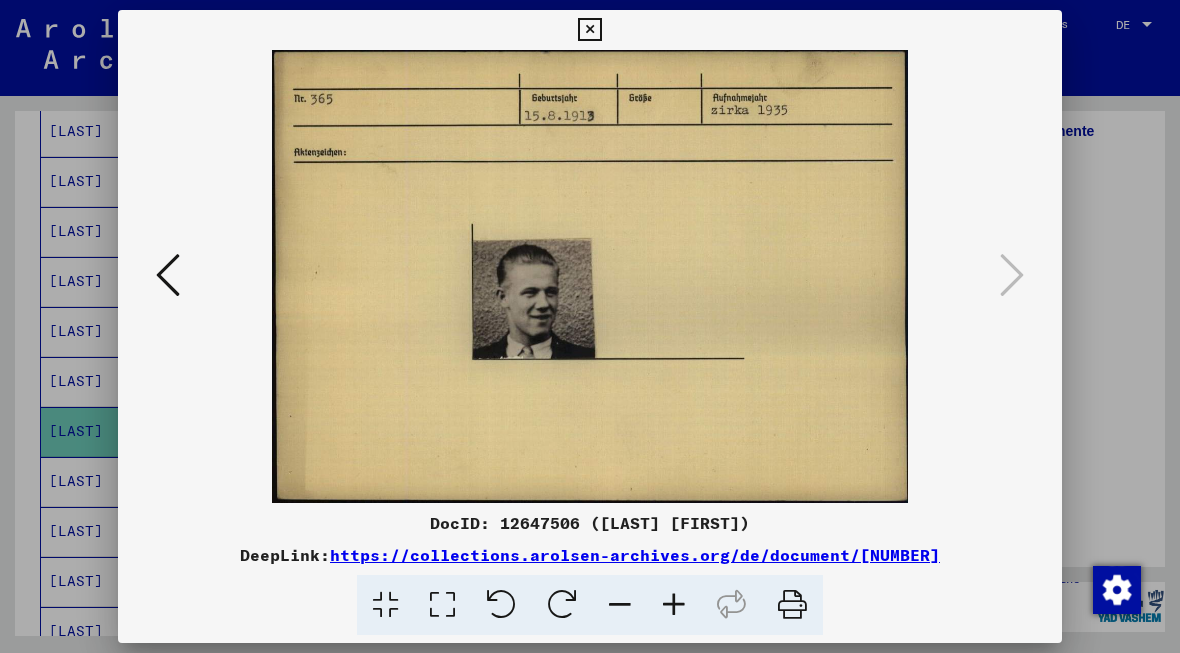 click at bounding box center [590, 276] 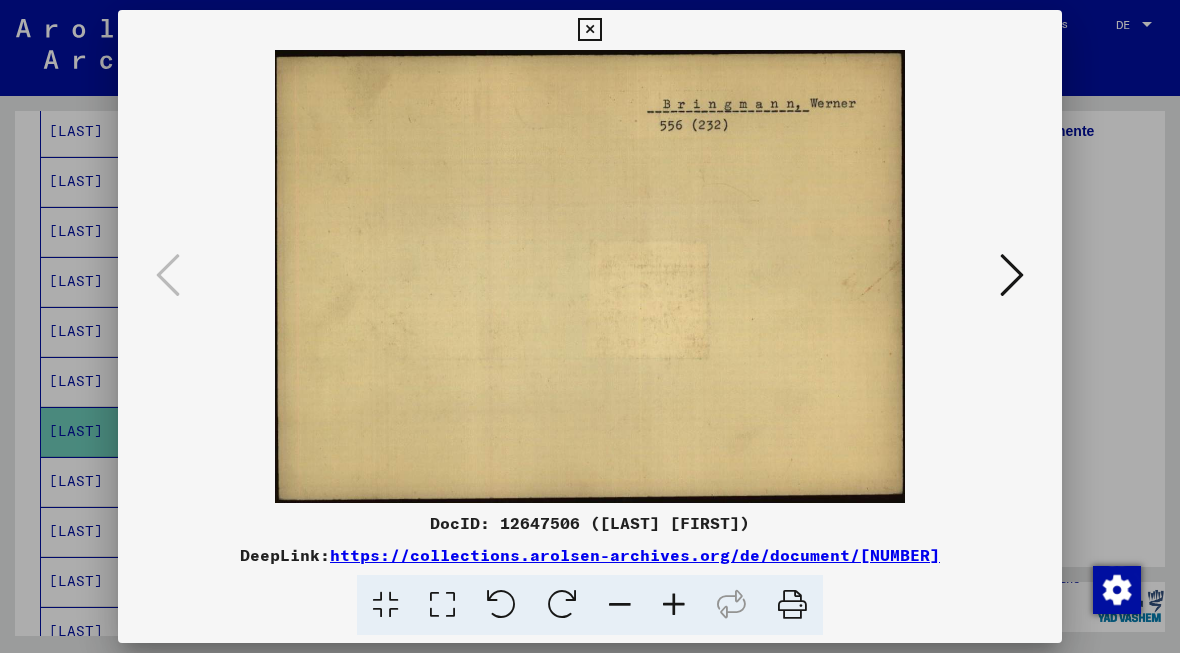 click at bounding box center (1012, 275) 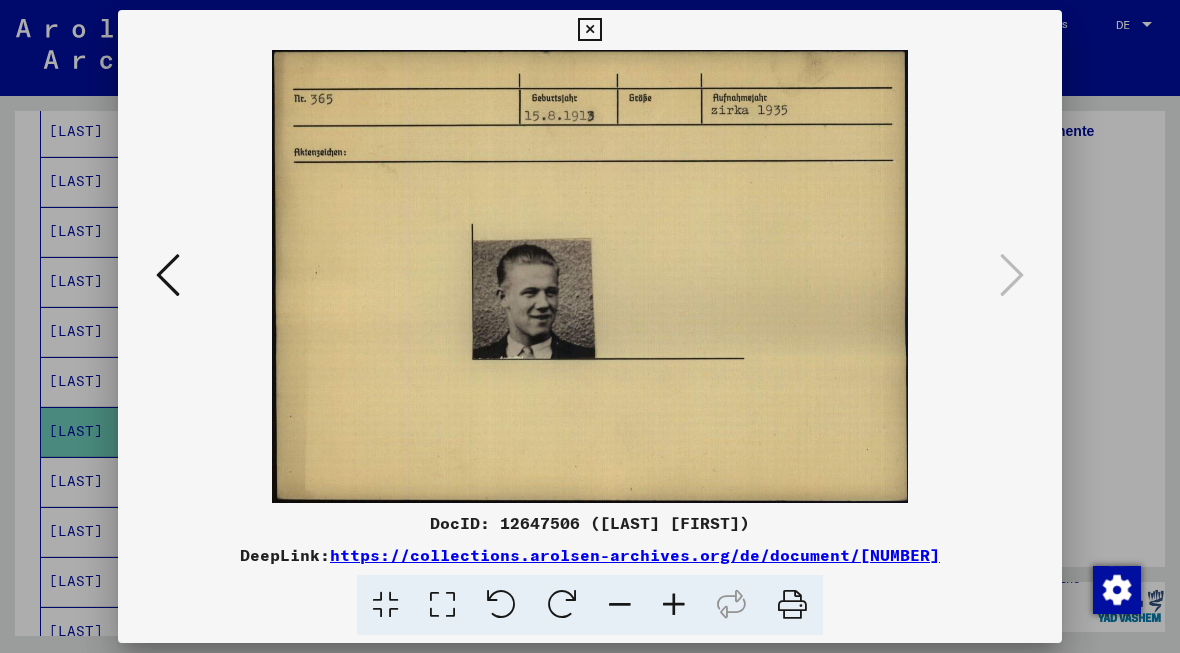click at bounding box center [590, 326] 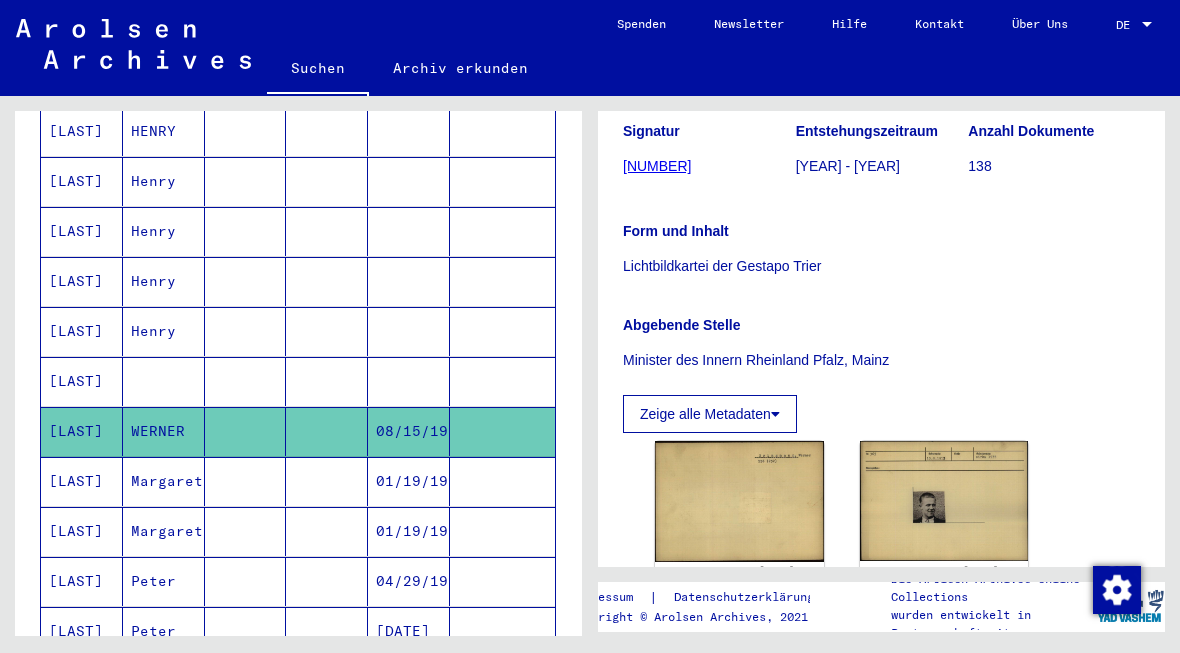 click on "[LAST]" at bounding box center (82, 531) 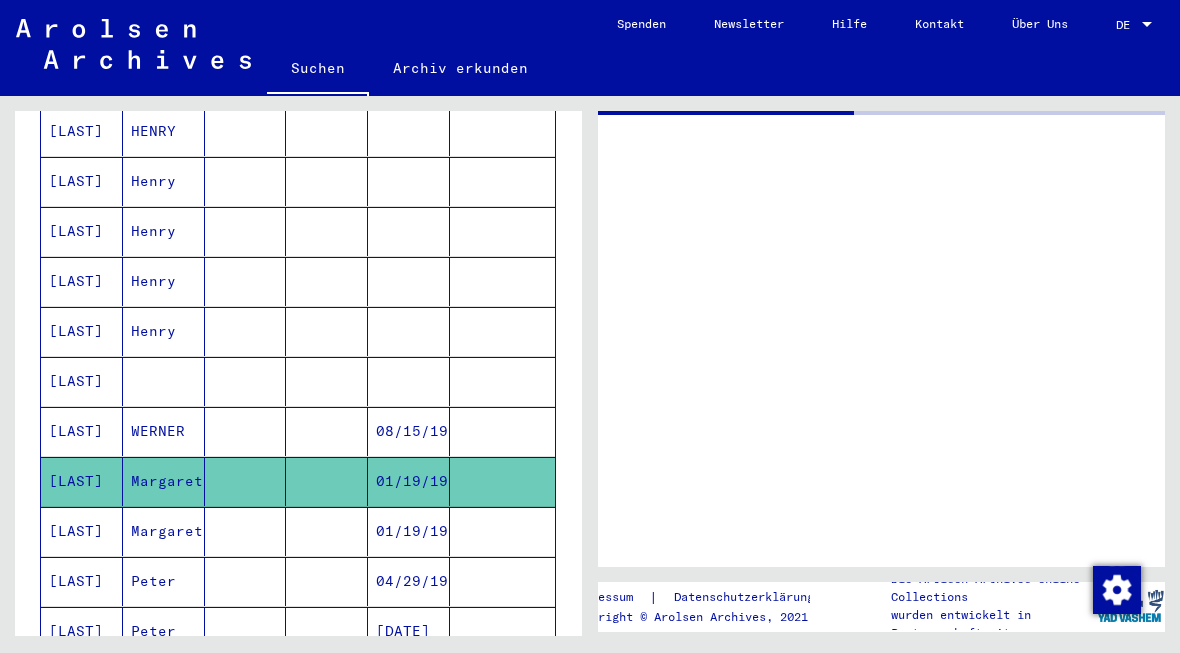scroll, scrollTop: 0, scrollLeft: 0, axis: both 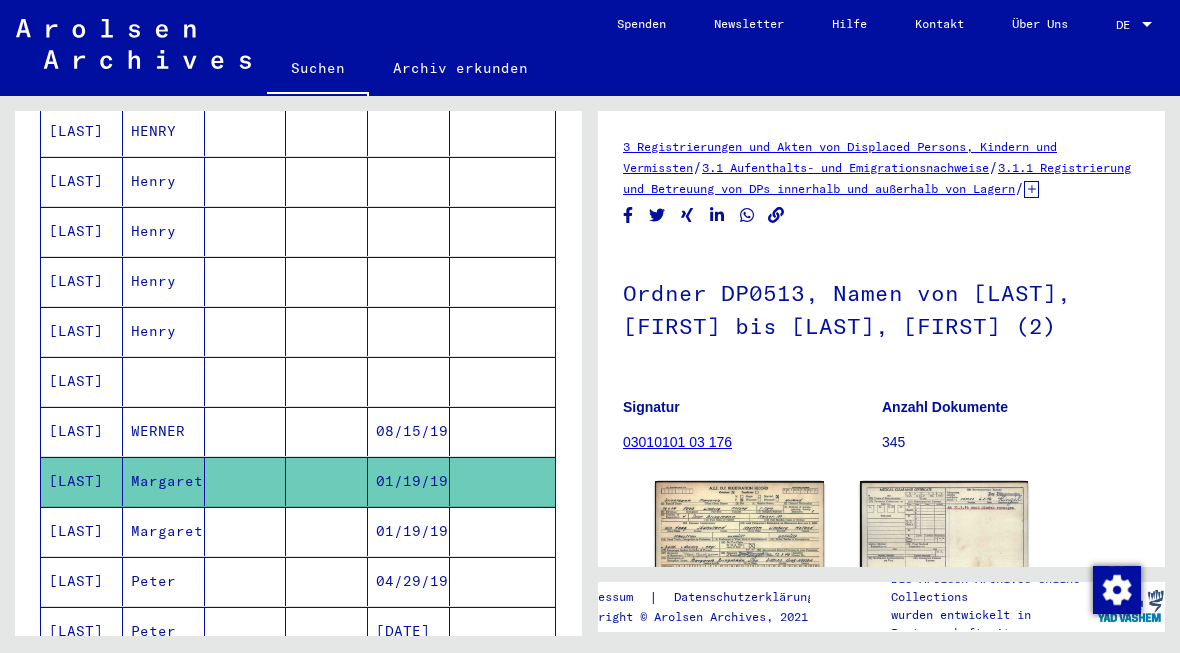 click on "[LAST]" at bounding box center [82, 581] 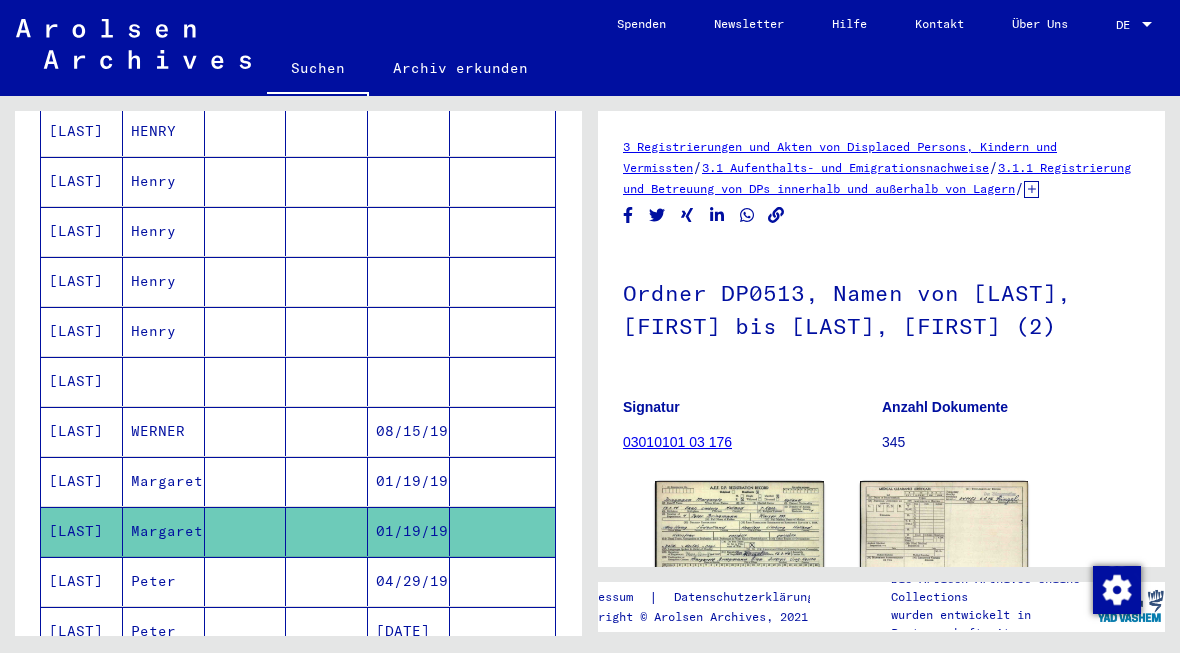 click on "[LAST]" at bounding box center (82, 631) 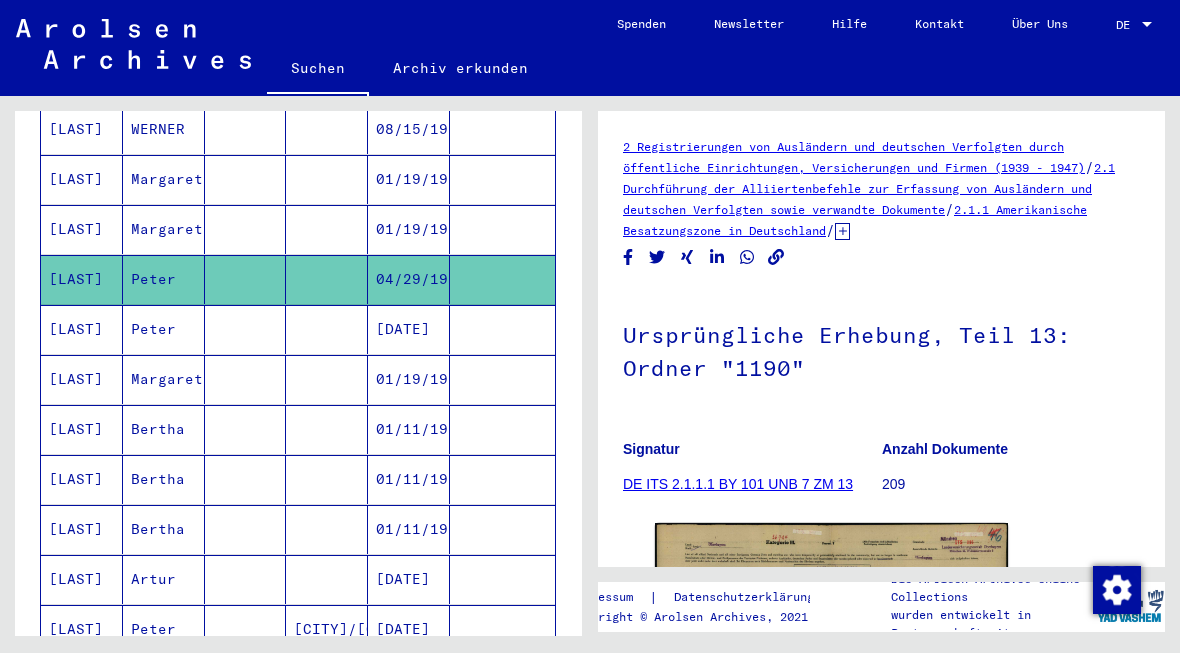 scroll, scrollTop: 1124, scrollLeft: 0, axis: vertical 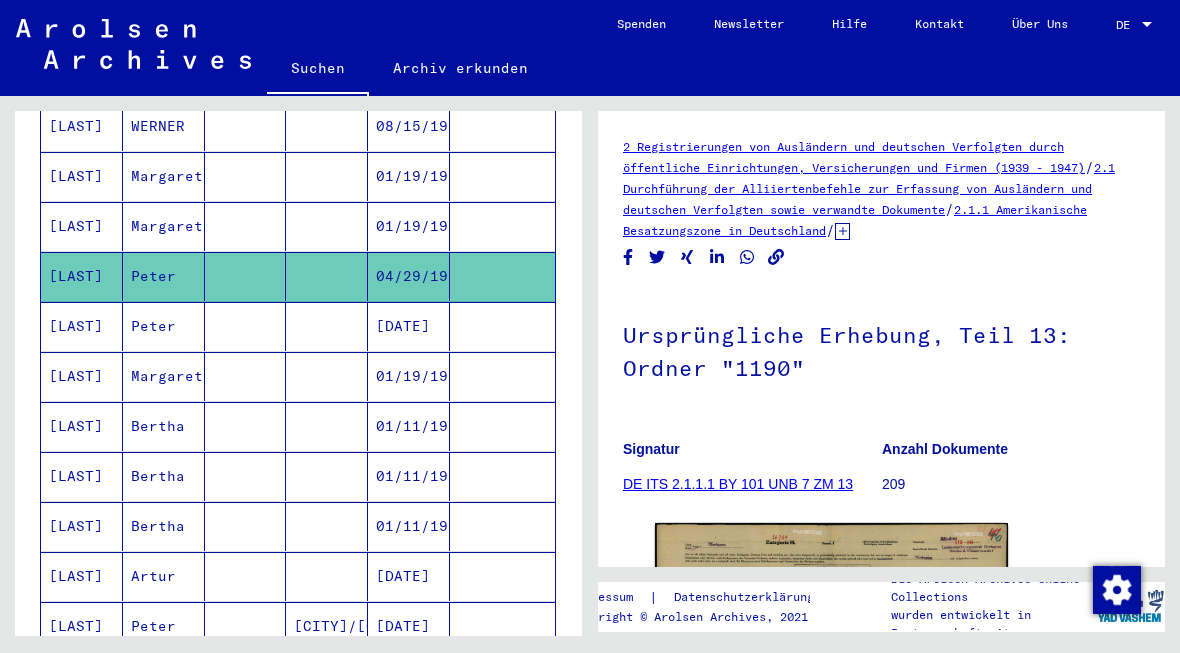 click on "[LAST]" 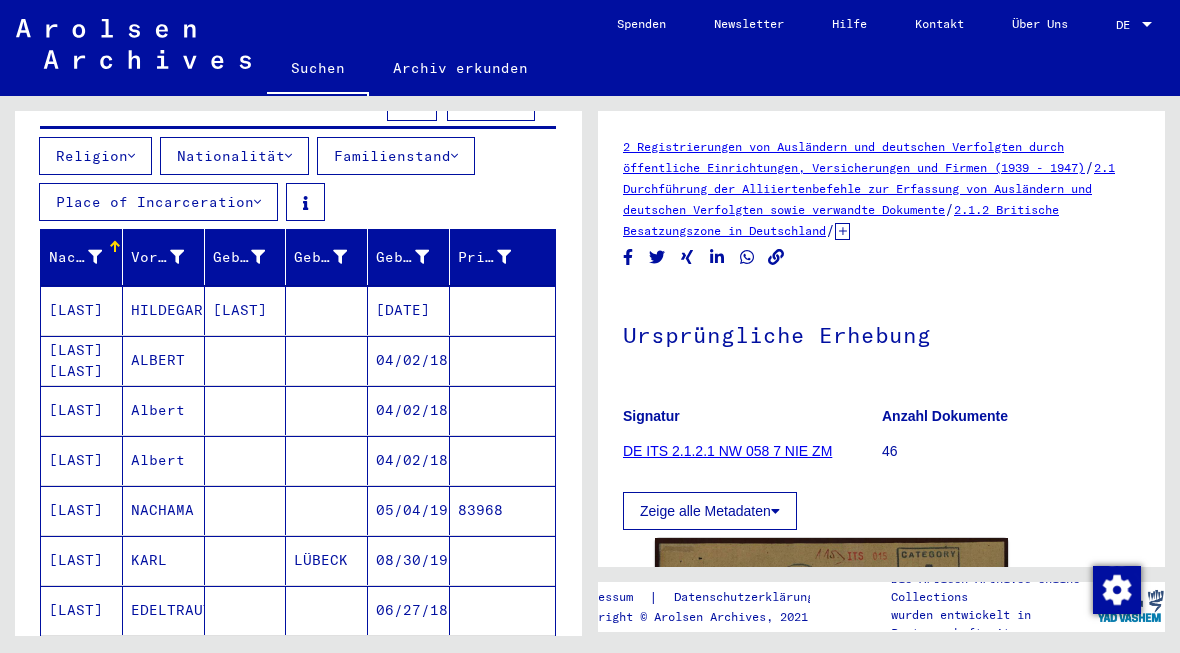 scroll, scrollTop: 162, scrollLeft: 0, axis: vertical 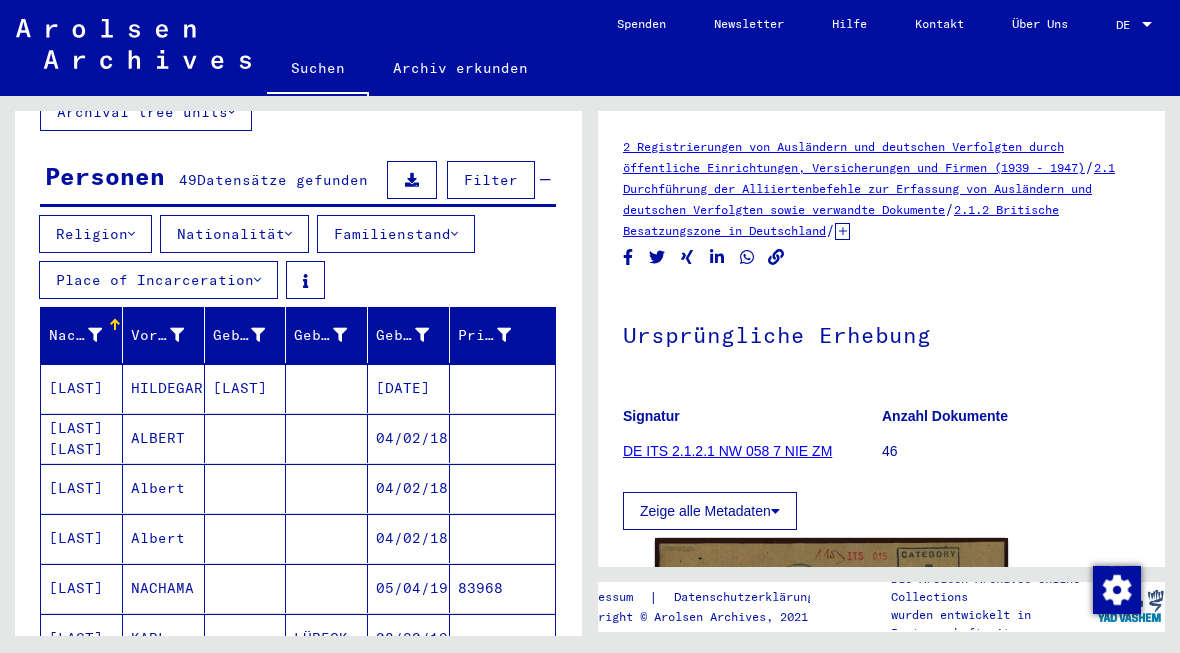 click on "[LAST]" at bounding box center (82, 438) 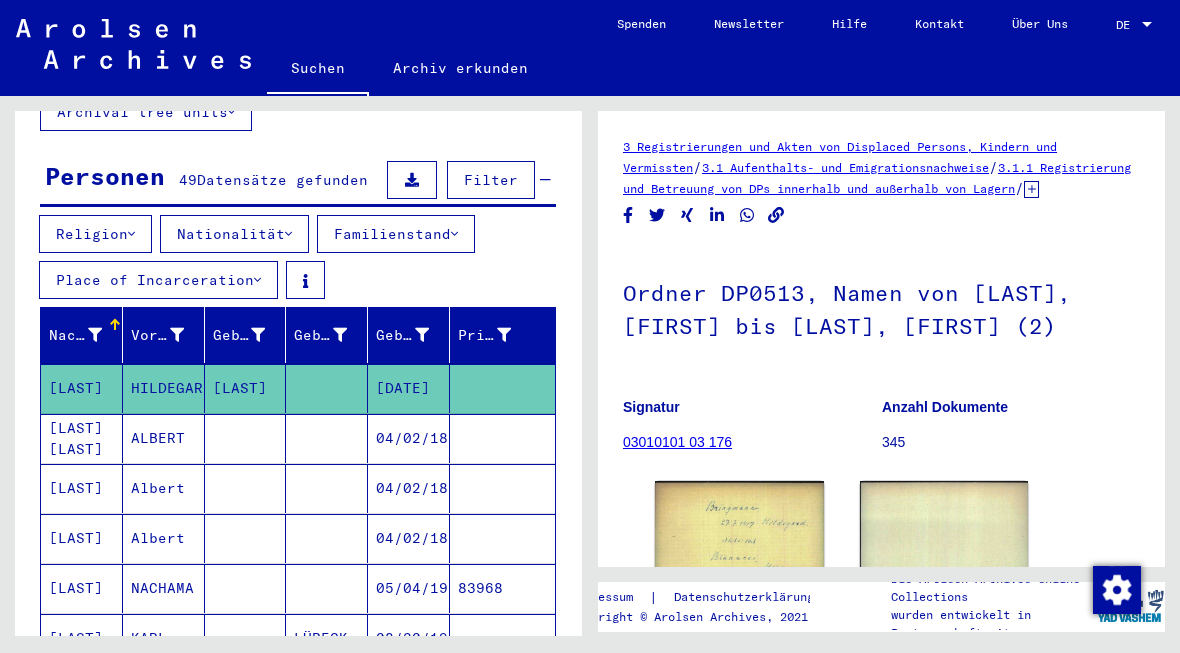 click on "[LAST] [LAST]" at bounding box center [82, 488] 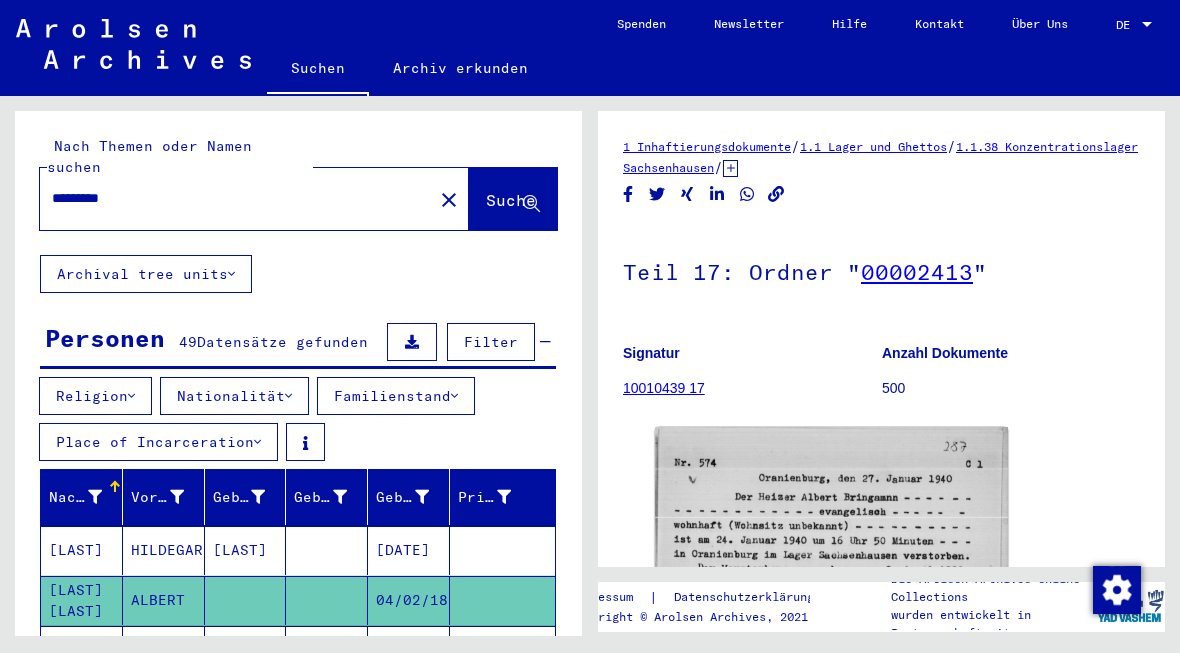 scroll, scrollTop: 0, scrollLeft: 0, axis: both 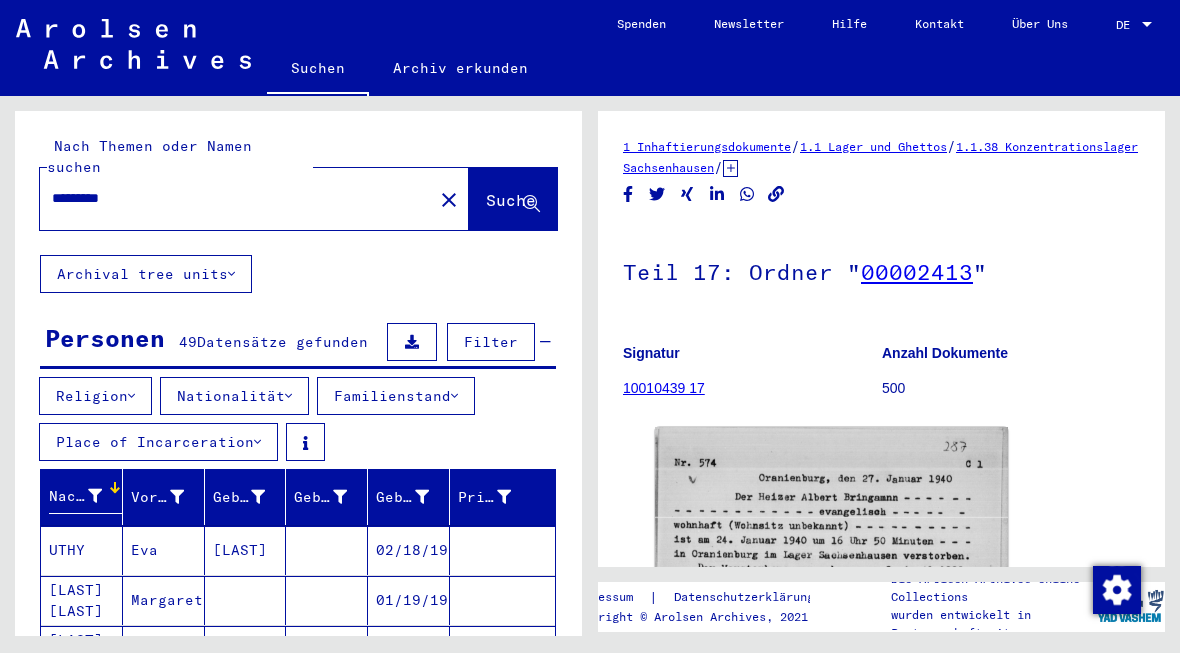 click on "Nachname" at bounding box center (75, 496) 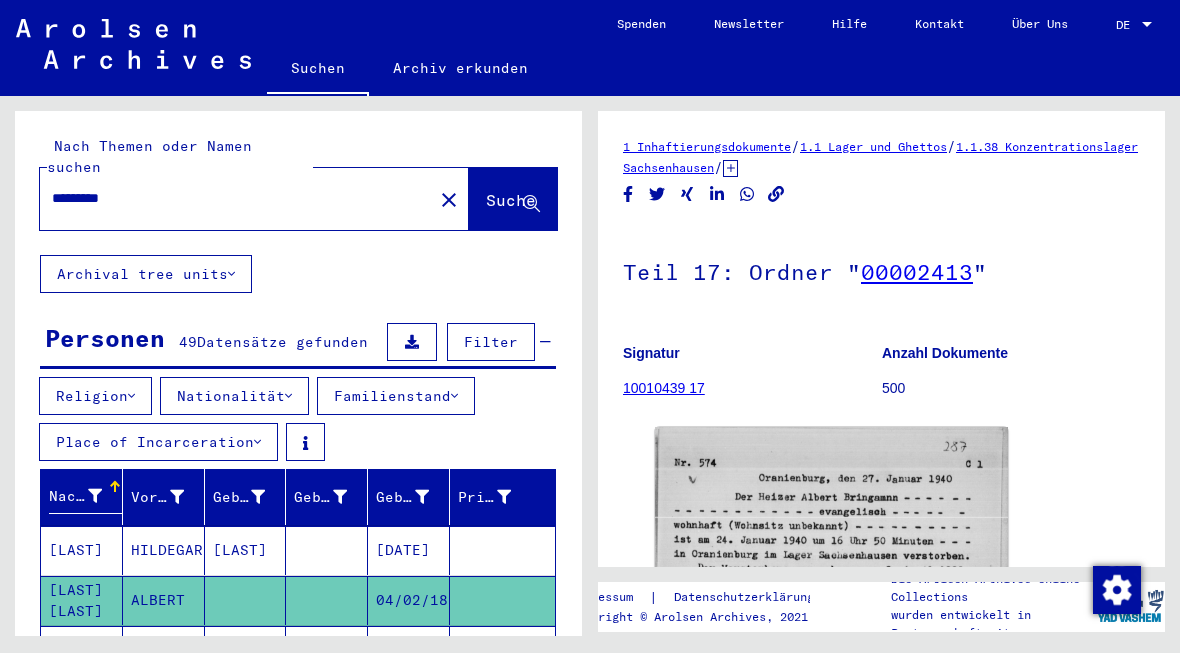 click on "[LAST]" at bounding box center (82, 600) 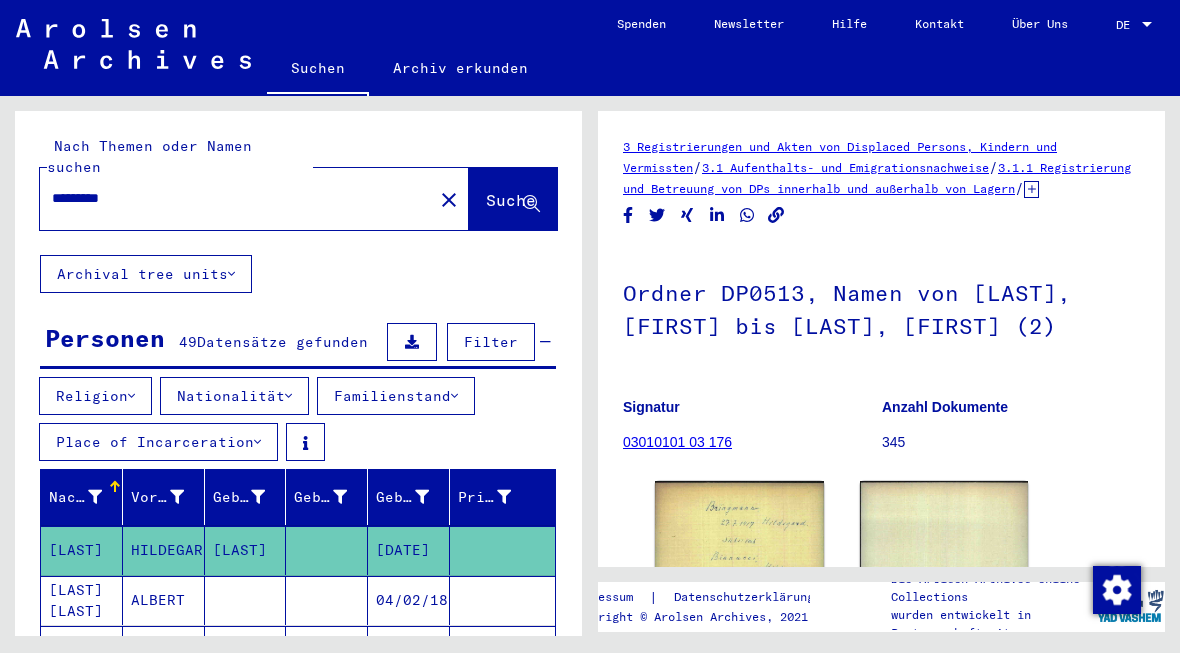 scroll, scrollTop: 0, scrollLeft: 0, axis: both 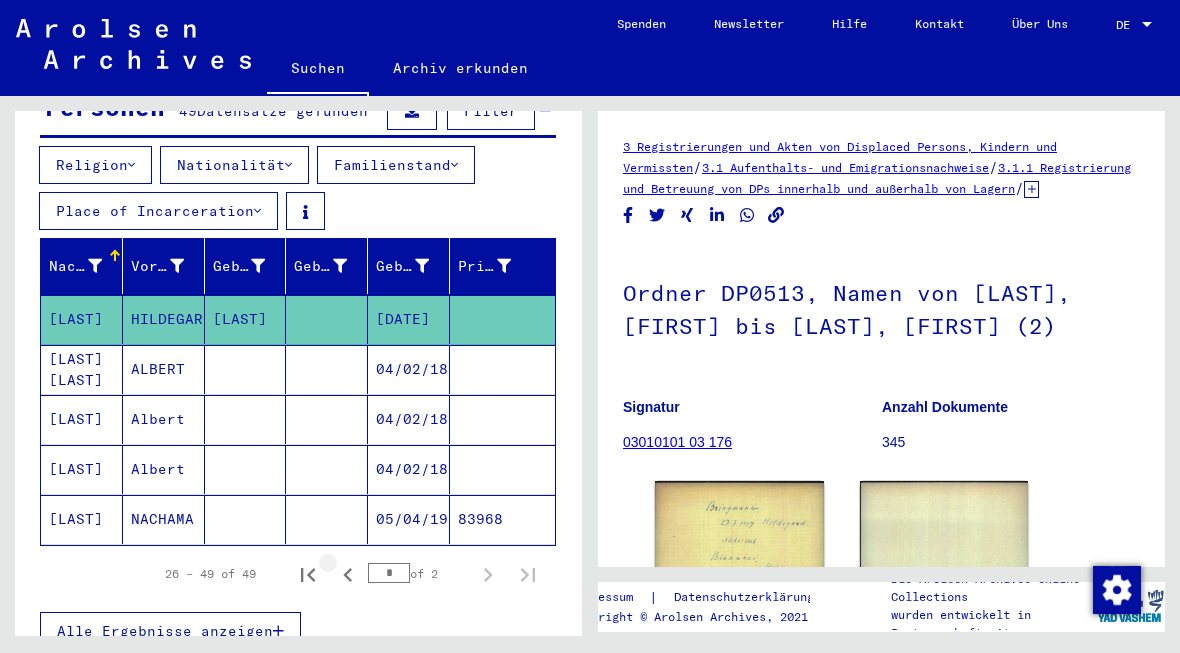 click 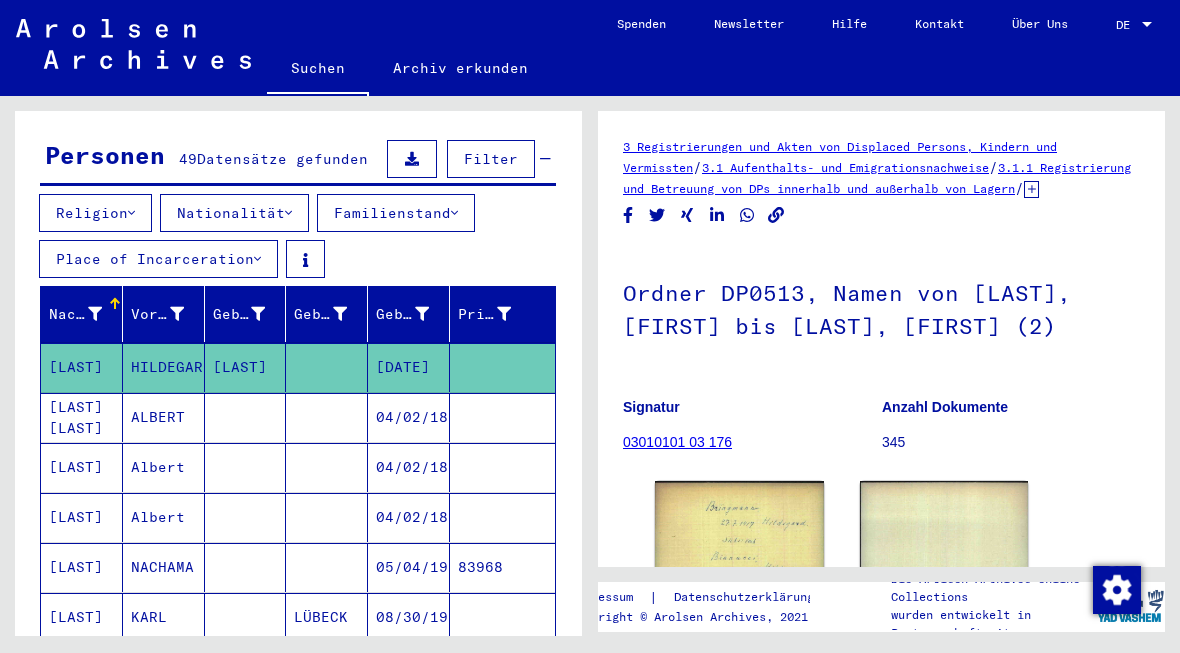 scroll, scrollTop: 187, scrollLeft: 0, axis: vertical 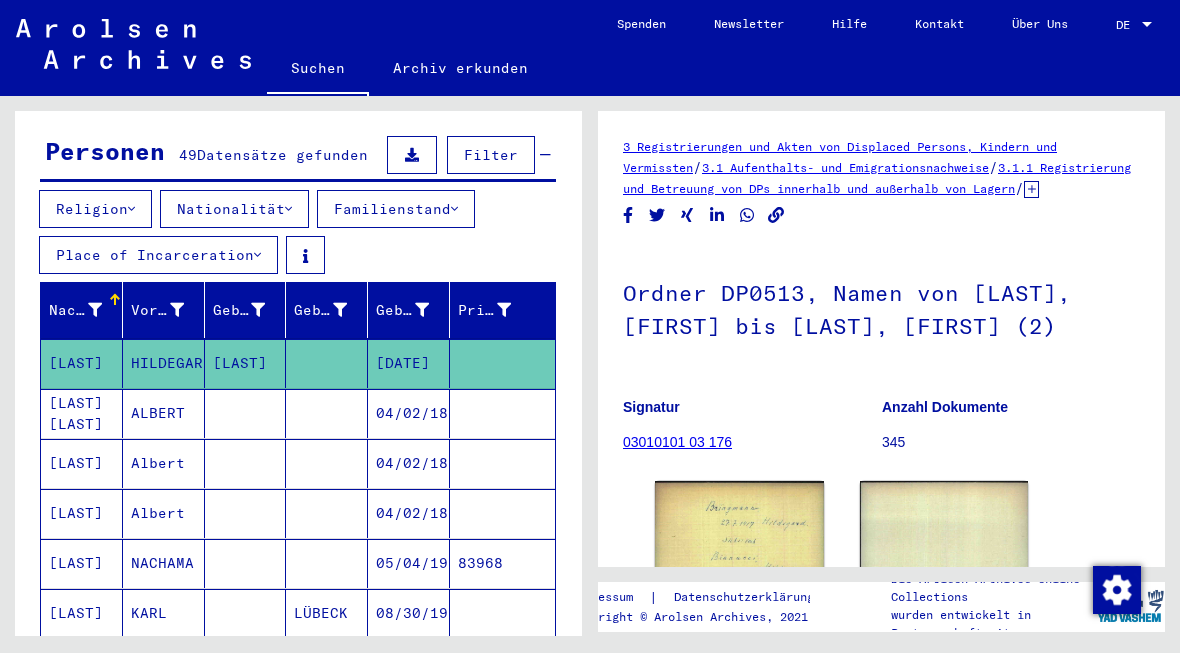 click on "[DATE]" 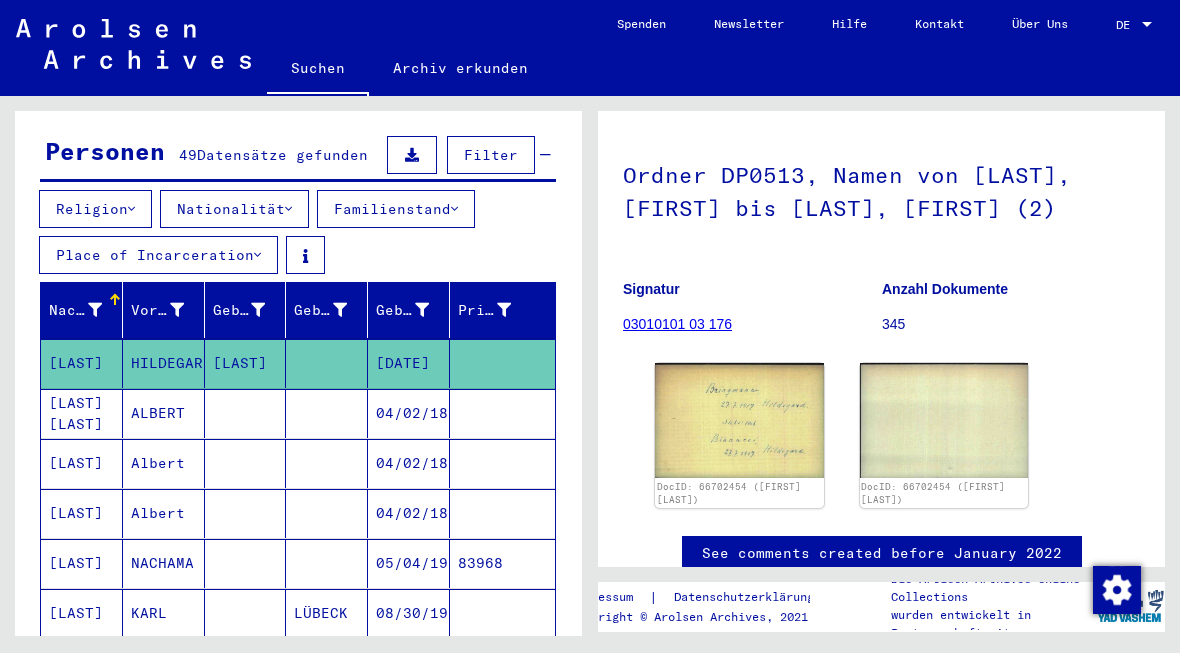 scroll, scrollTop: 117, scrollLeft: 0, axis: vertical 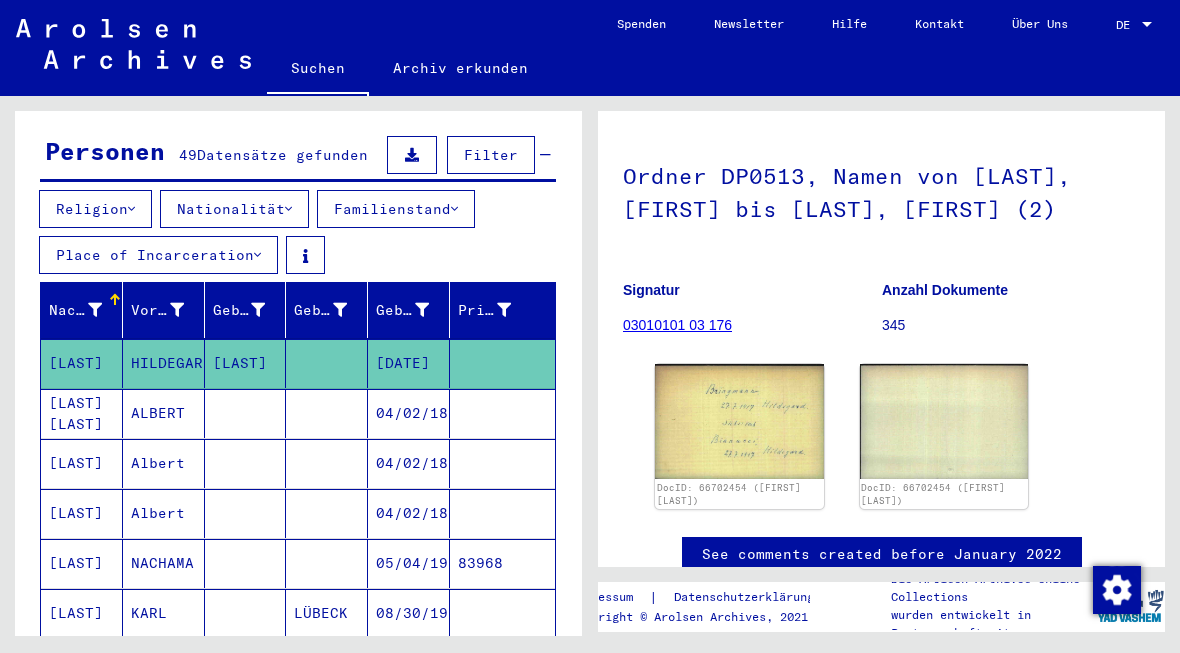 click 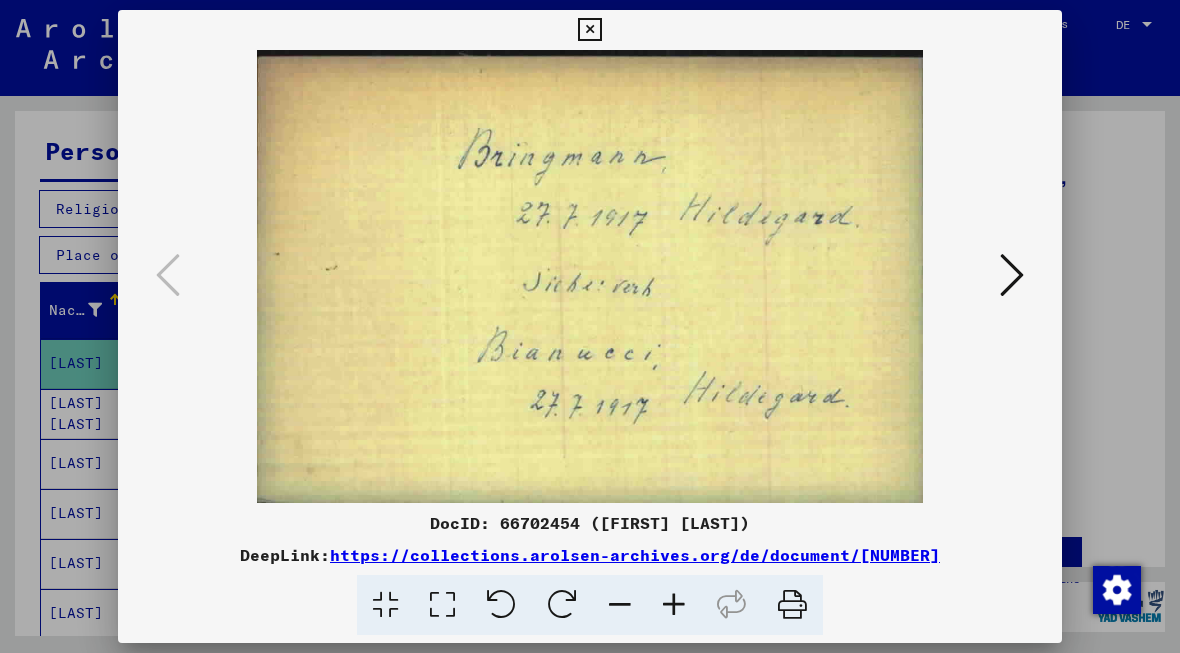 click at bounding box center [589, 30] 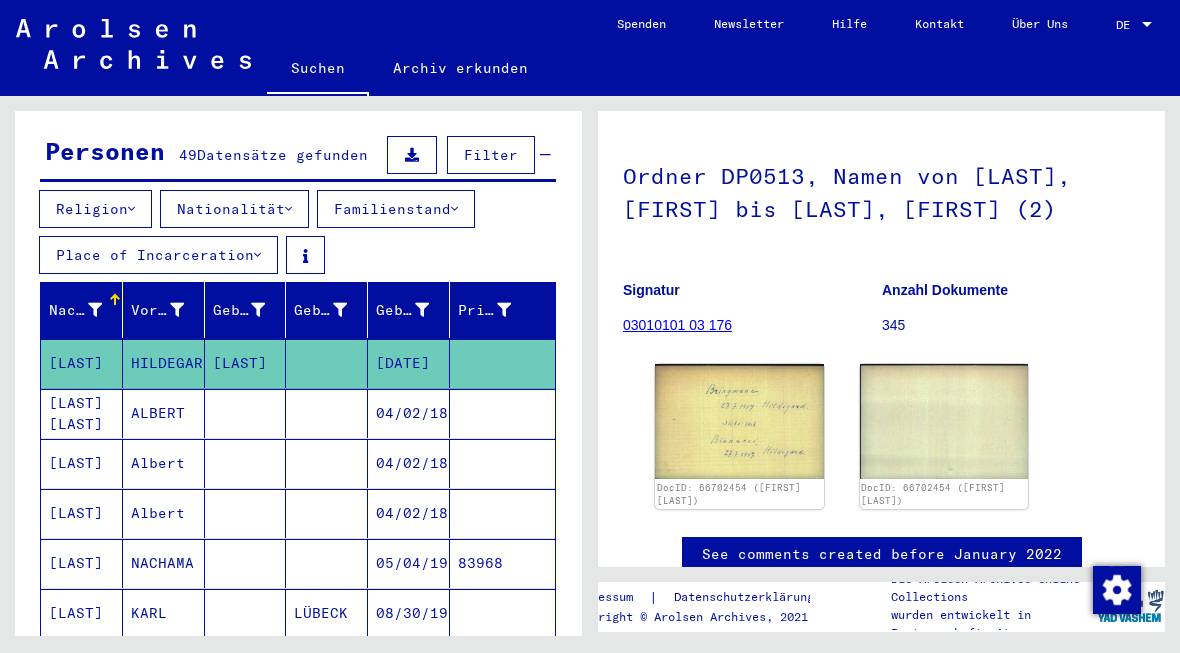 click at bounding box center [502, 463] 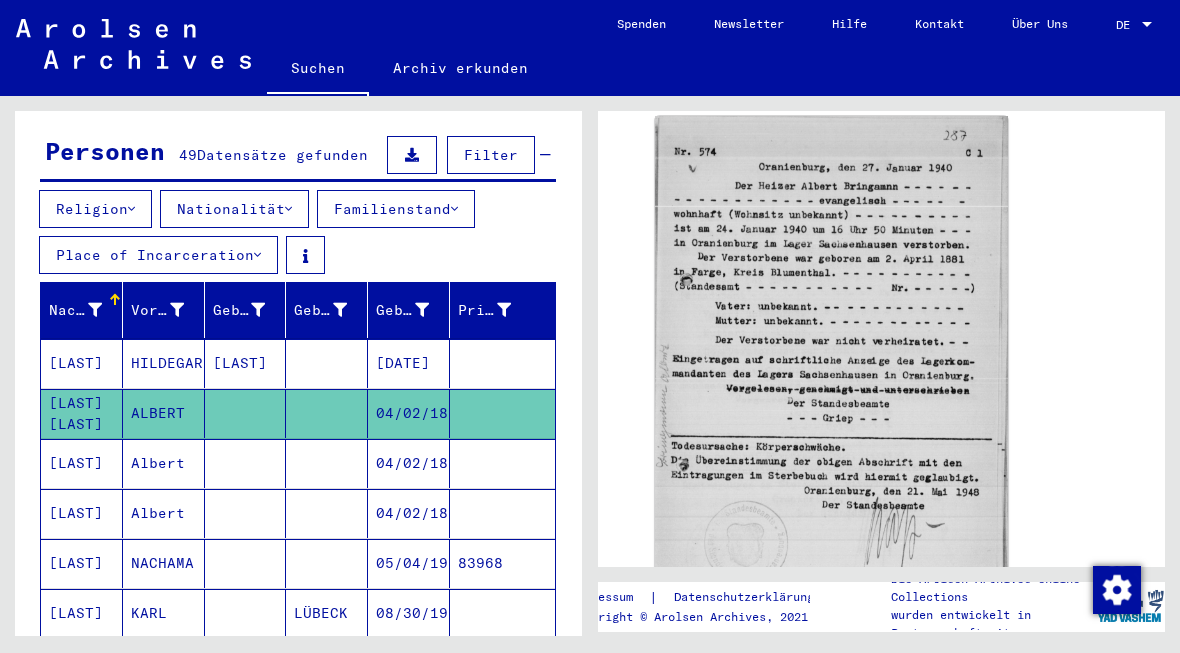 scroll, scrollTop: 310, scrollLeft: 0, axis: vertical 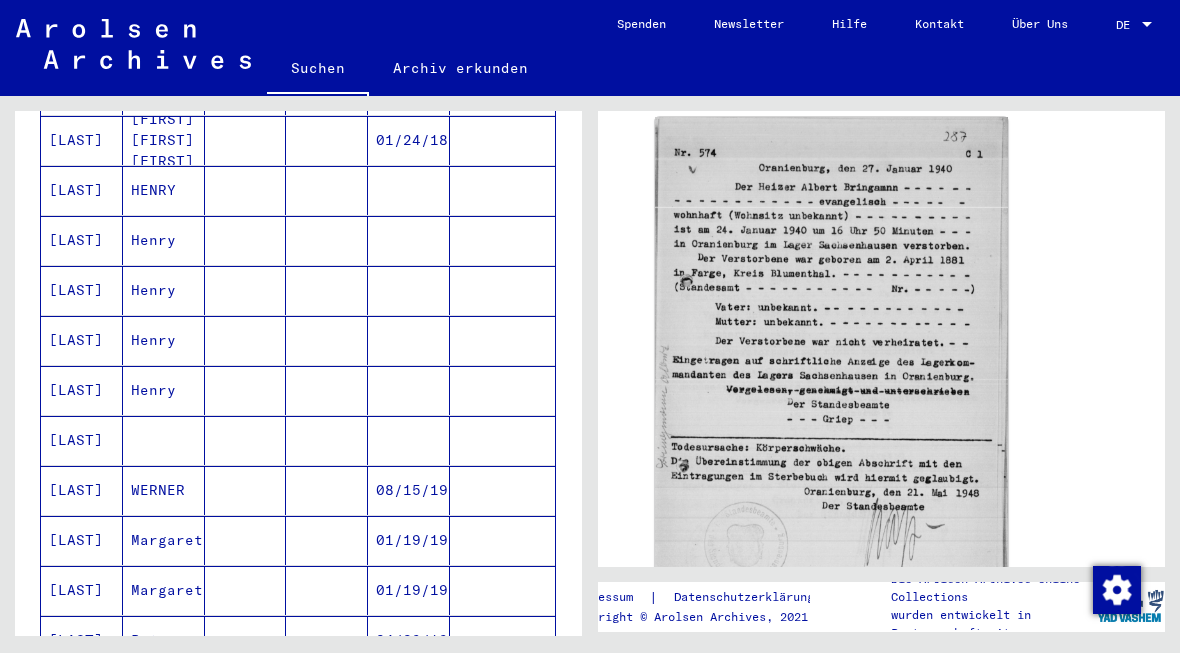 click on "01/19/1914" at bounding box center (409, 590) 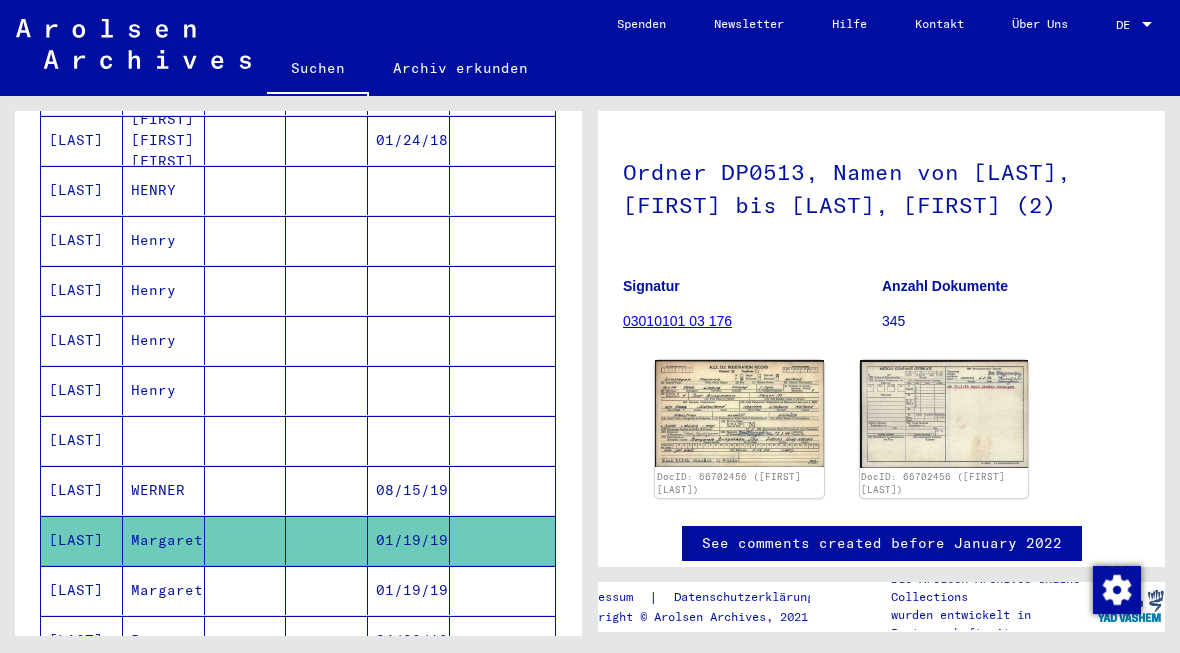 scroll, scrollTop: 110, scrollLeft: 0, axis: vertical 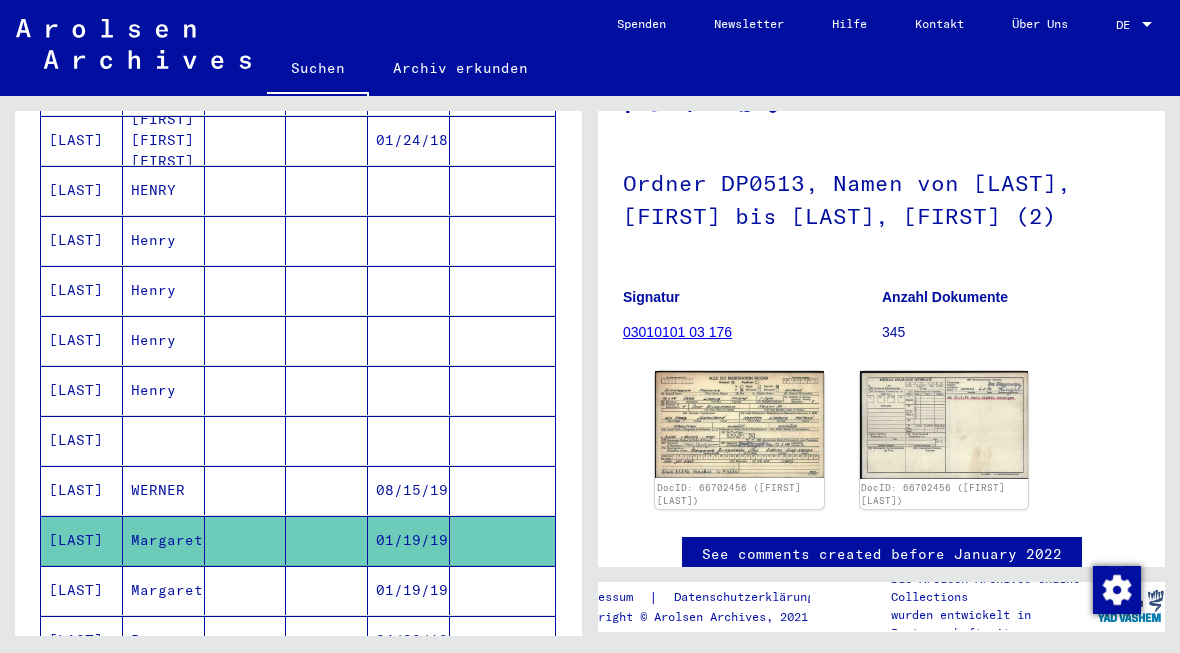 click 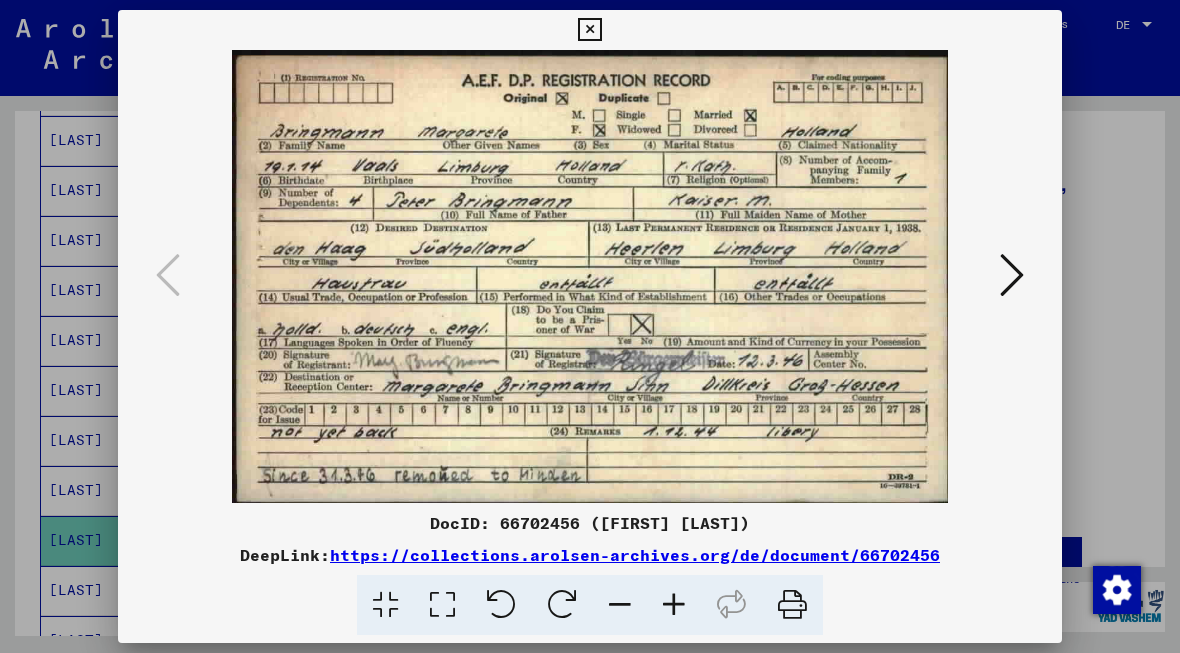 click at bounding box center [1012, 275] 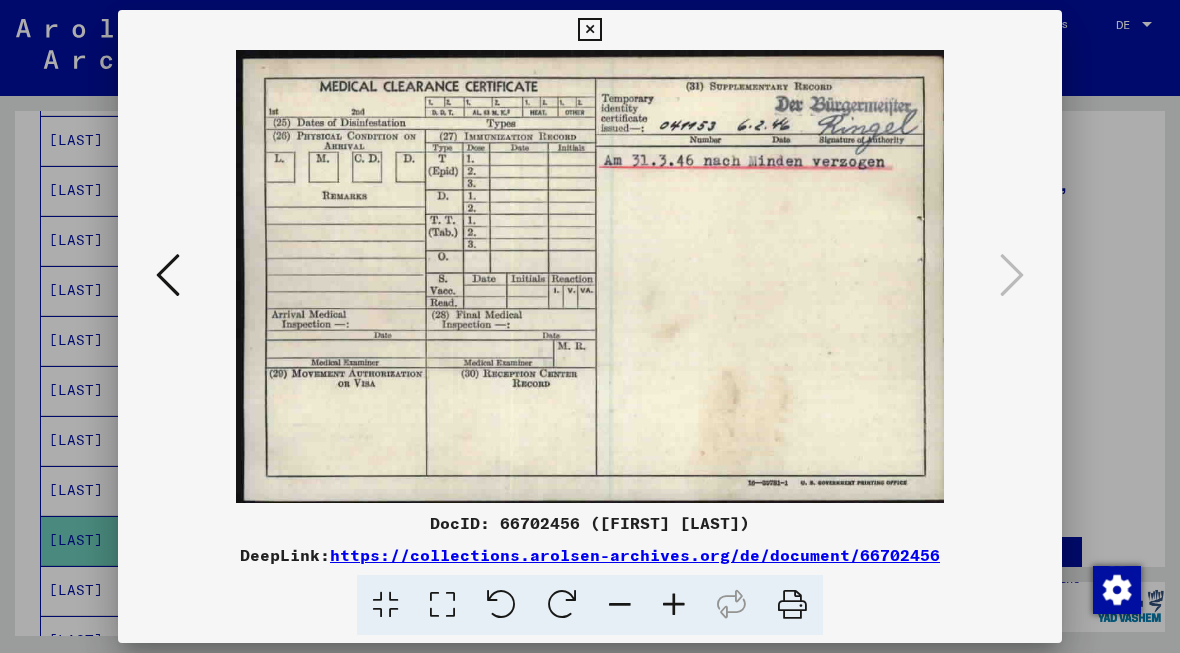 click at bounding box center (589, 30) 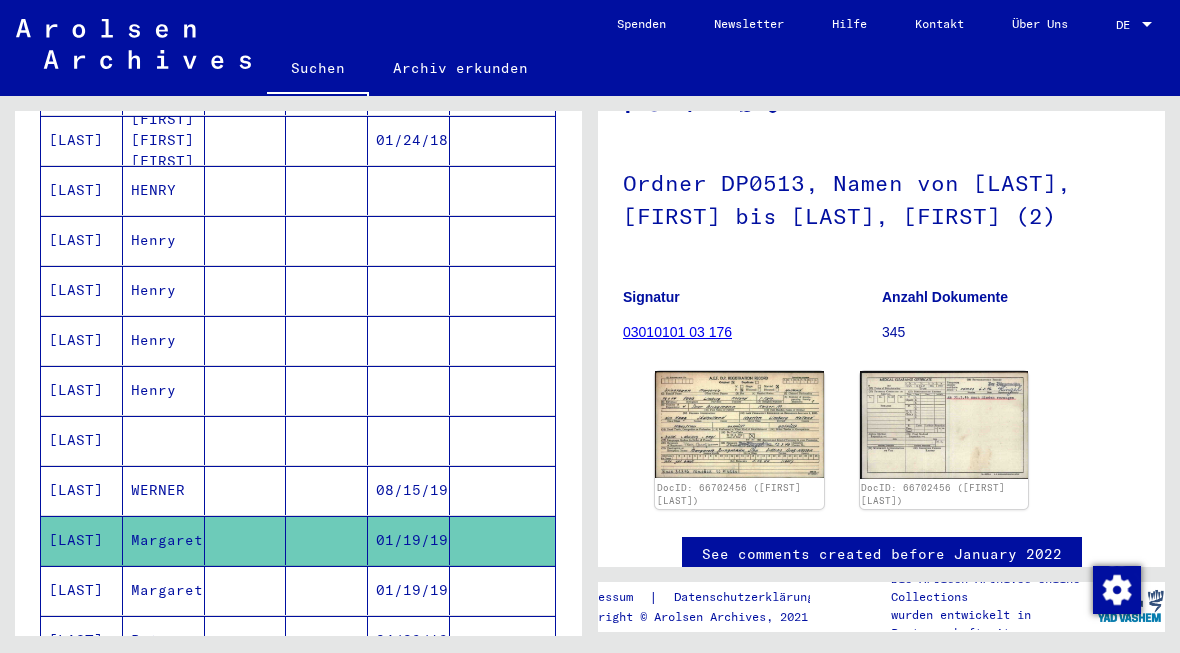 click at bounding box center [502, 640] 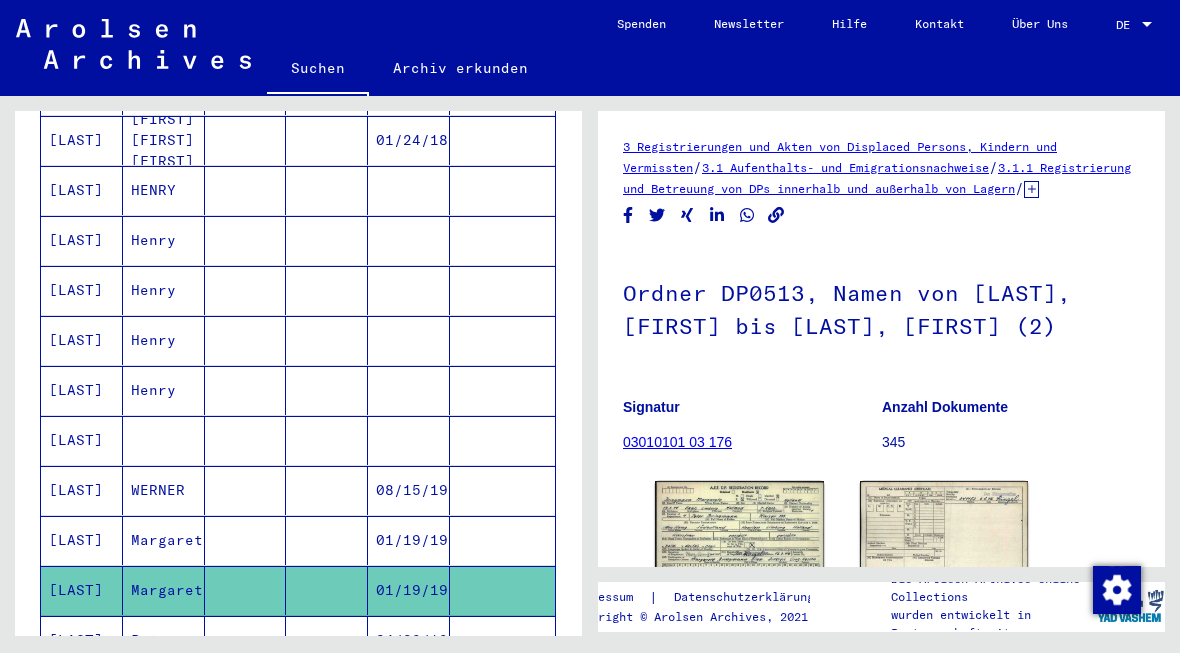 click 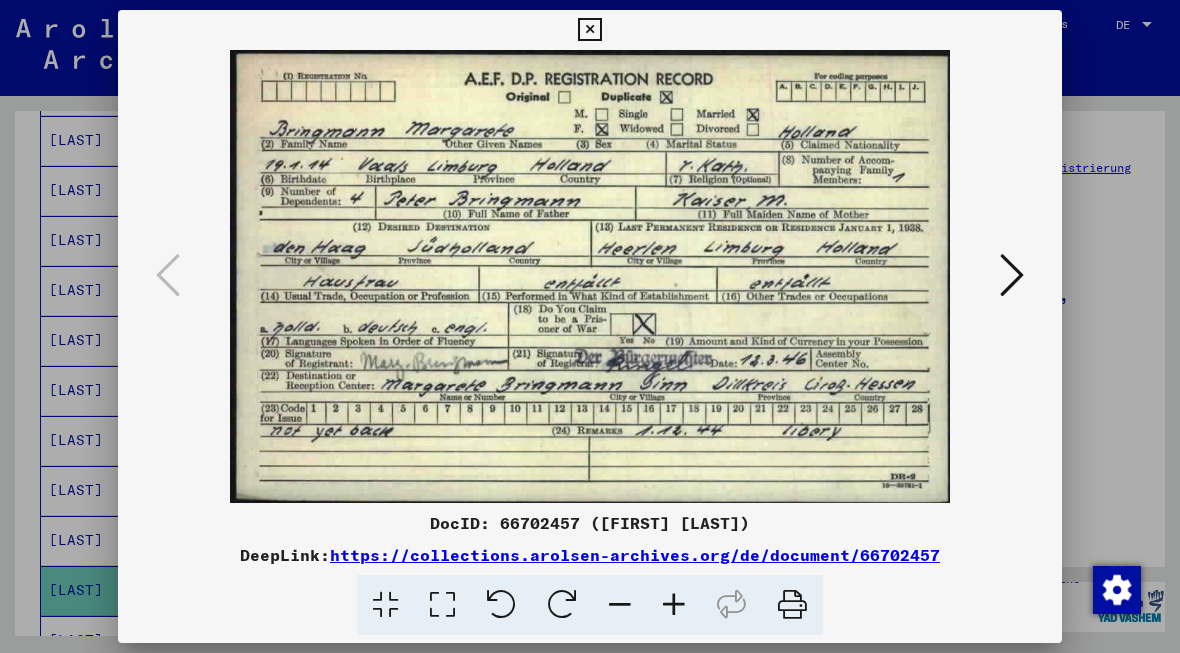 click at bounding box center (1012, 276) 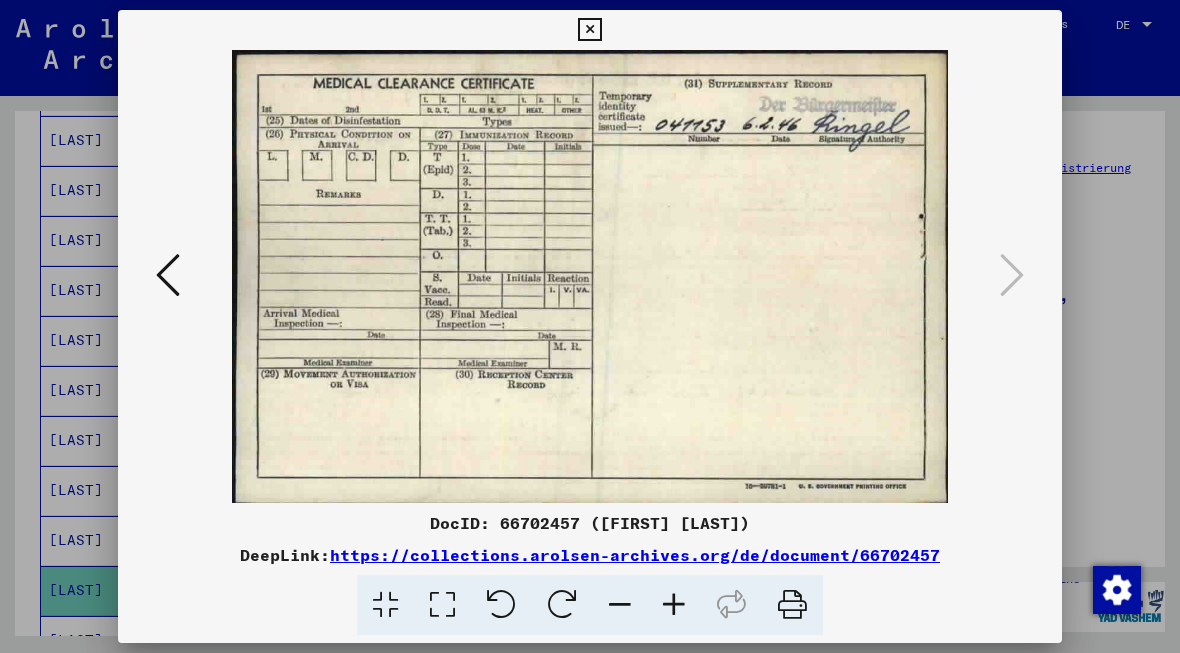 click at bounding box center [590, 326] 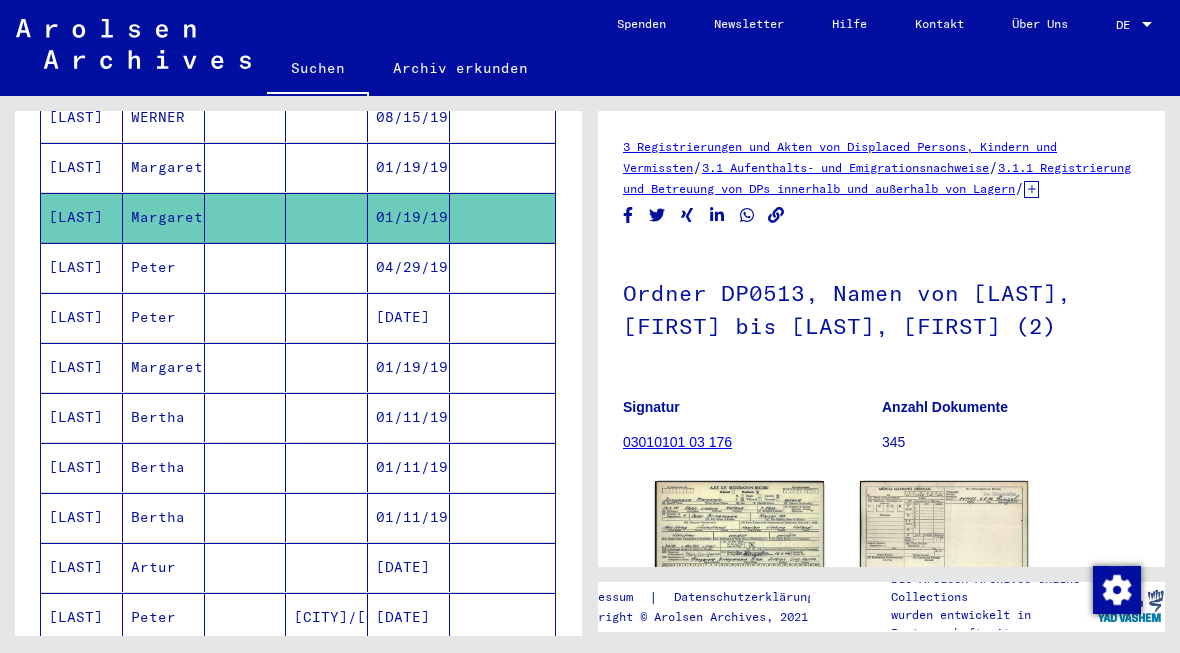 scroll, scrollTop: 1137, scrollLeft: 0, axis: vertical 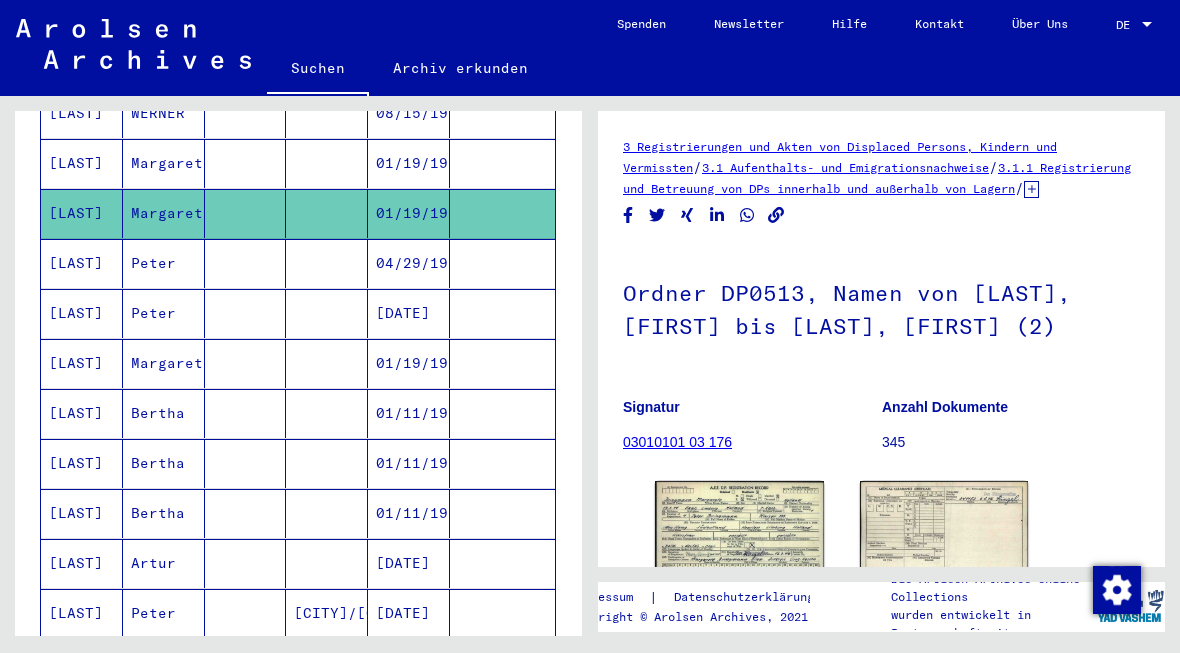 click at bounding box center [502, 413] 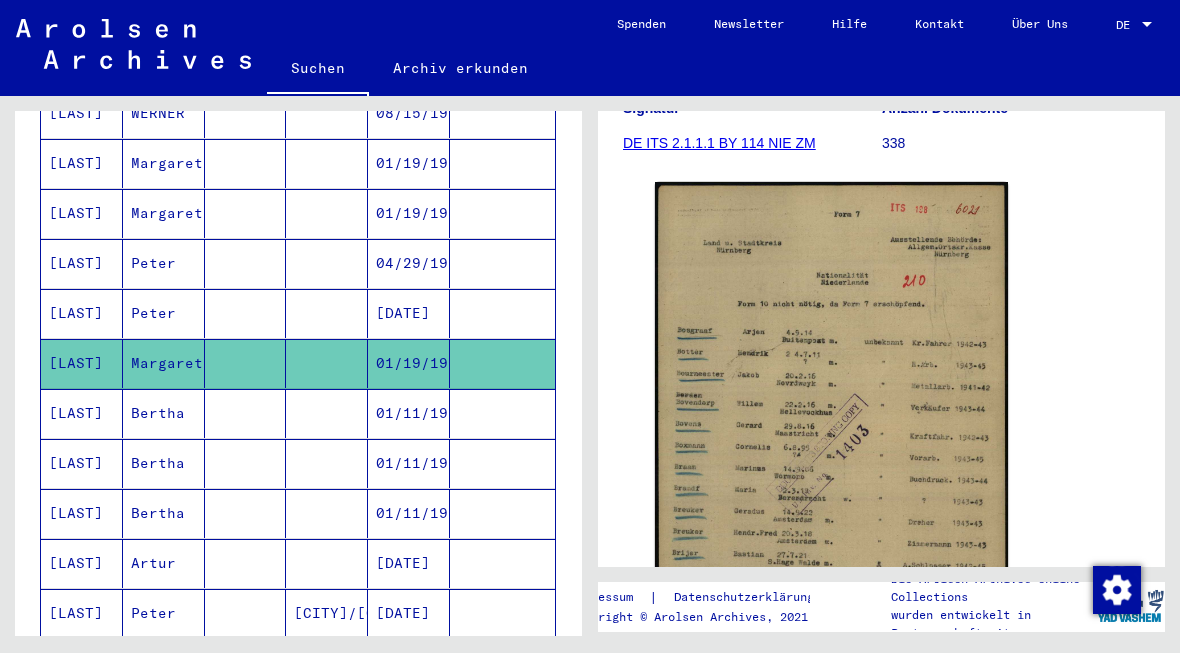 scroll, scrollTop: 368, scrollLeft: 0, axis: vertical 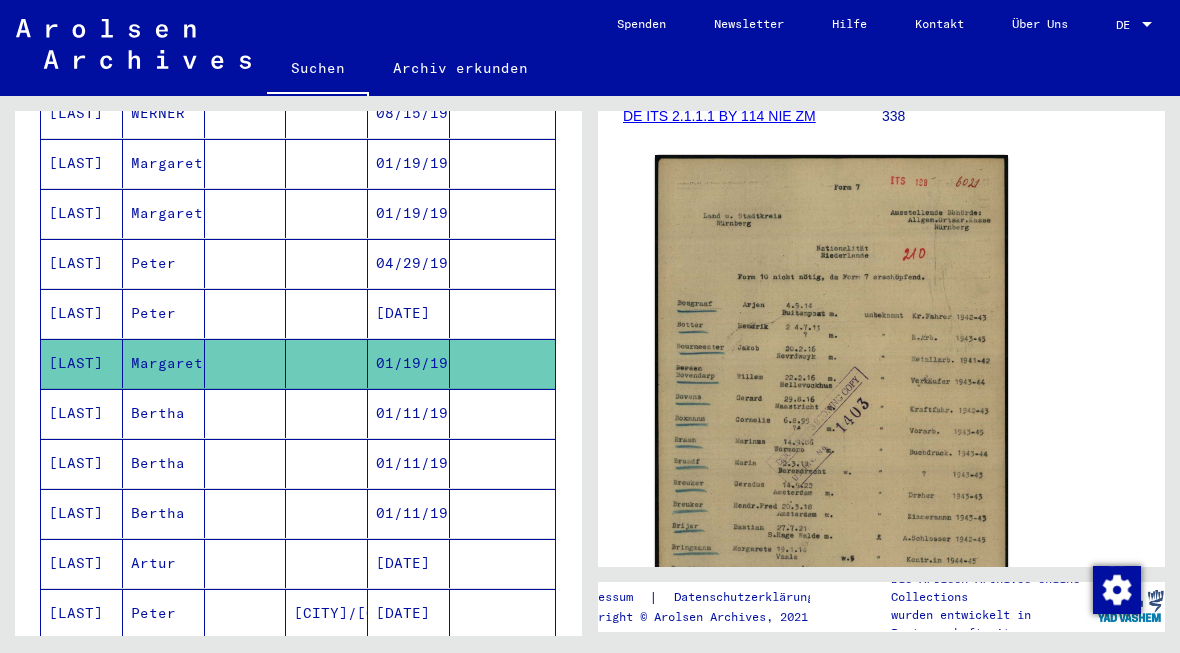 click 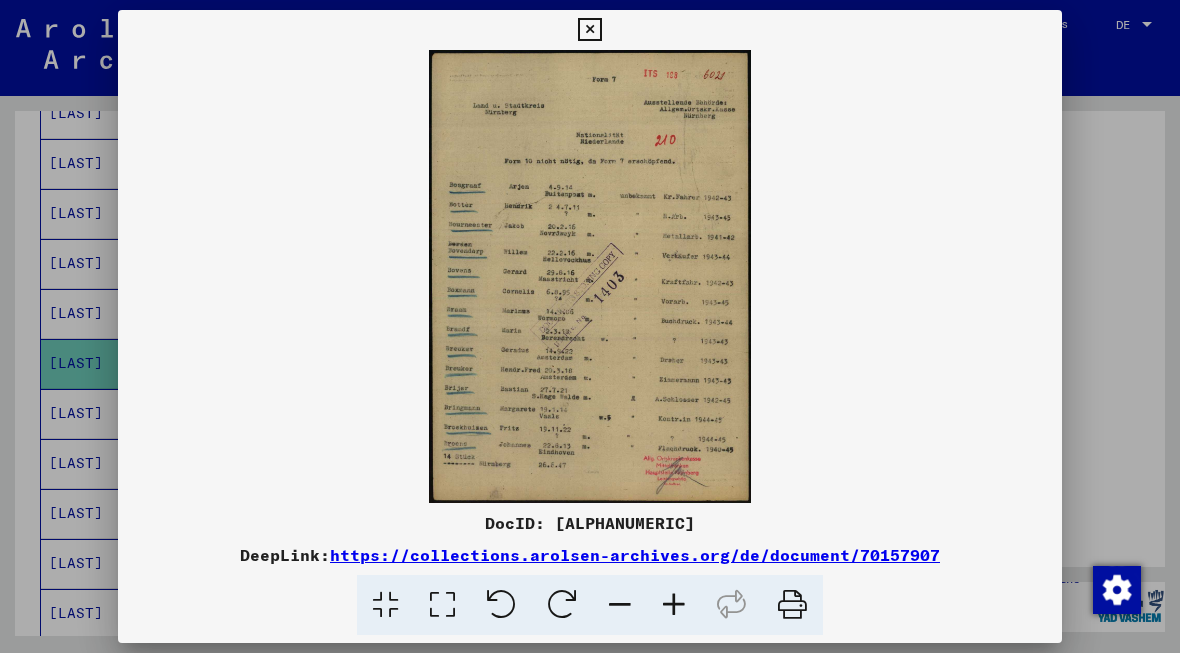 click at bounding box center (590, 326) 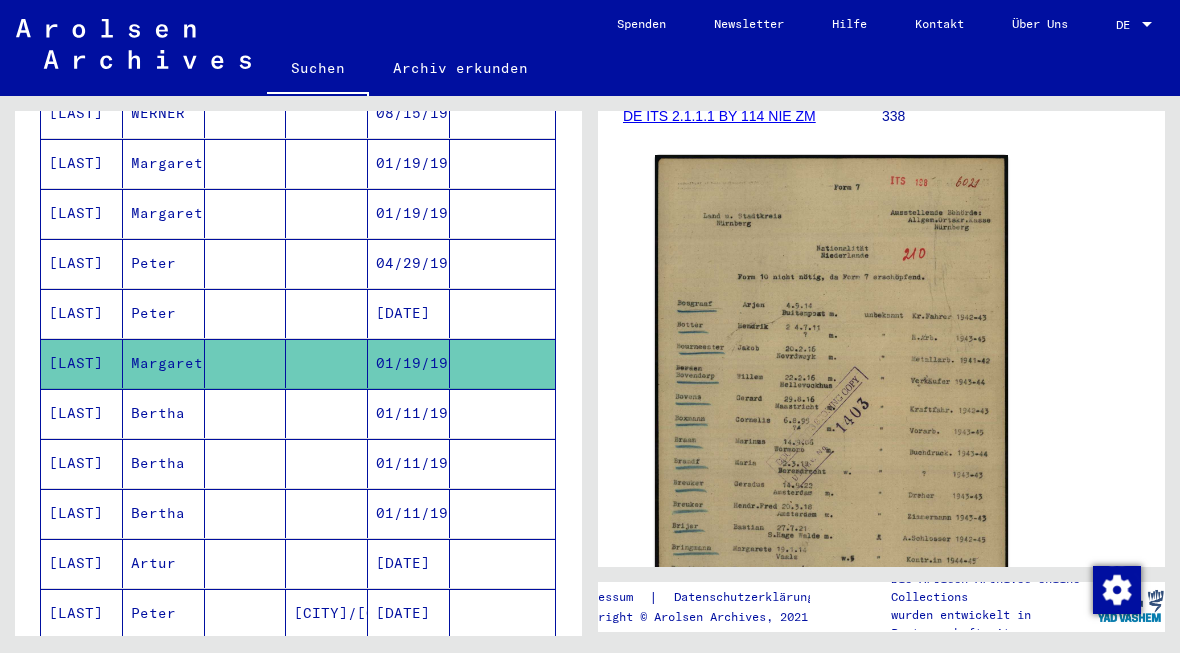 click at bounding box center [502, 463] 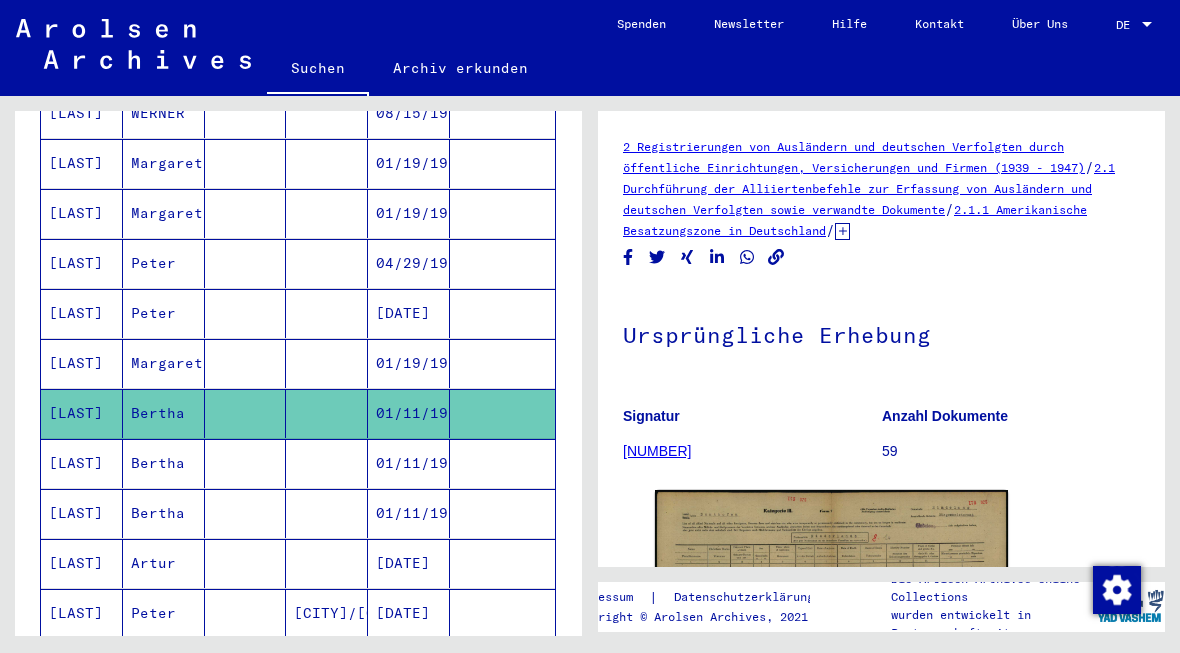 scroll, scrollTop: 1226, scrollLeft: 0, axis: vertical 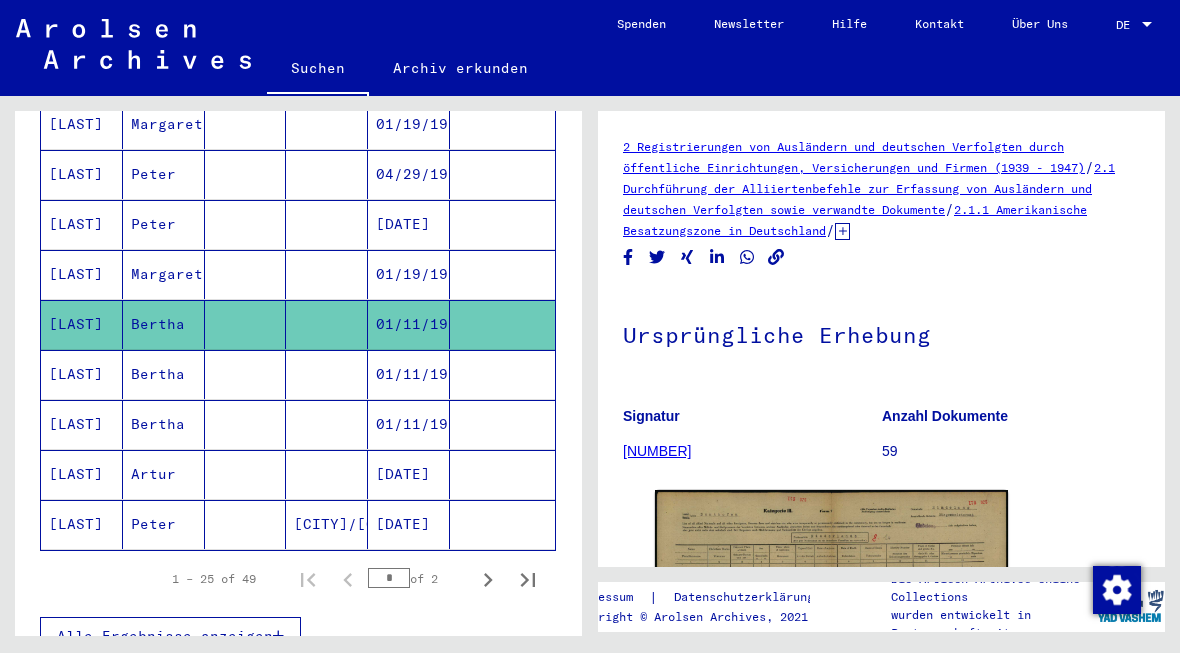 click 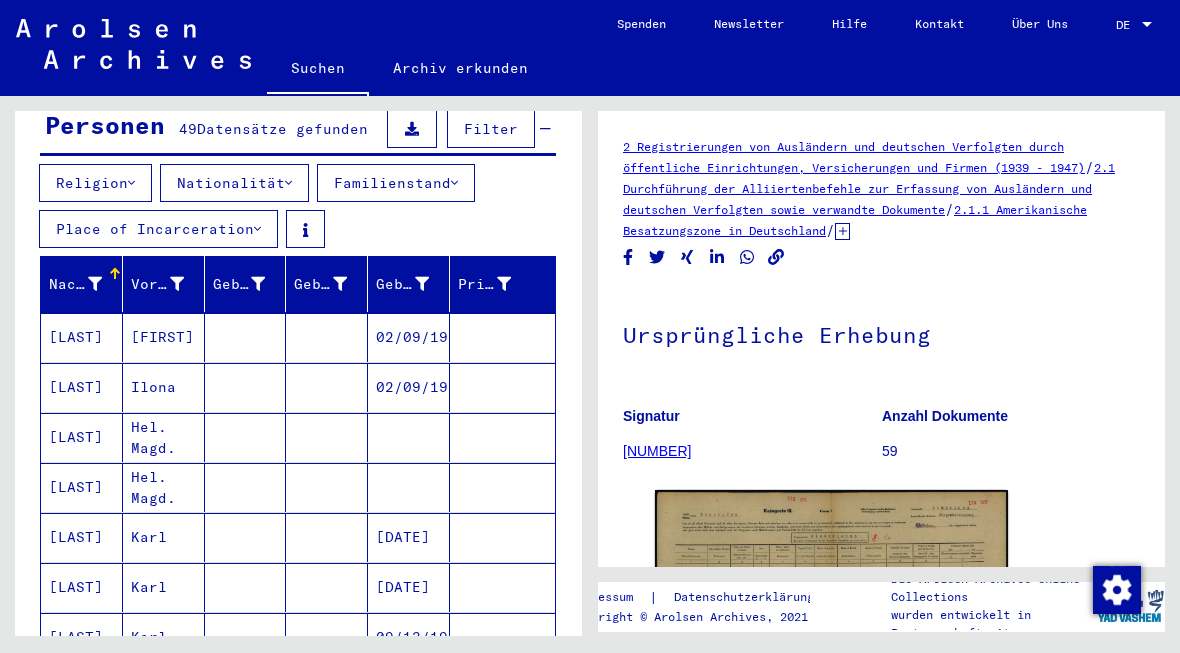 scroll, scrollTop: 200, scrollLeft: 0, axis: vertical 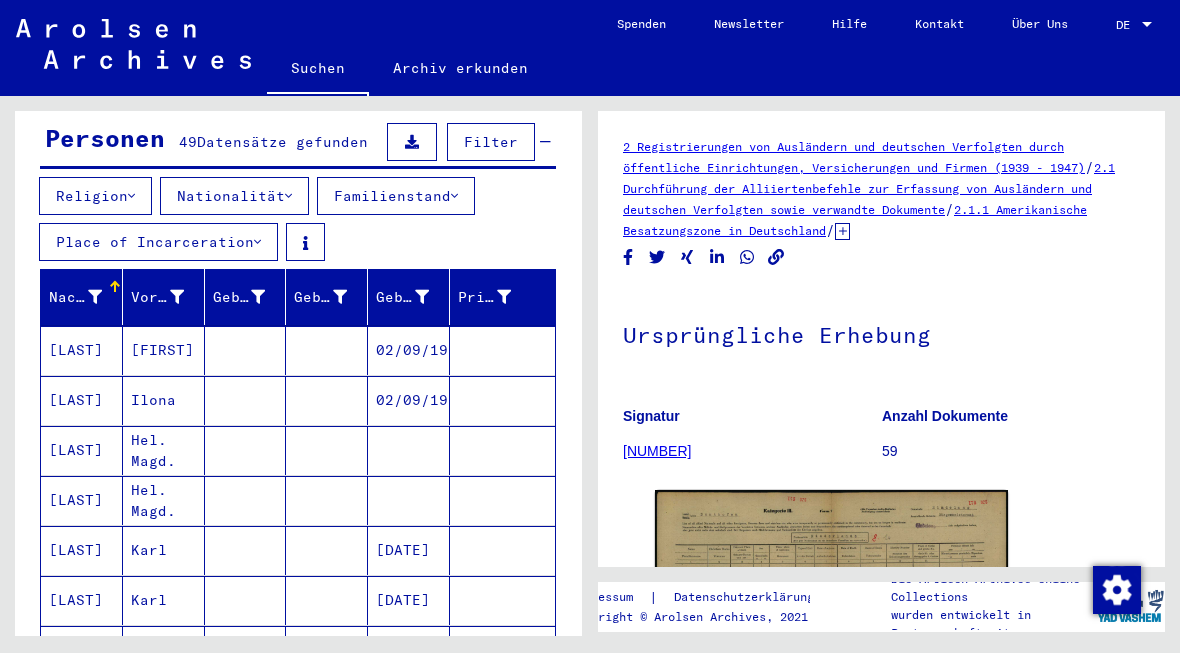 click at bounding box center [502, 400] 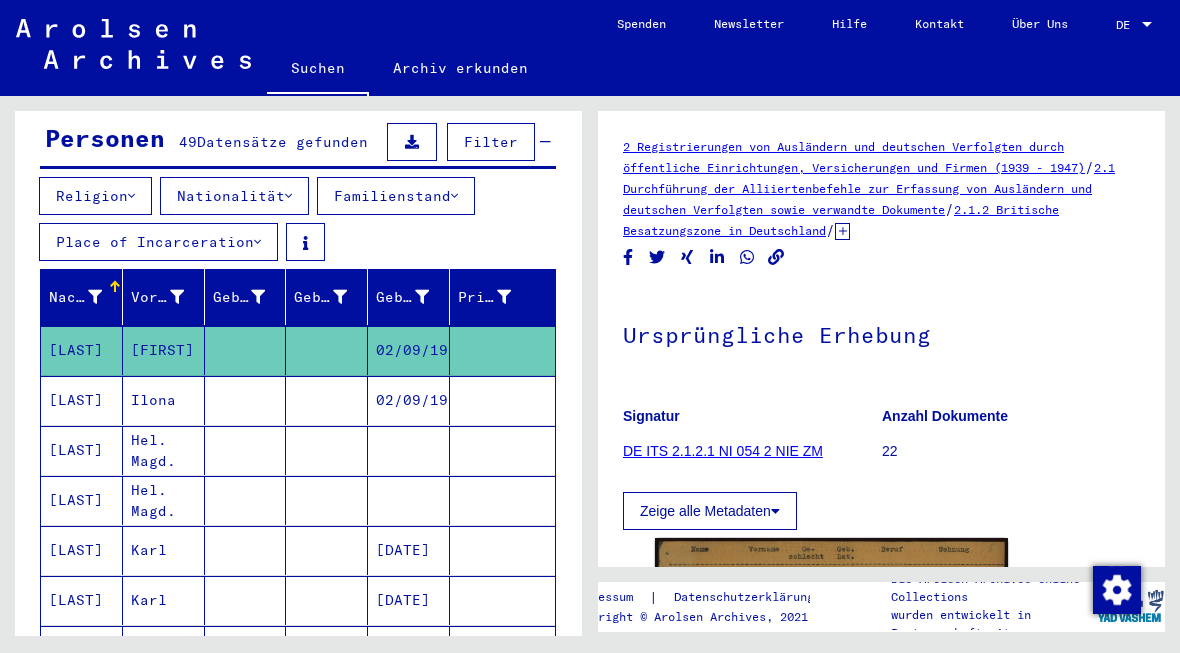 click at bounding box center (502, 450) 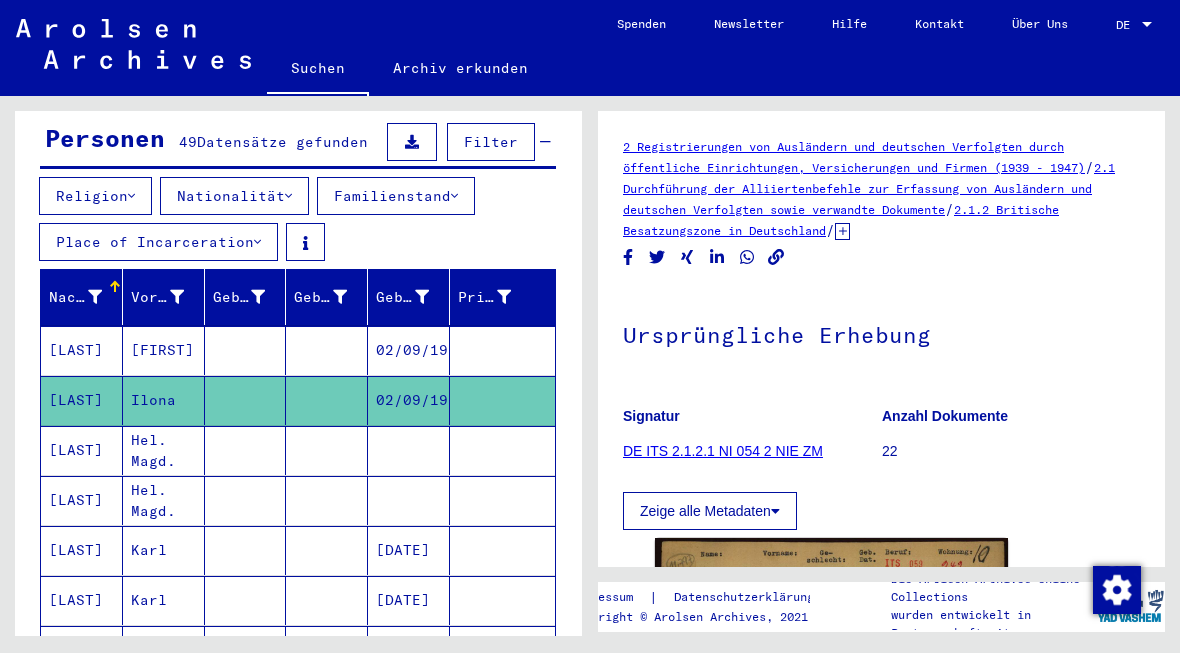 click at bounding box center (502, 500) 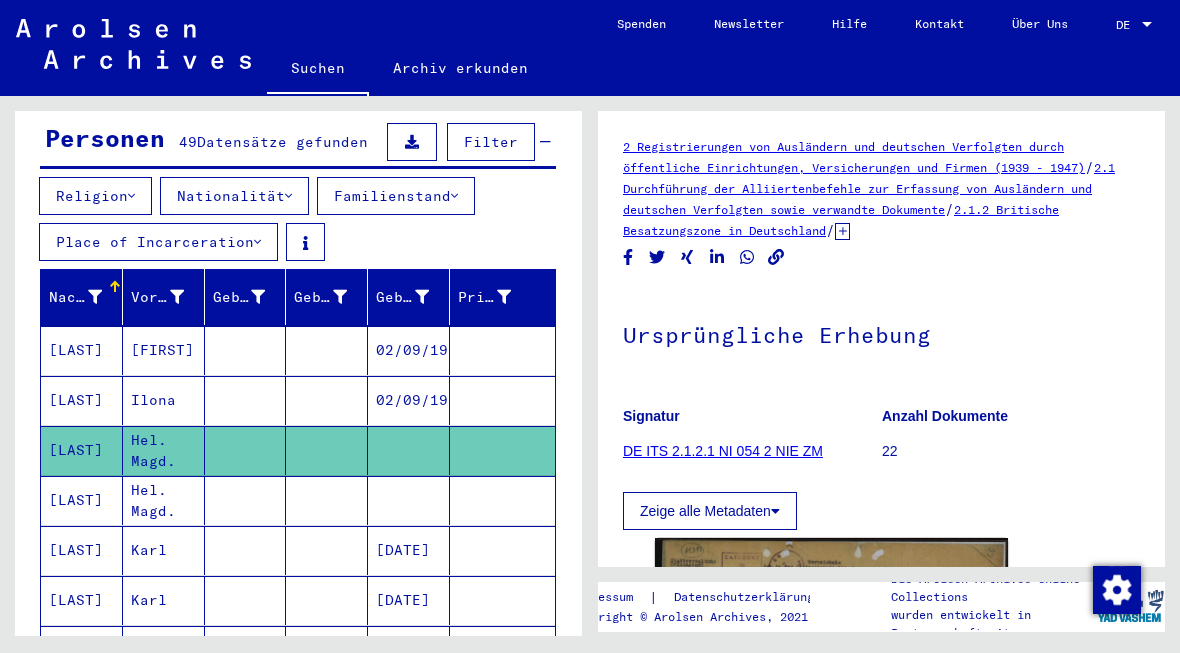 click at bounding box center (502, 550) 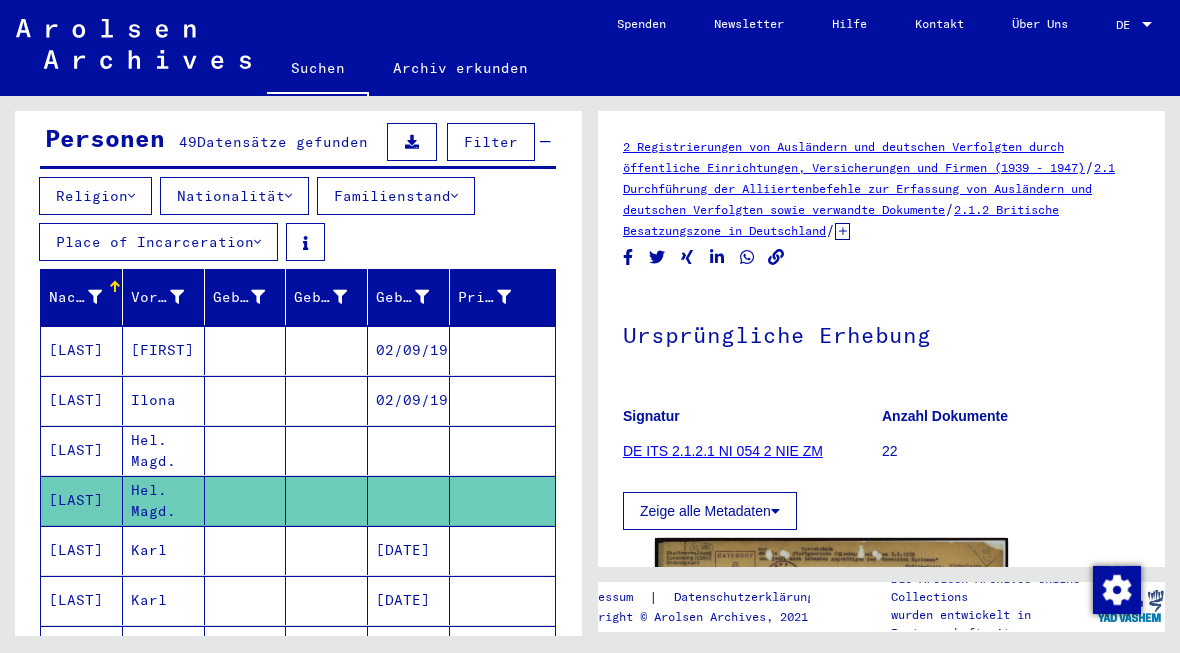 click at bounding box center (502, 600) 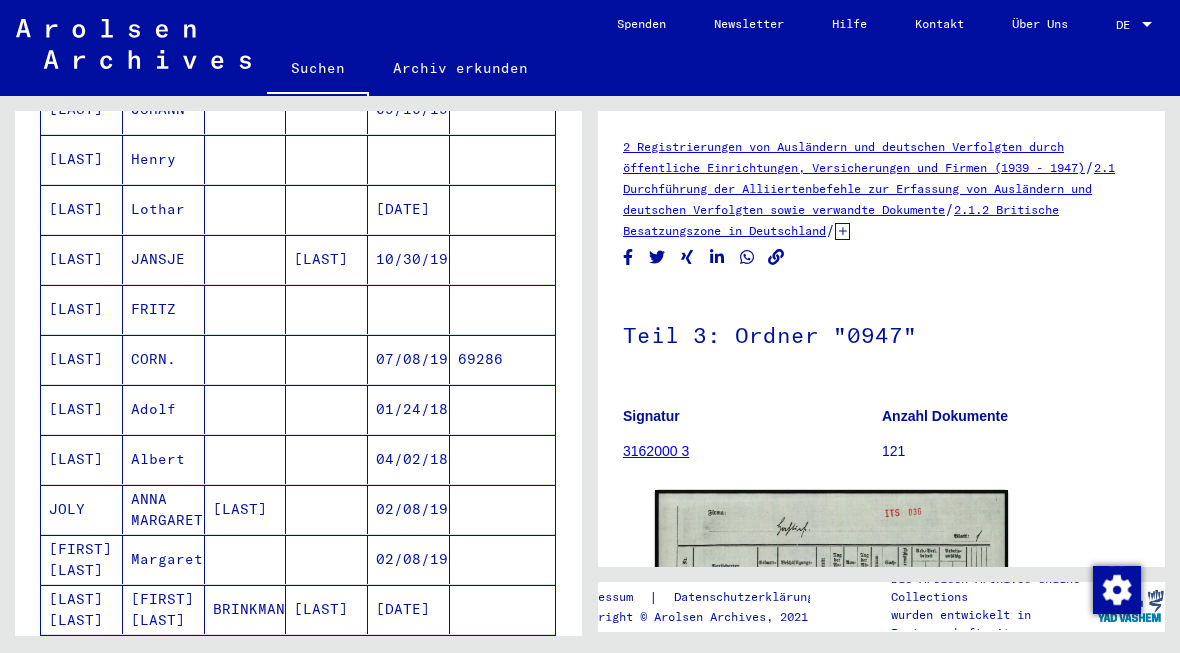 scroll, scrollTop: 875, scrollLeft: 0, axis: vertical 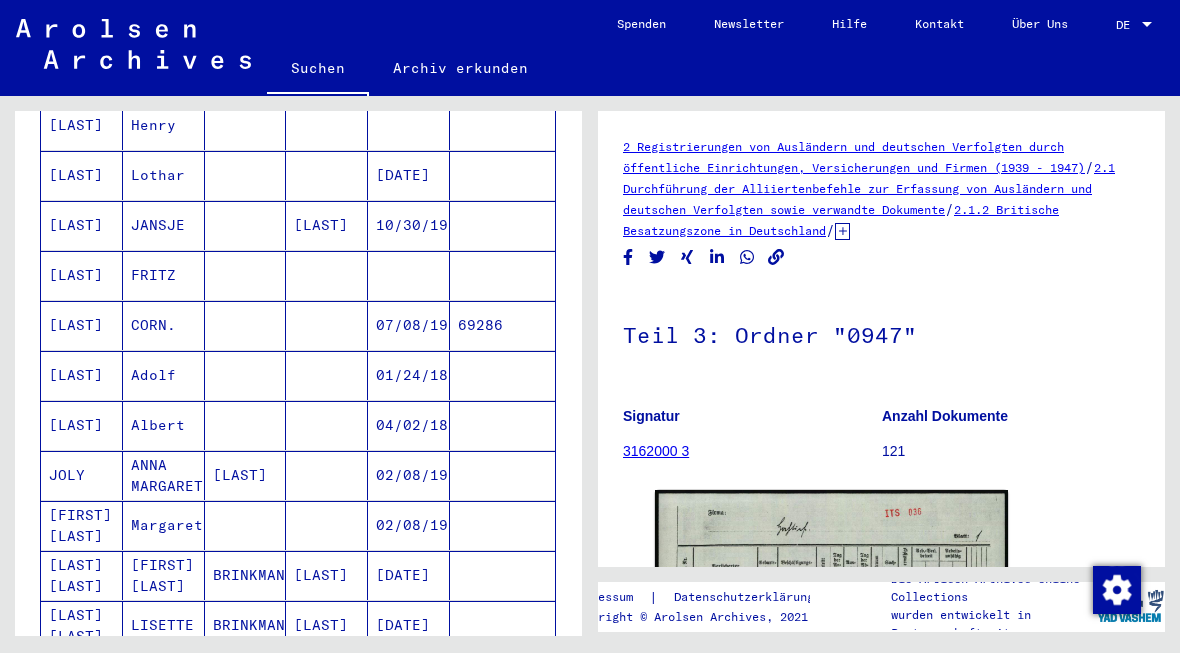 click at bounding box center [502, 525] 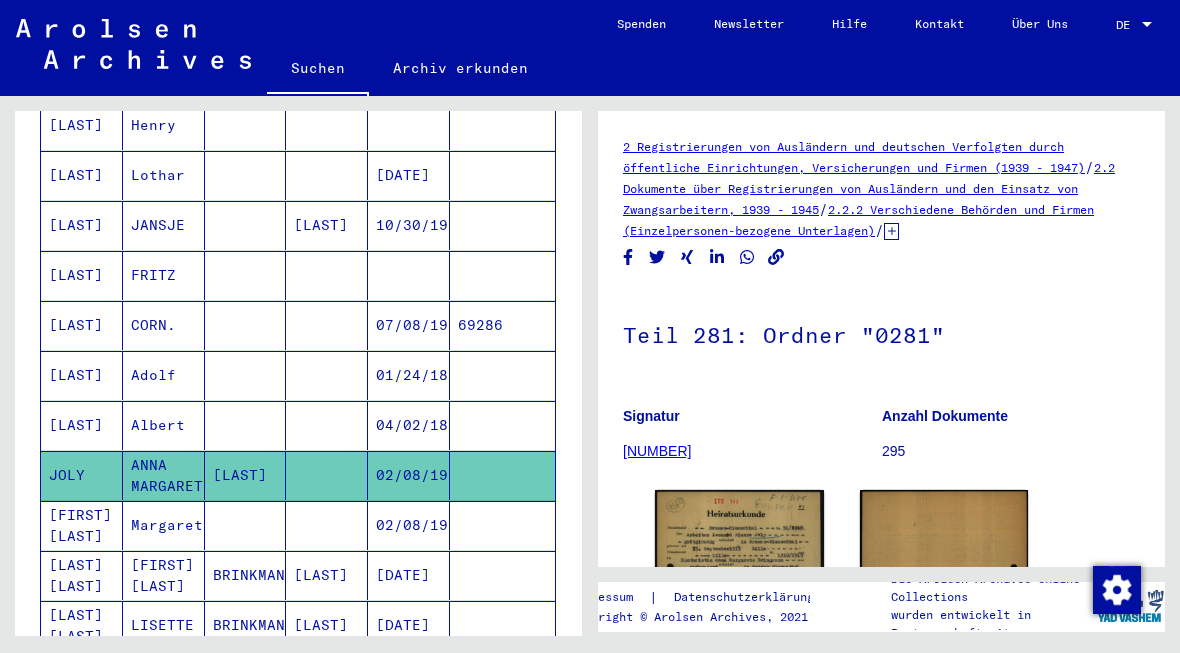scroll, scrollTop: 0, scrollLeft: 0, axis: both 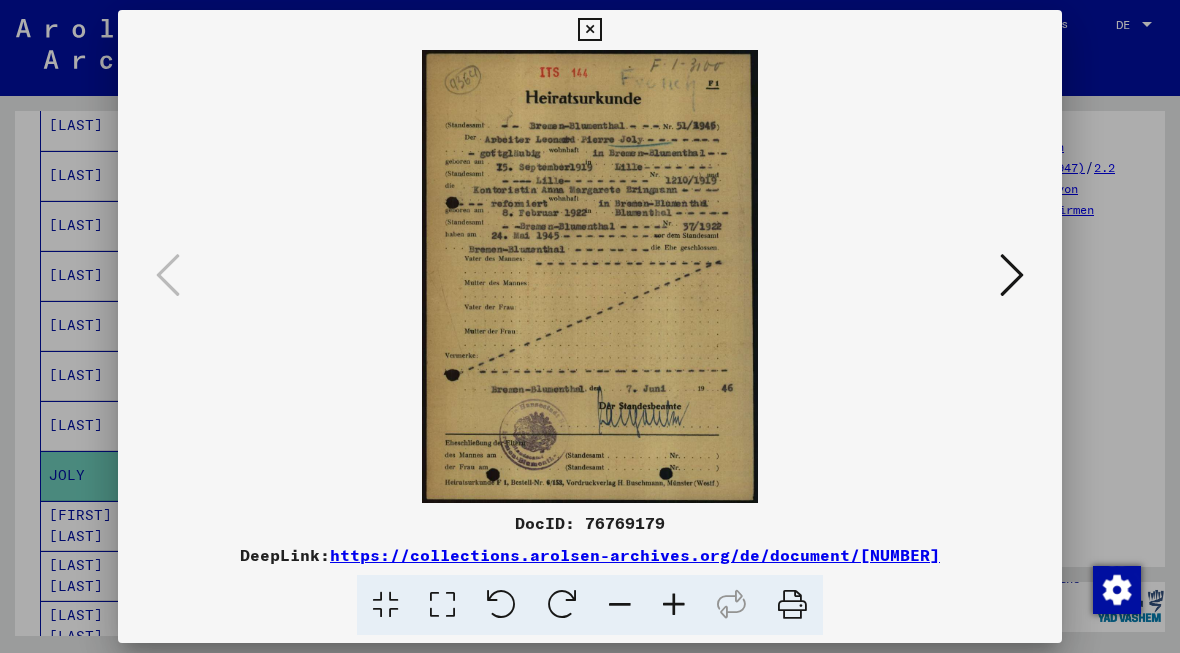 click at bounding box center [590, 326] 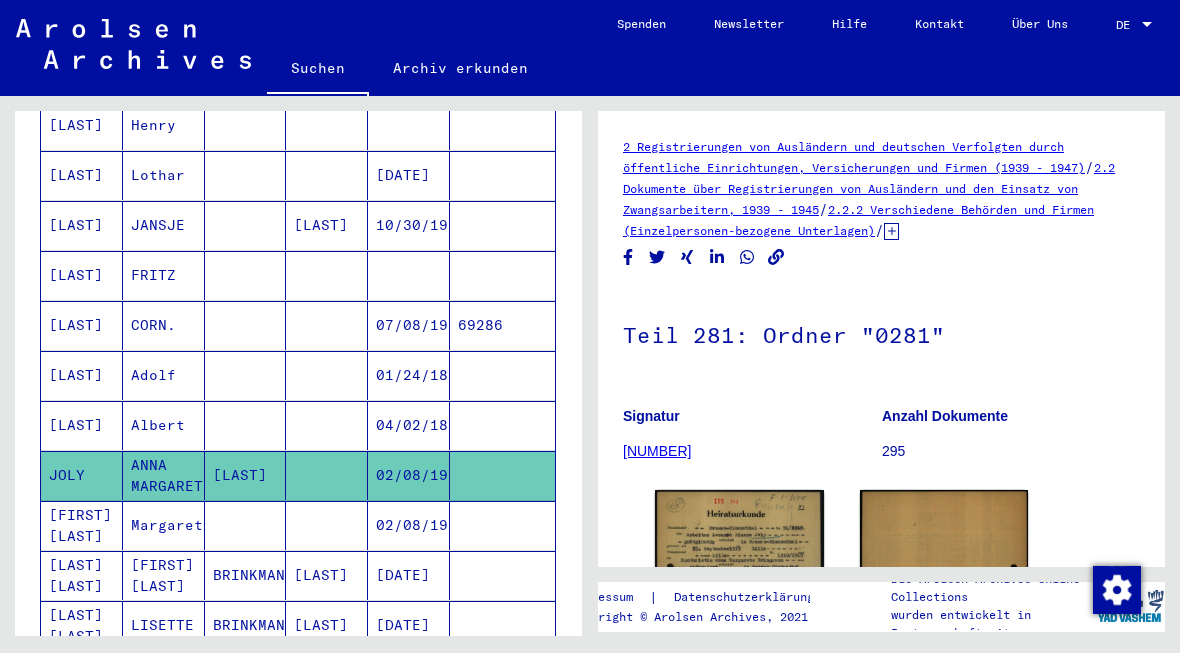 scroll, scrollTop: 930, scrollLeft: 0, axis: vertical 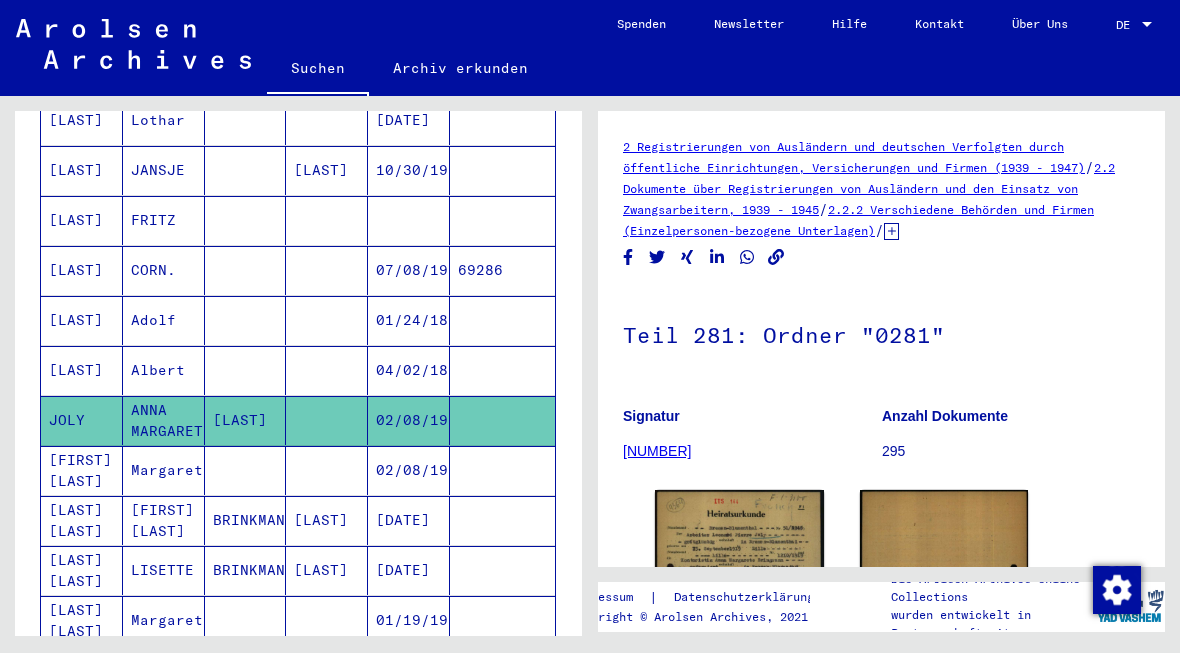 click at bounding box center [502, 520] 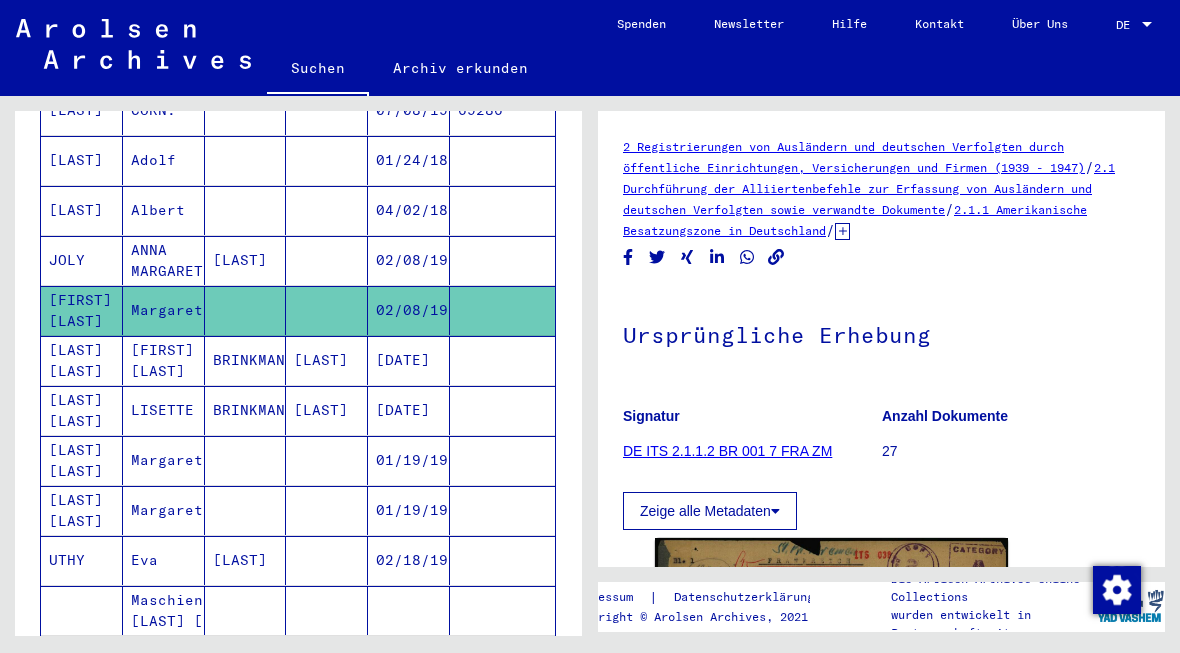 scroll, scrollTop: 1099, scrollLeft: 0, axis: vertical 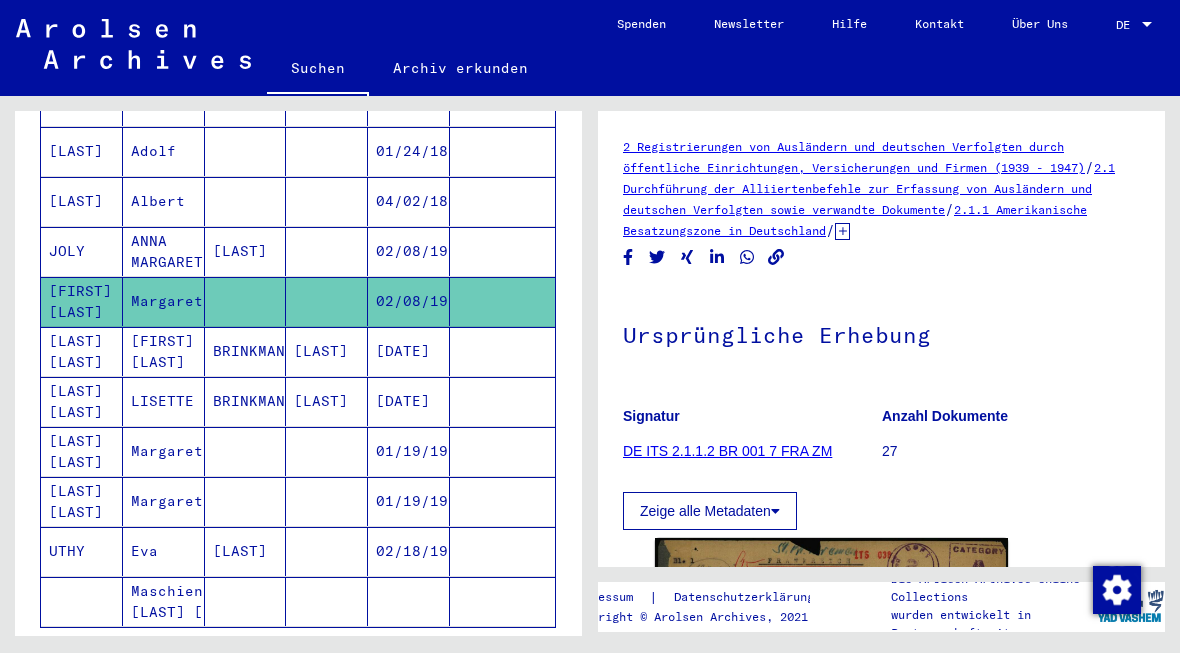 click at bounding box center [502, 501] 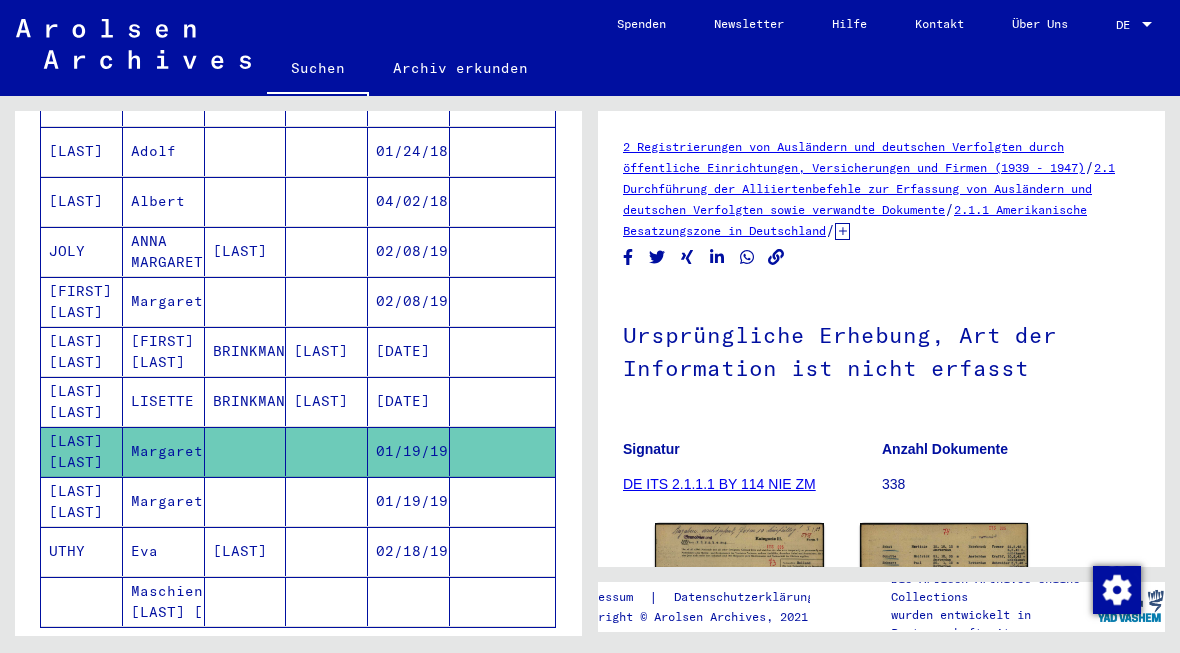 click at bounding box center (502, 551) 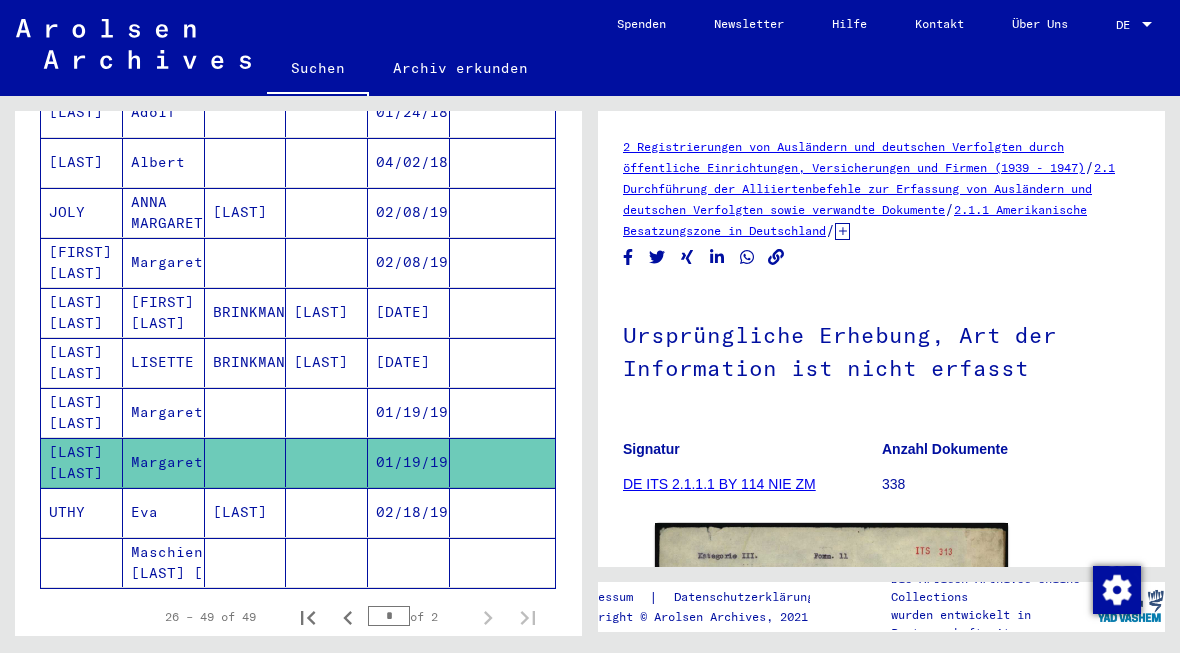 scroll, scrollTop: 1144, scrollLeft: 0, axis: vertical 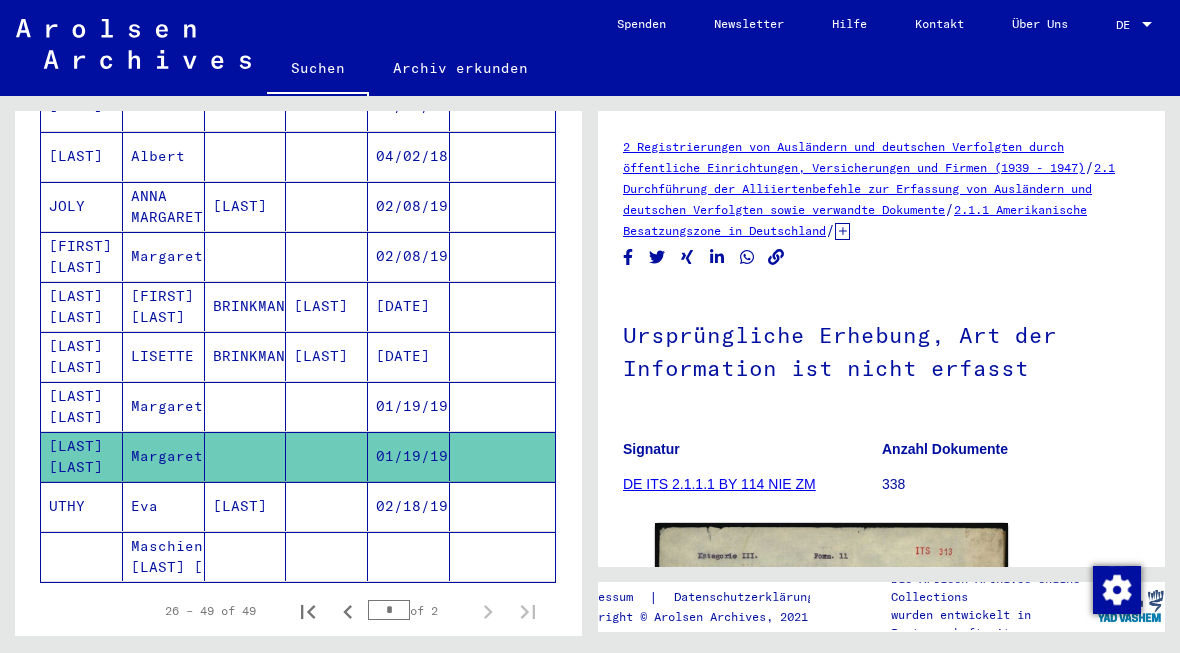 click 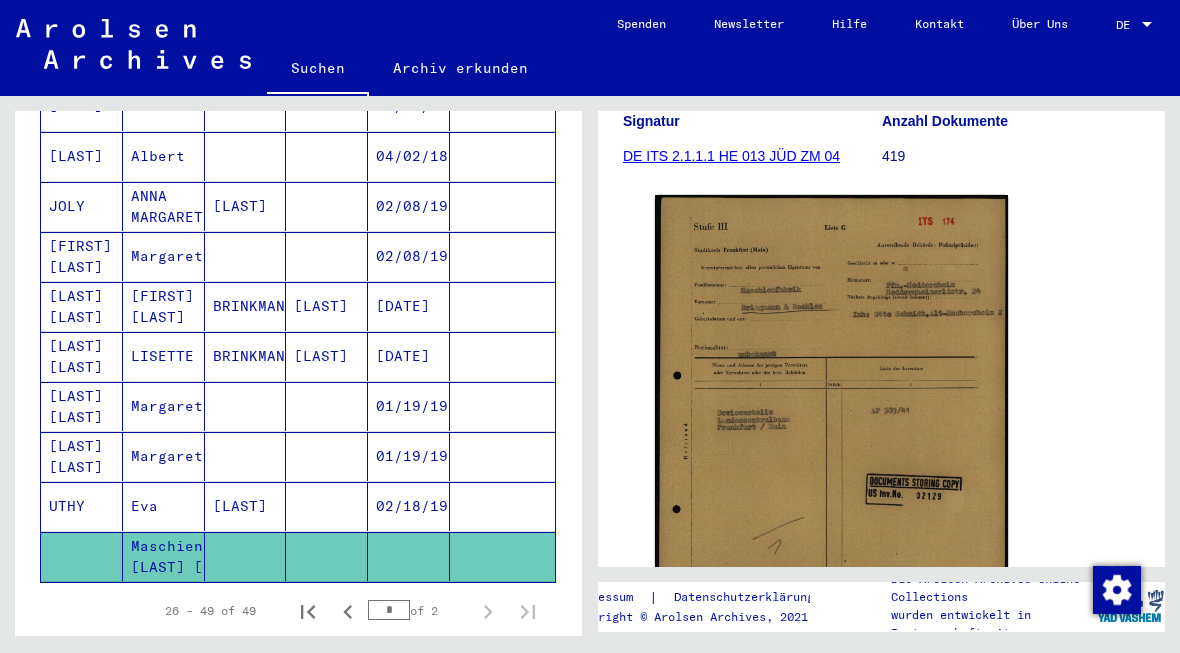 scroll, scrollTop: 425, scrollLeft: 0, axis: vertical 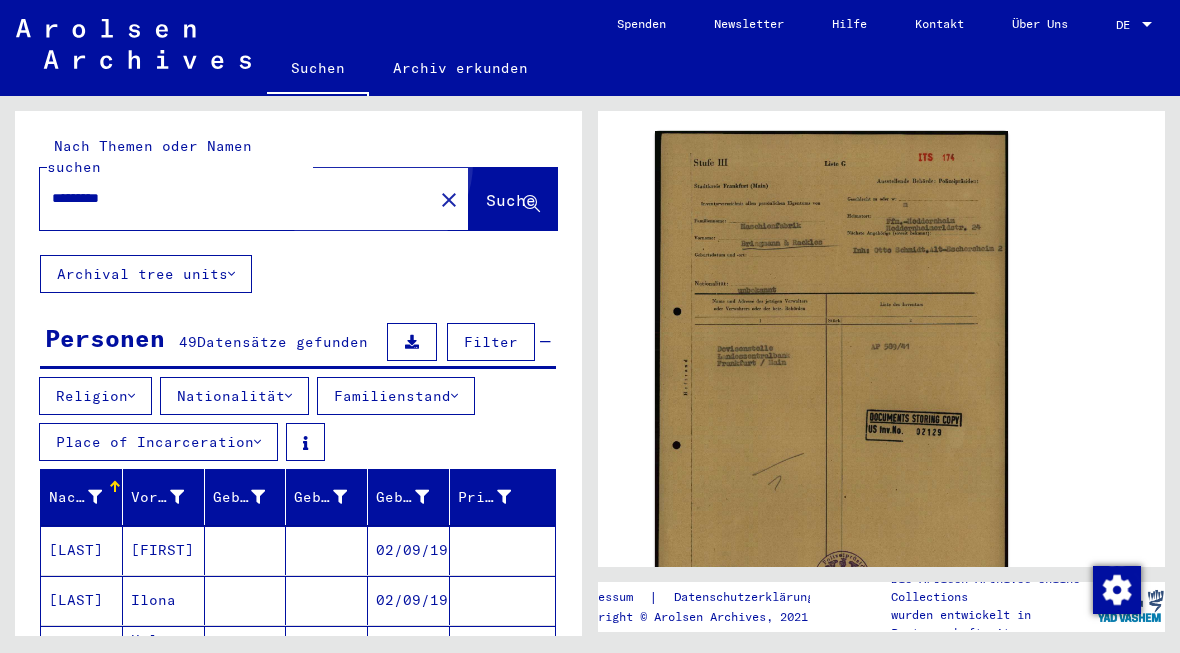 click on "close" 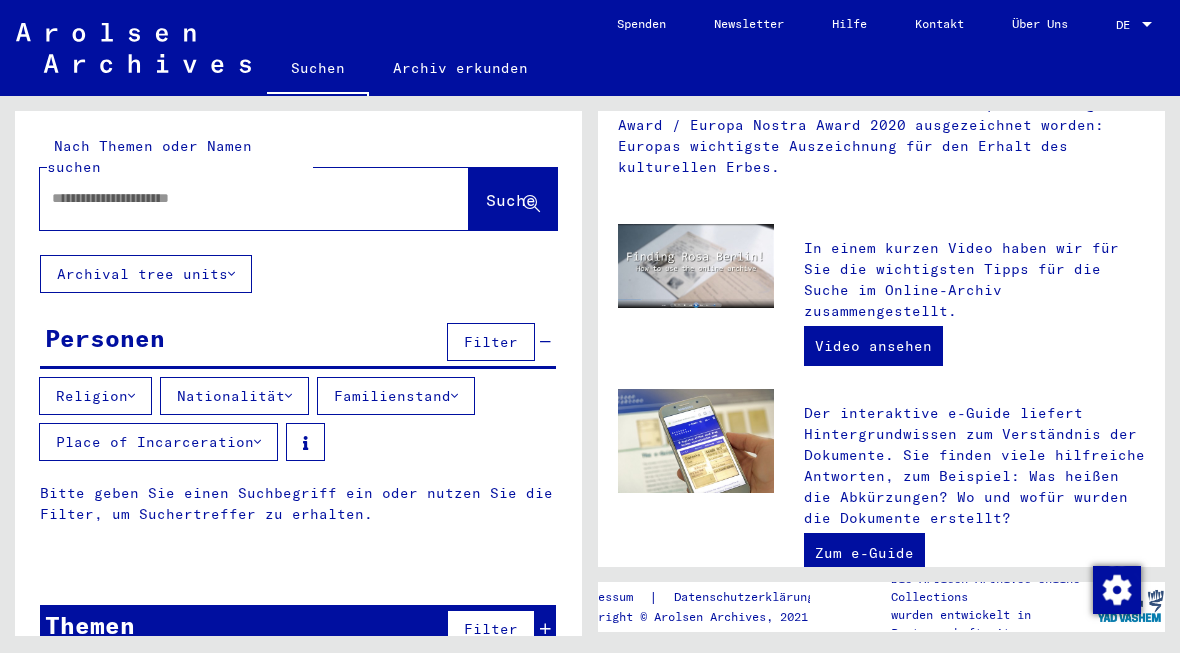 click at bounding box center (230, 198) 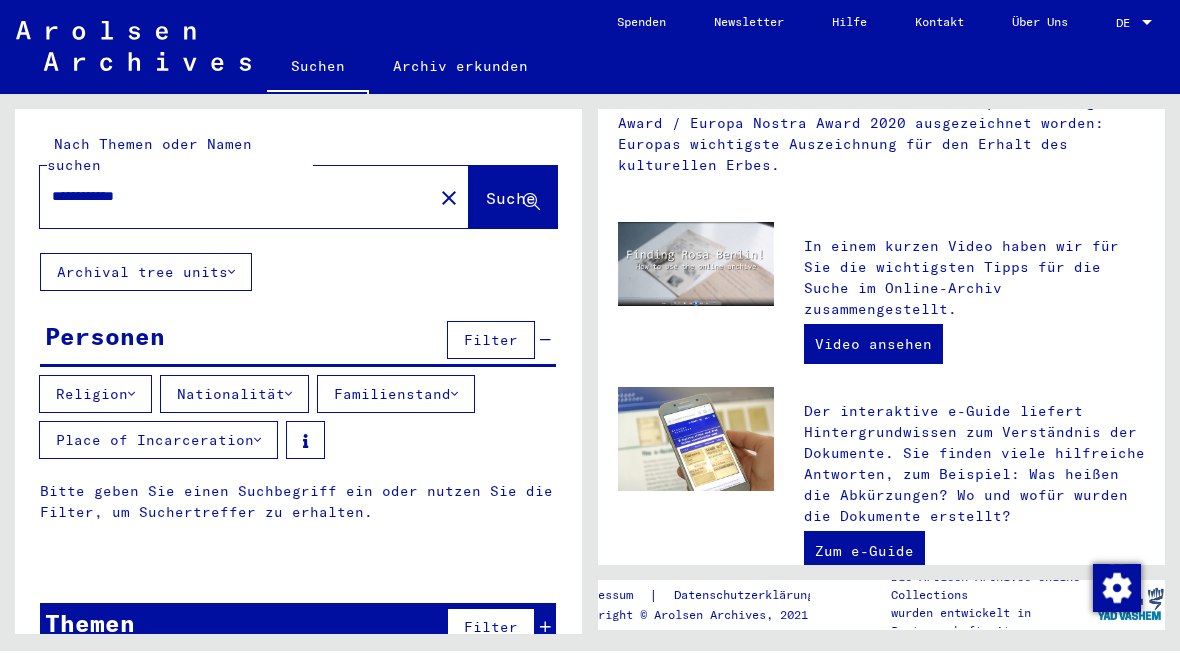 type on "**********" 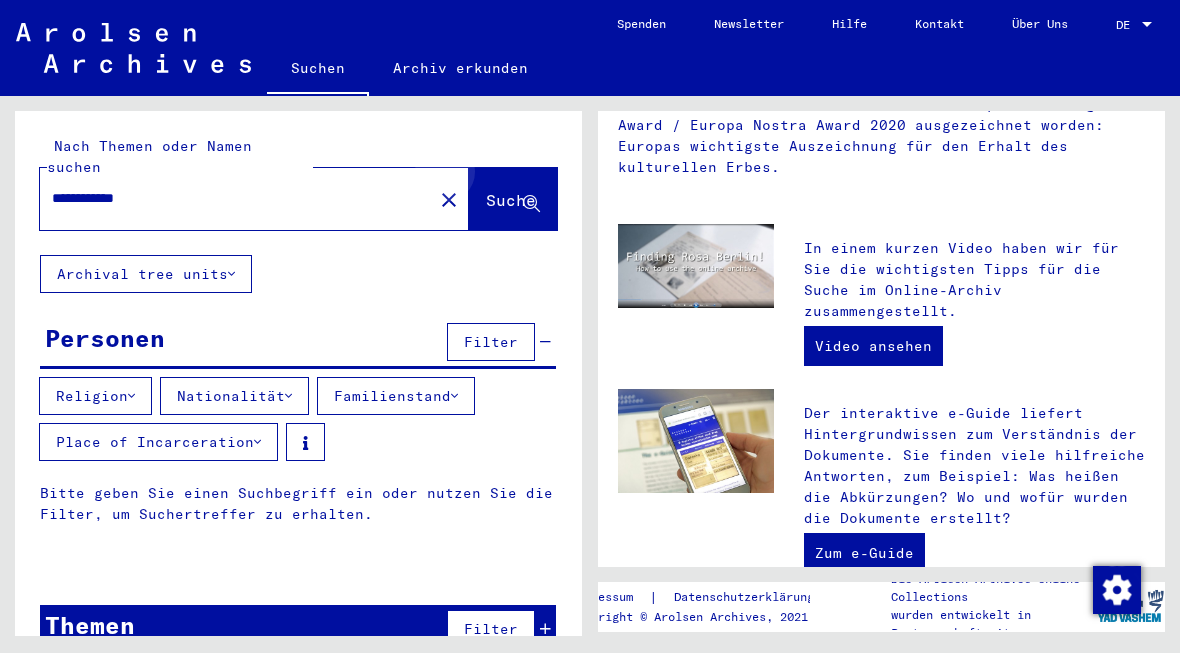 click on "Suche" 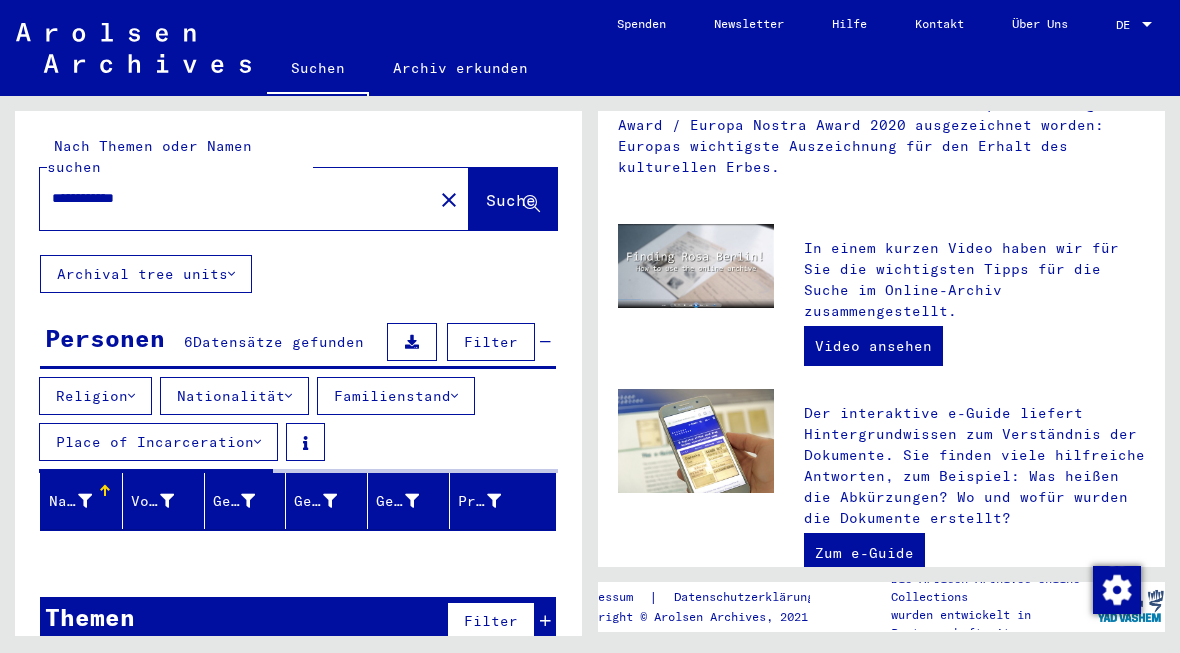 scroll, scrollTop: 107, scrollLeft: 0, axis: vertical 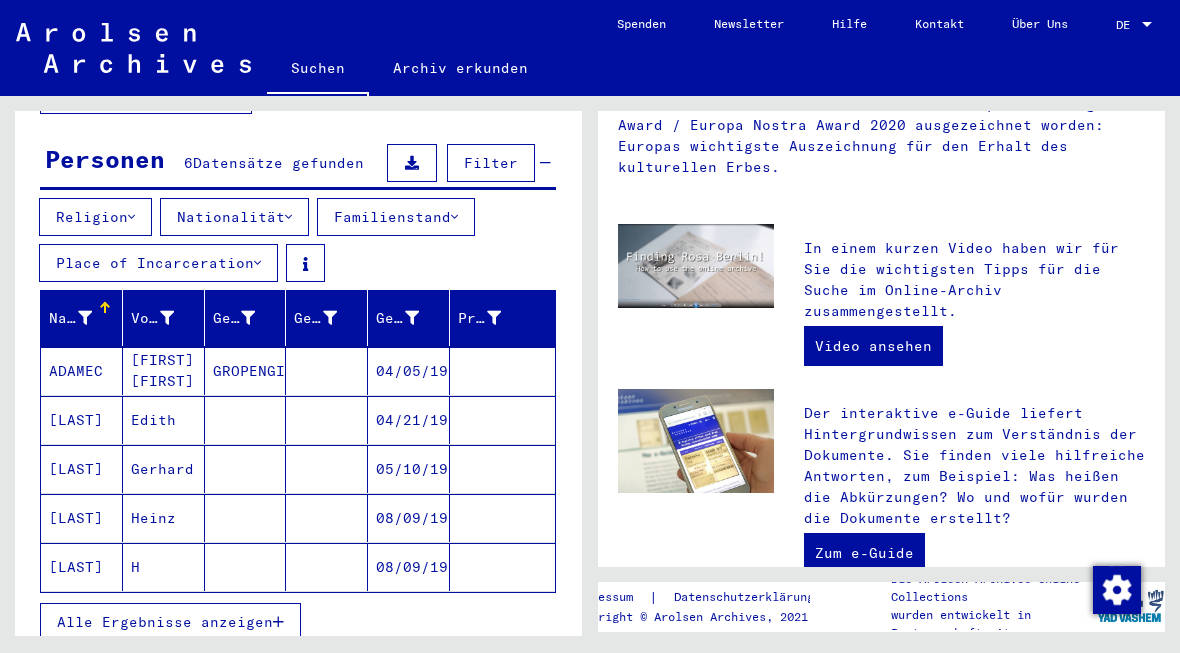 click on "Alle Ergebnisse anzeigen" at bounding box center (165, 622) 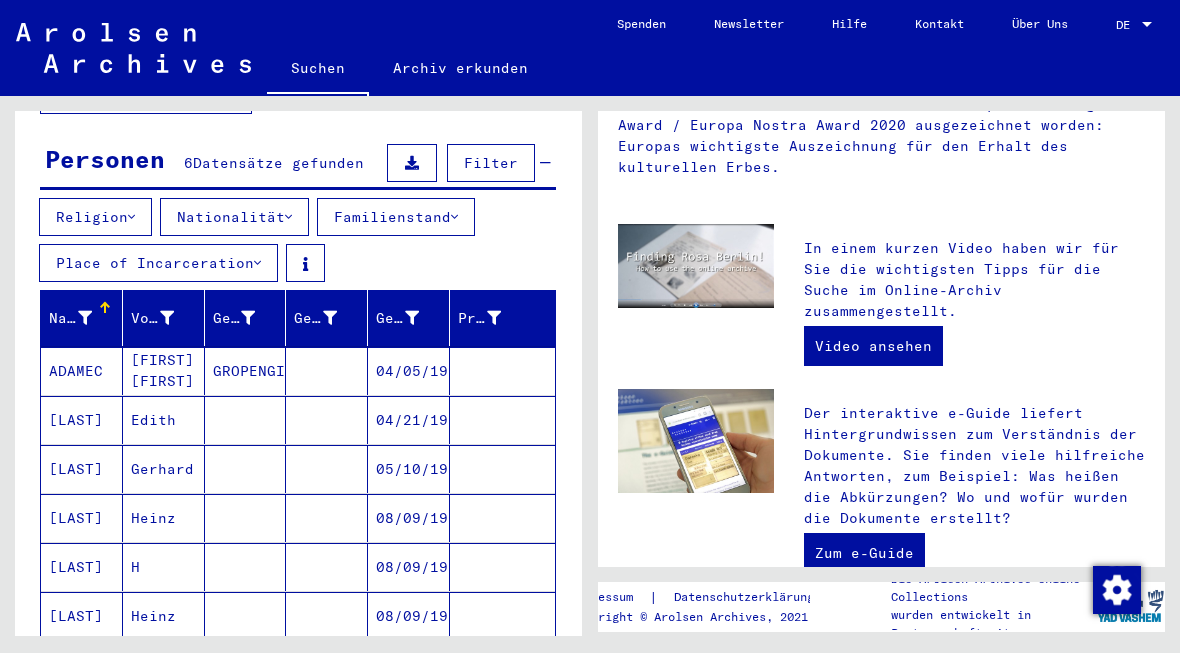 click on "04/05/1925" at bounding box center (409, 420) 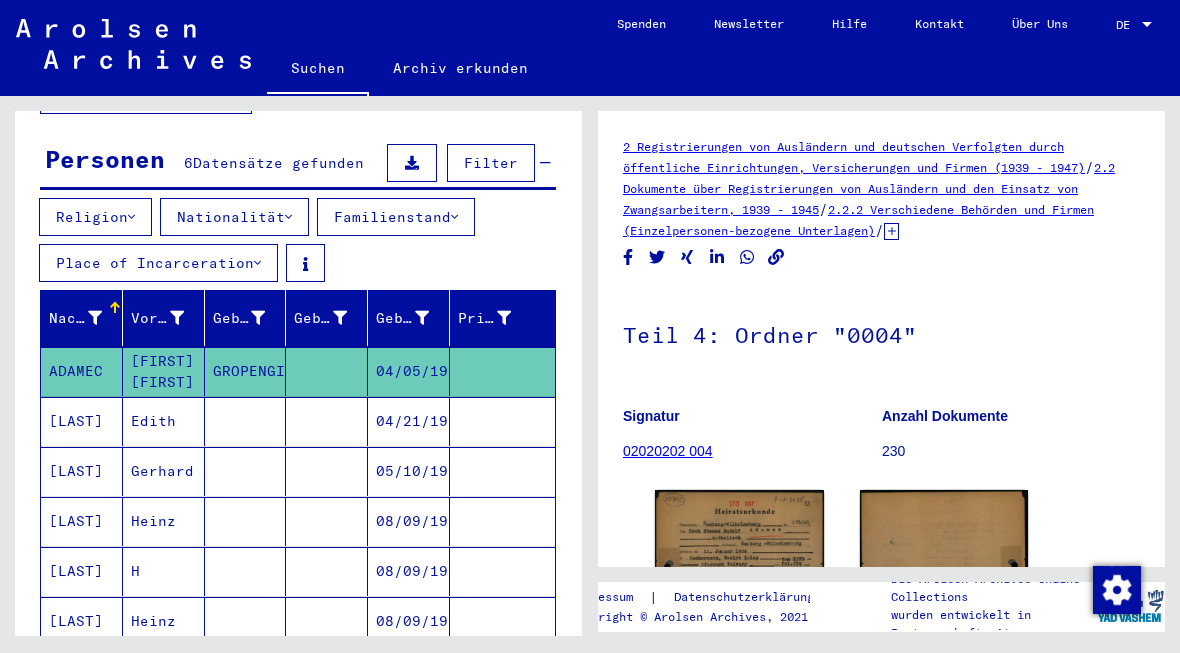 click 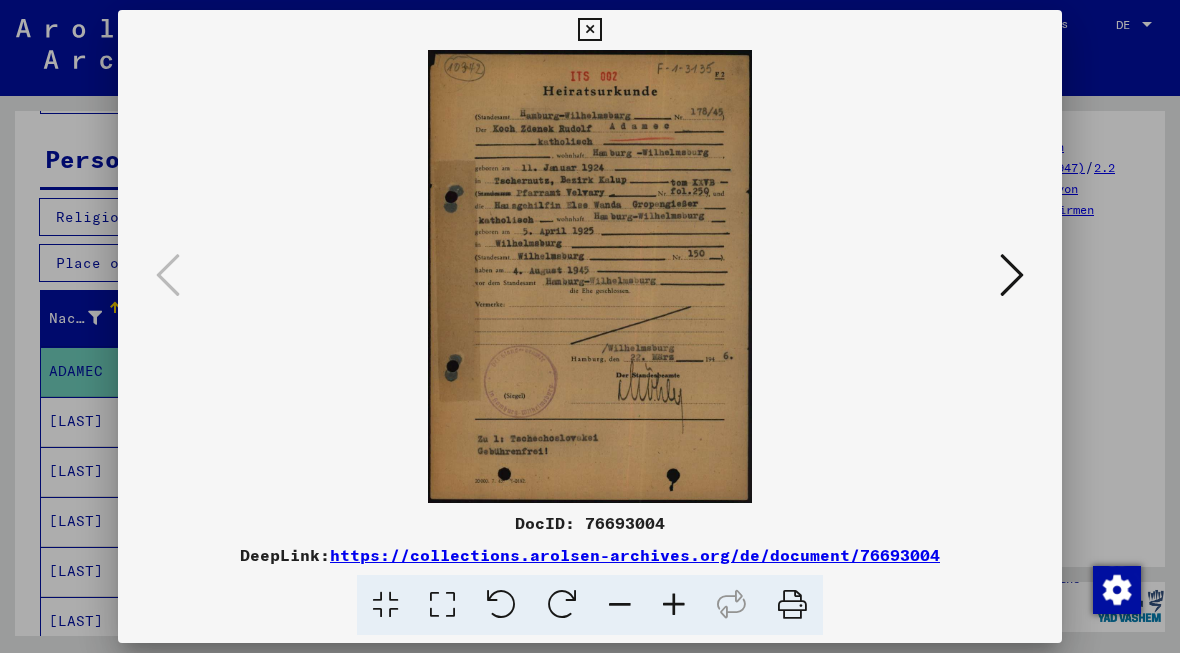 click at bounding box center (590, 326) 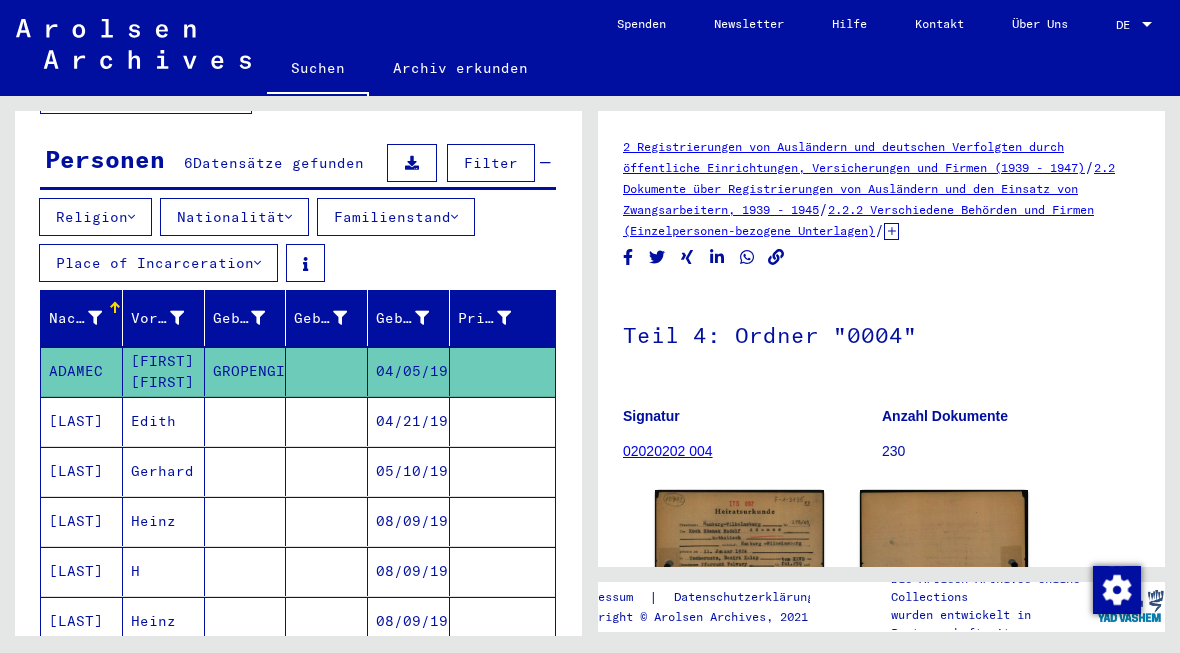 click at bounding box center (502, 471) 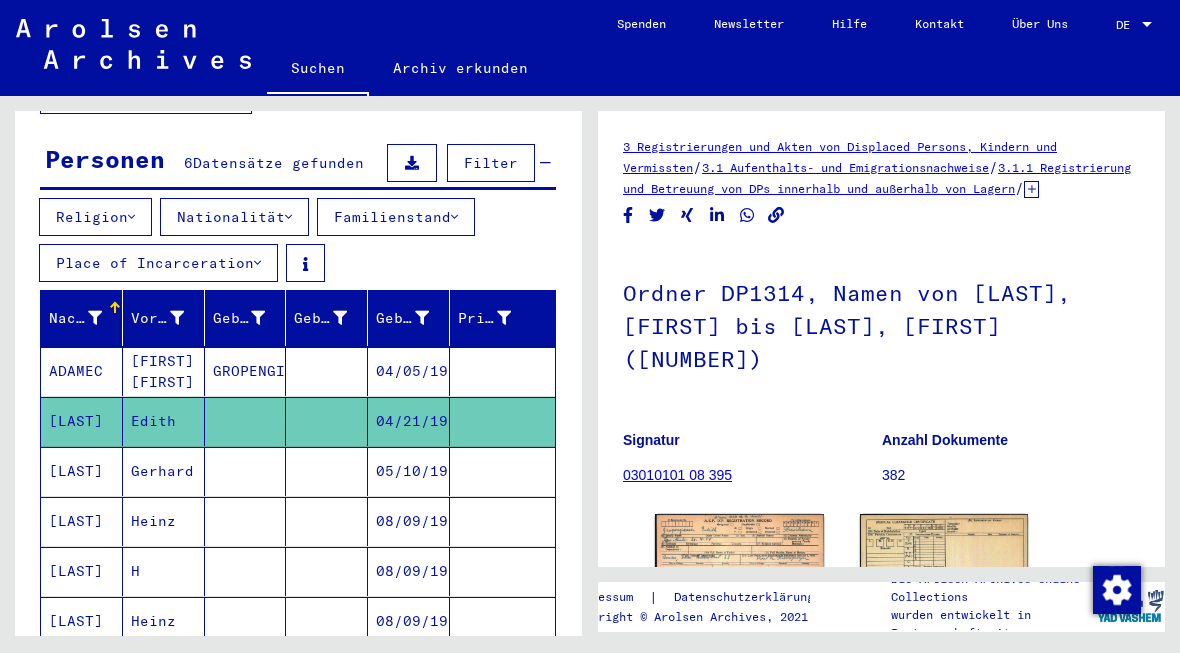 click 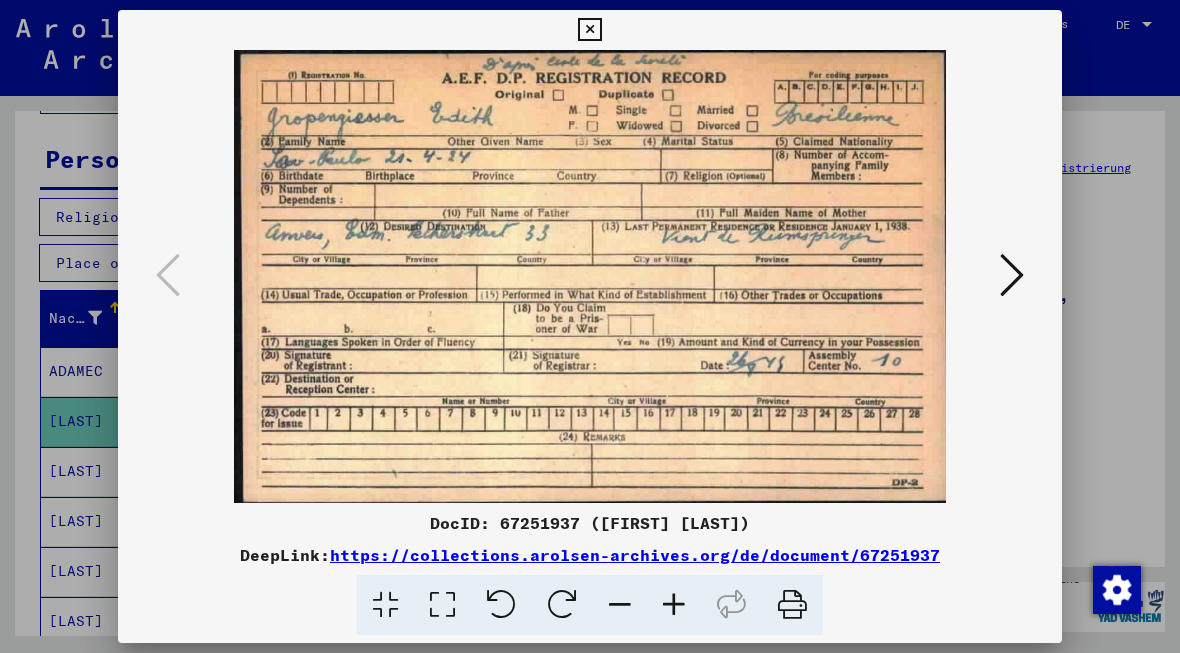 click at bounding box center [1012, 276] 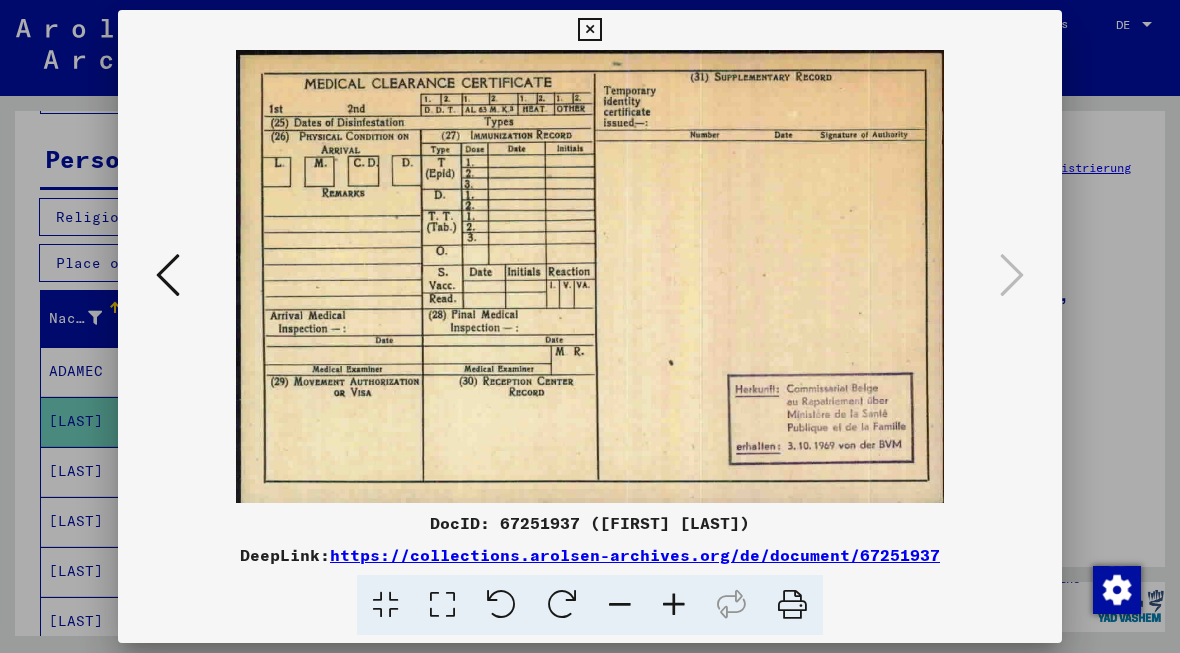 click at bounding box center (590, 326) 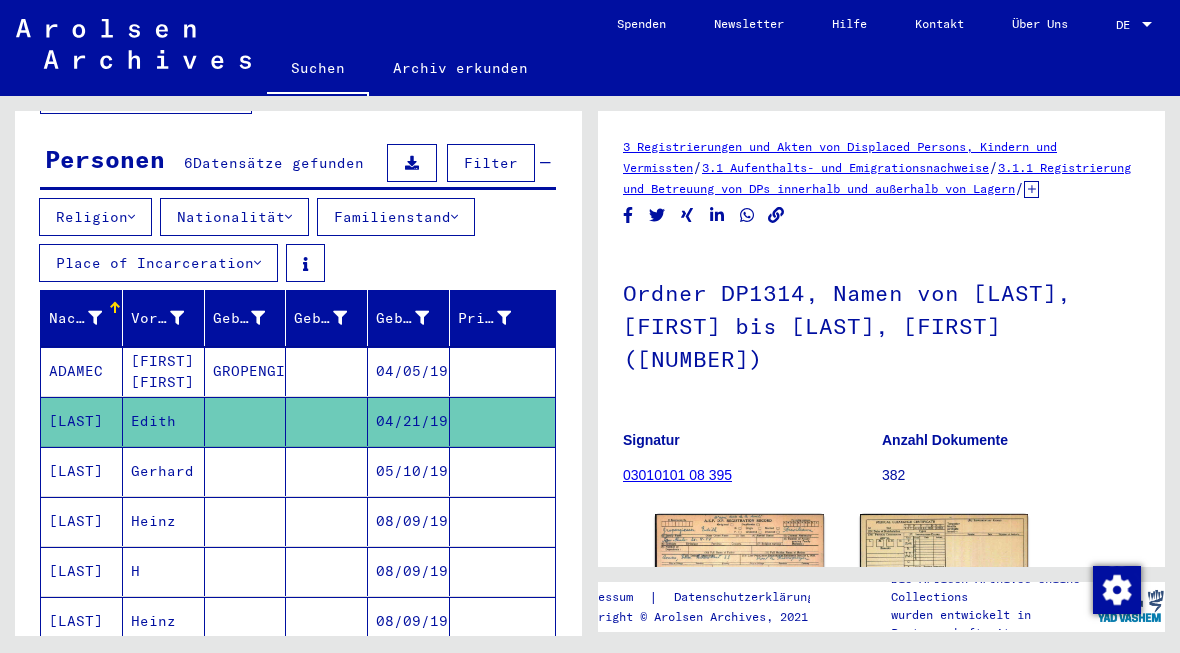 click at bounding box center (502, 521) 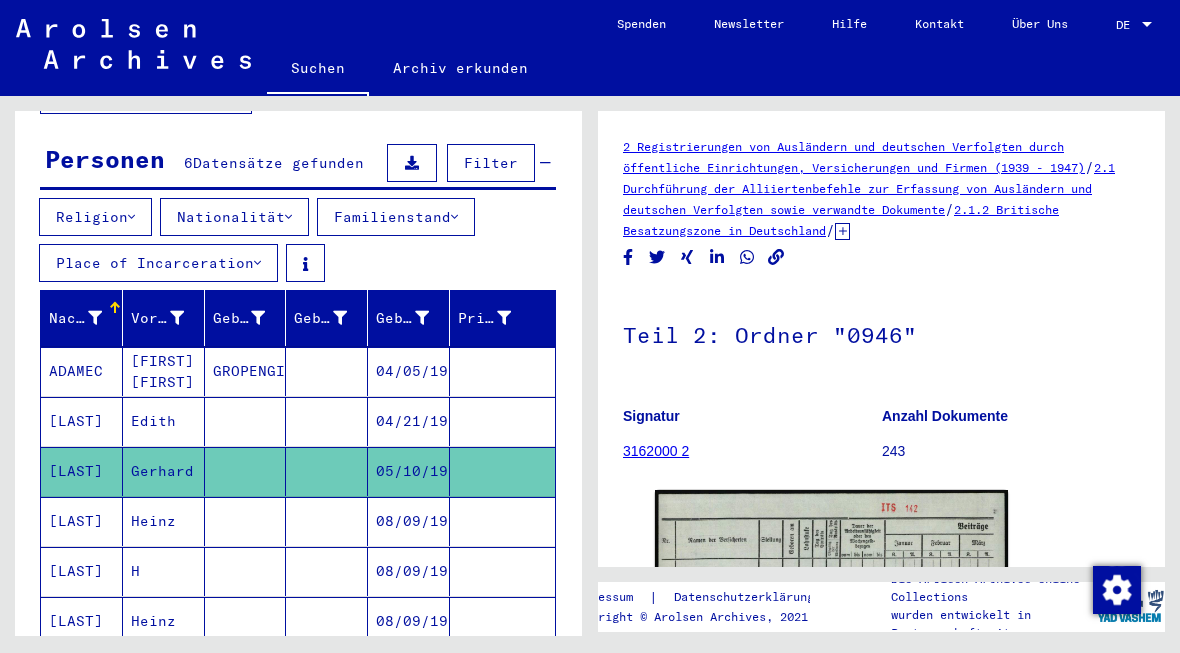 click 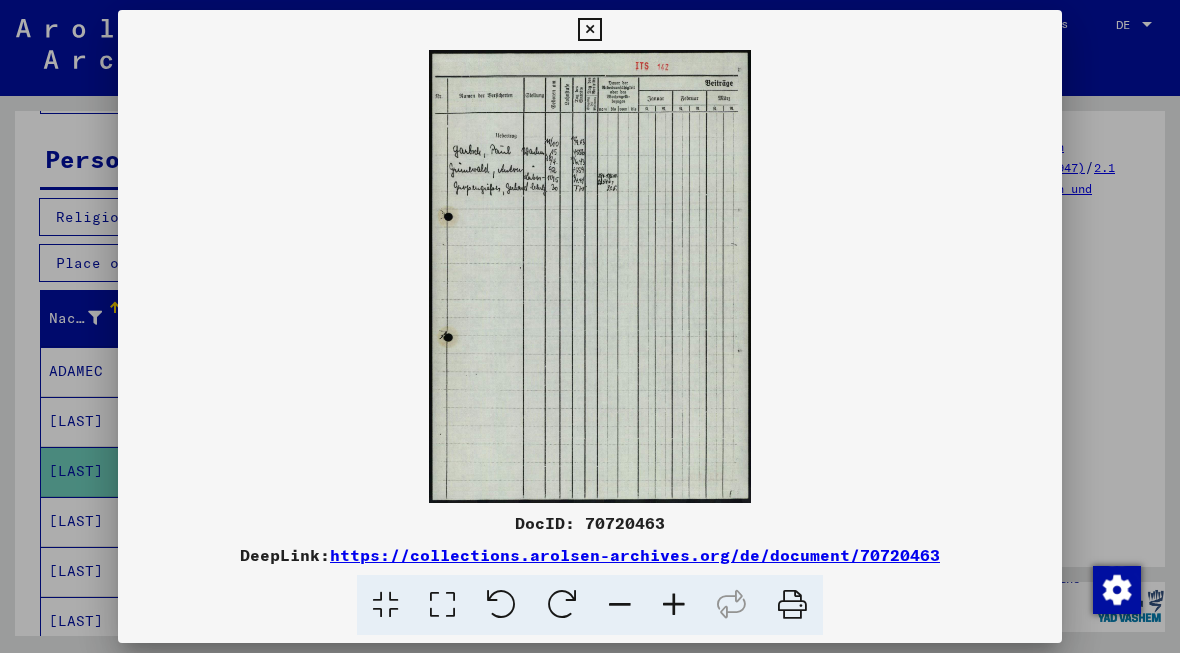 click at bounding box center (590, 326) 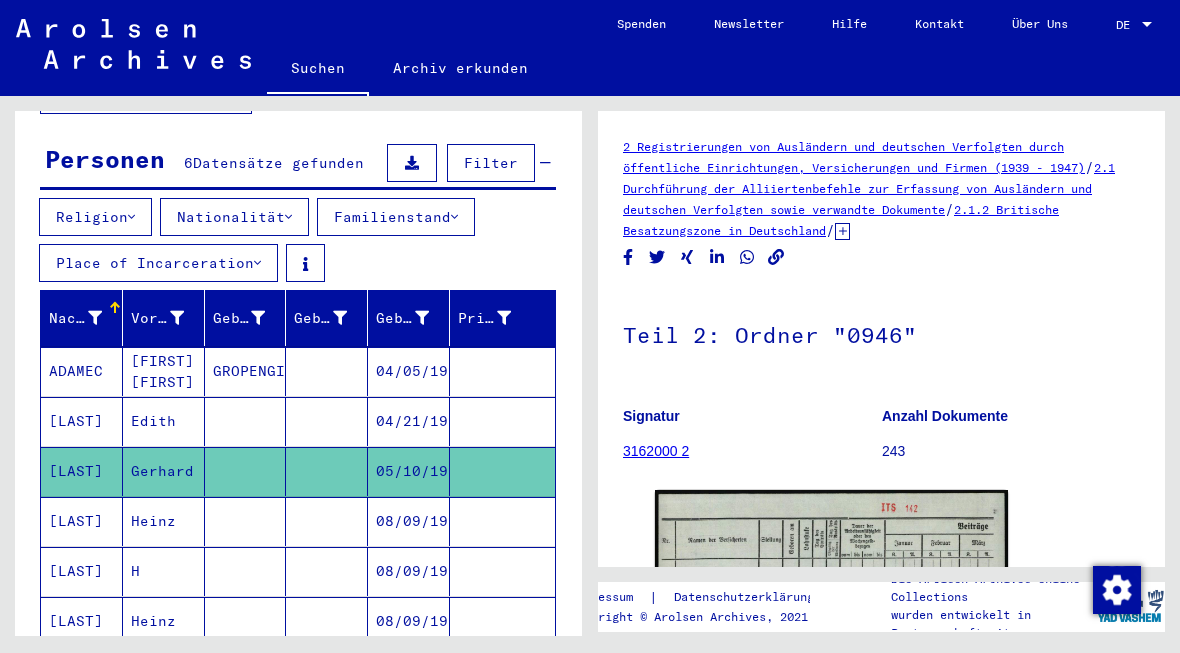 click at bounding box center [502, 571] 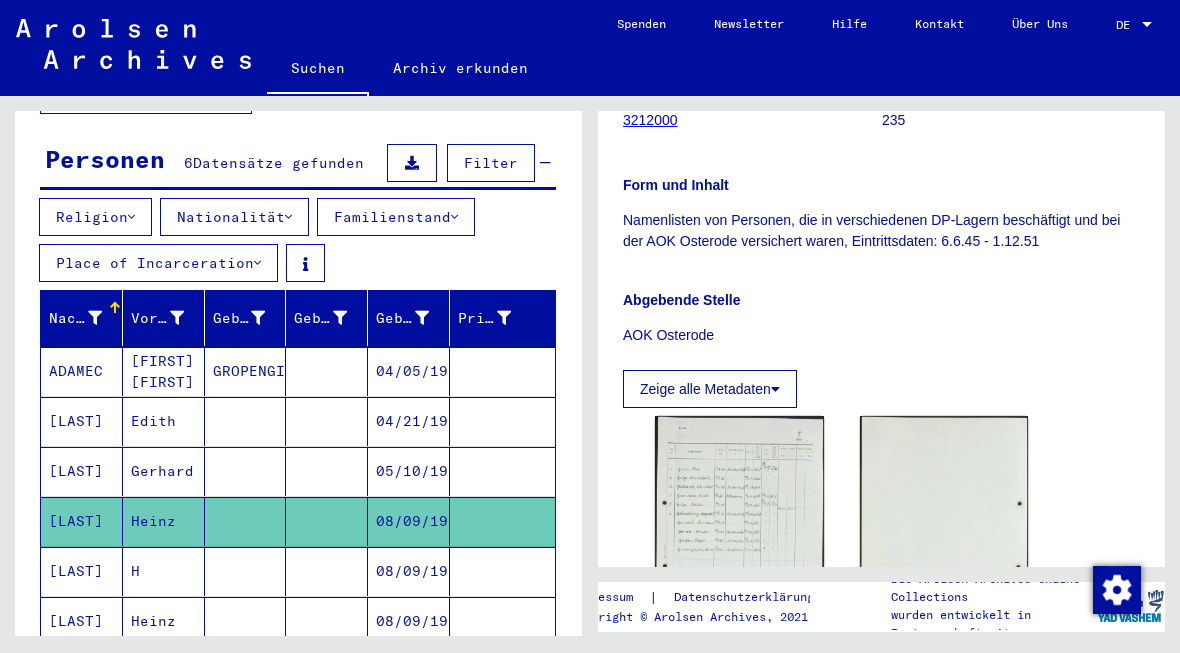 scroll, scrollTop: 422, scrollLeft: 0, axis: vertical 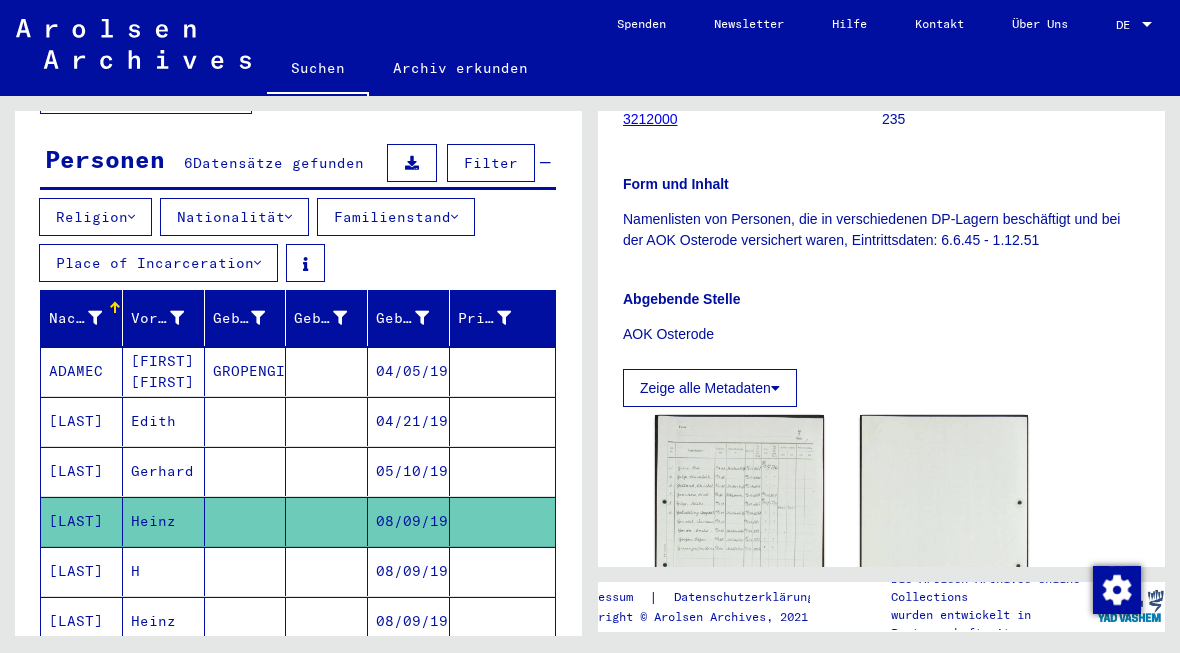 click 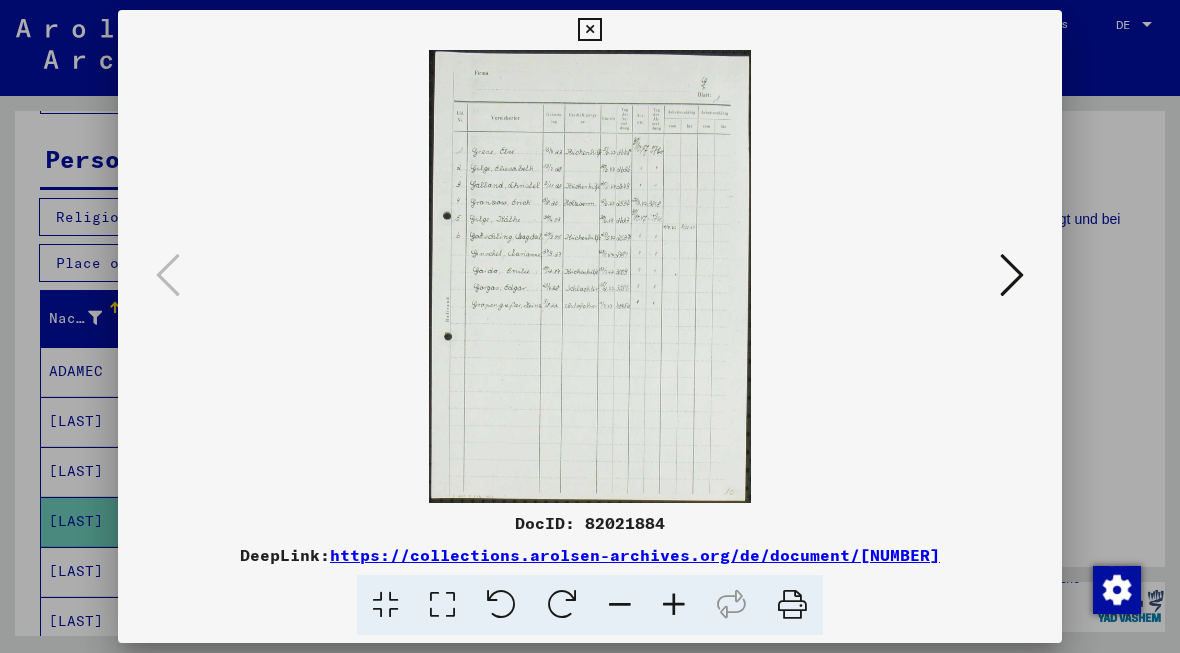 click at bounding box center (590, 326) 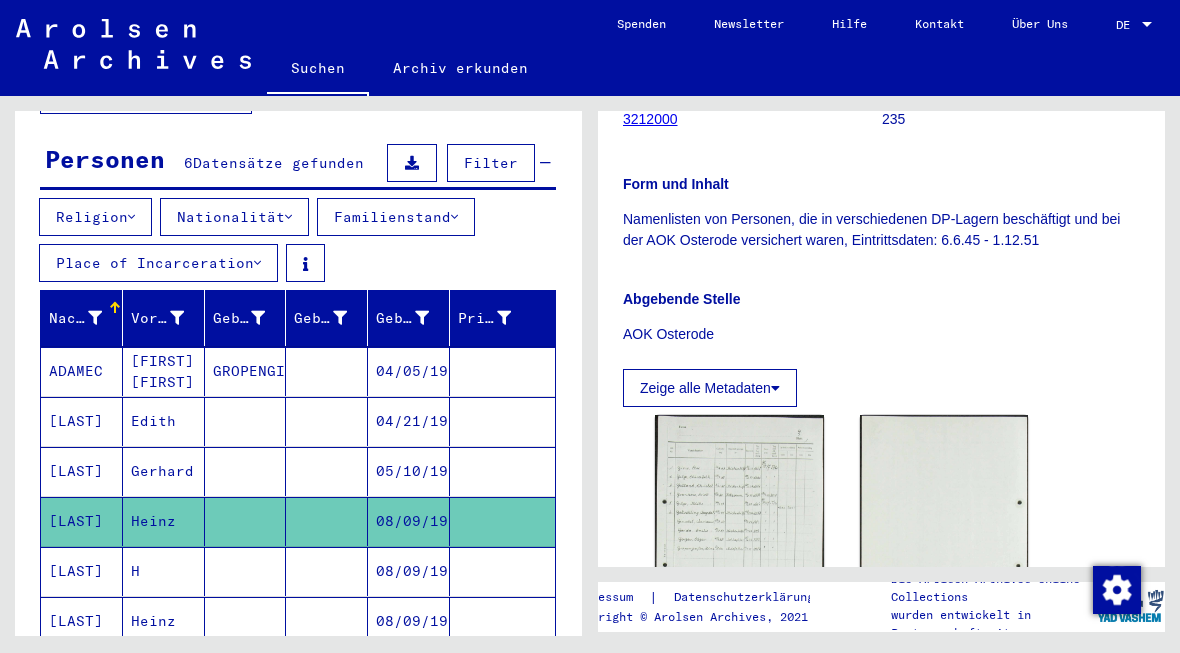 click 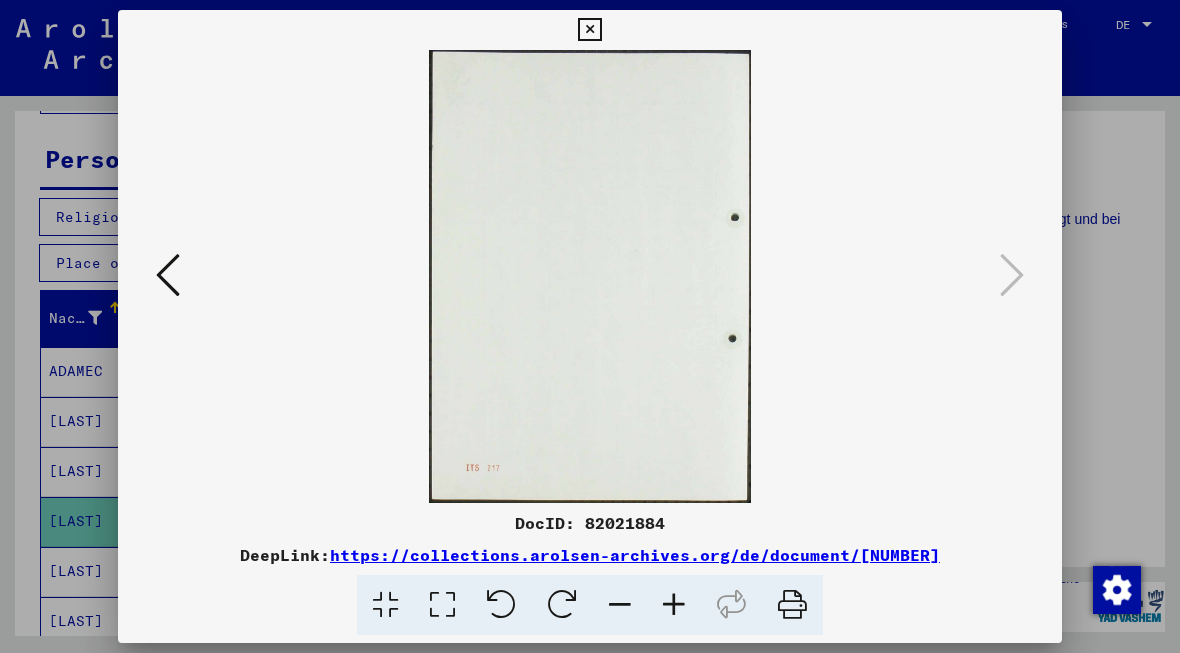 click at bounding box center [590, 326] 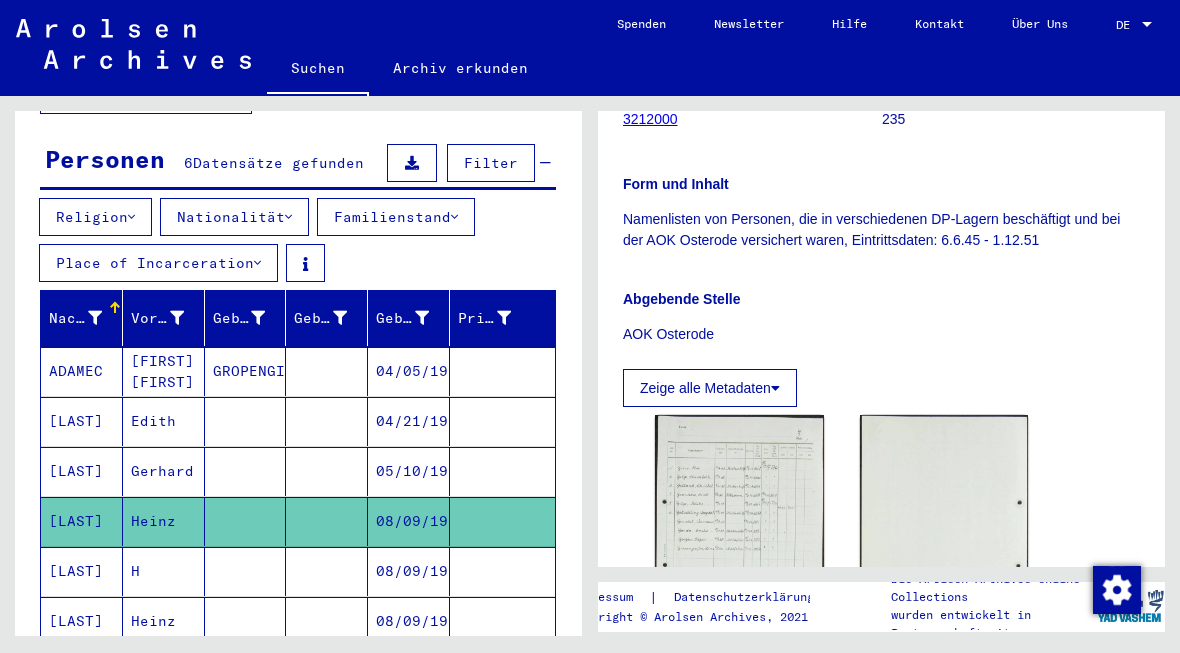 click at bounding box center [502, 621] 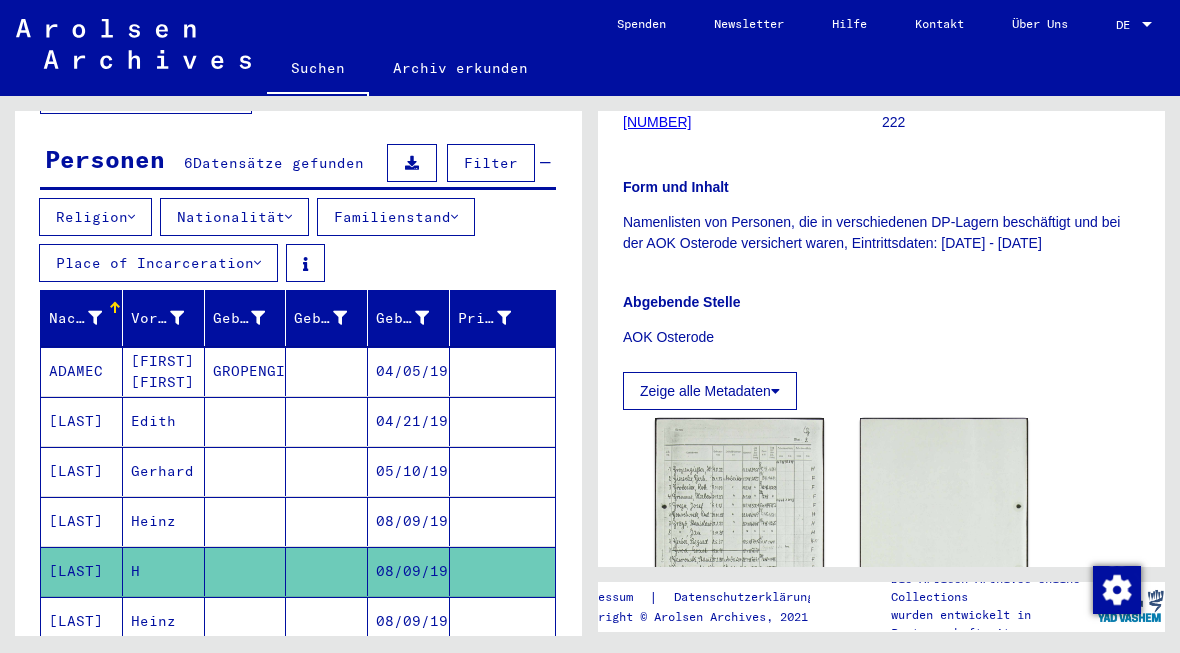 scroll, scrollTop: 431, scrollLeft: 0, axis: vertical 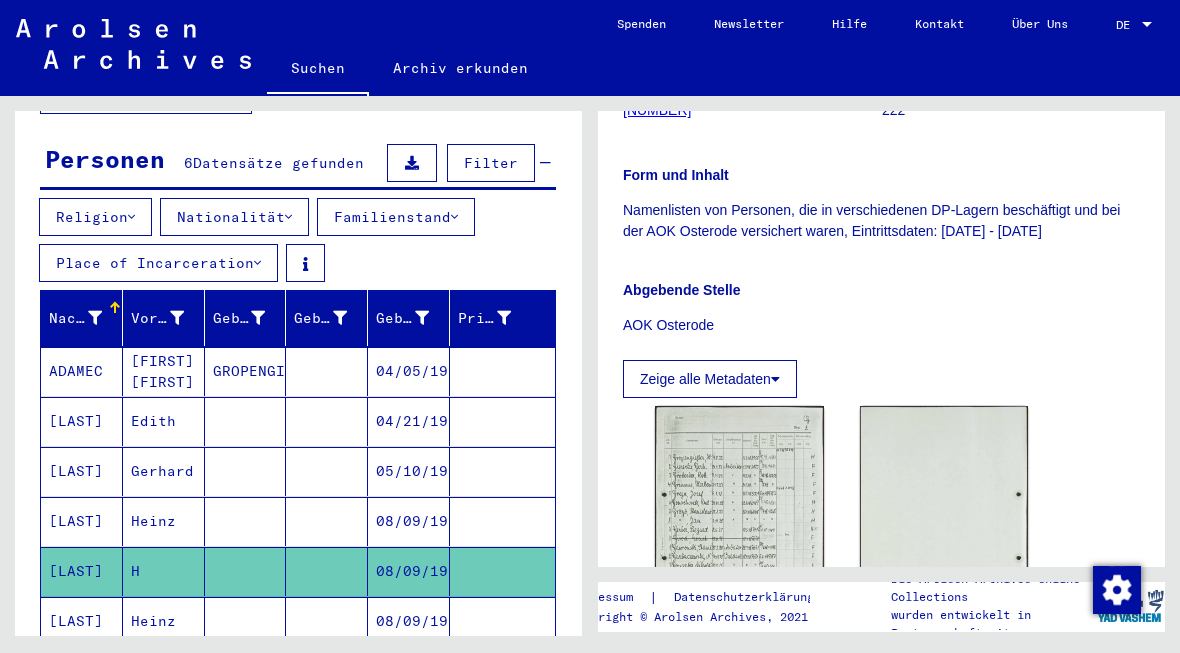 click 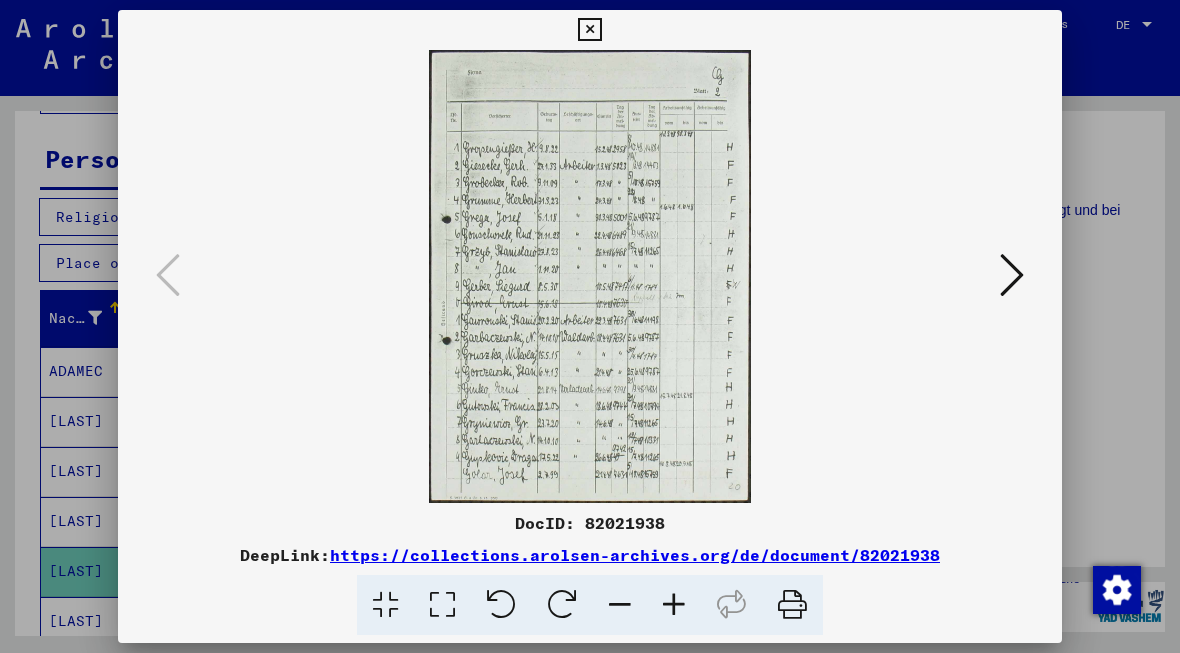 click at bounding box center (1012, 275) 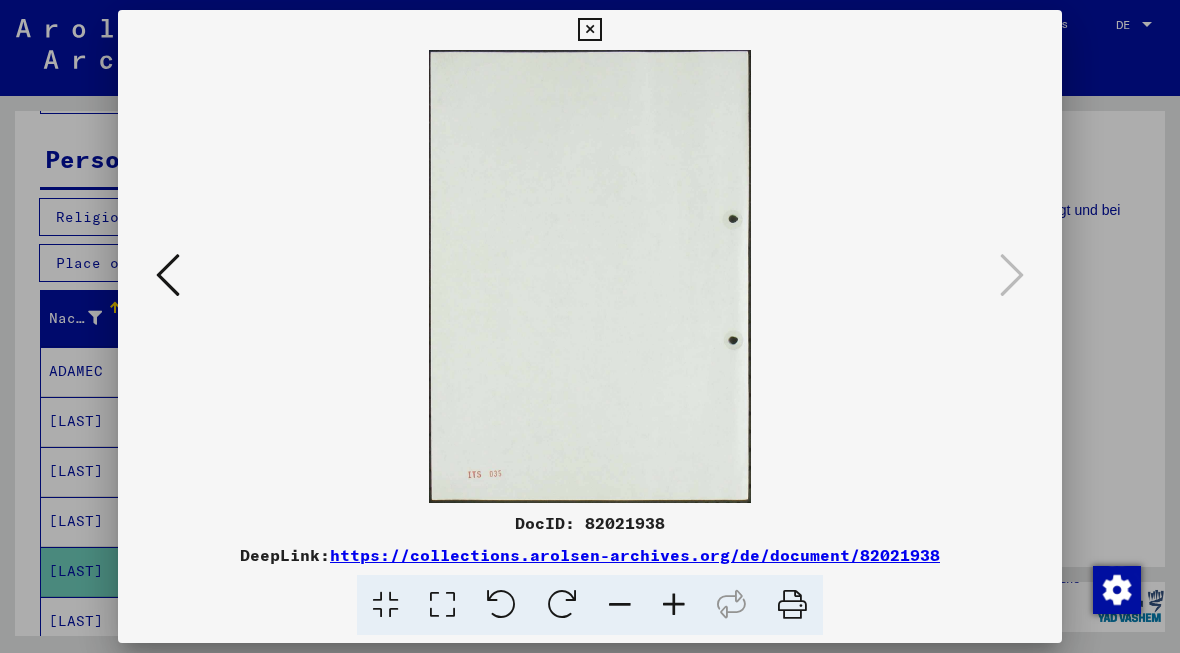 click at bounding box center (590, 326) 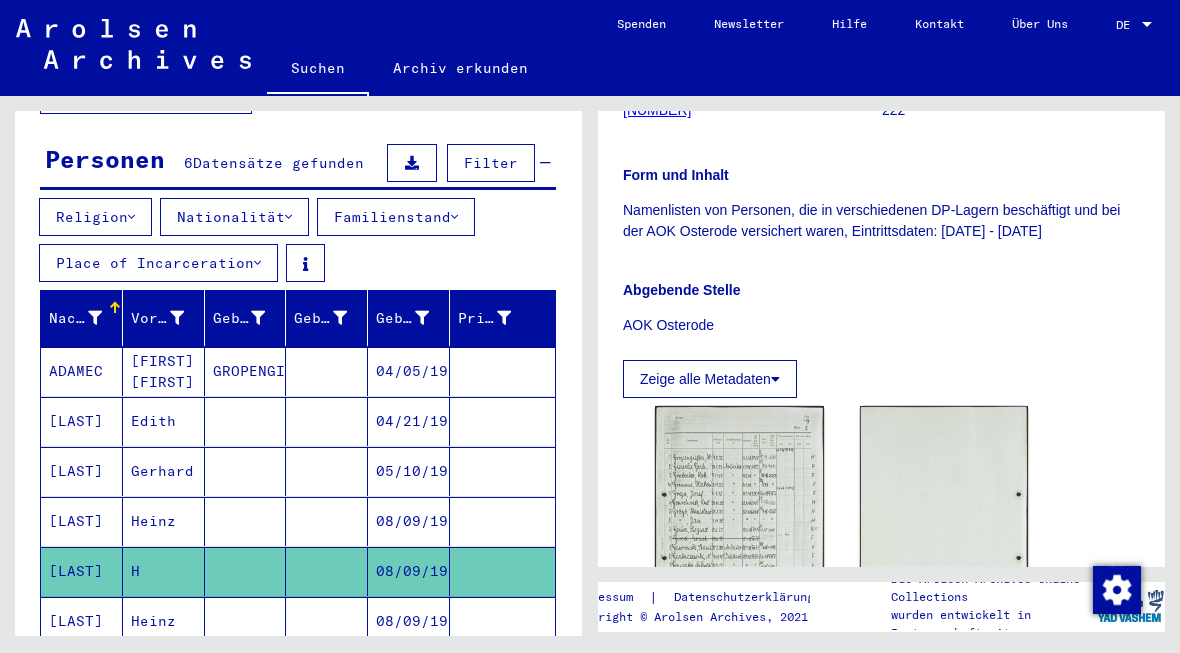 click 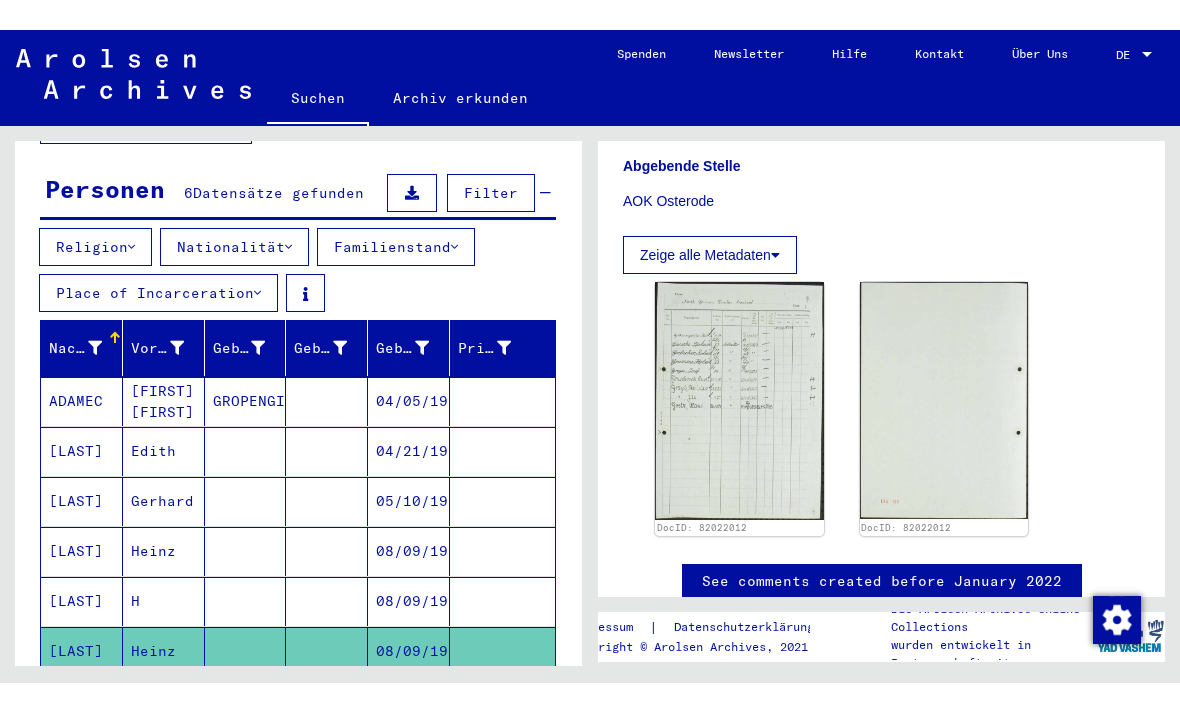 scroll, scrollTop: 583, scrollLeft: 0, axis: vertical 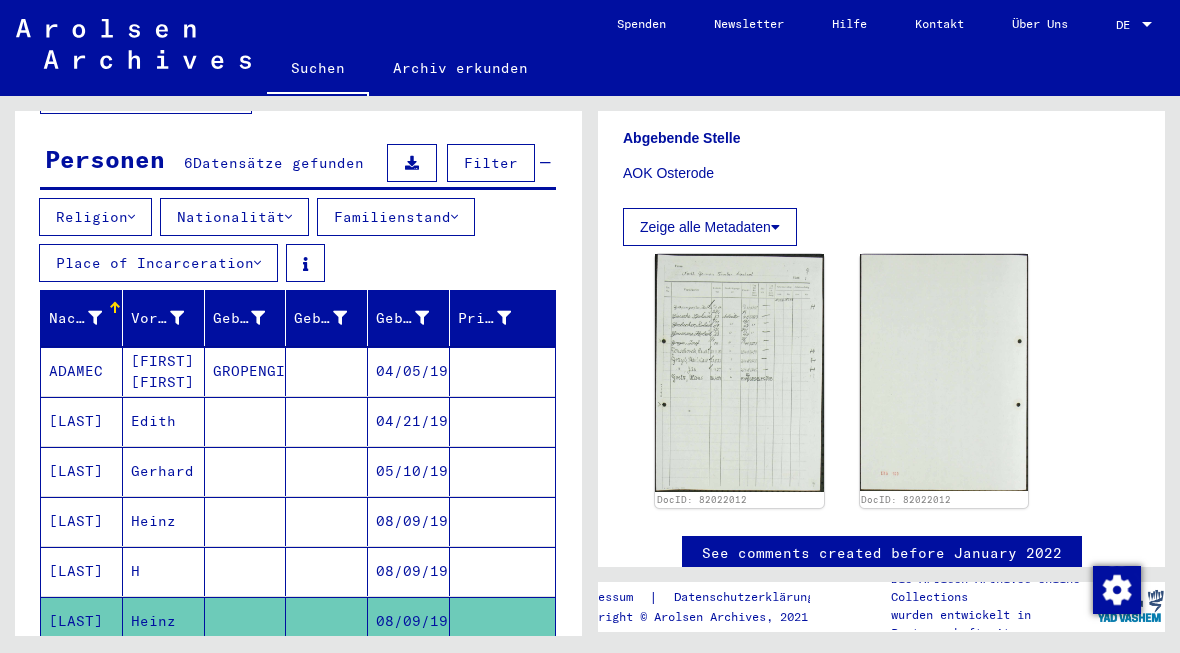click 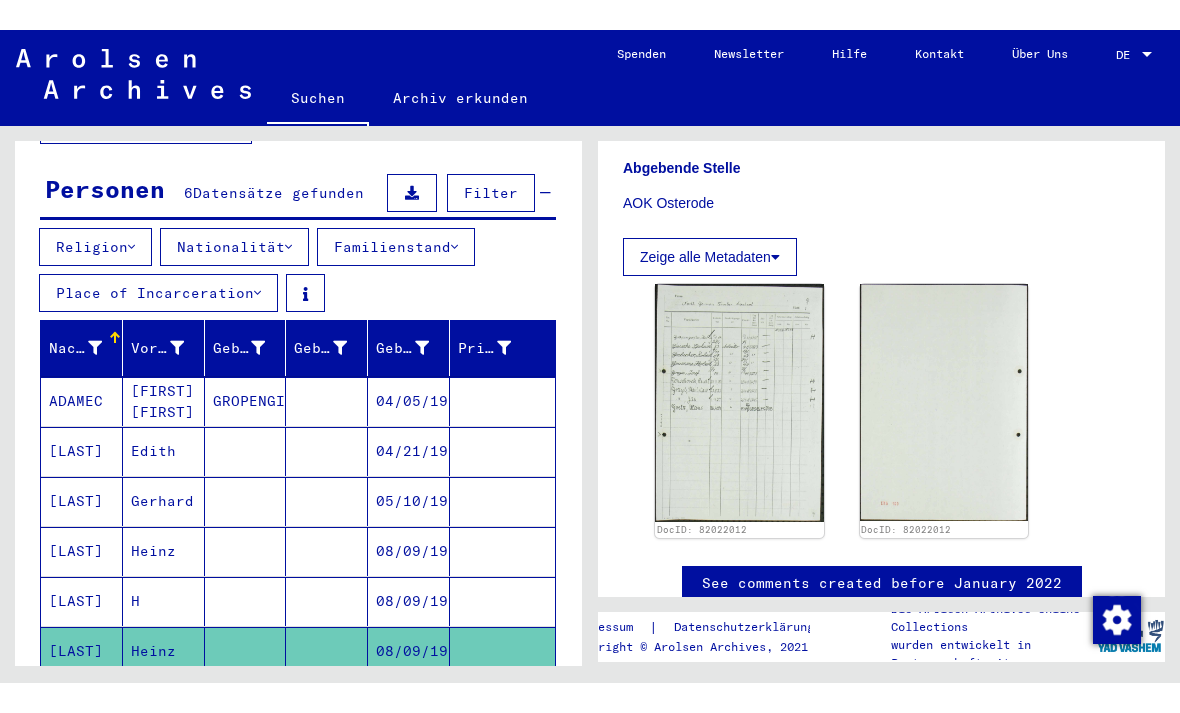 scroll, scrollTop: 107, scrollLeft: 0, axis: vertical 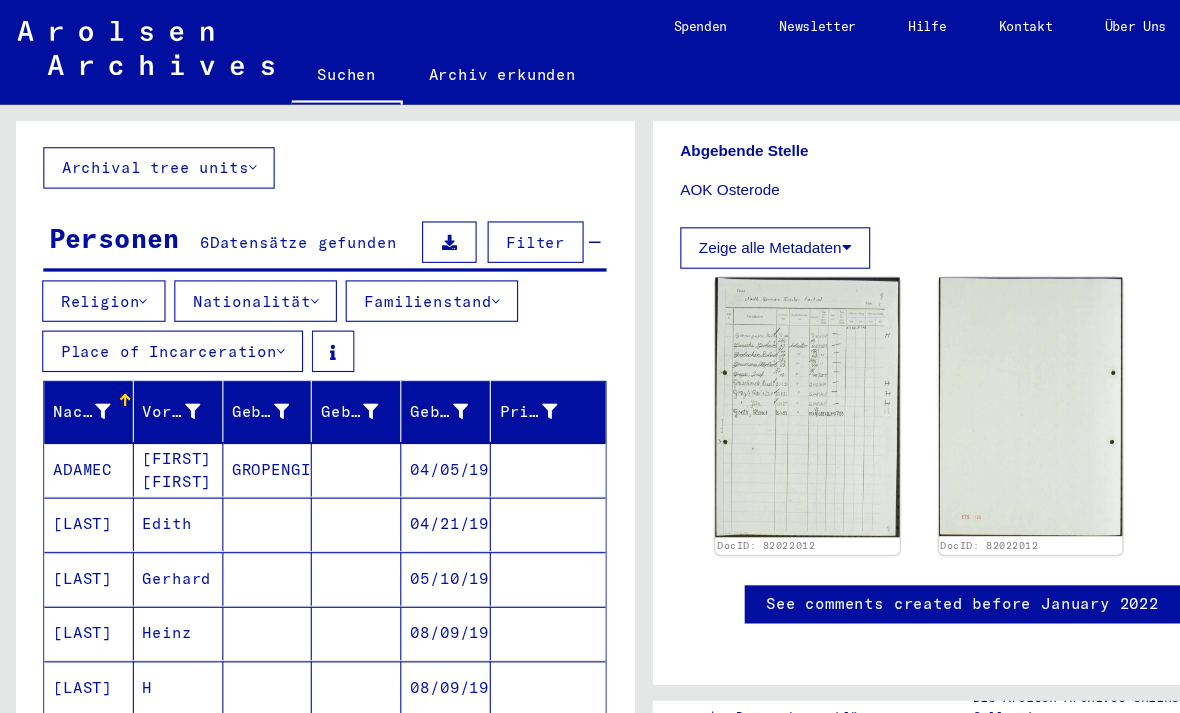 click at bounding box center [502, 480] 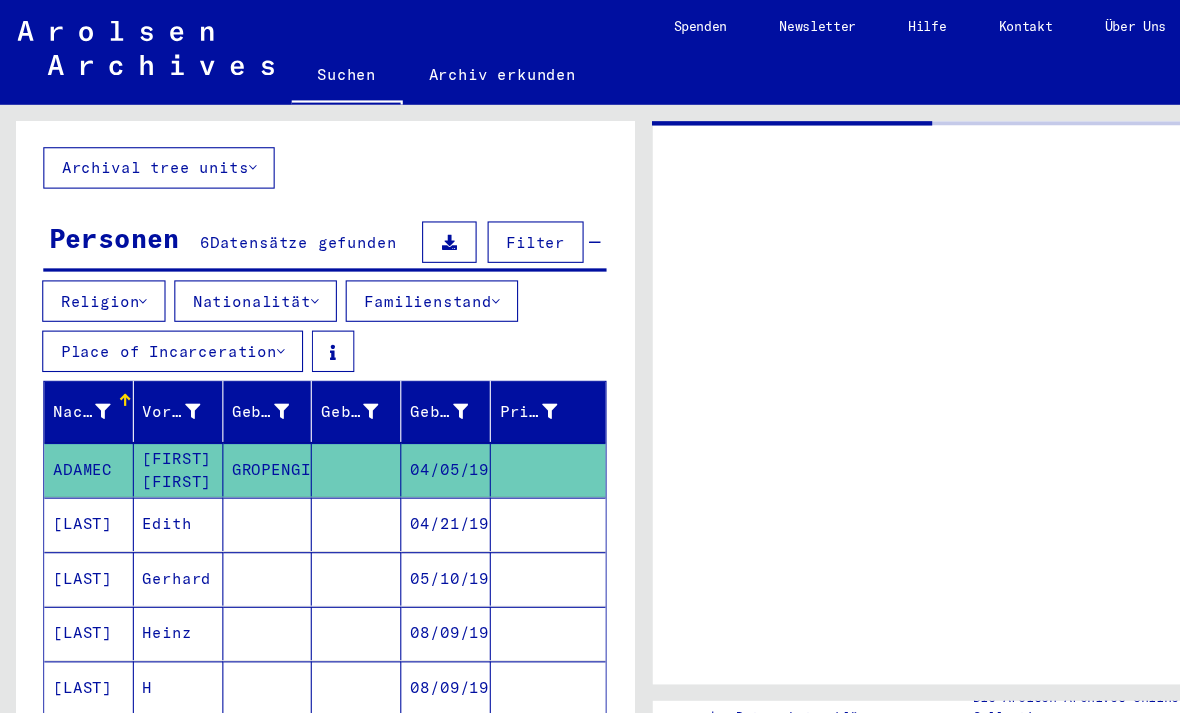 scroll, scrollTop: 0, scrollLeft: 0, axis: both 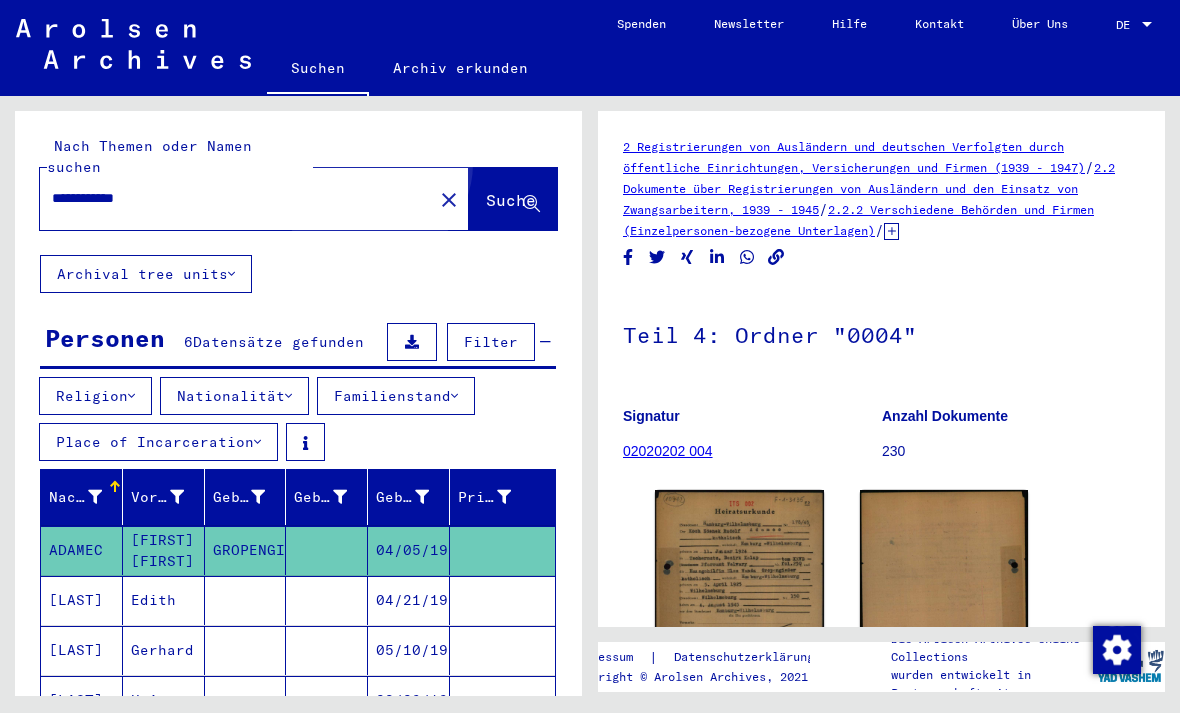 click on "close" 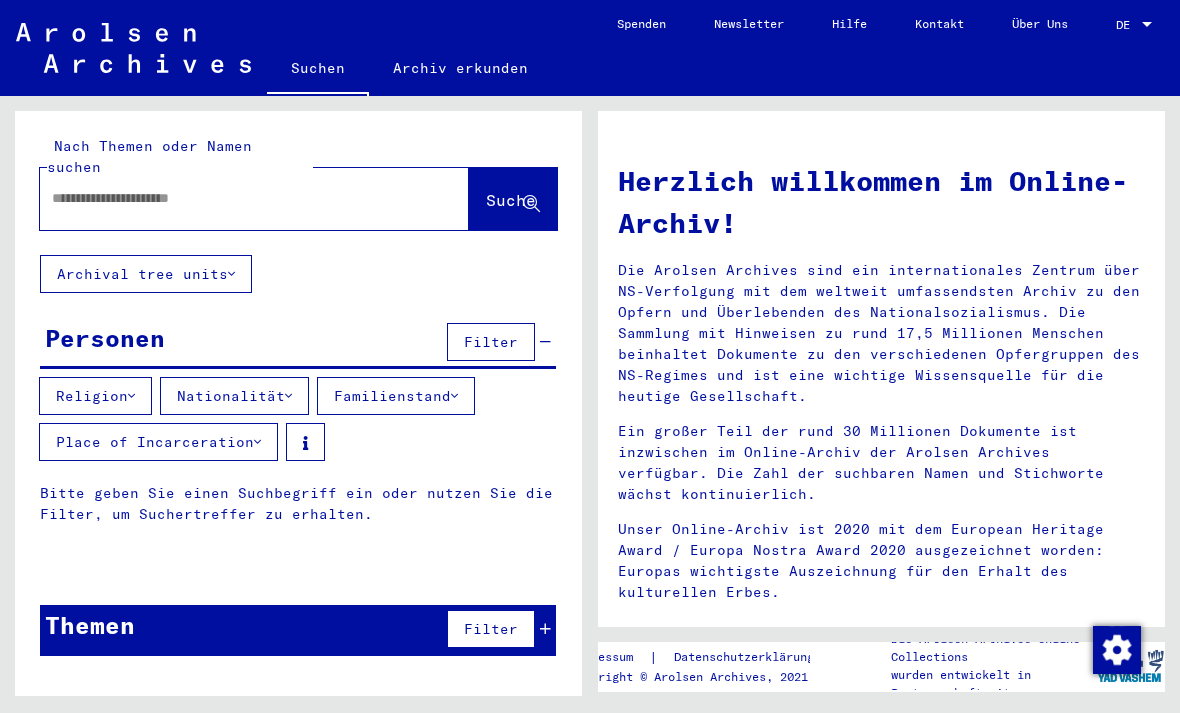 click 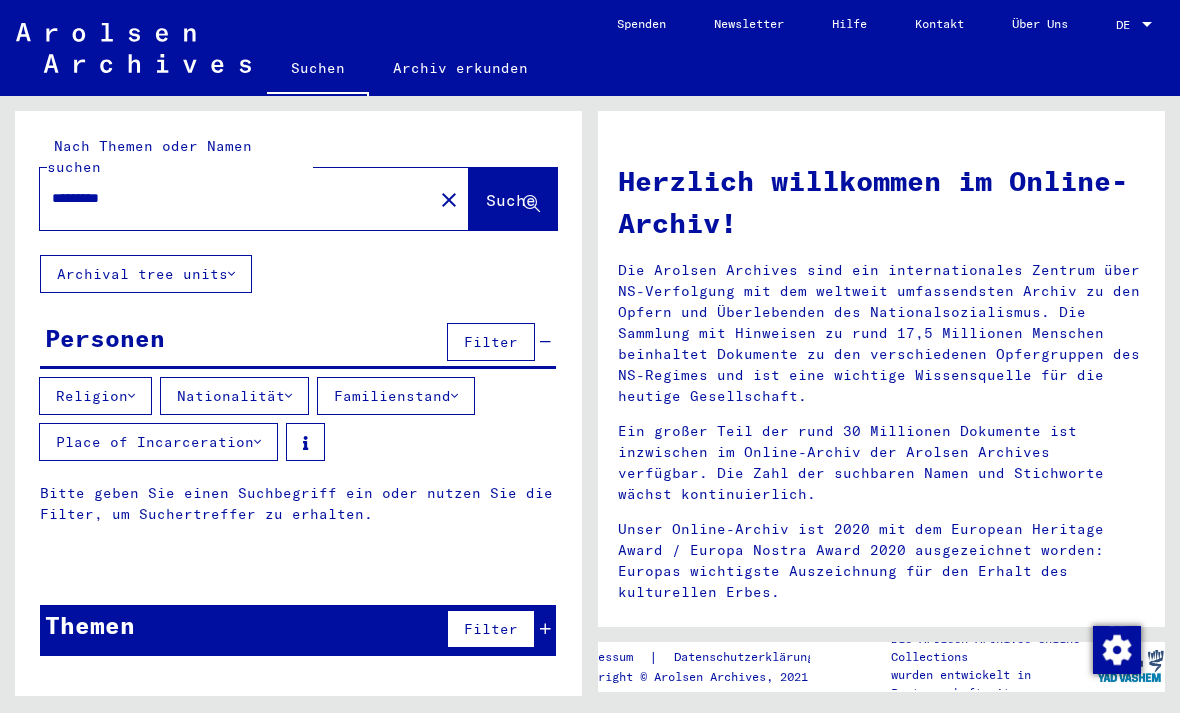 type on "*********" 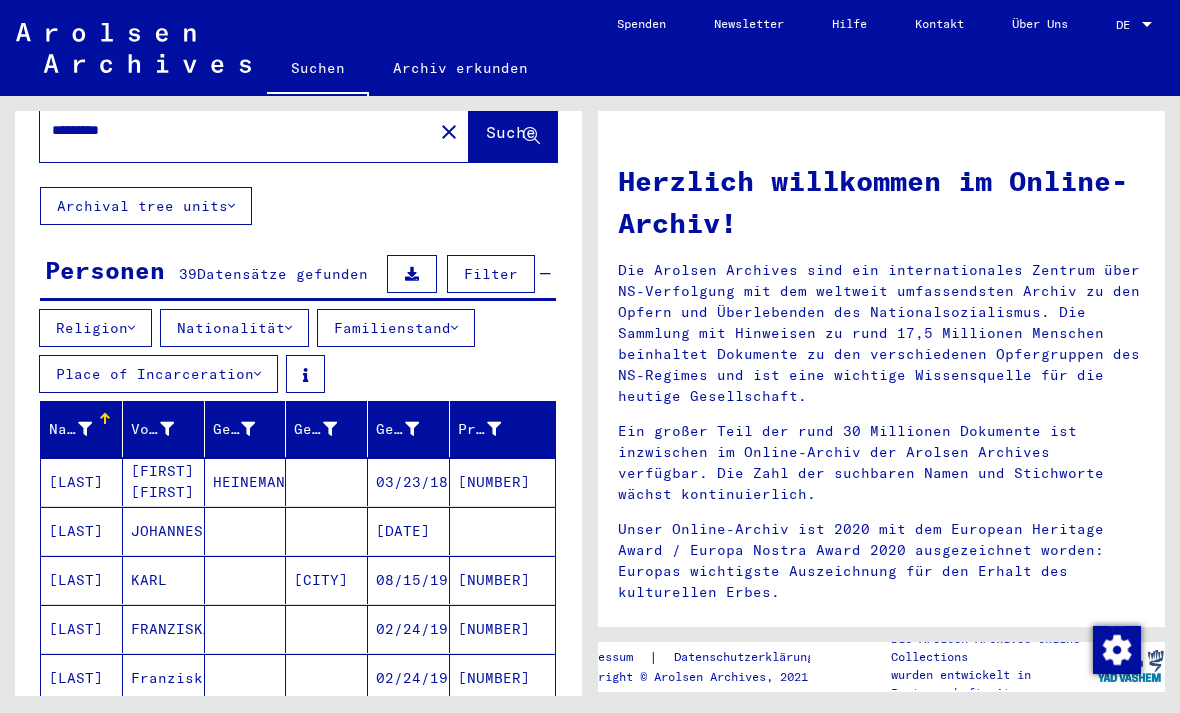 scroll, scrollTop: 70, scrollLeft: 0, axis: vertical 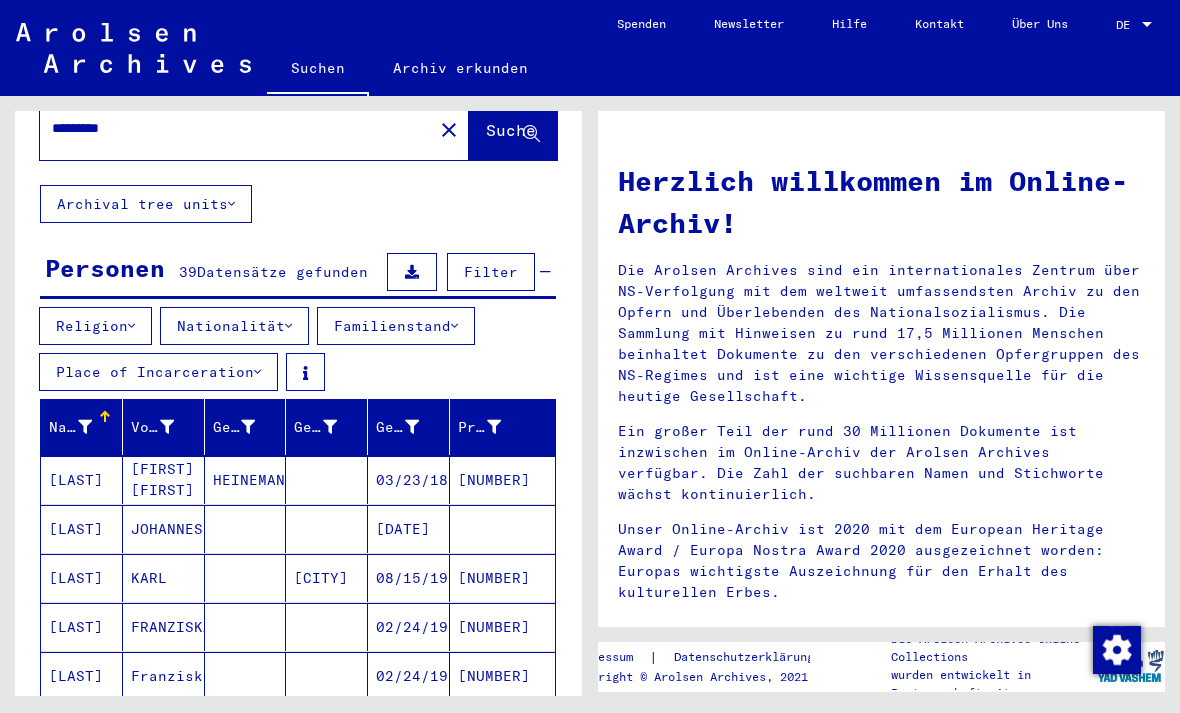 click on "03/23/1894" at bounding box center [409, 529] 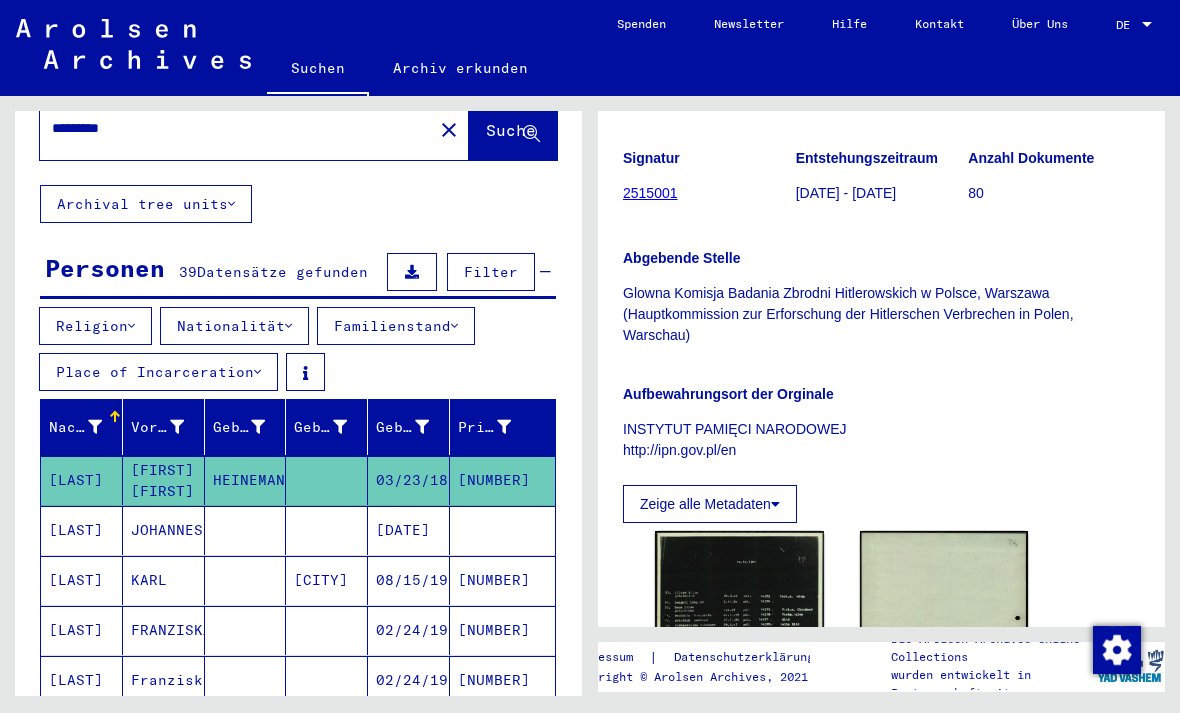 scroll, scrollTop: 199, scrollLeft: 0, axis: vertical 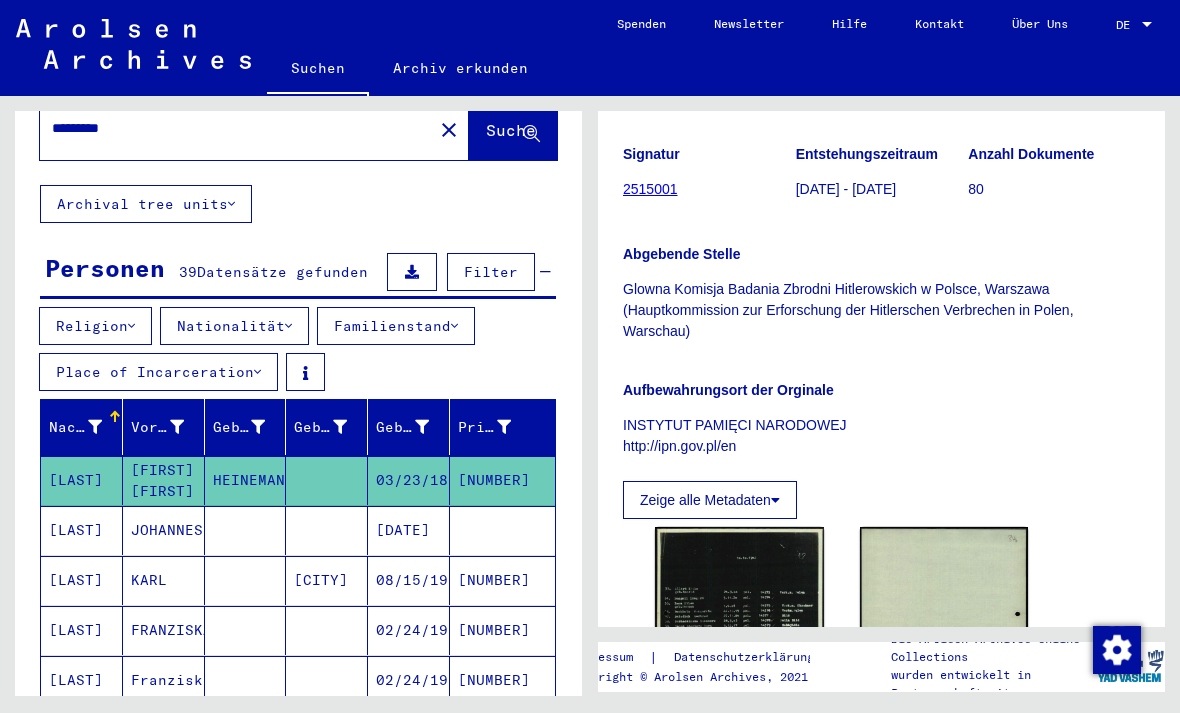 click on "[DATE]" at bounding box center (409, 580) 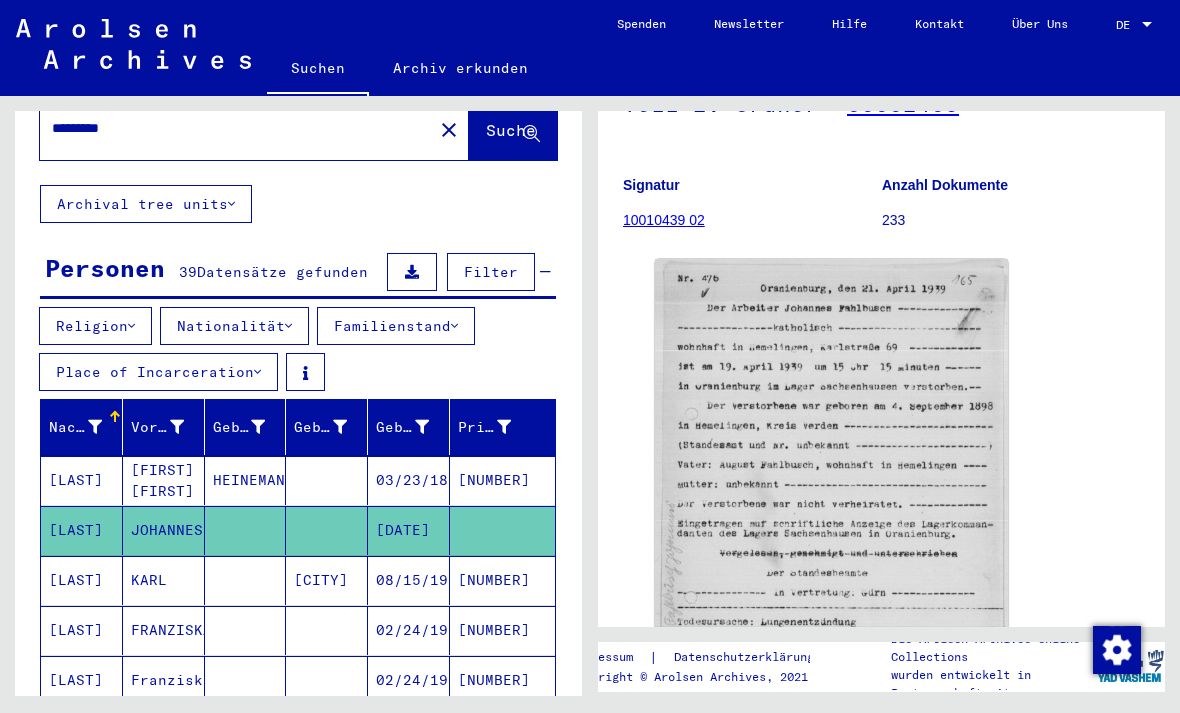 scroll, scrollTop: 169, scrollLeft: 0, axis: vertical 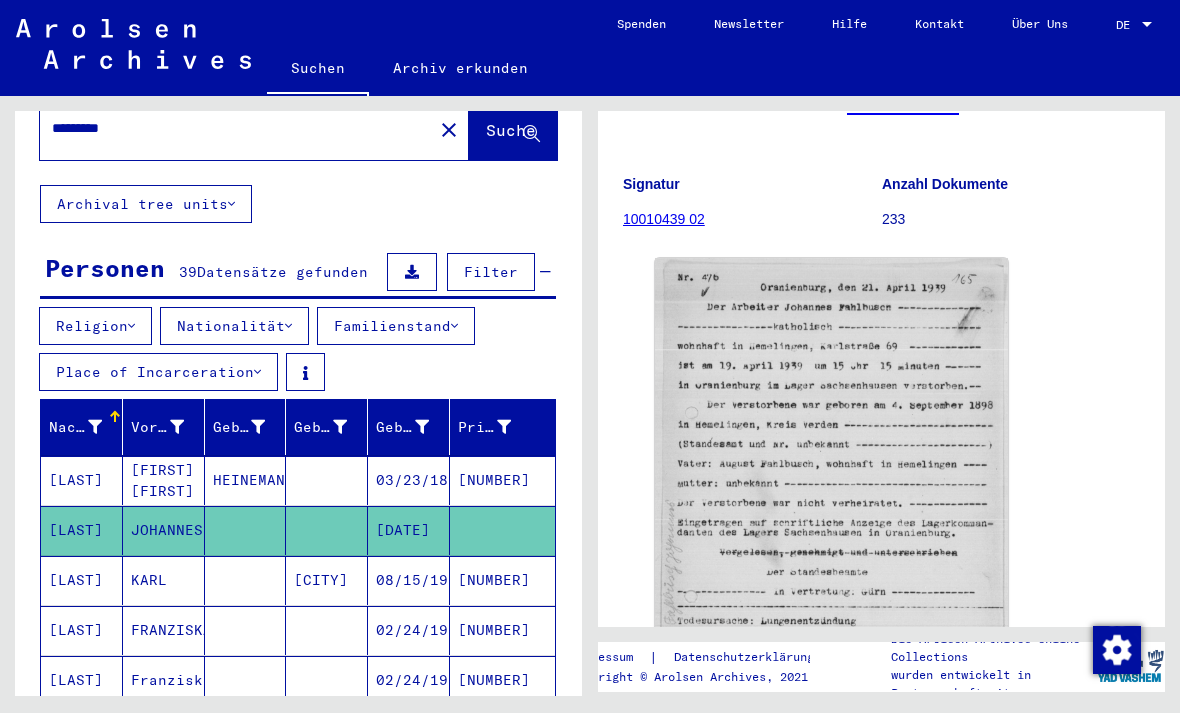 click on "[NUMBER]" at bounding box center [502, 630] 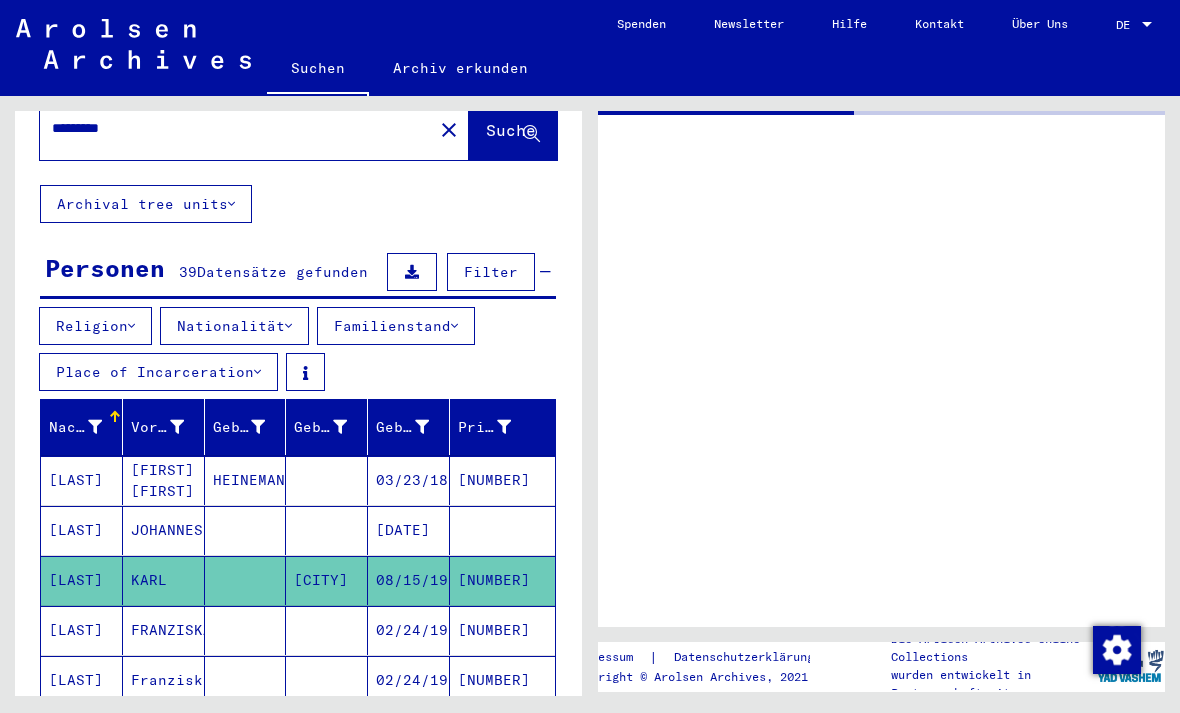 scroll, scrollTop: 0, scrollLeft: 0, axis: both 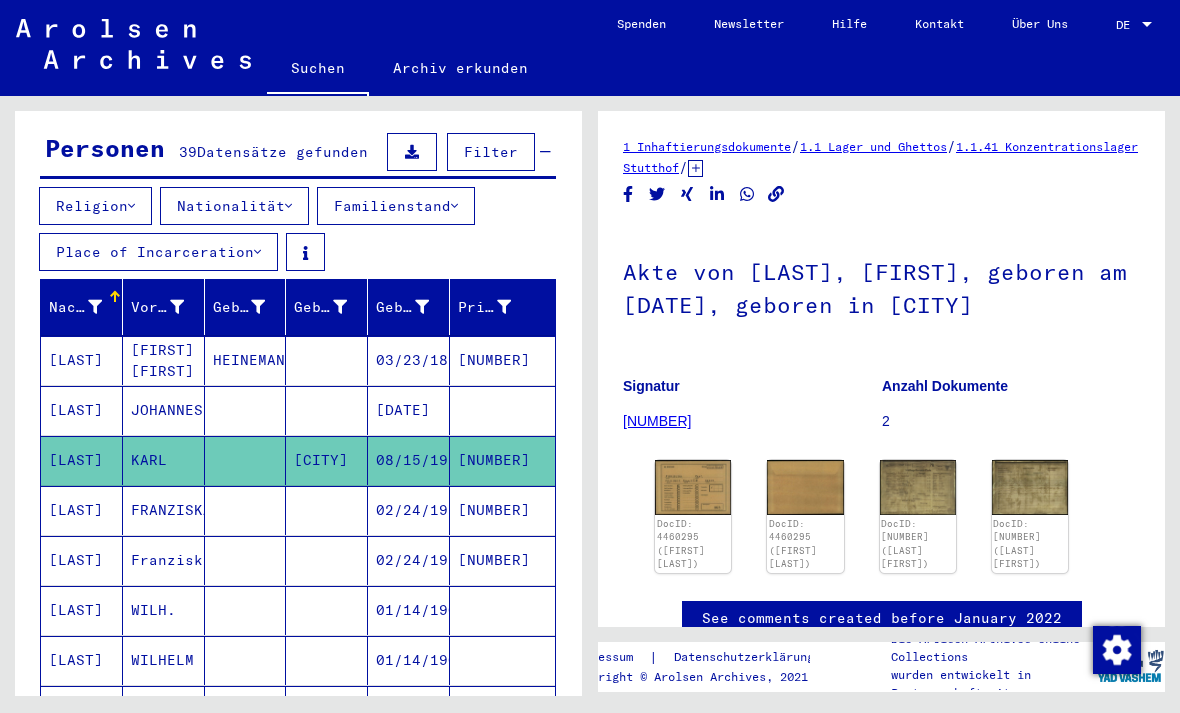 click on "[NUMBER]" at bounding box center [502, 560] 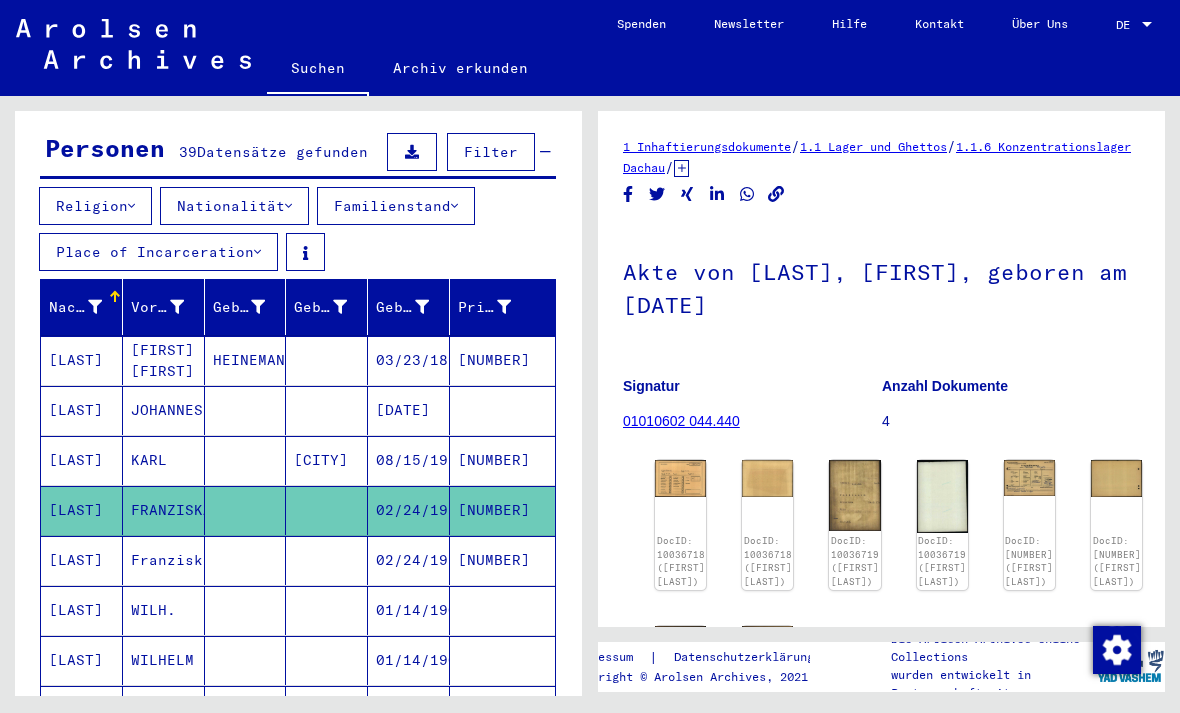 click 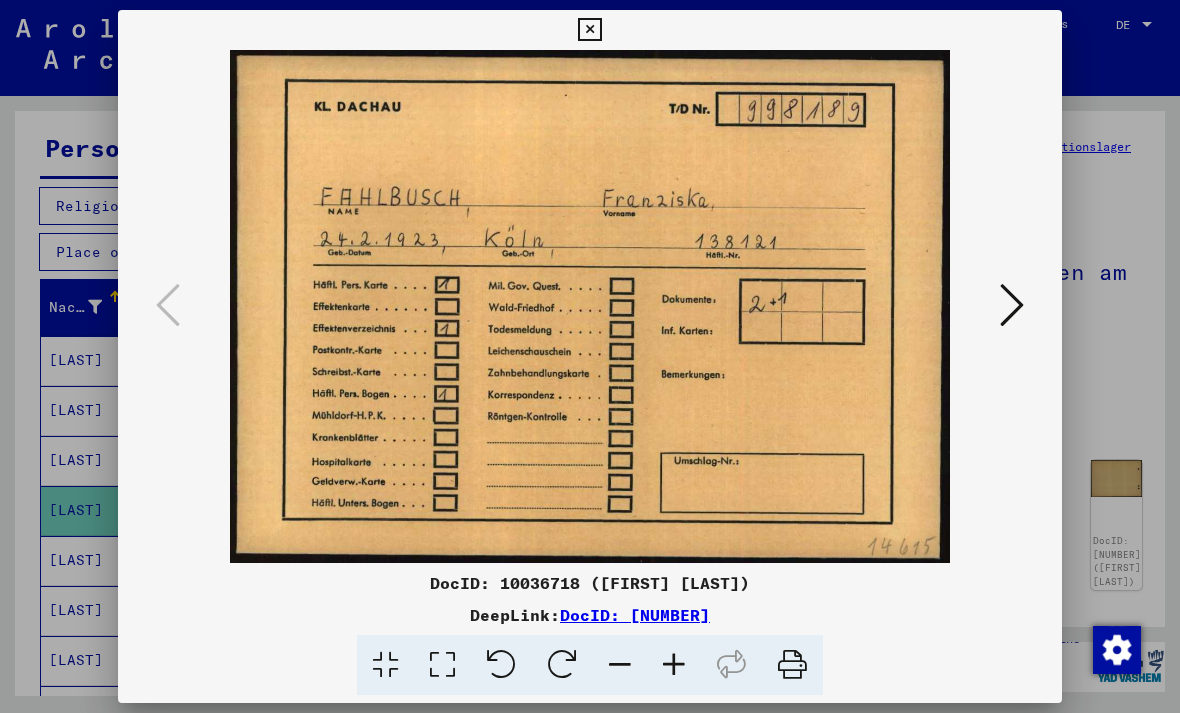 click at bounding box center [1012, 306] 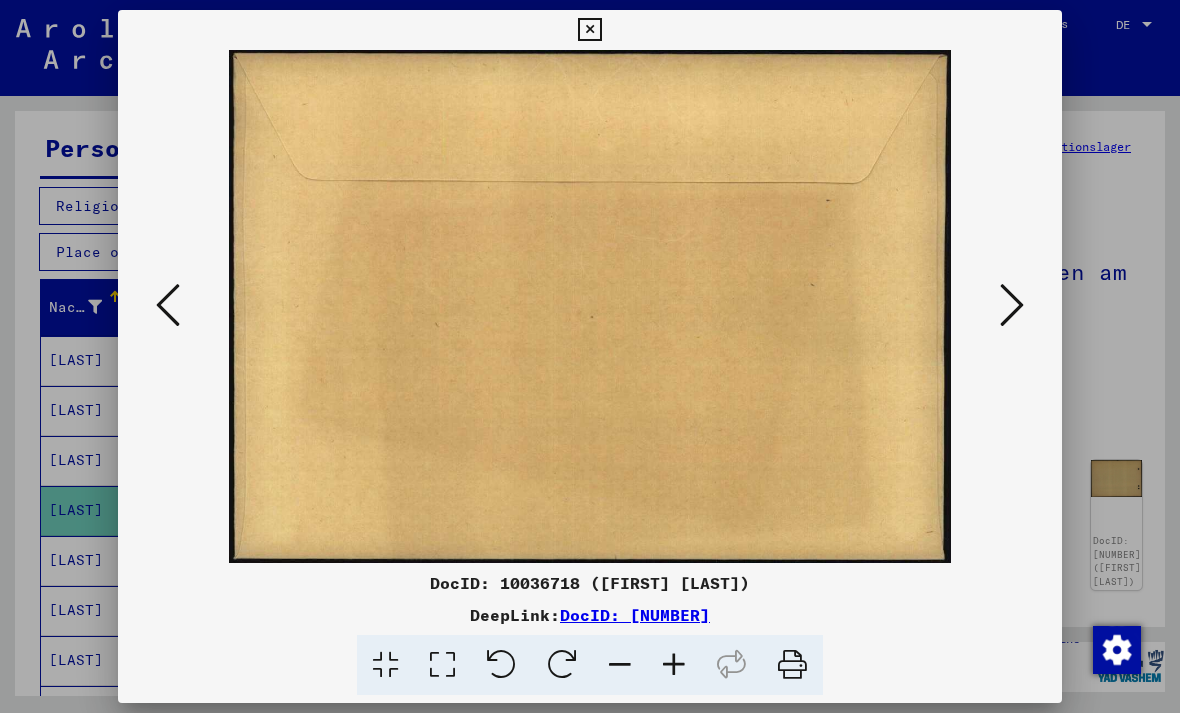 click at bounding box center (1012, 306) 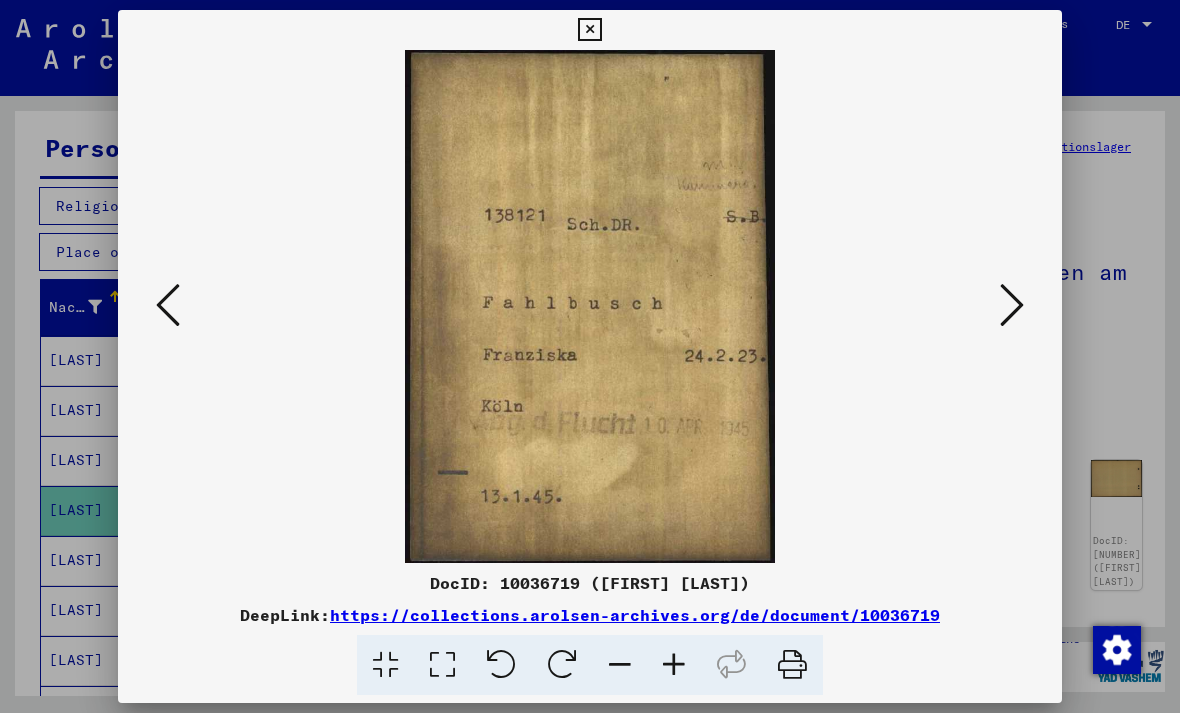 click at bounding box center (590, 356) 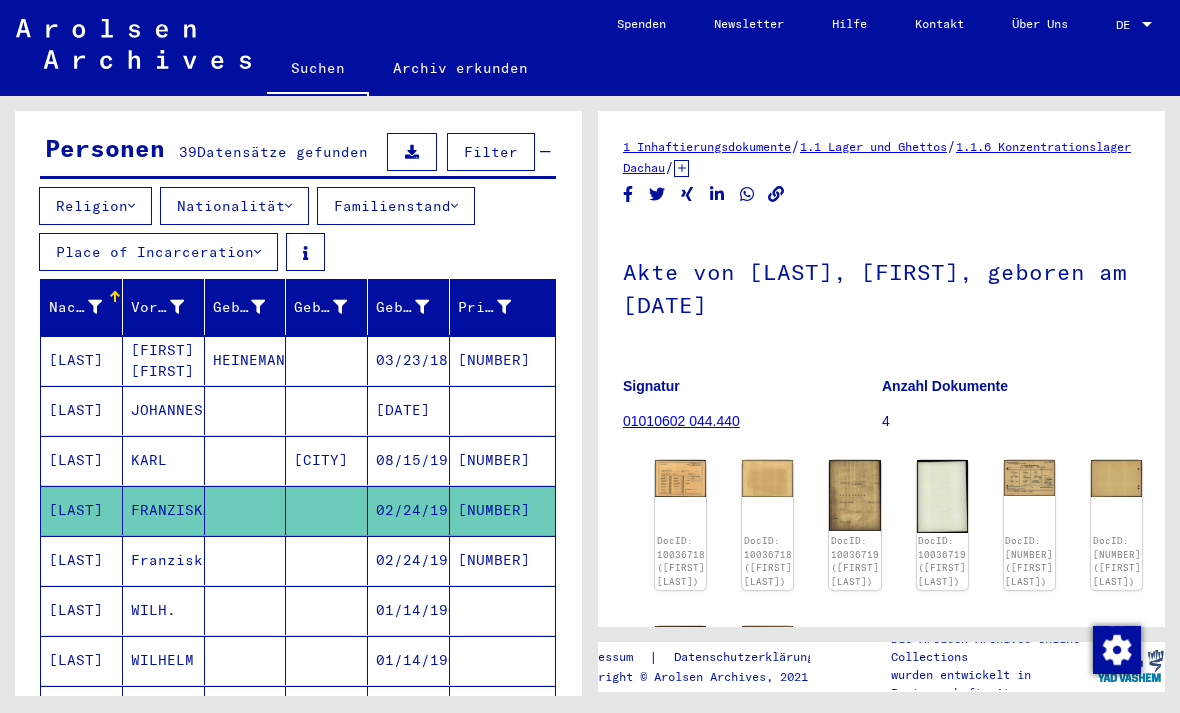 click on "[NUMBER]" at bounding box center (502, 610) 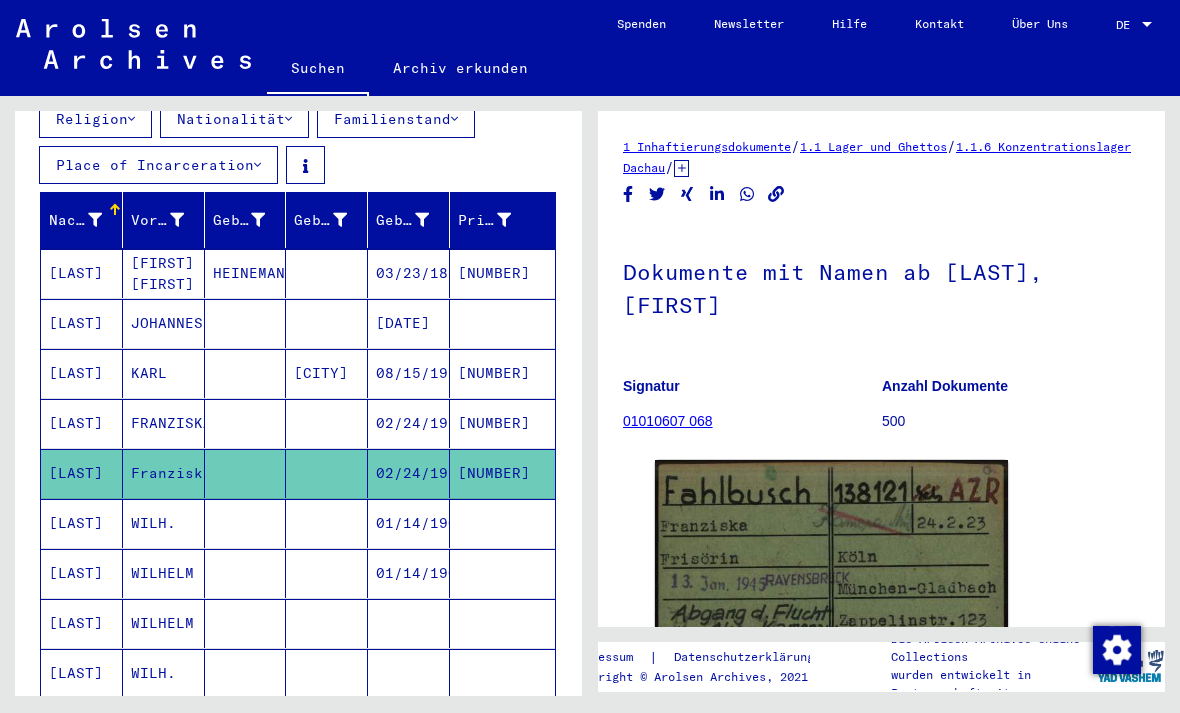 scroll, scrollTop: 278, scrollLeft: 0, axis: vertical 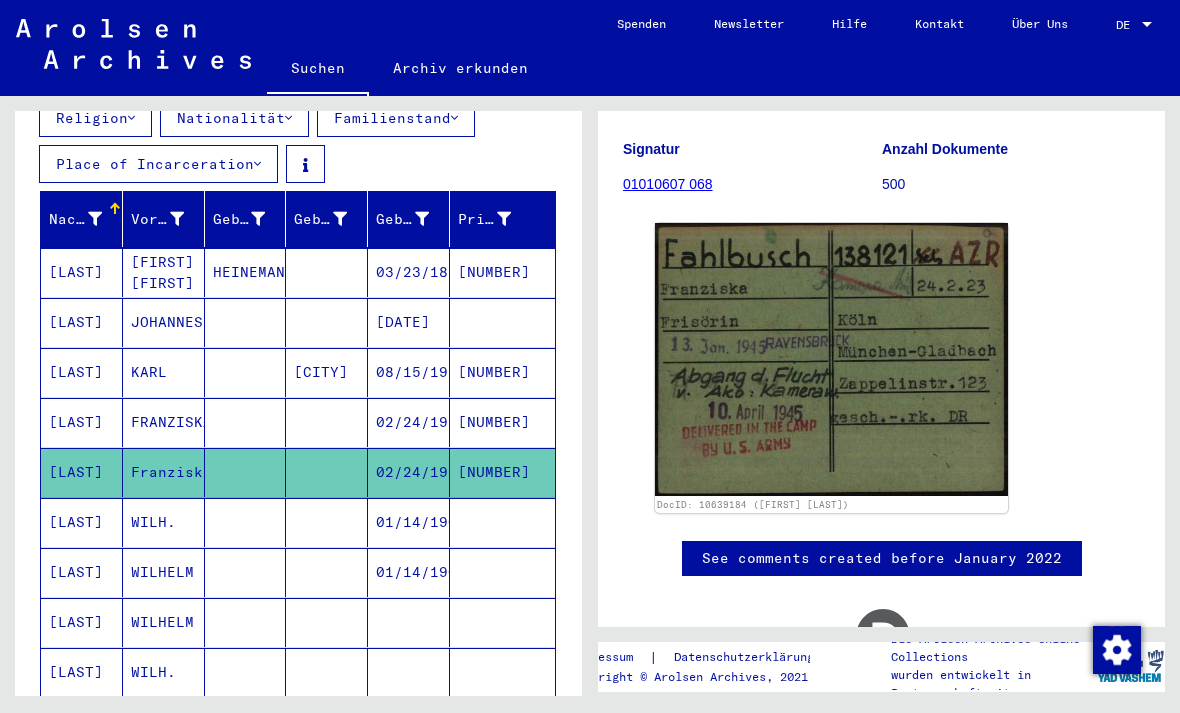click at bounding box center [502, 572] 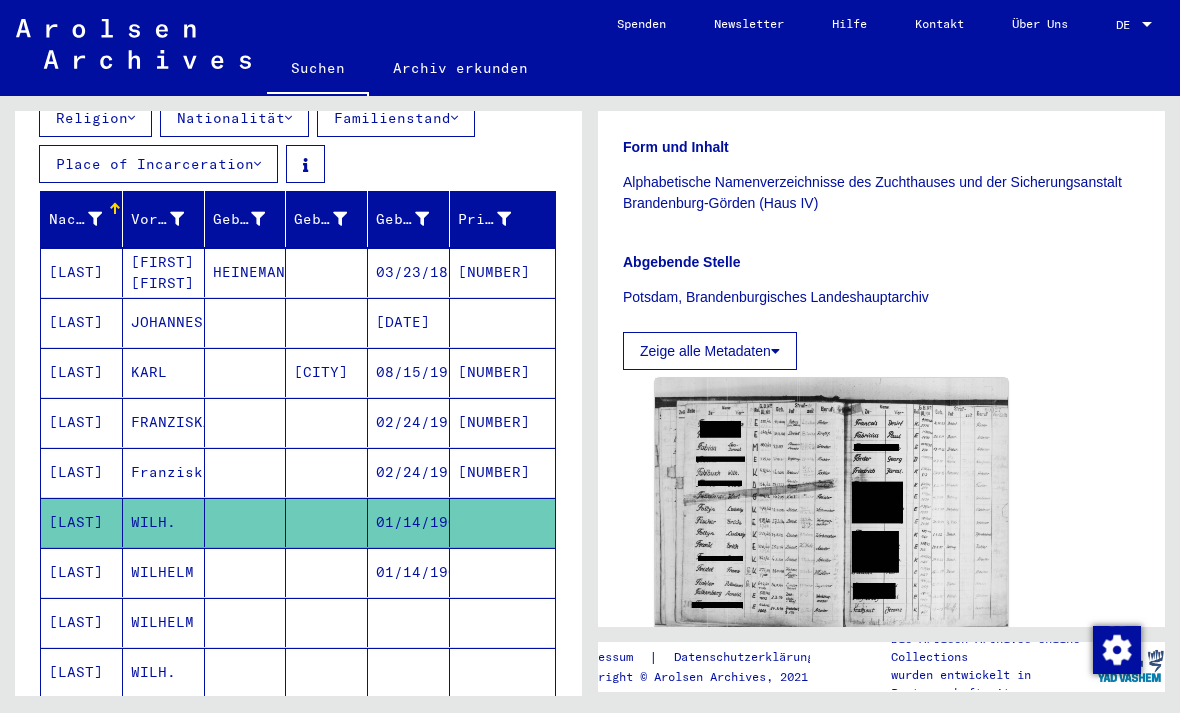 scroll, scrollTop: 391, scrollLeft: 0, axis: vertical 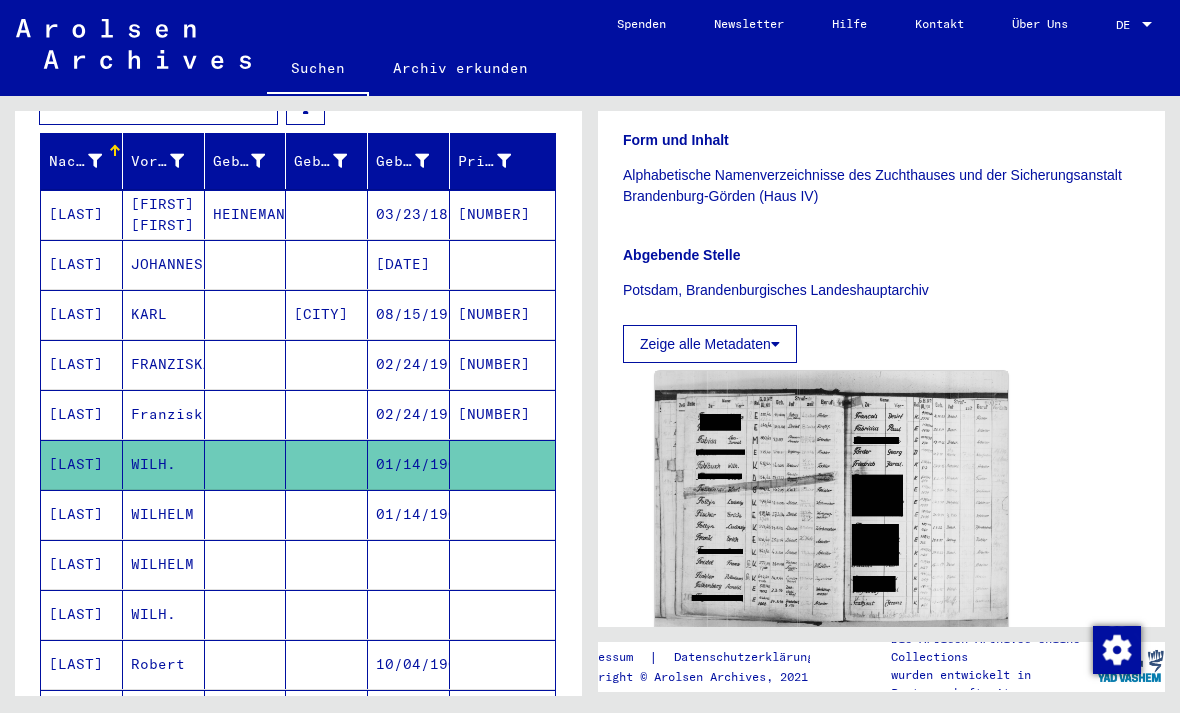 click at bounding box center (502, 564) 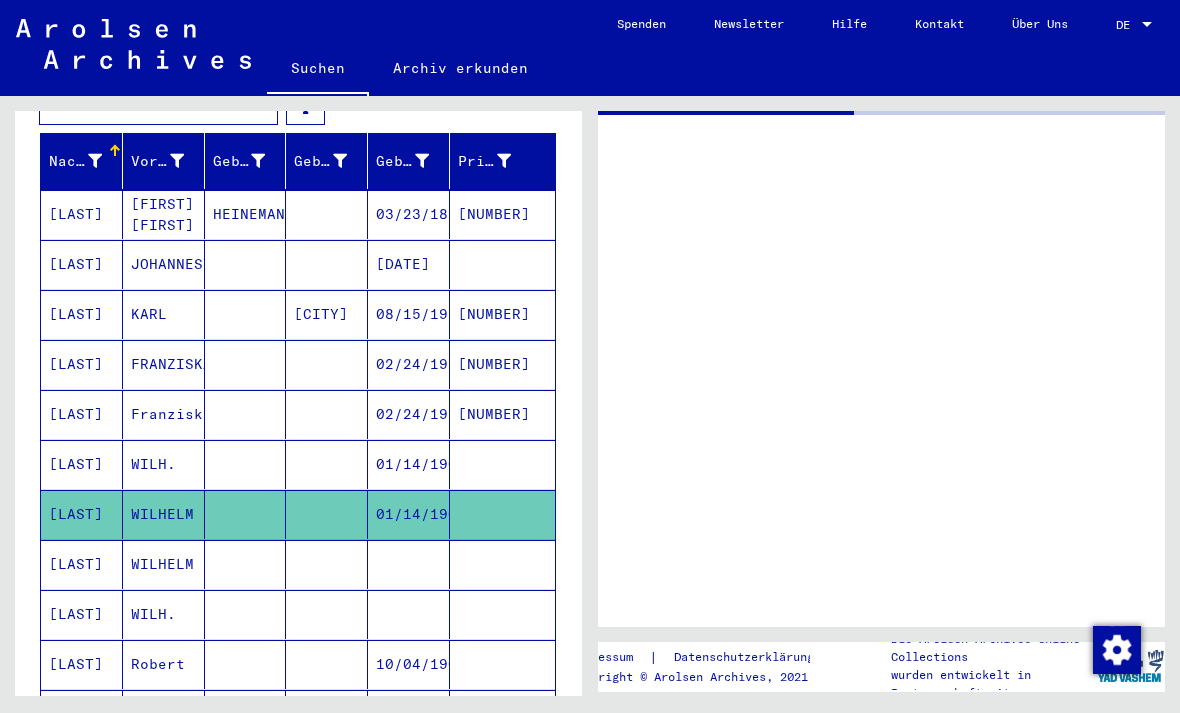 scroll, scrollTop: 0, scrollLeft: 0, axis: both 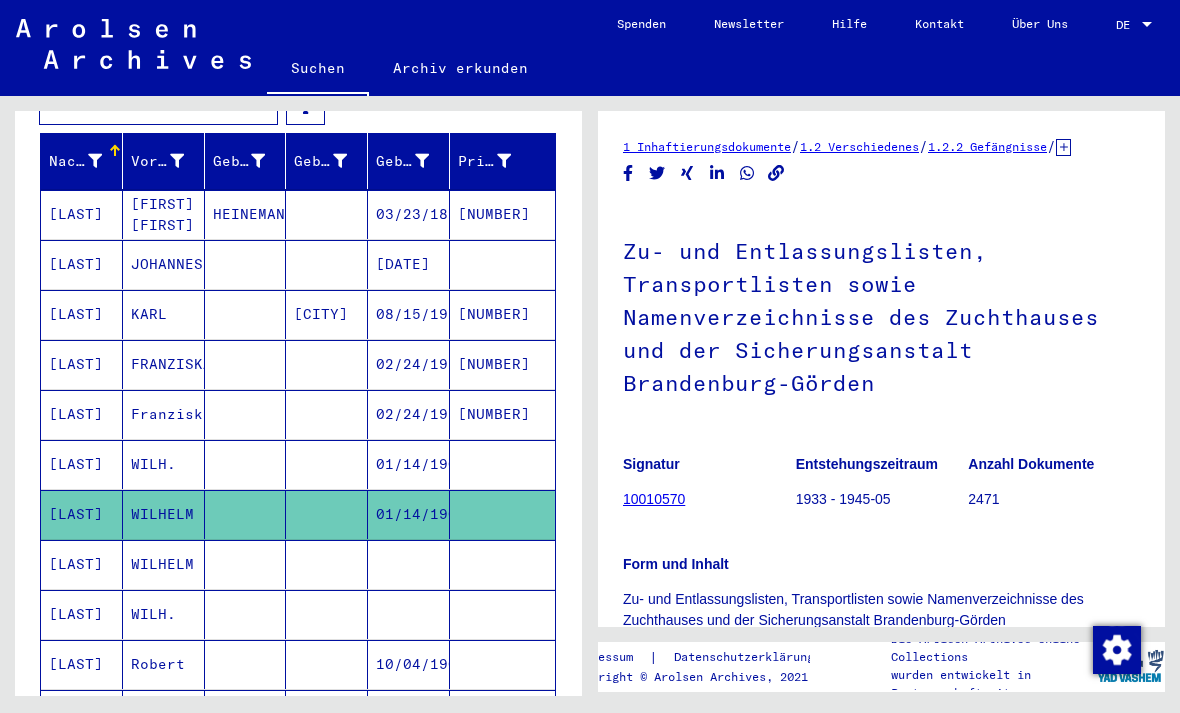 click at bounding box center [502, 614] 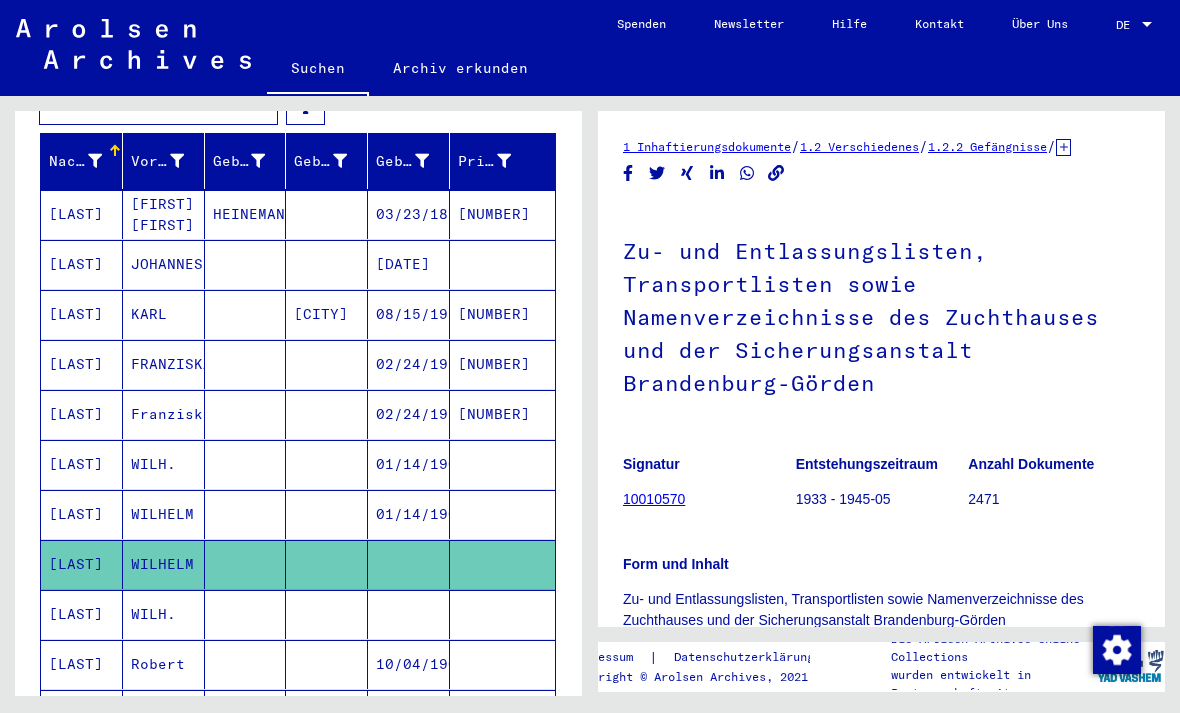 click at bounding box center (502, 664) 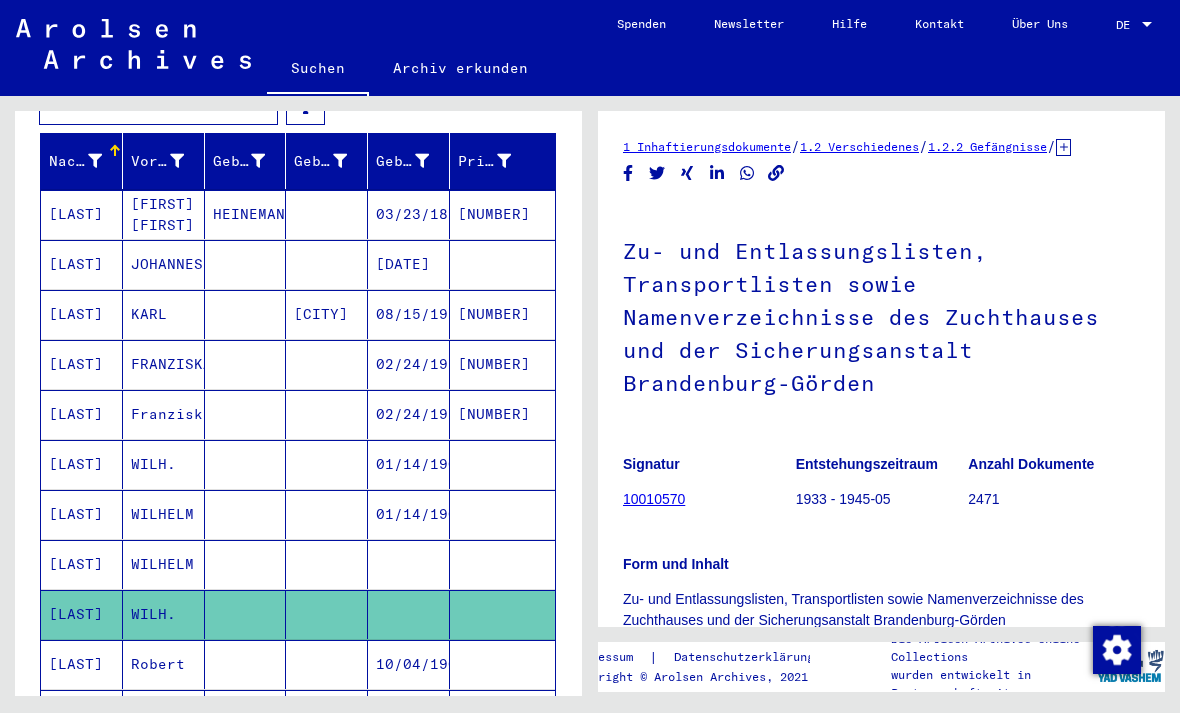 click at bounding box center (502, 714) 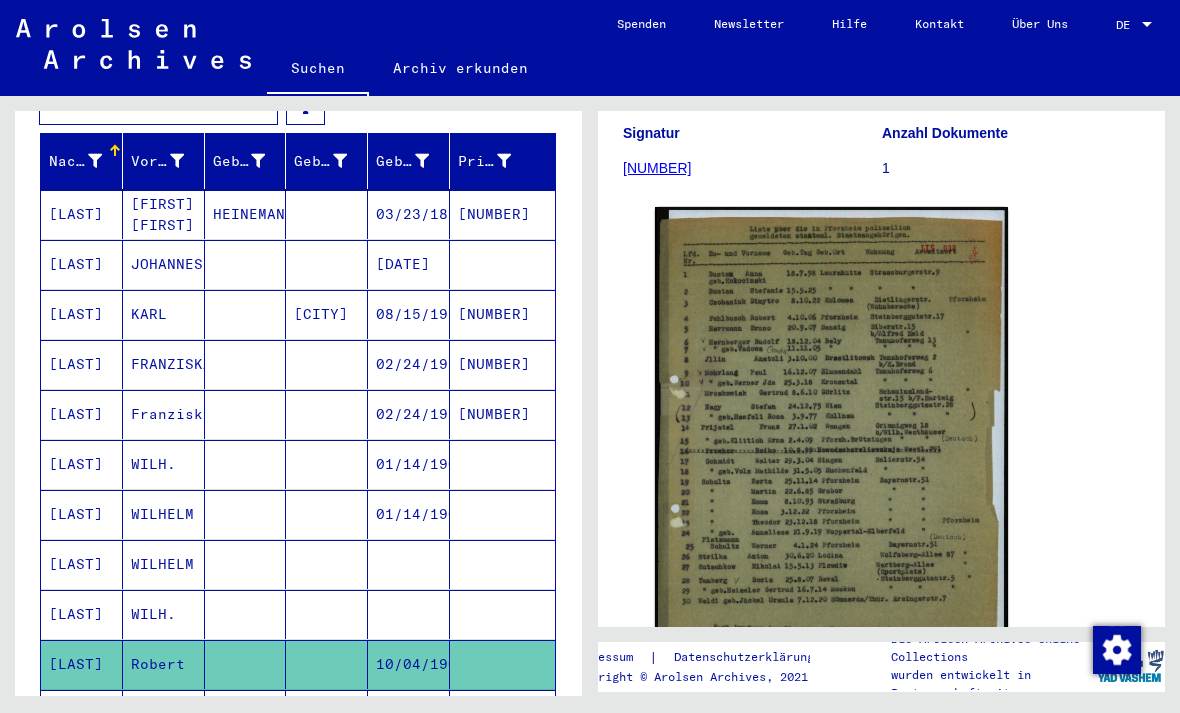 scroll, scrollTop: 286, scrollLeft: 0, axis: vertical 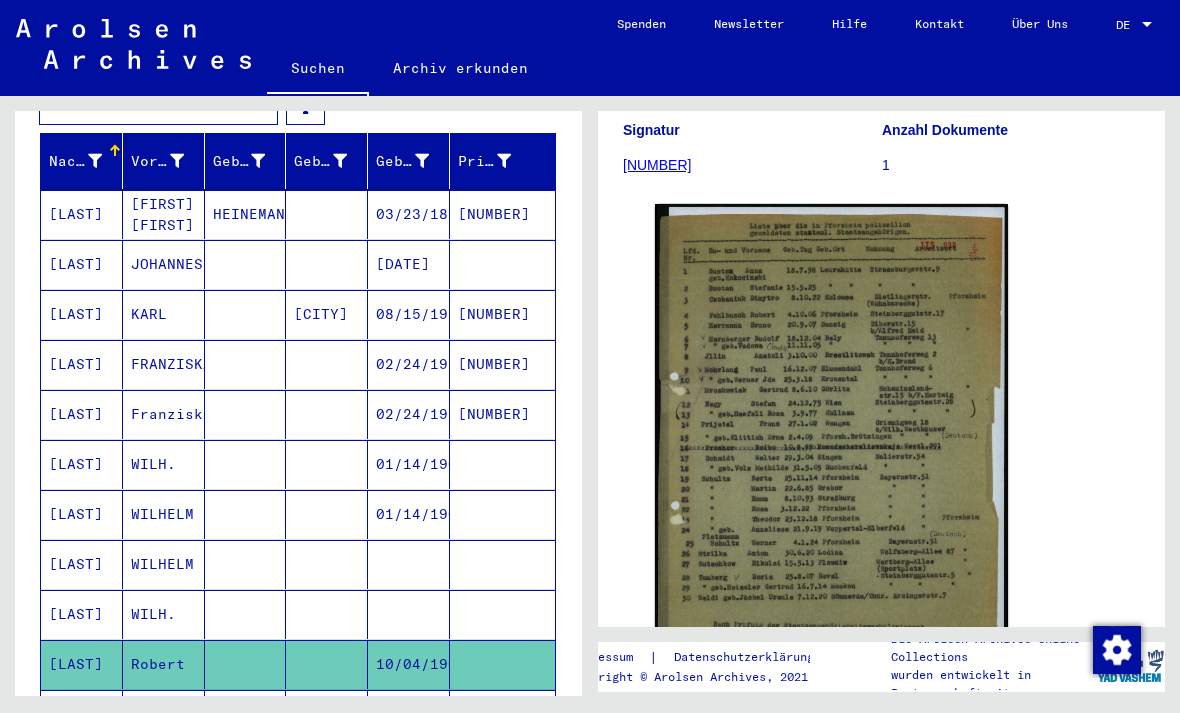 click 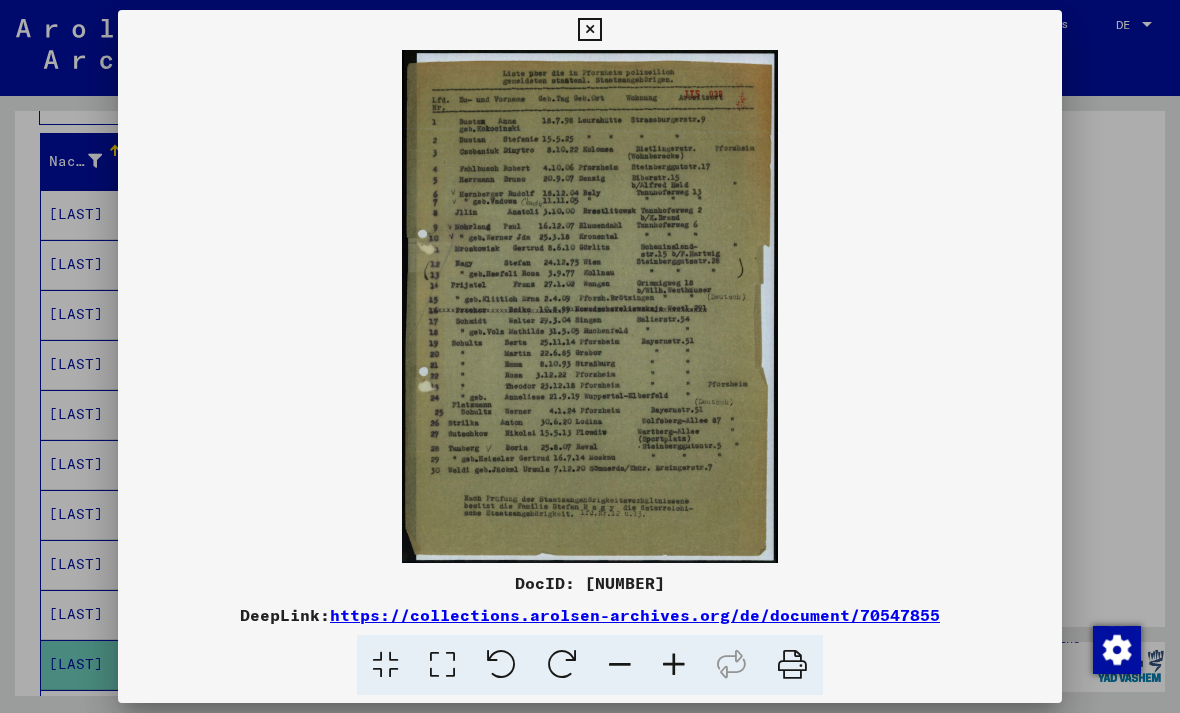 click at bounding box center [590, 356] 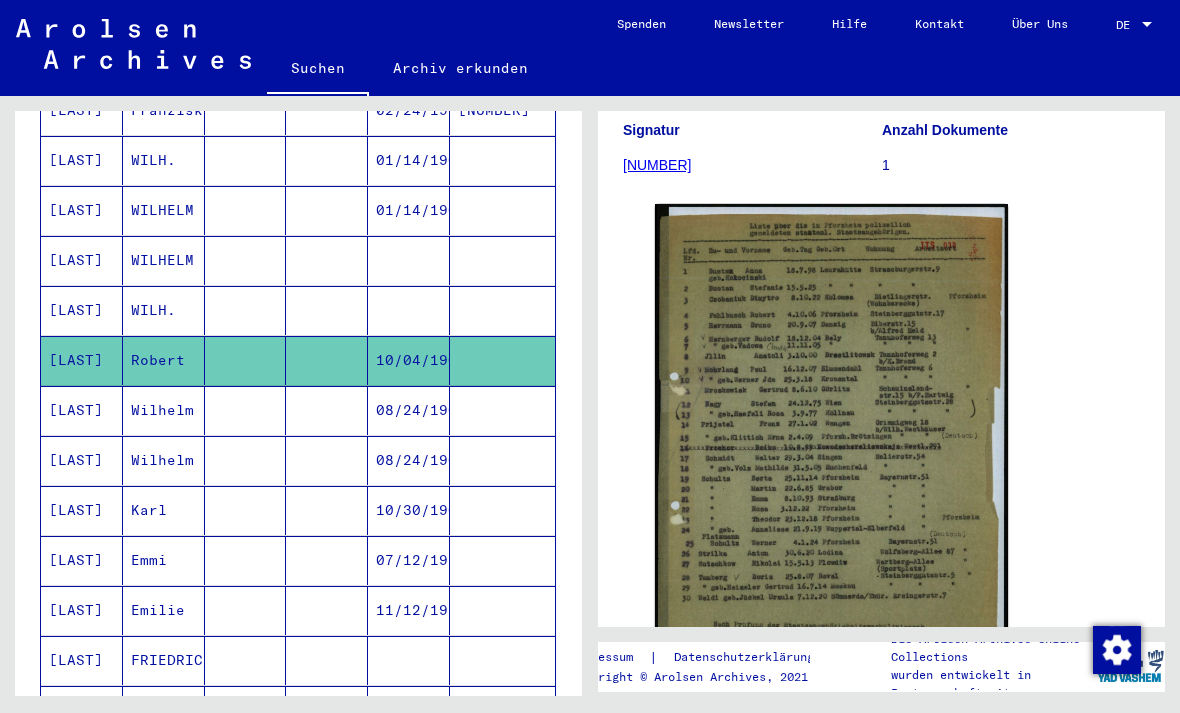 scroll, scrollTop: 639, scrollLeft: 0, axis: vertical 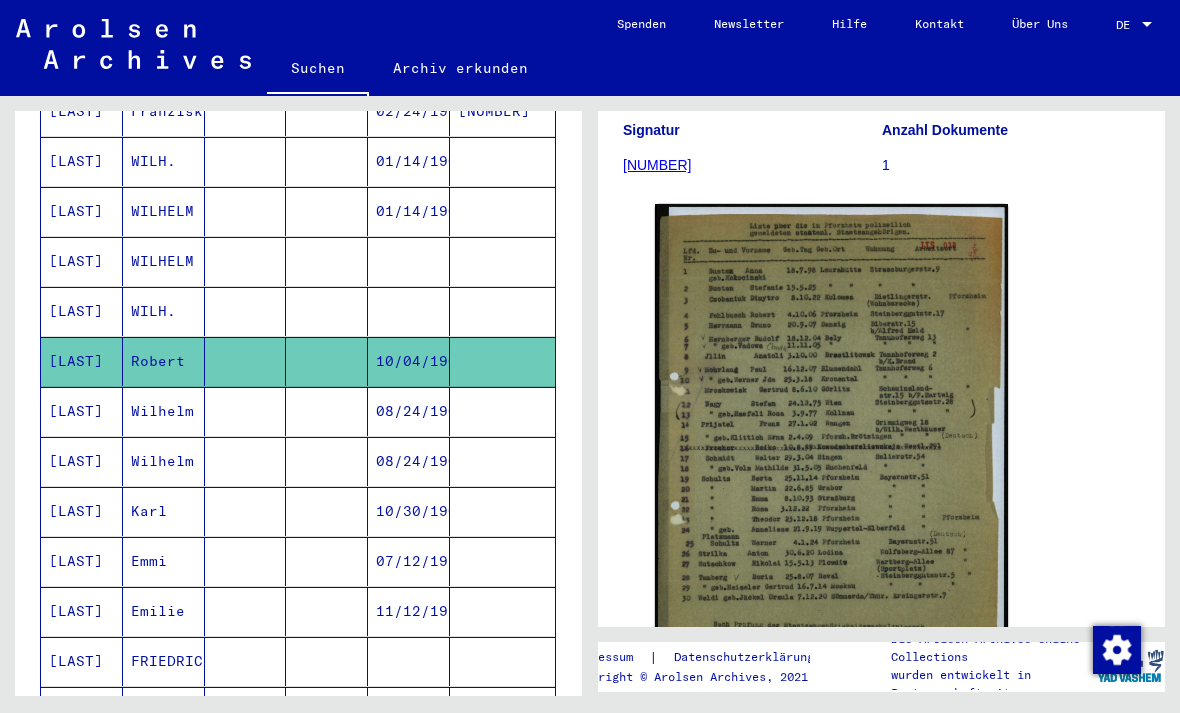 click at bounding box center [502, 561] 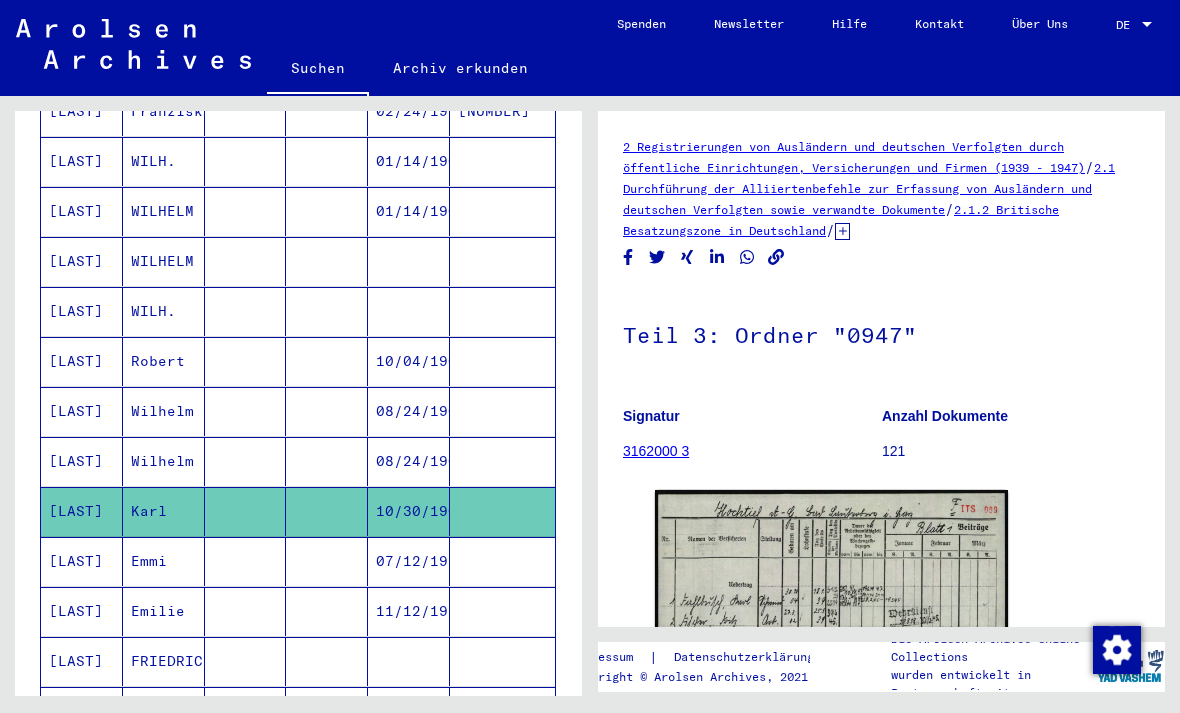 click at bounding box center [502, 611] 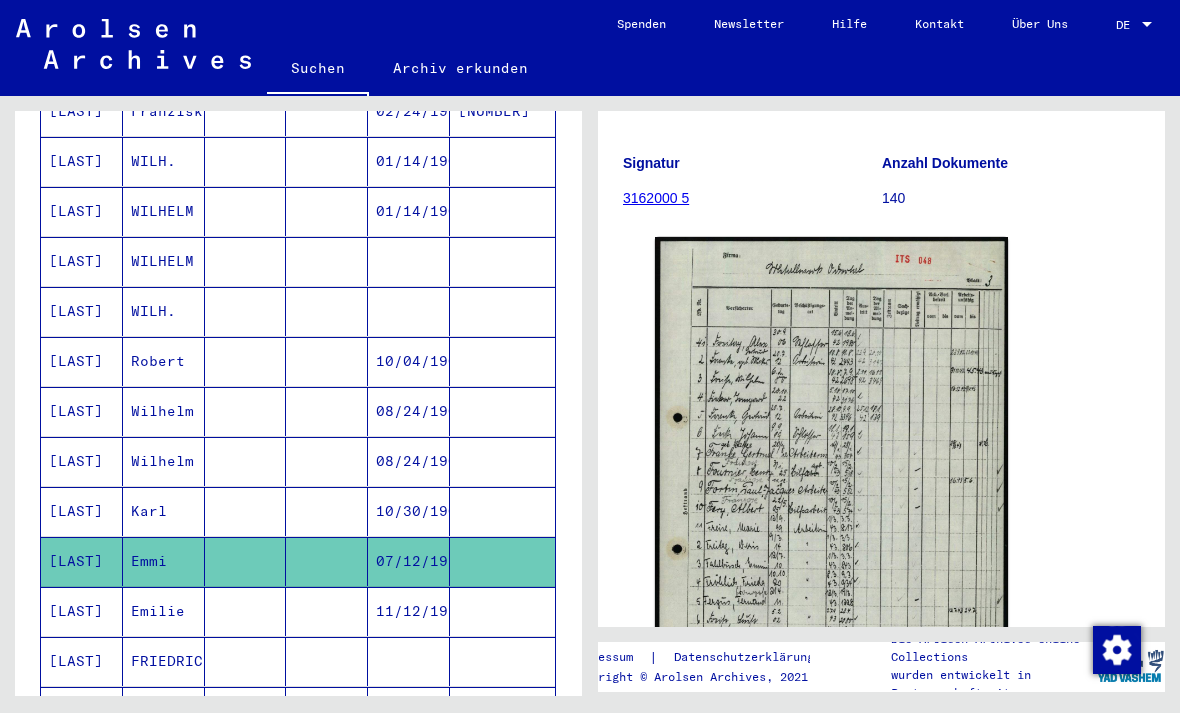scroll, scrollTop: 264, scrollLeft: 0, axis: vertical 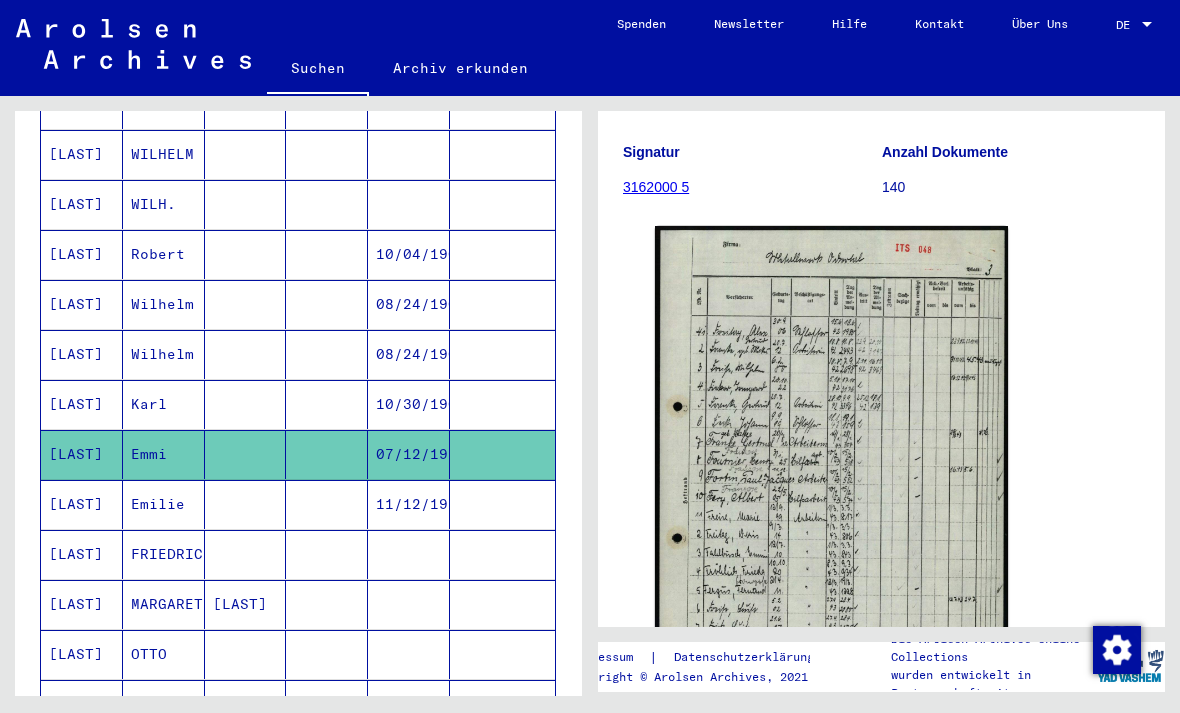 click at bounding box center (502, 654) 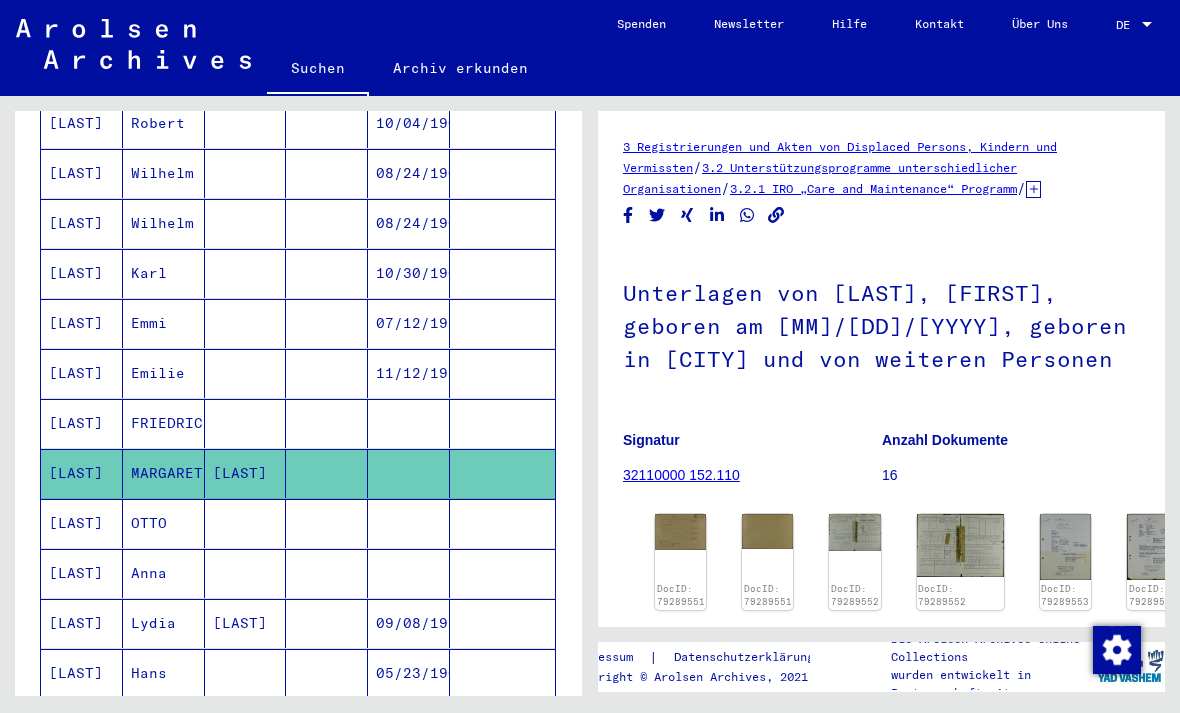 scroll, scrollTop: 883, scrollLeft: 0, axis: vertical 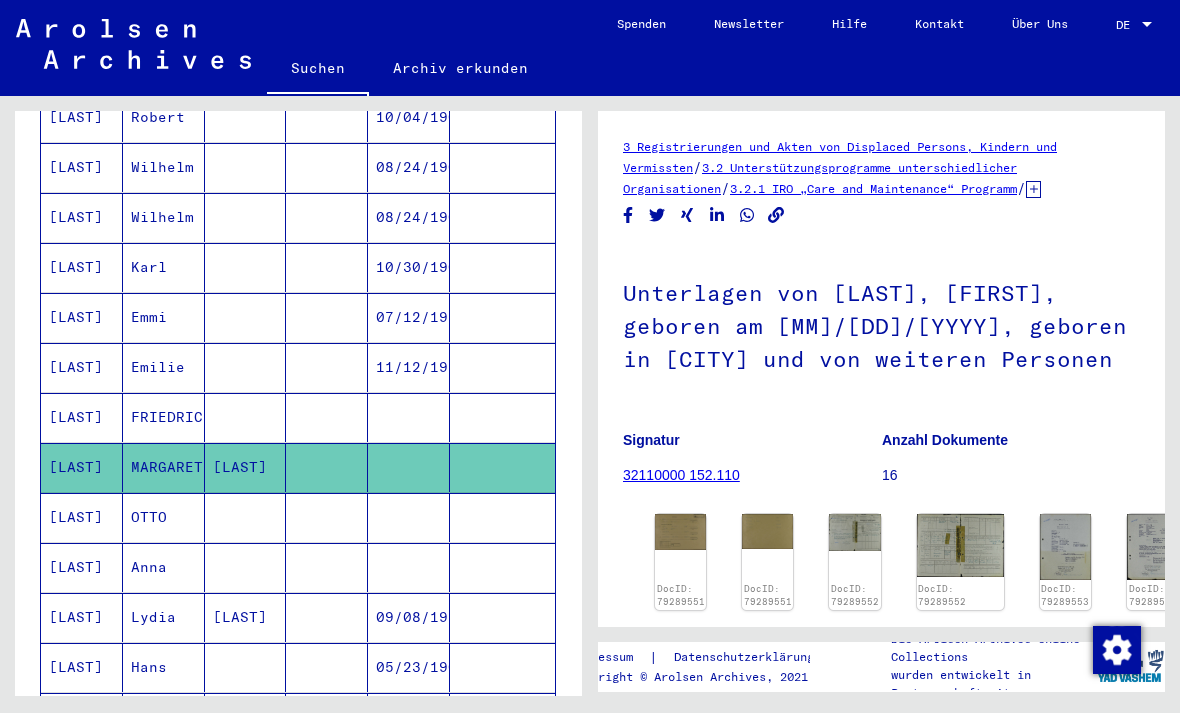 click 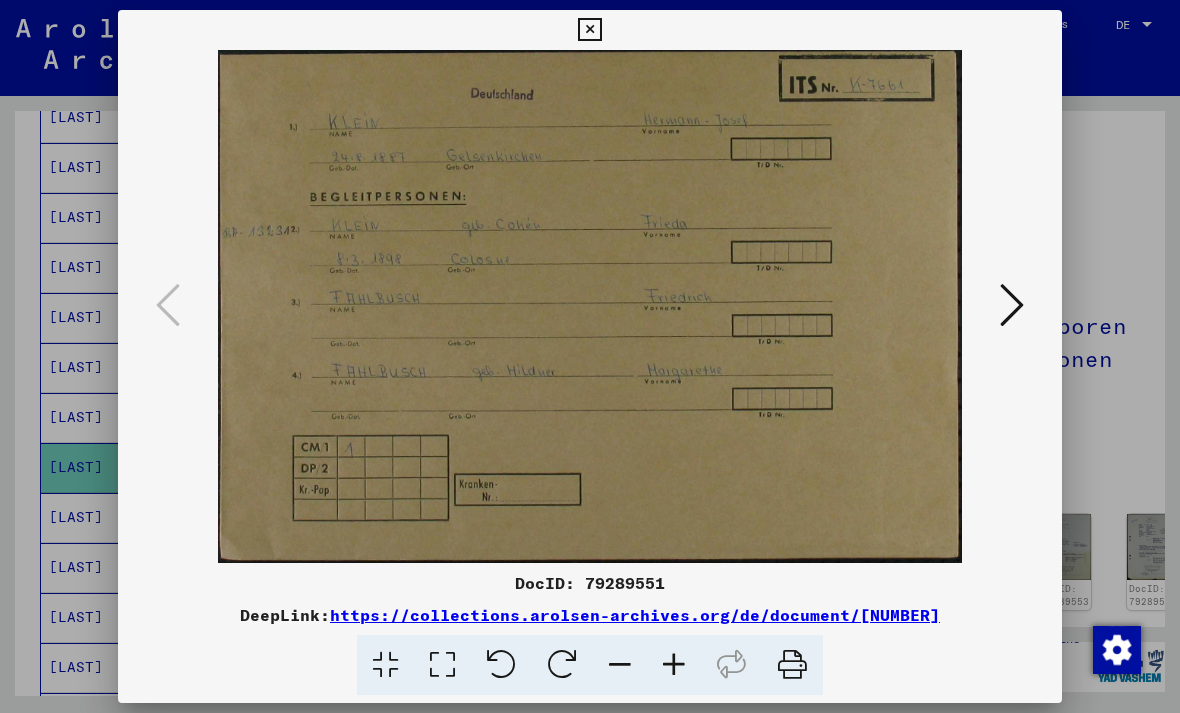 click at bounding box center (1012, 305) 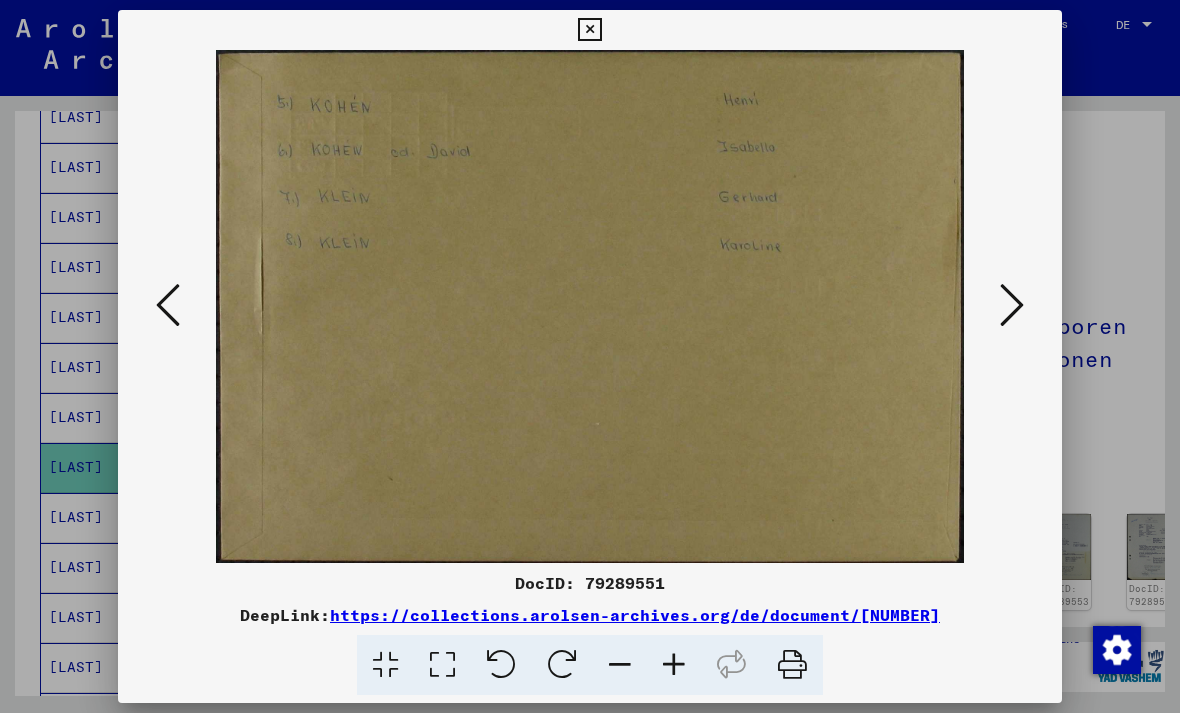 click at bounding box center [1012, 305] 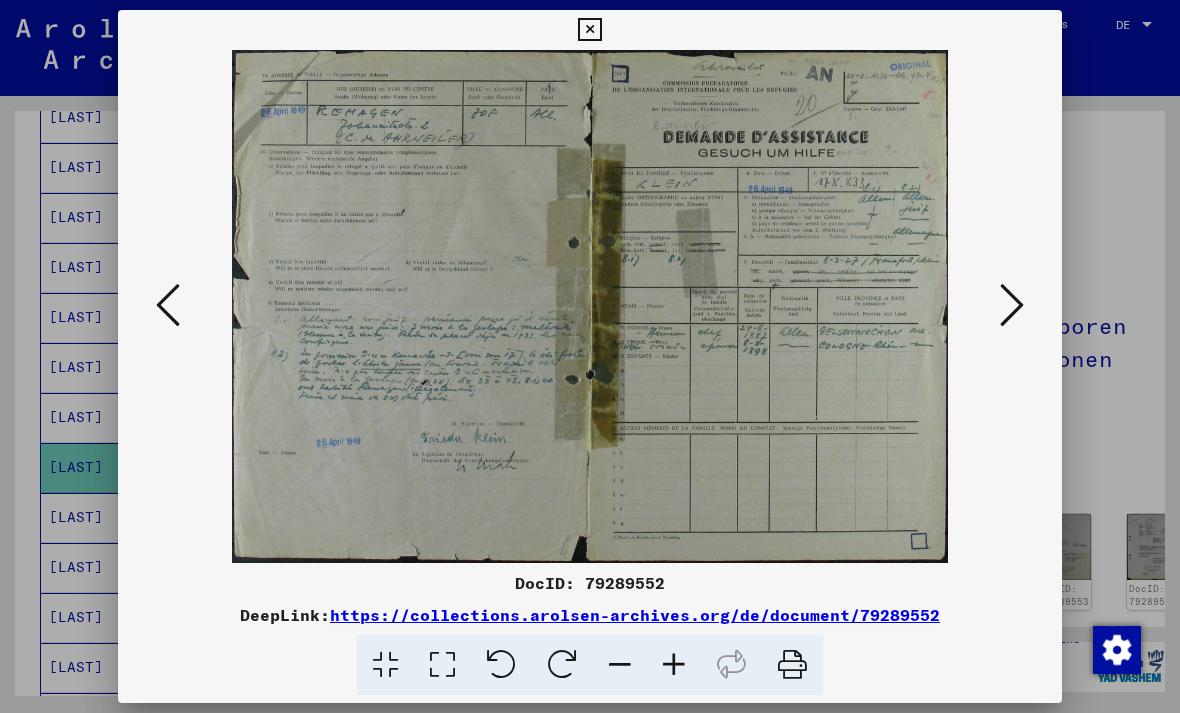 click at bounding box center [1012, 305] 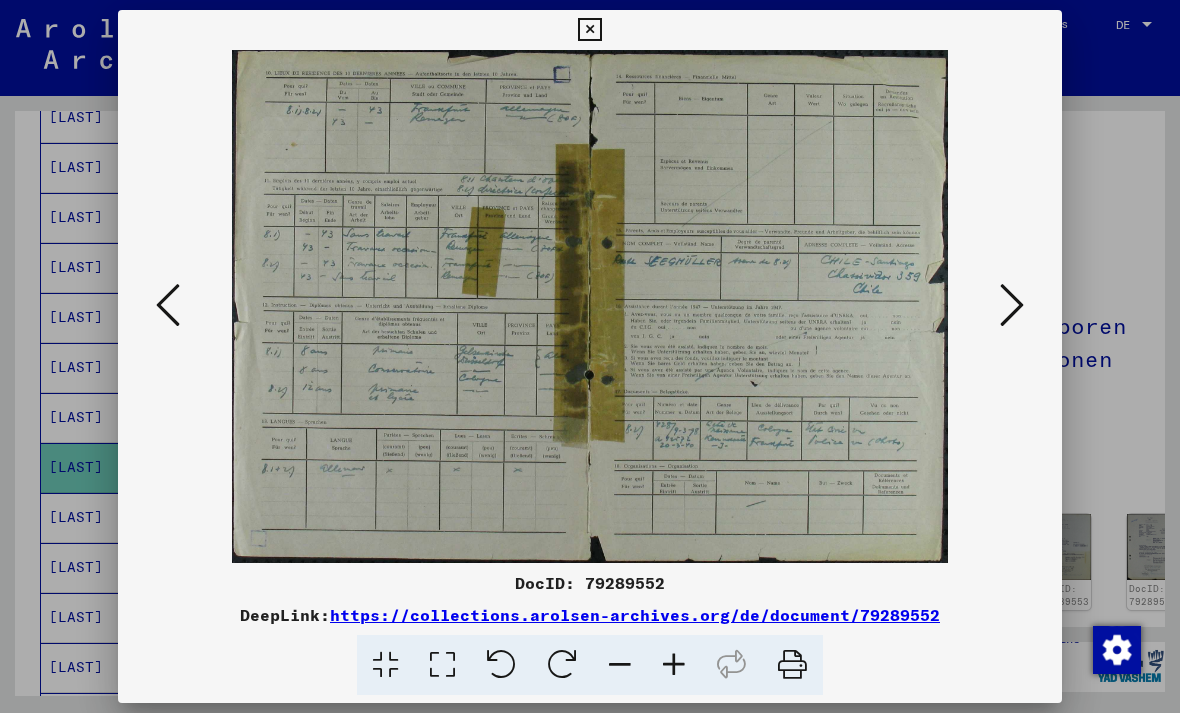 click at bounding box center [1012, 305] 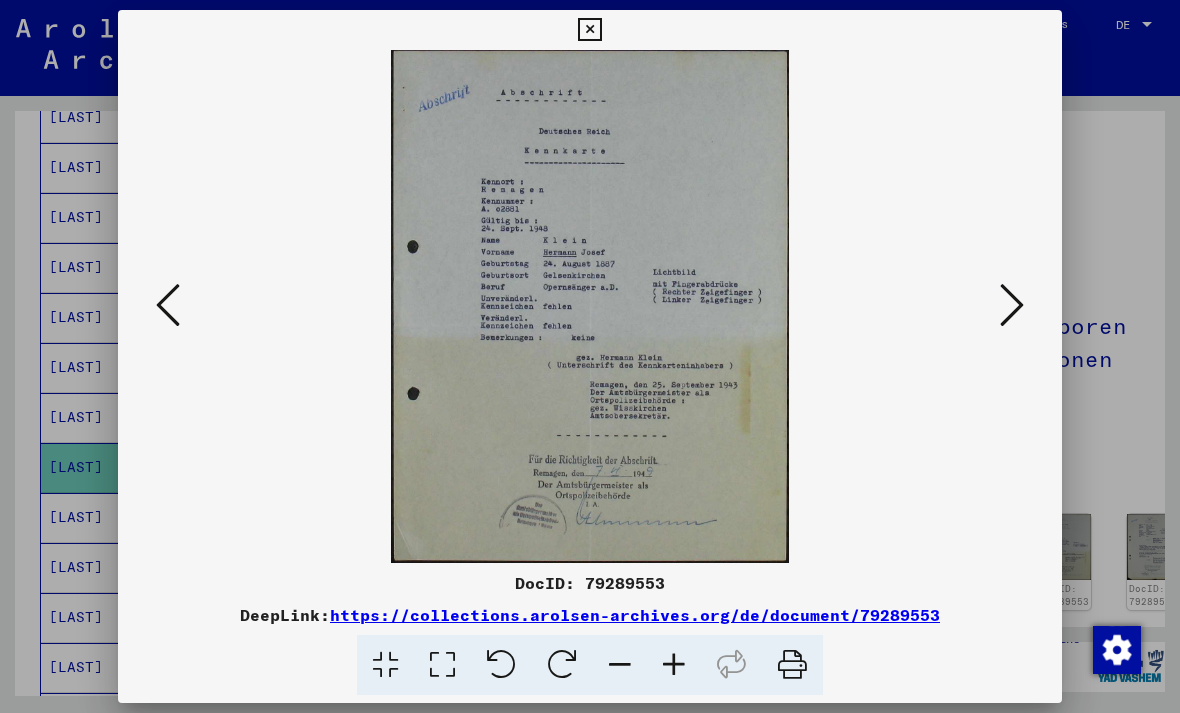 click at bounding box center [590, 356] 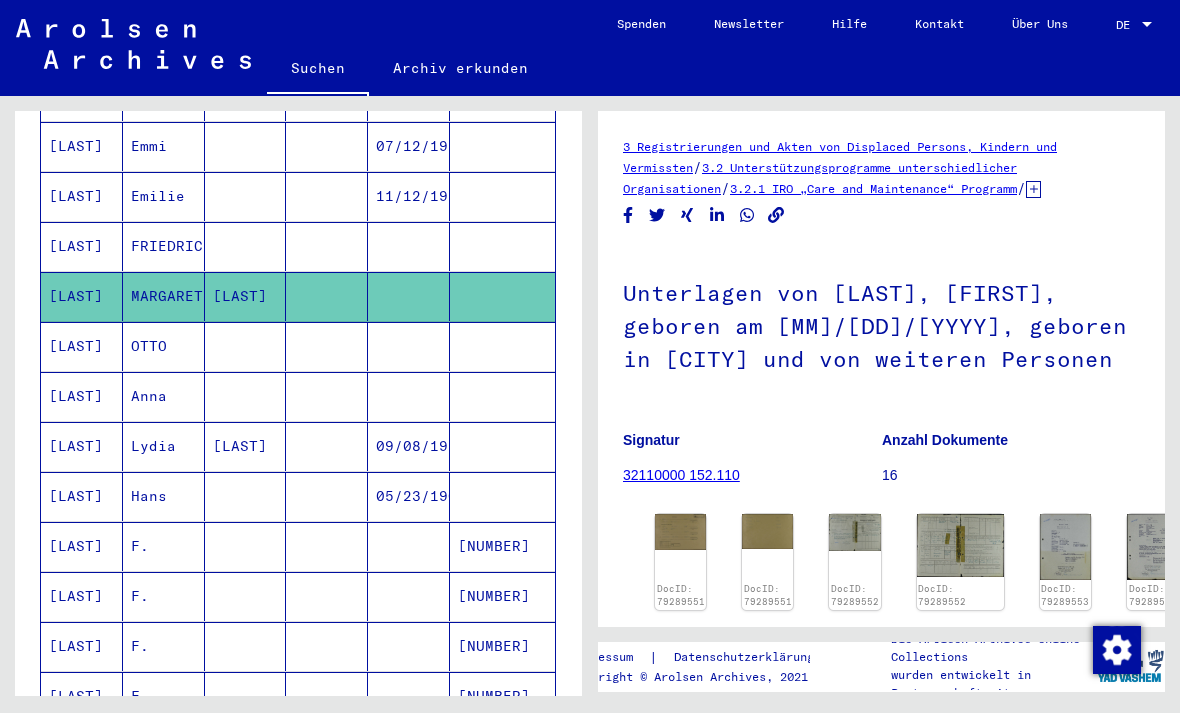 scroll, scrollTop: 1056, scrollLeft: 0, axis: vertical 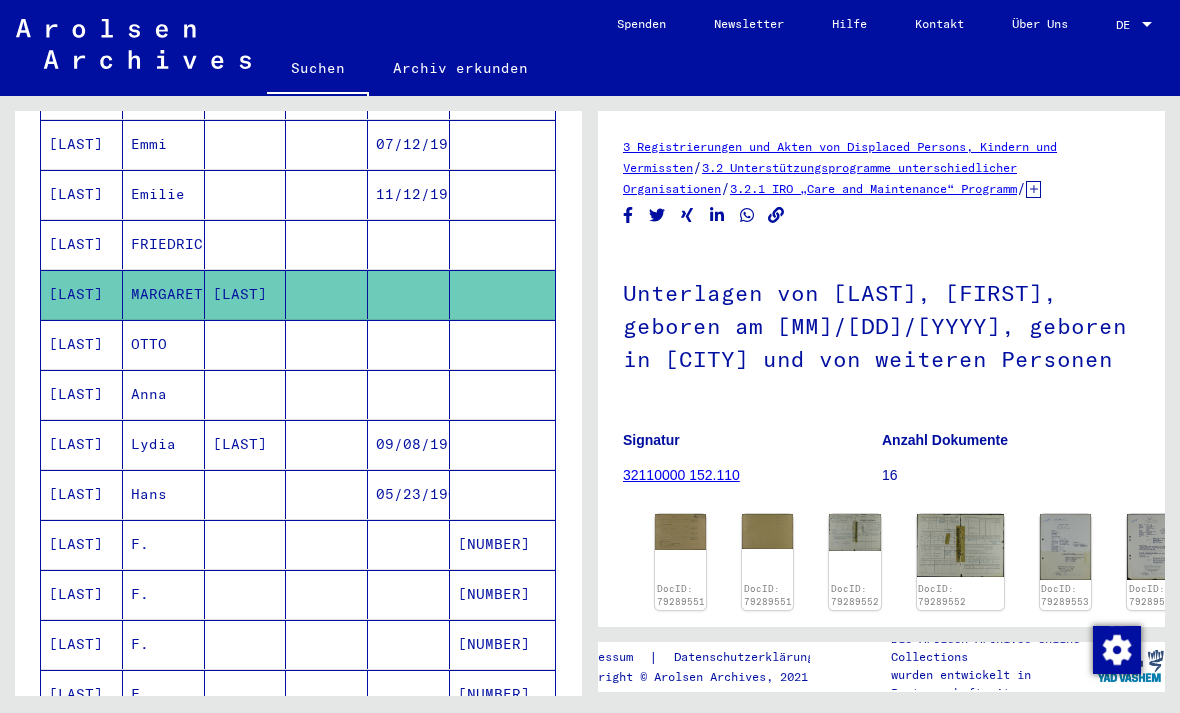 click at bounding box center (409, 594) 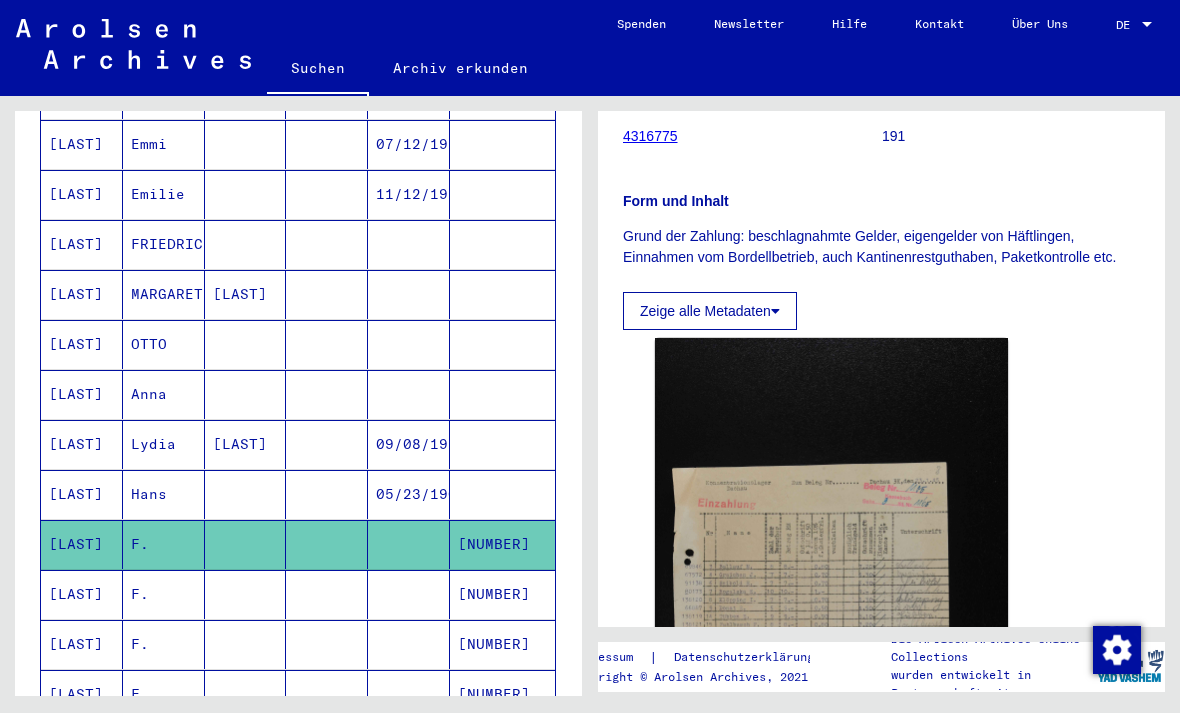 scroll, scrollTop: 287, scrollLeft: 0, axis: vertical 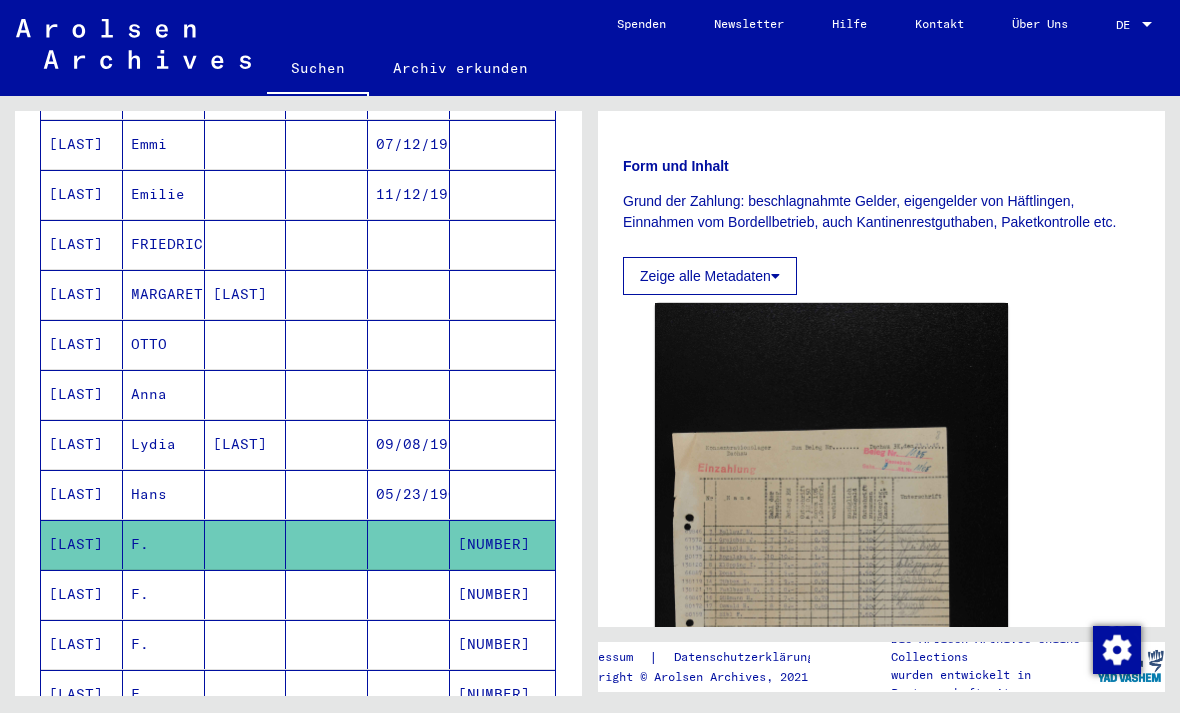 click 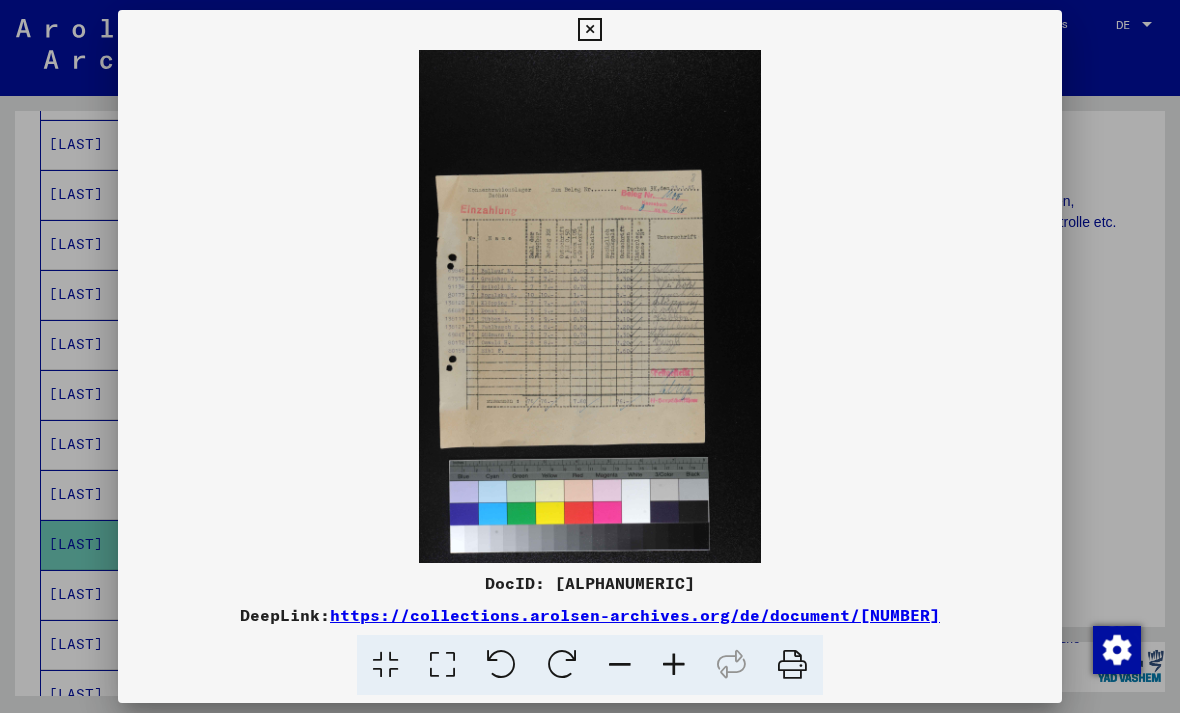click at bounding box center (590, 356) 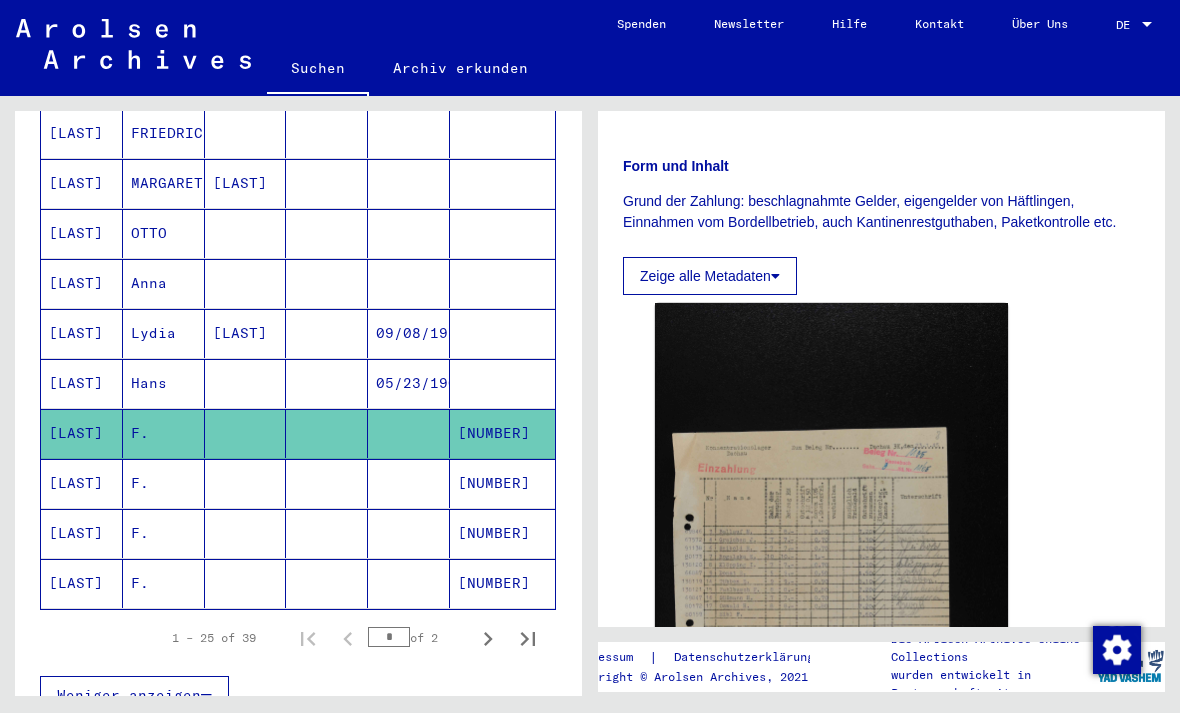 scroll, scrollTop: 1190, scrollLeft: 0, axis: vertical 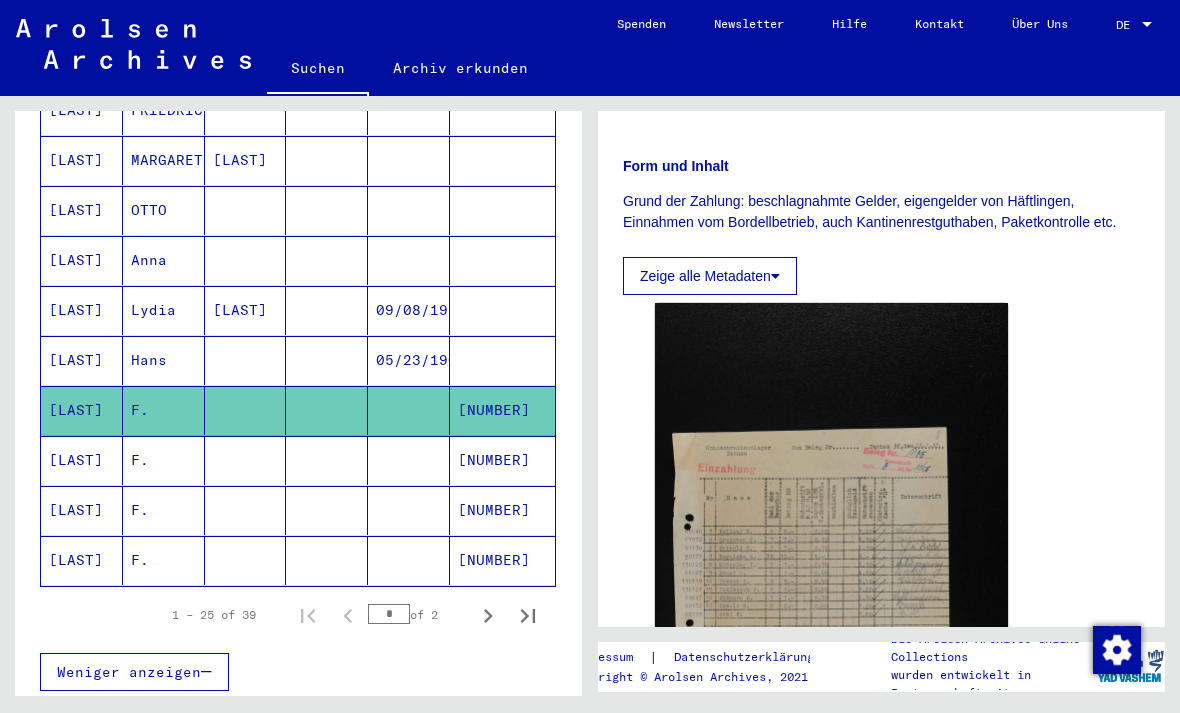 click 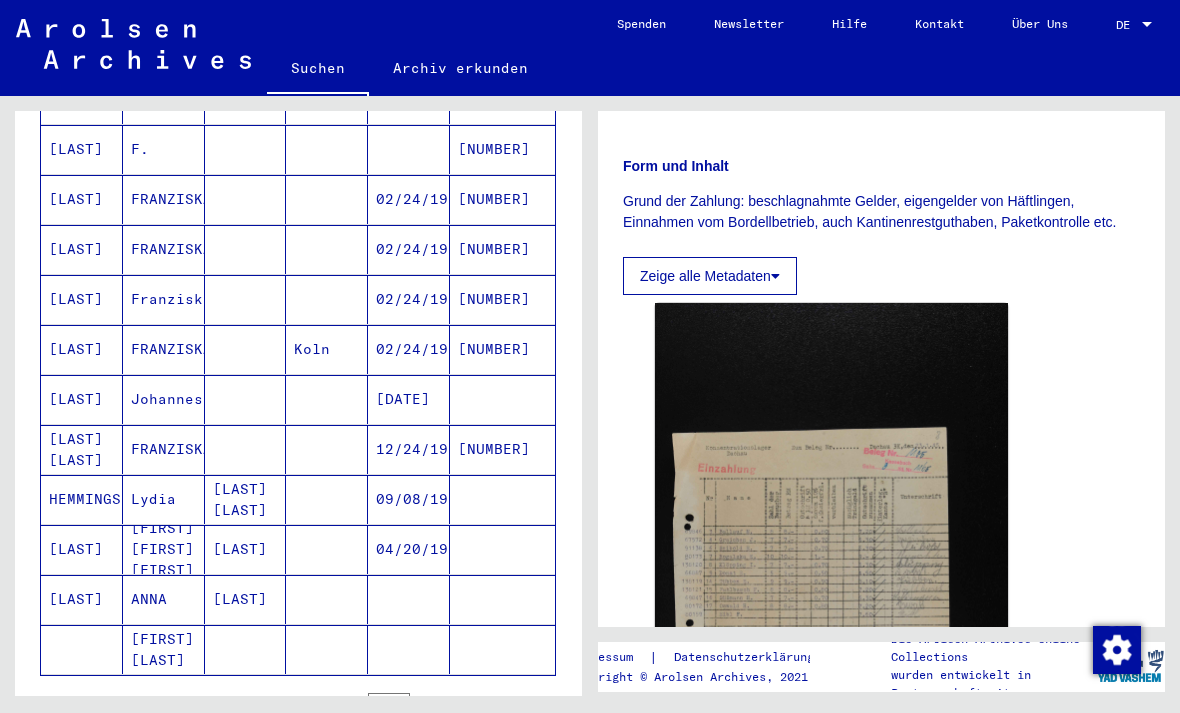 scroll, scrollTop: 564, scrollLeft: 0, axis: vertical 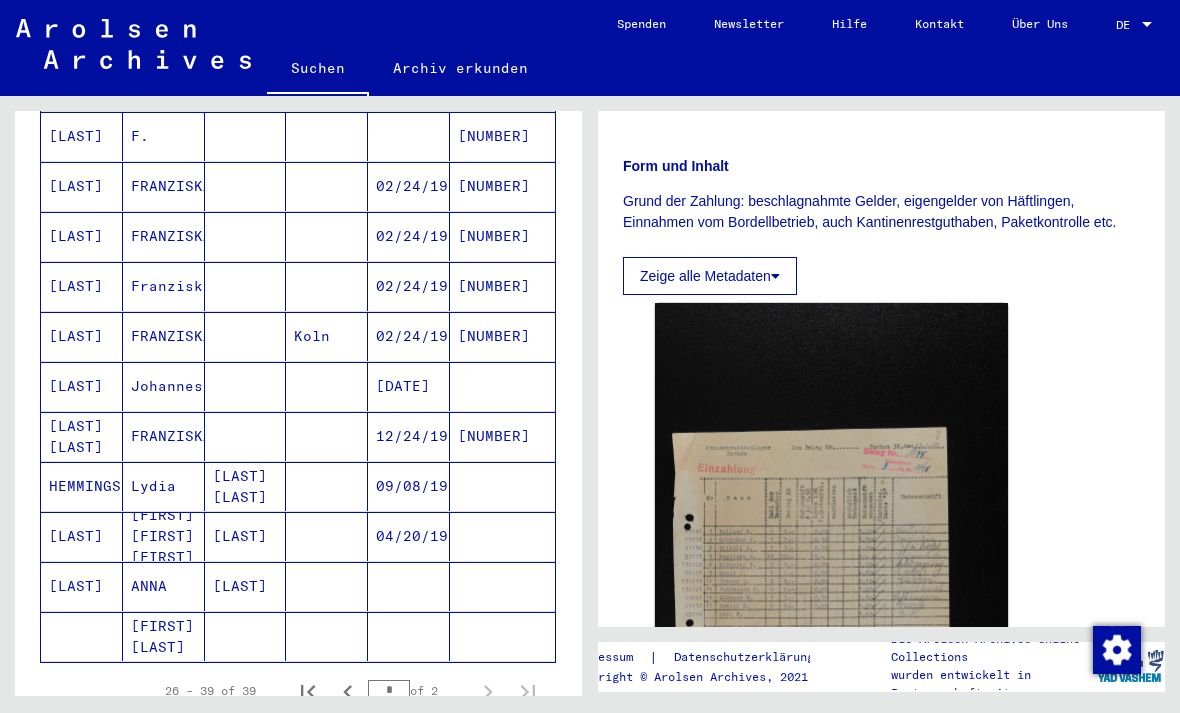 click on "04/20/1912" at bounding box center (409, 586) 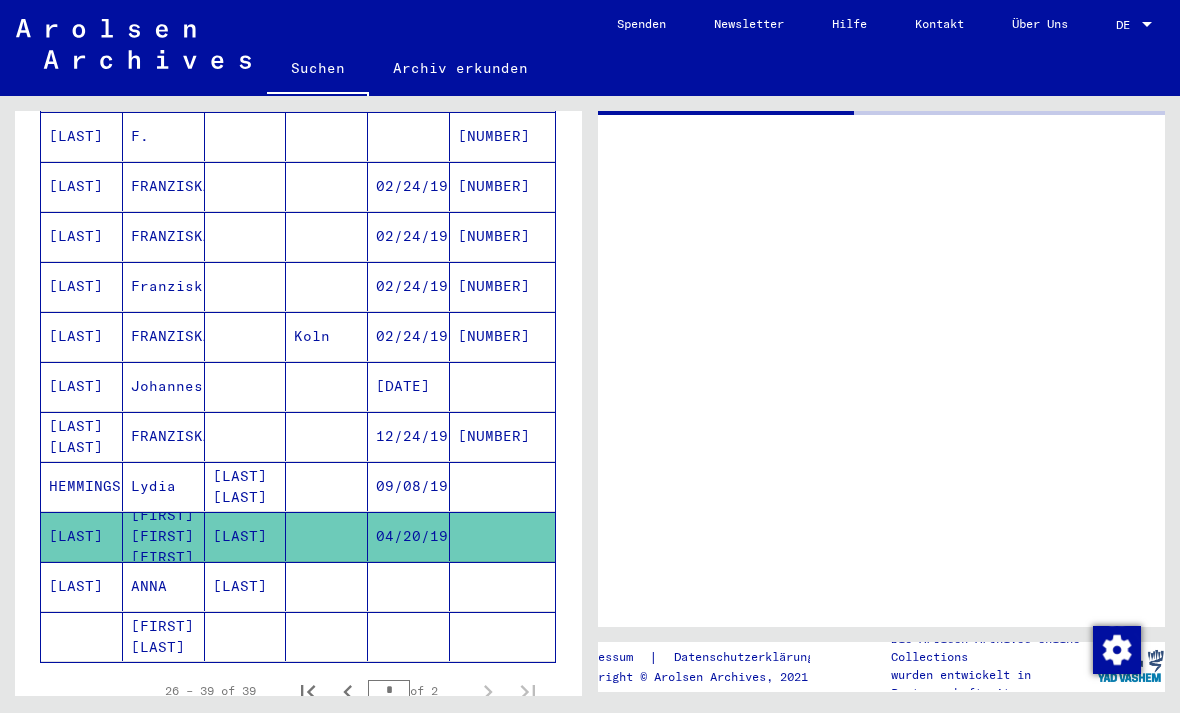 scroll, scrollTop: 0, scrollLeft: 0, axis: both 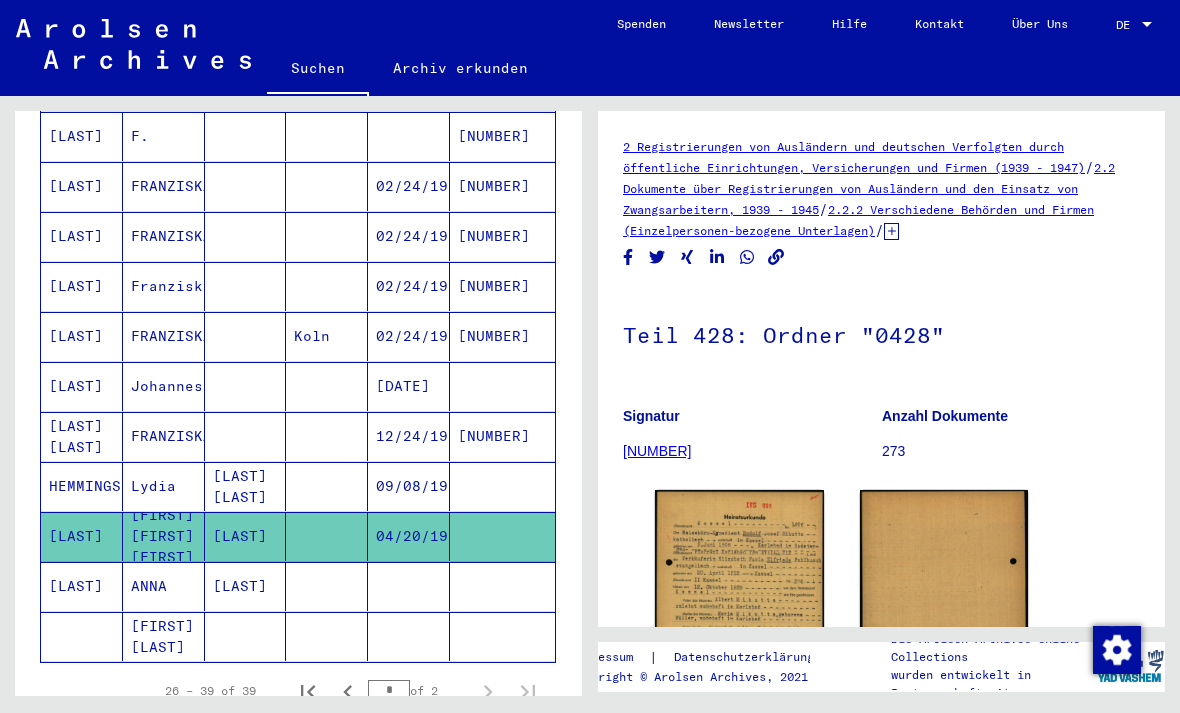click 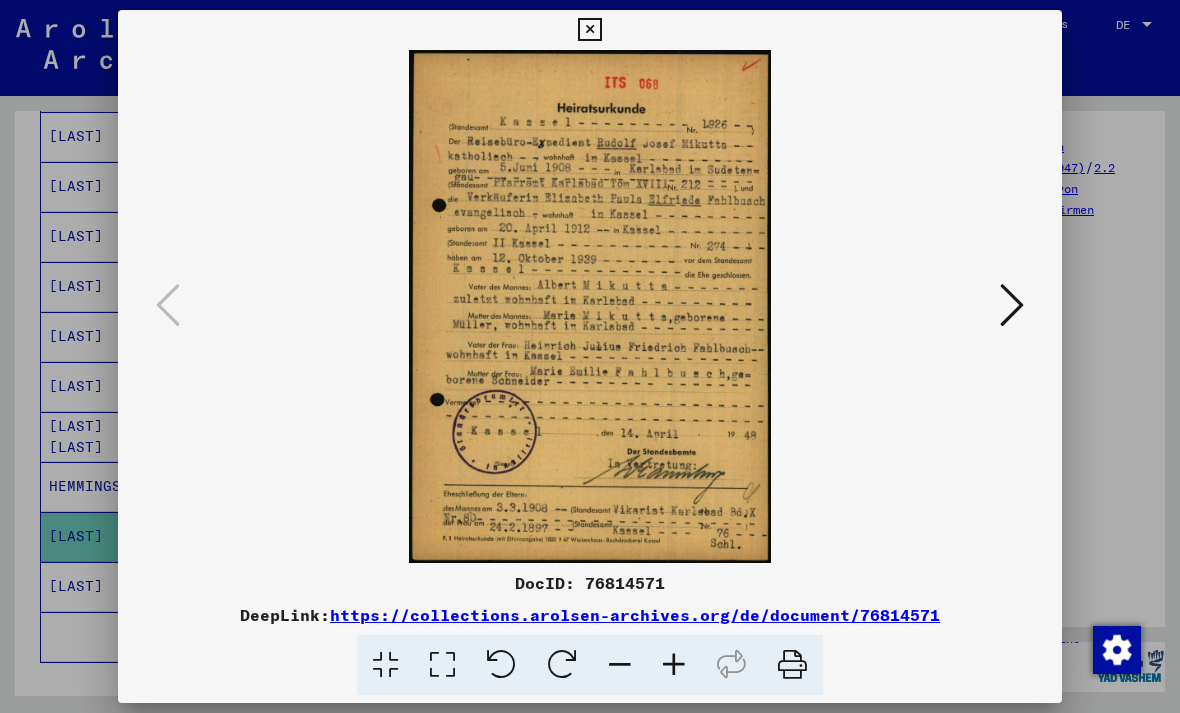 click at bounding box center [1012, 306] 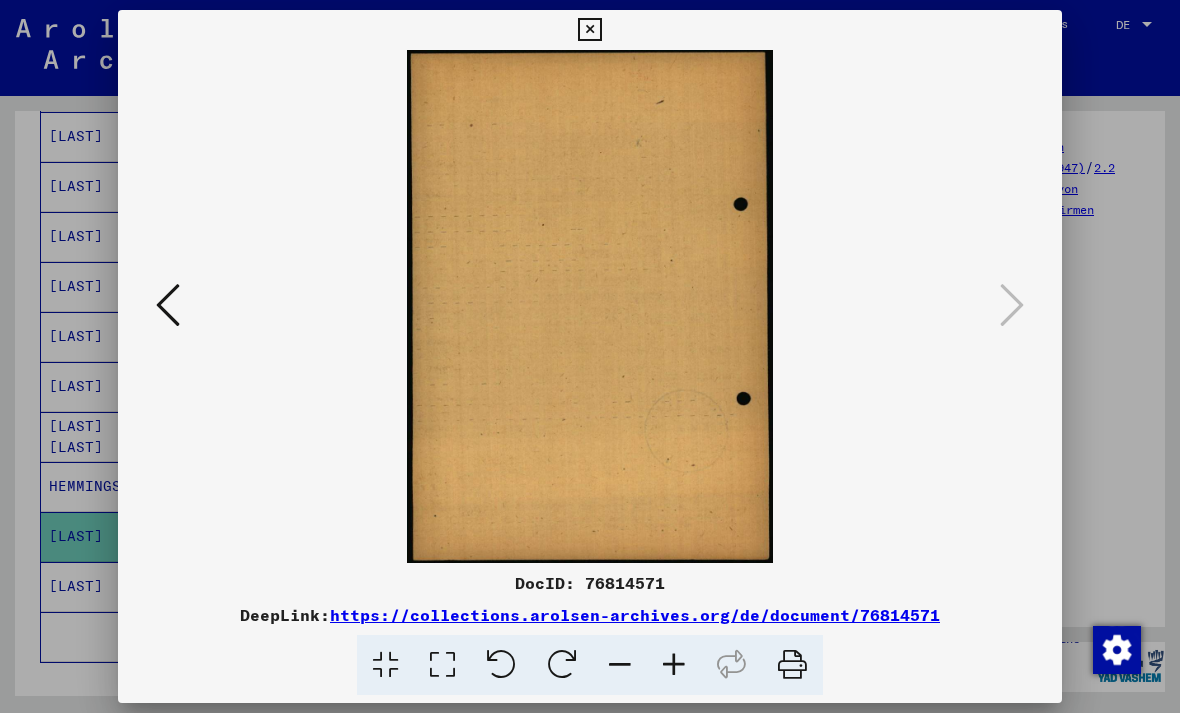 click at bounding box center (590, 356) 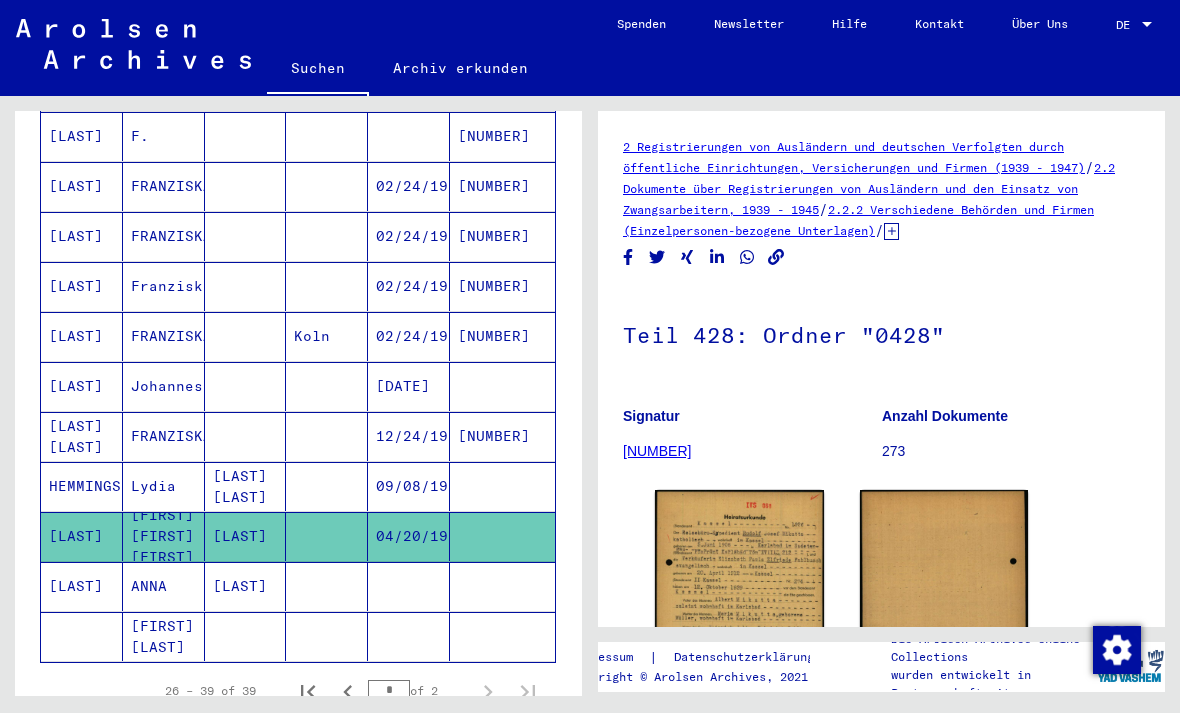 click at bounding box center [409, 636] 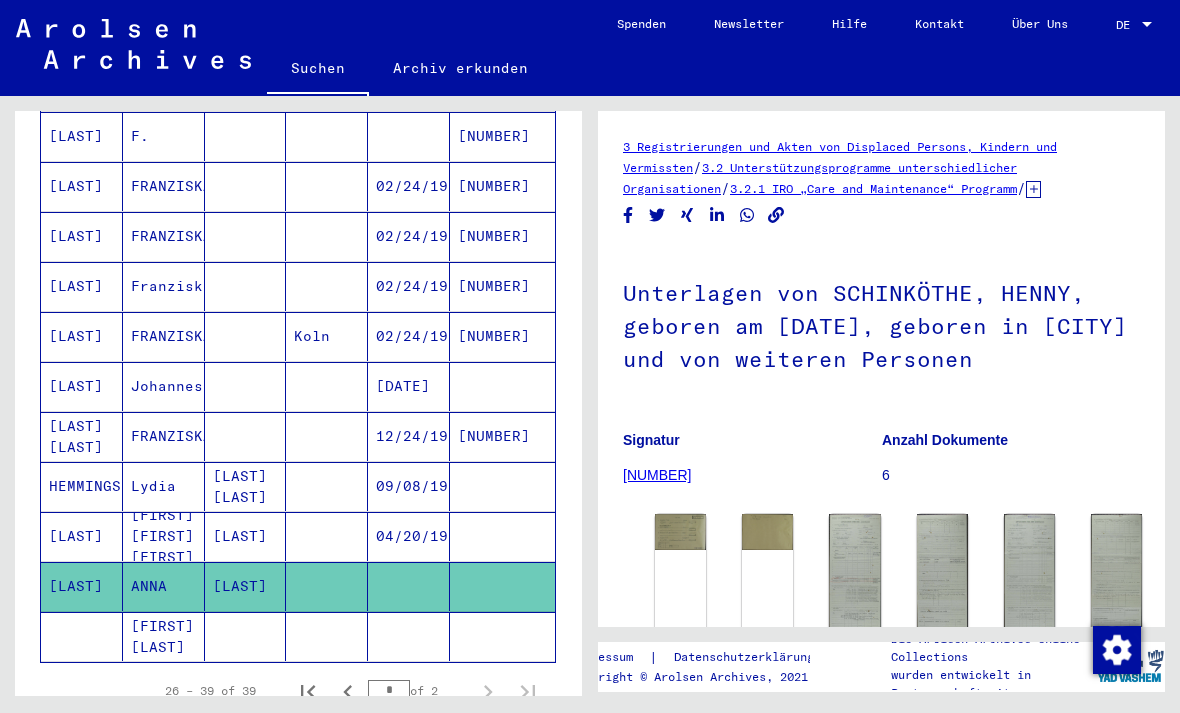click on "DocID: [NUMBER]" 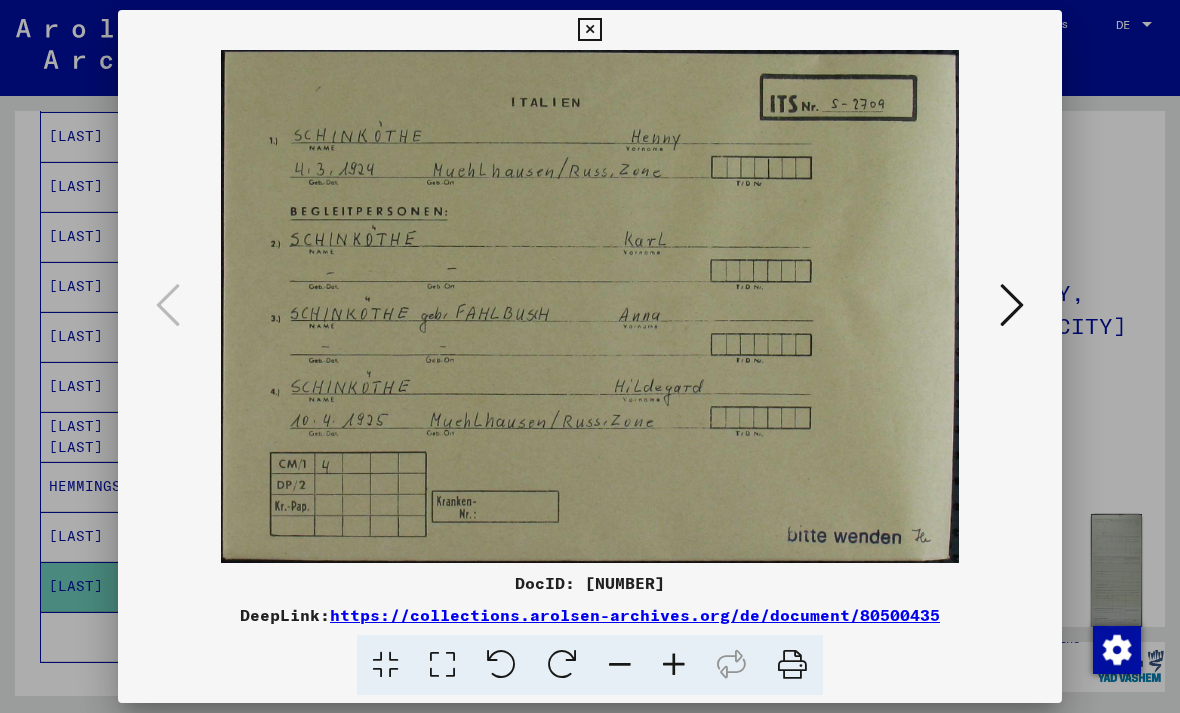 click at bounding box center [590, 306] 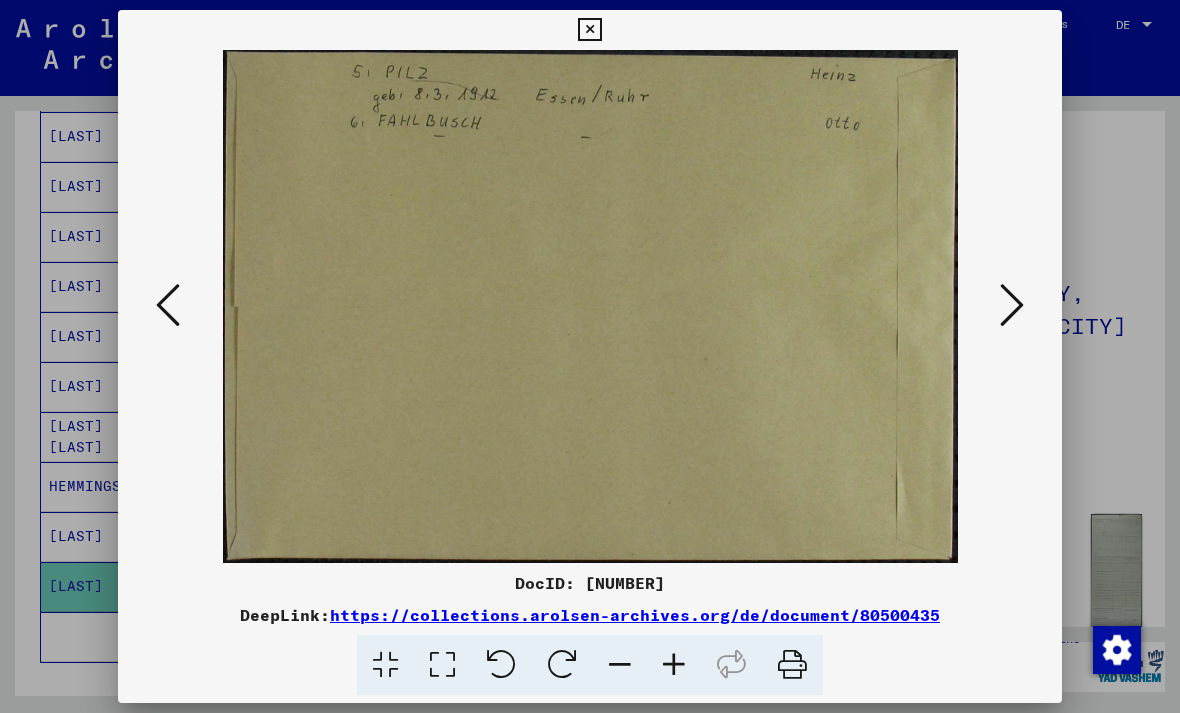 click at bounding box center (1012, 306) 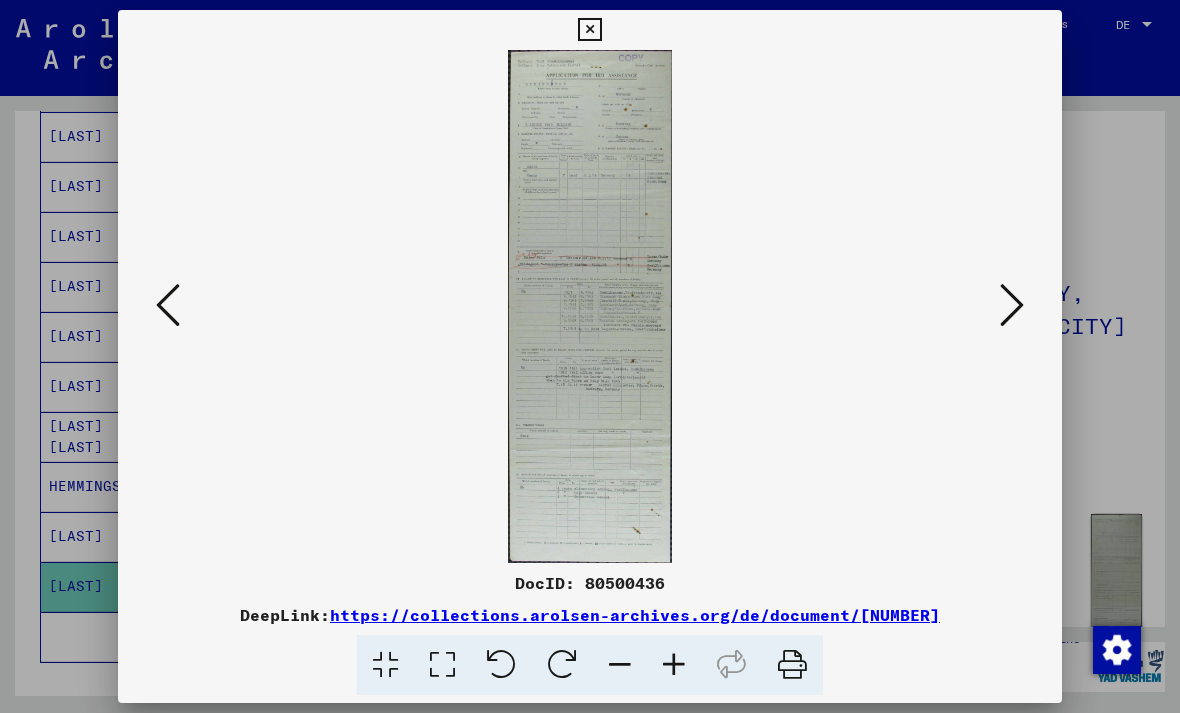 click at bounding box center [674, 665] 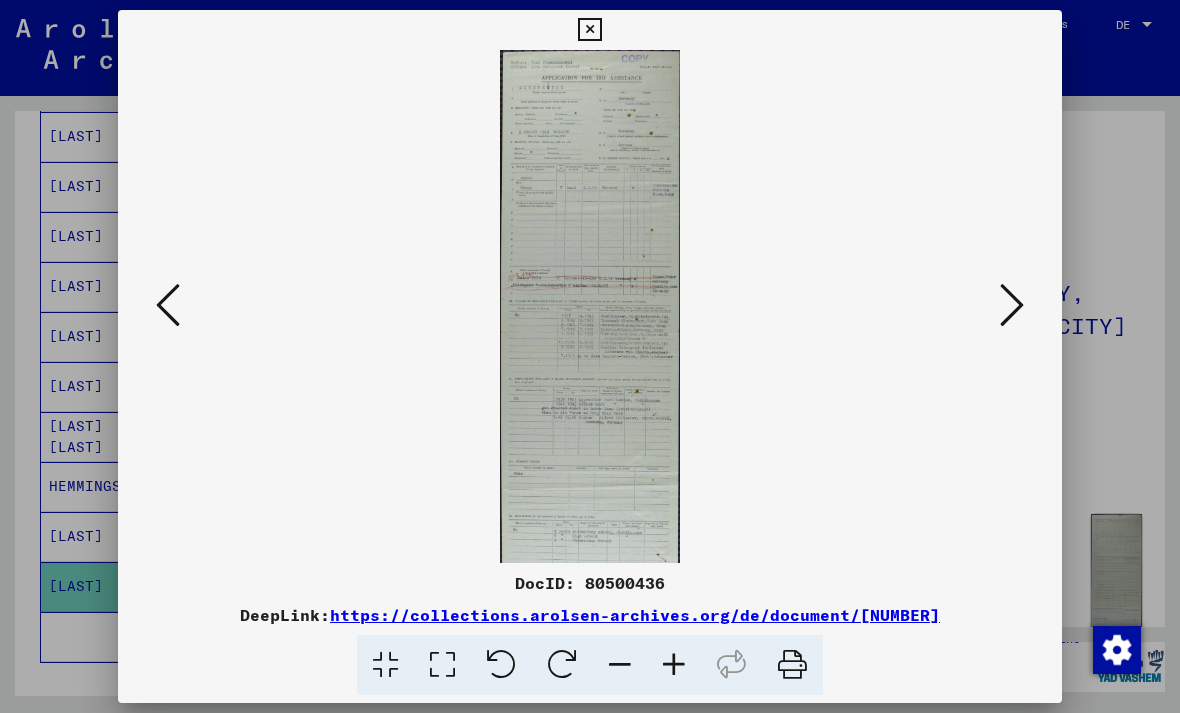 click at bounding box center [1012, 305] 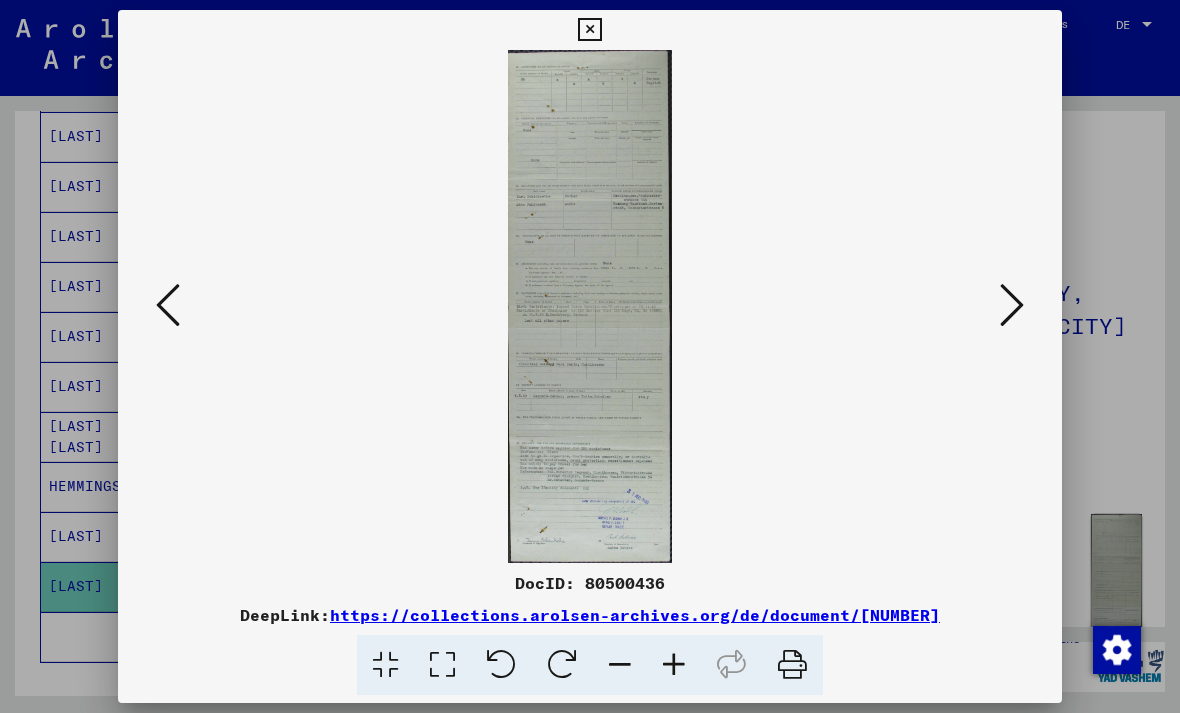 click at bounding box center (1012, 306) 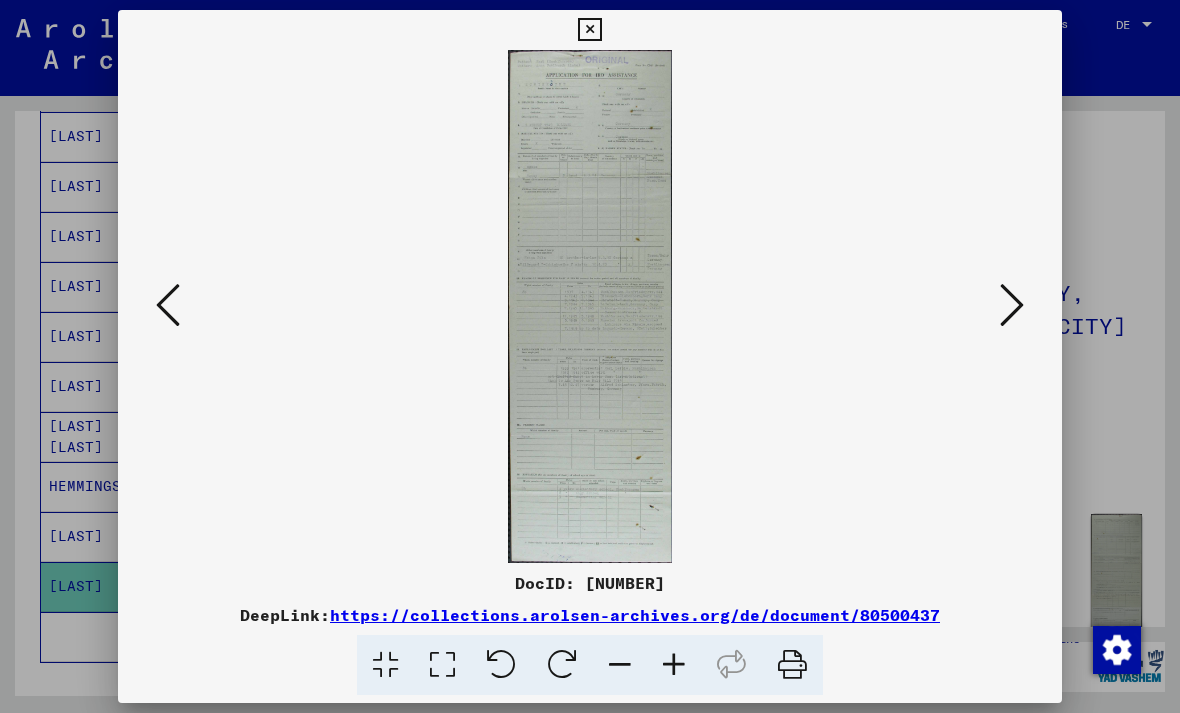 click at bounding box center [1012, 305] 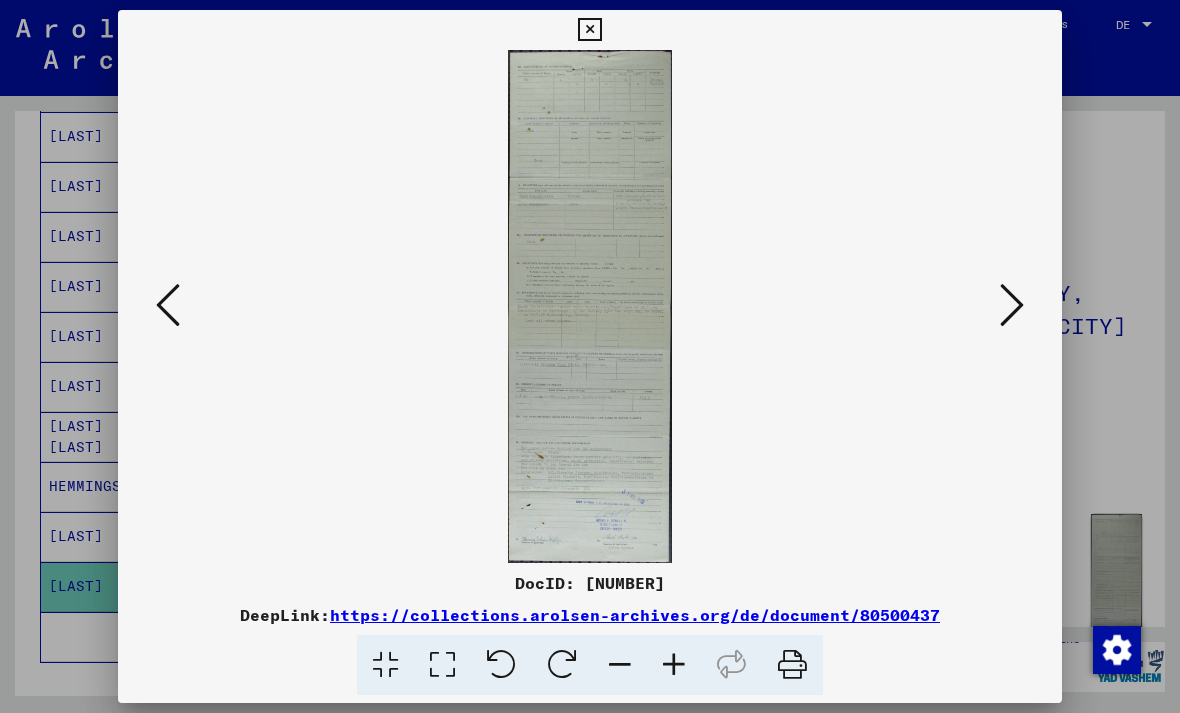 click at bounding box center [1012, 305] 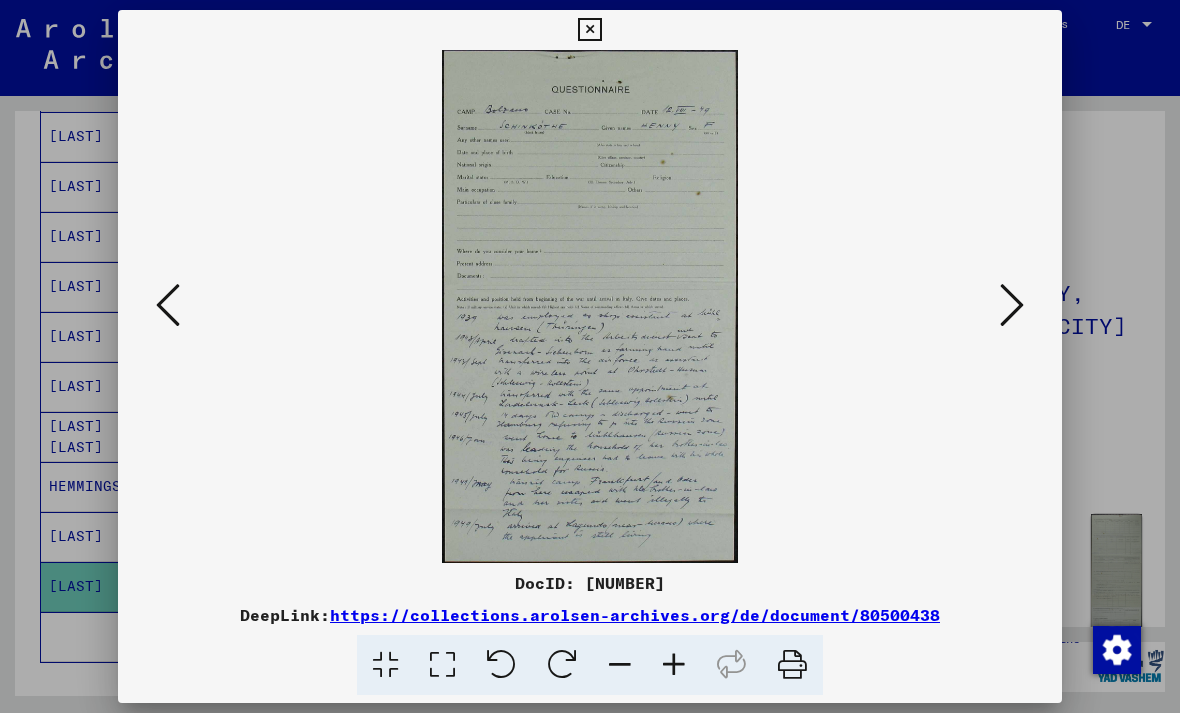 click at bounding box center [590, 356] 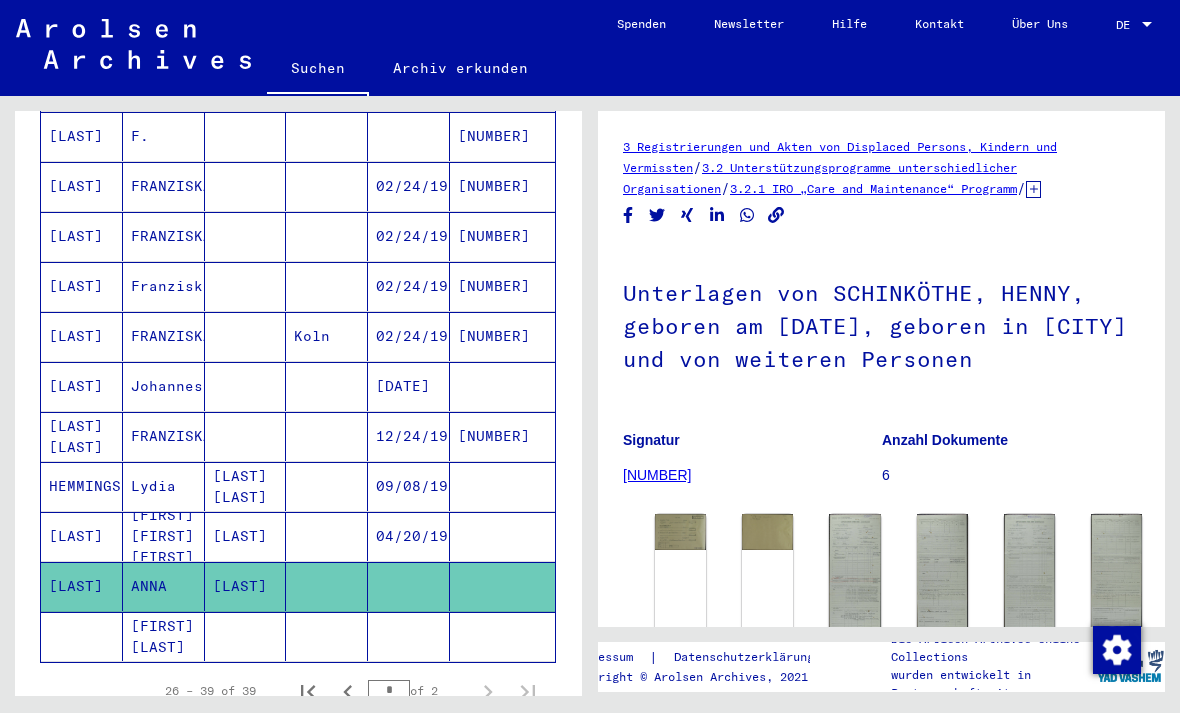 click 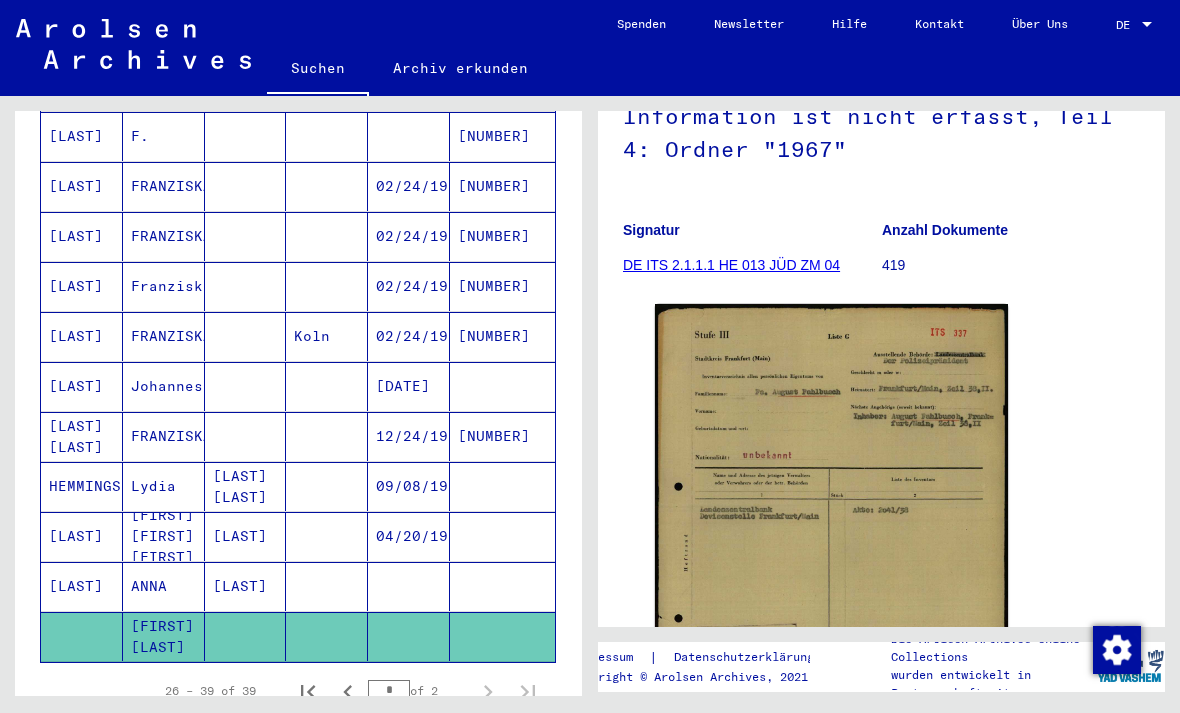 scroll, scrollTop: 253, scrollLeft: 0, axis: vertical 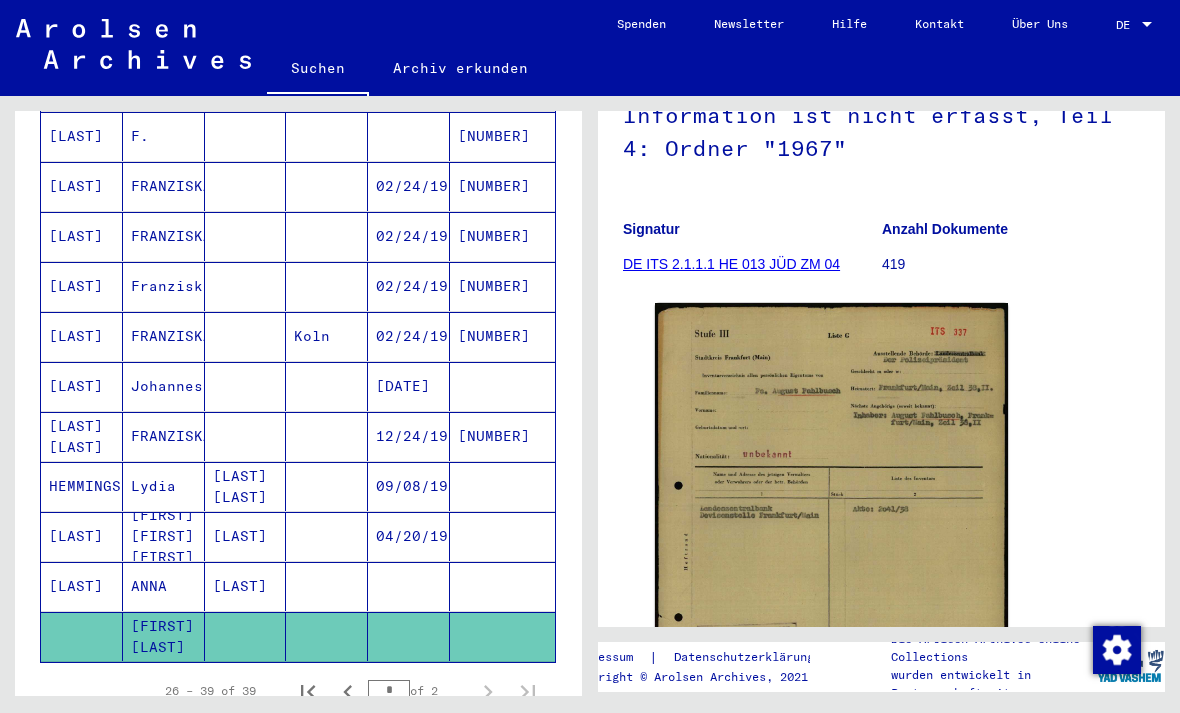 click 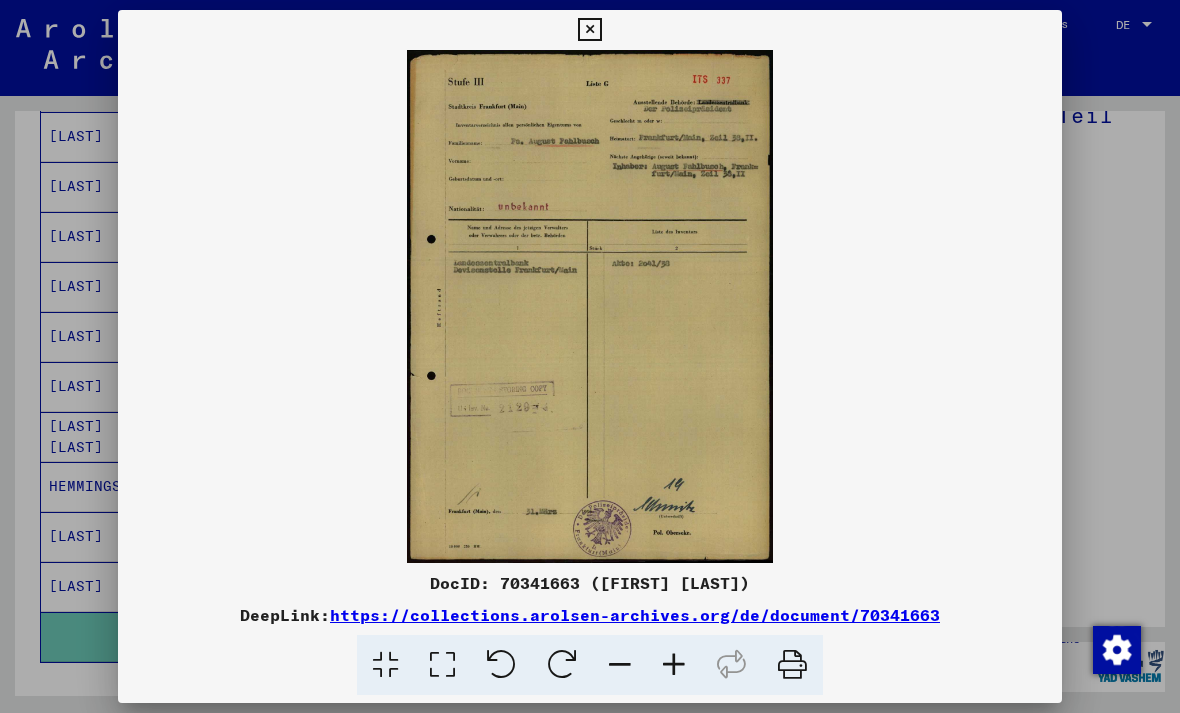 click at bounding box center [590, 356] 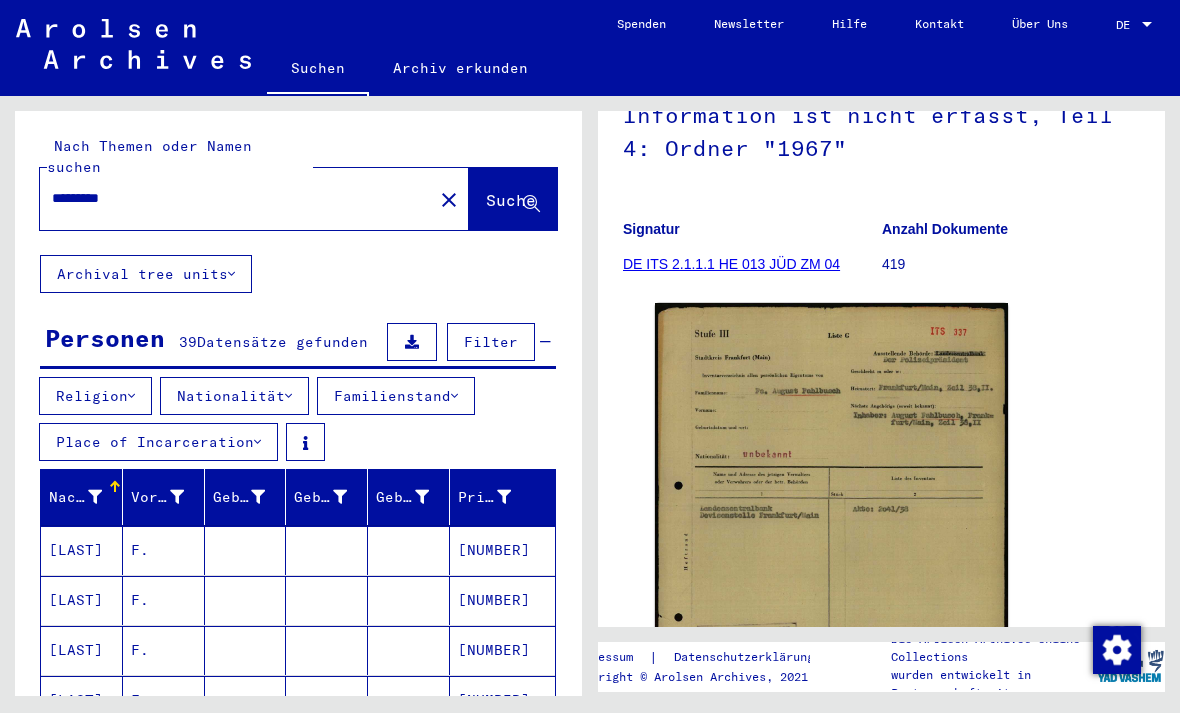 scroll, scrollTop: 0, scrollLeft: 0, axis: both 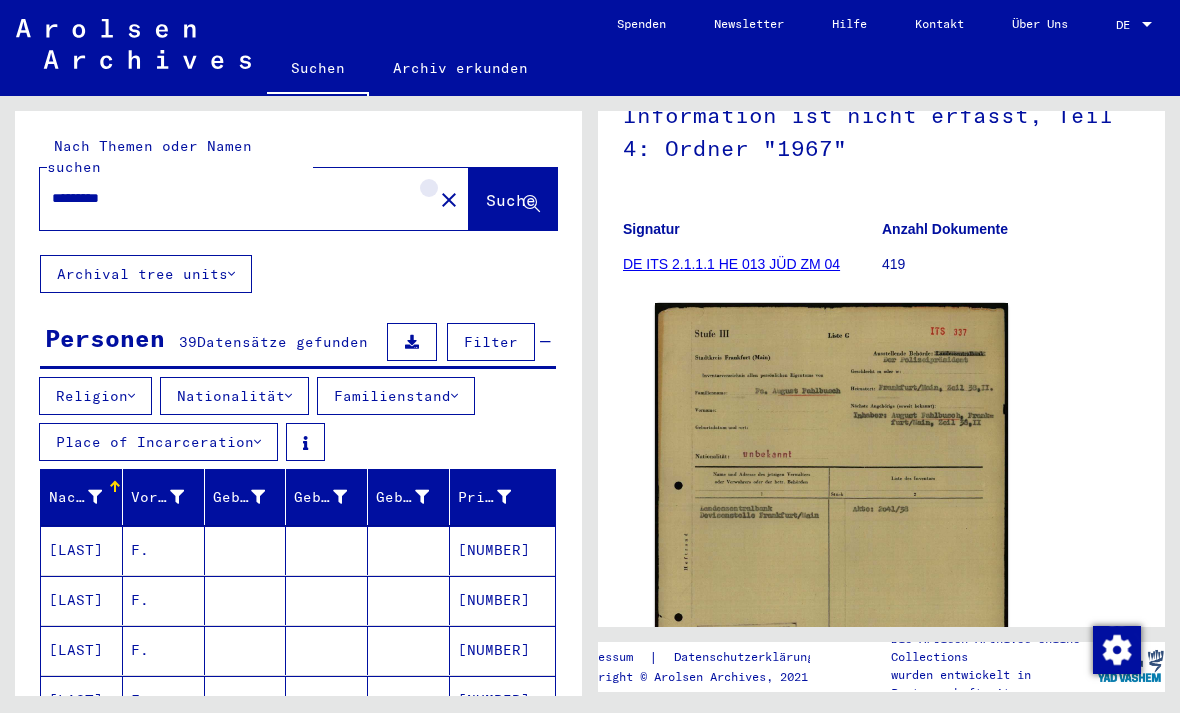 click on "close" 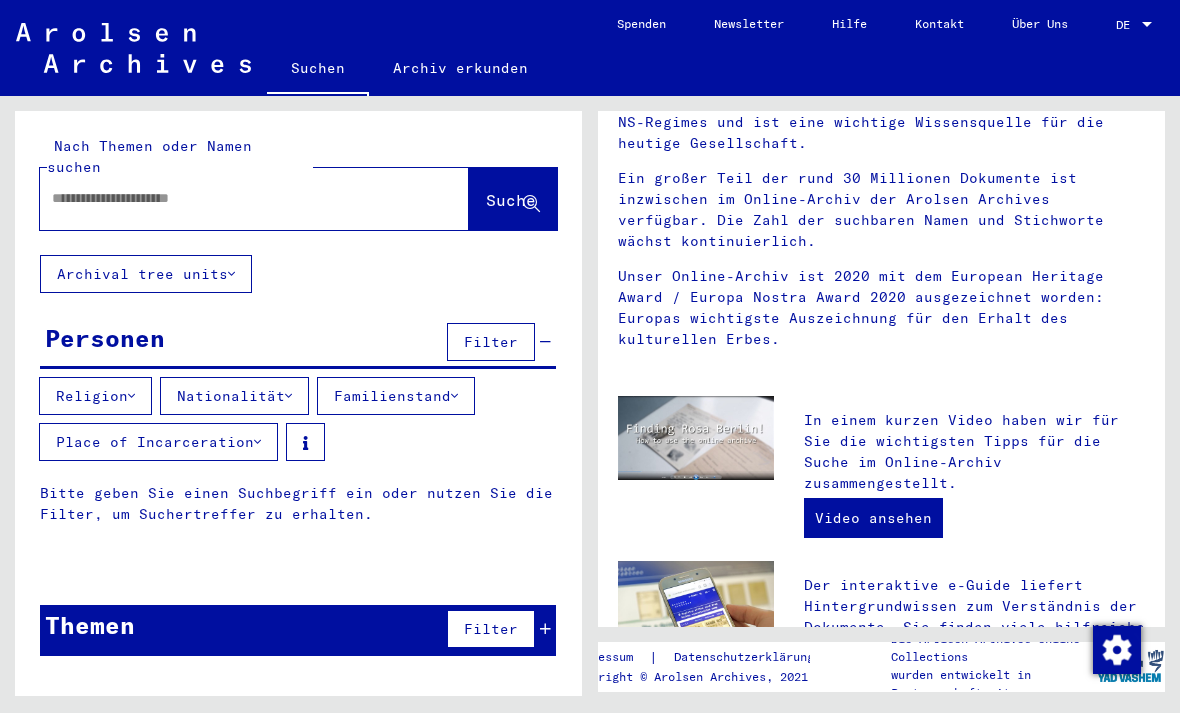 click 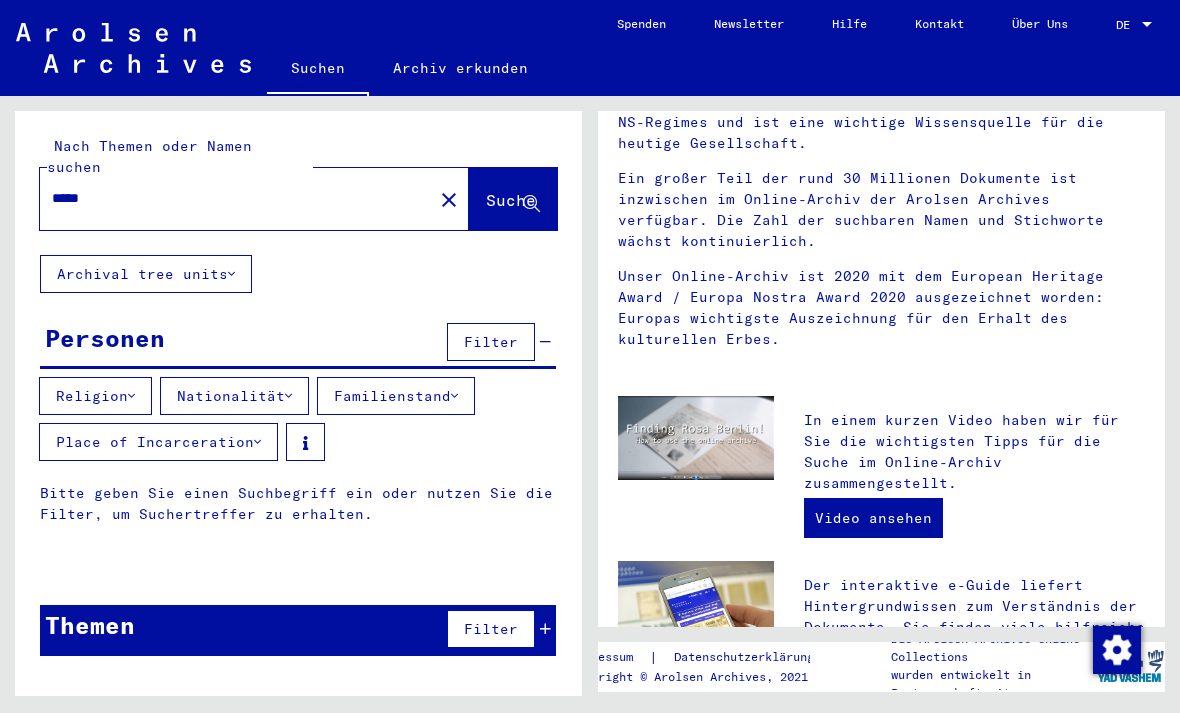 type on "*****" 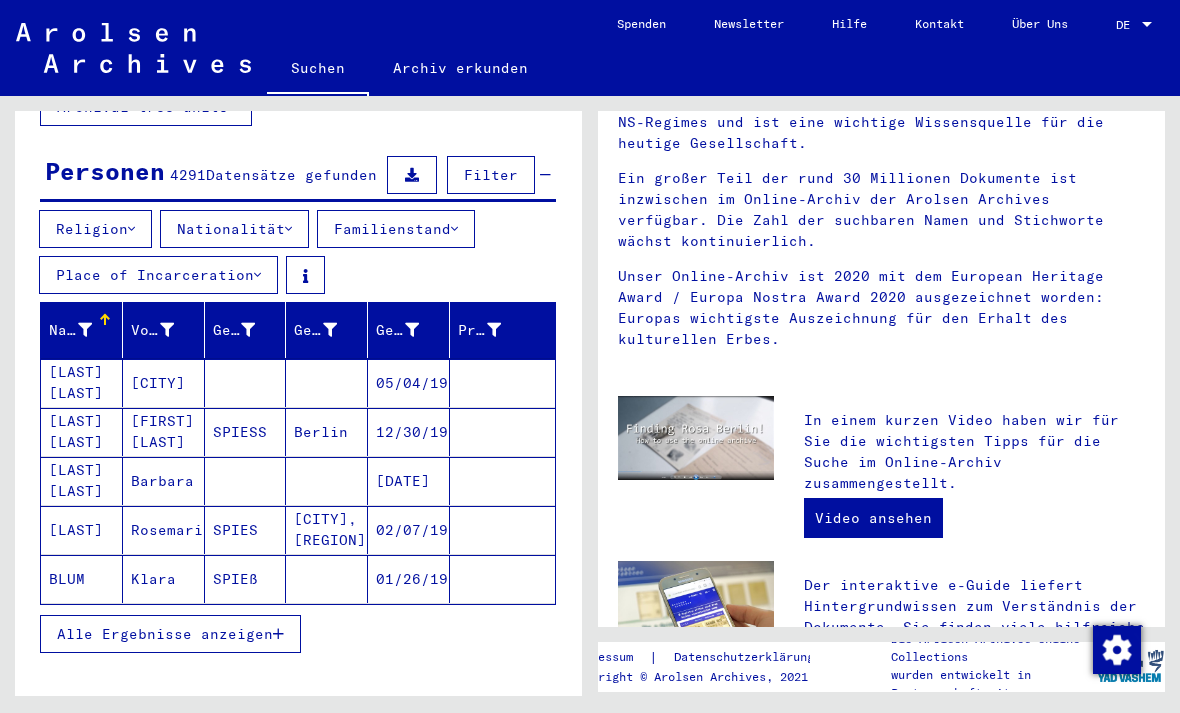 scroll, scrollTop: 166, scrollLeft: 0, axis: vertical 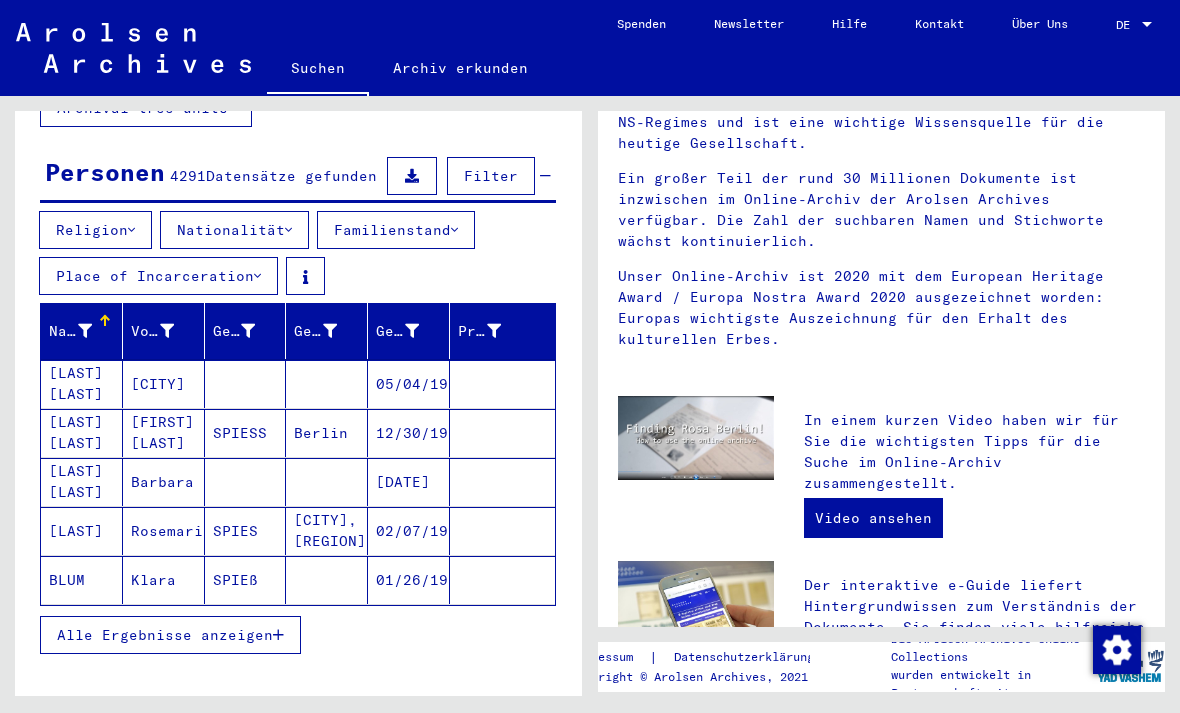 click at bounding box center [502, 433] 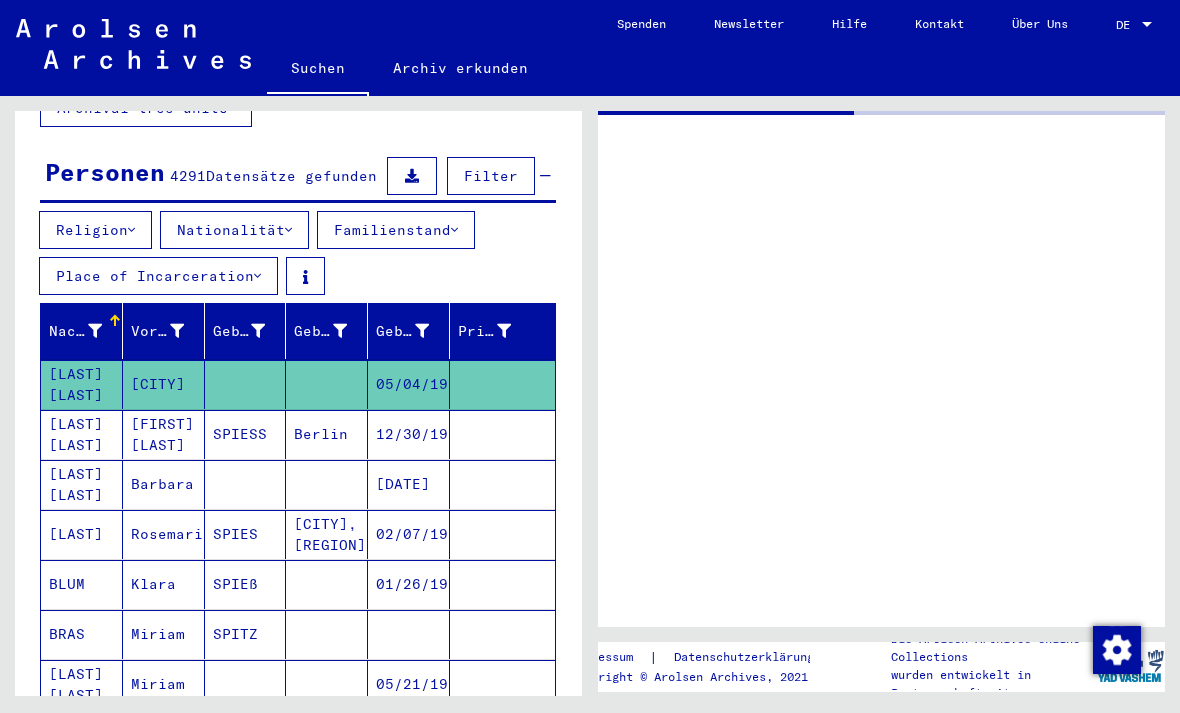 scroll, scrollTop: 0, scrollLeft: 0, axis: both 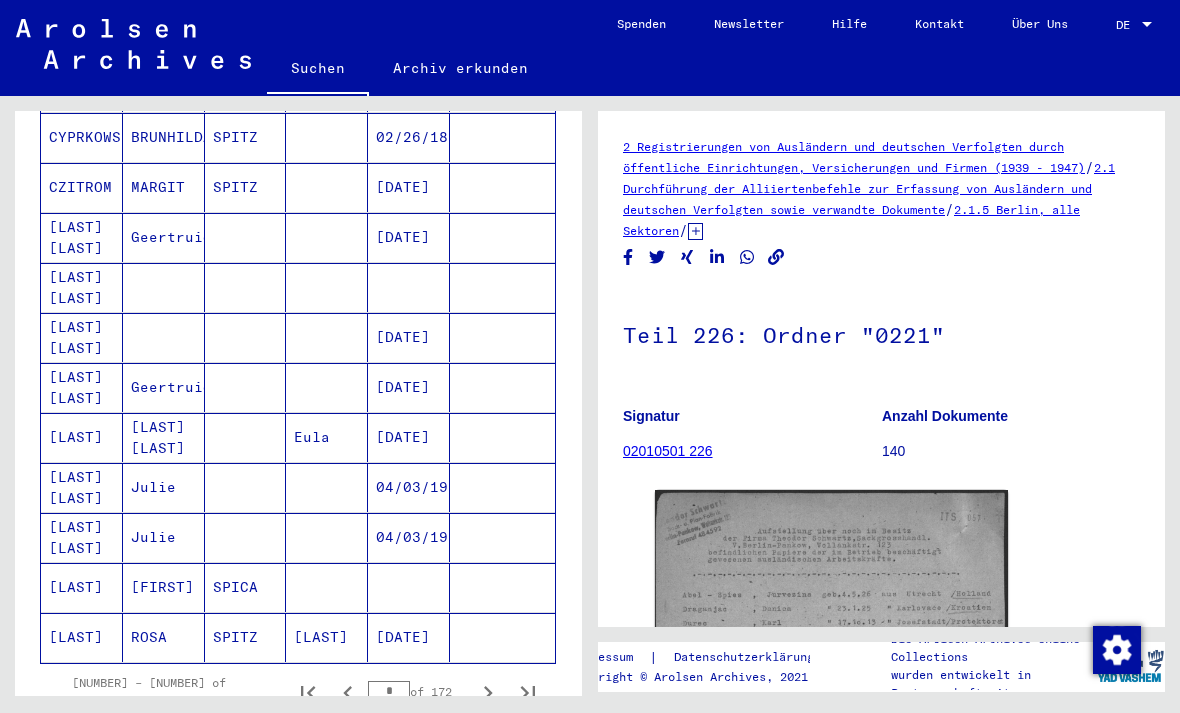 click 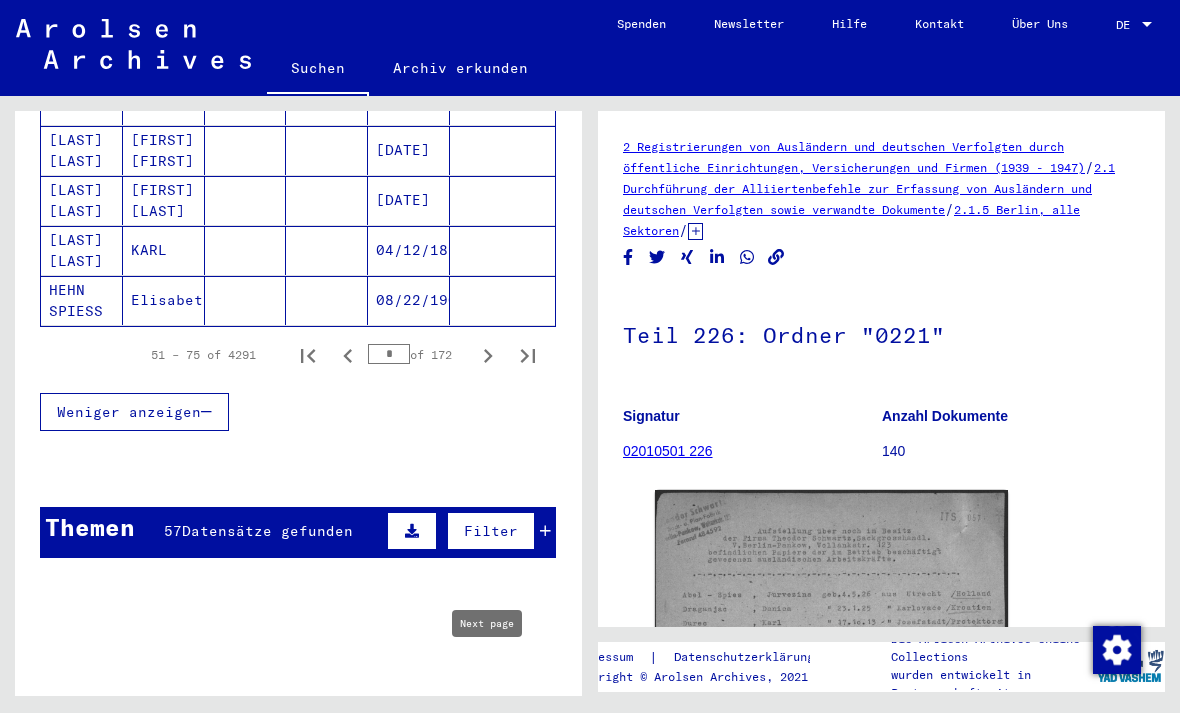scroll, scrollTop: 1415, scrollLeft: 0, axis: vertical 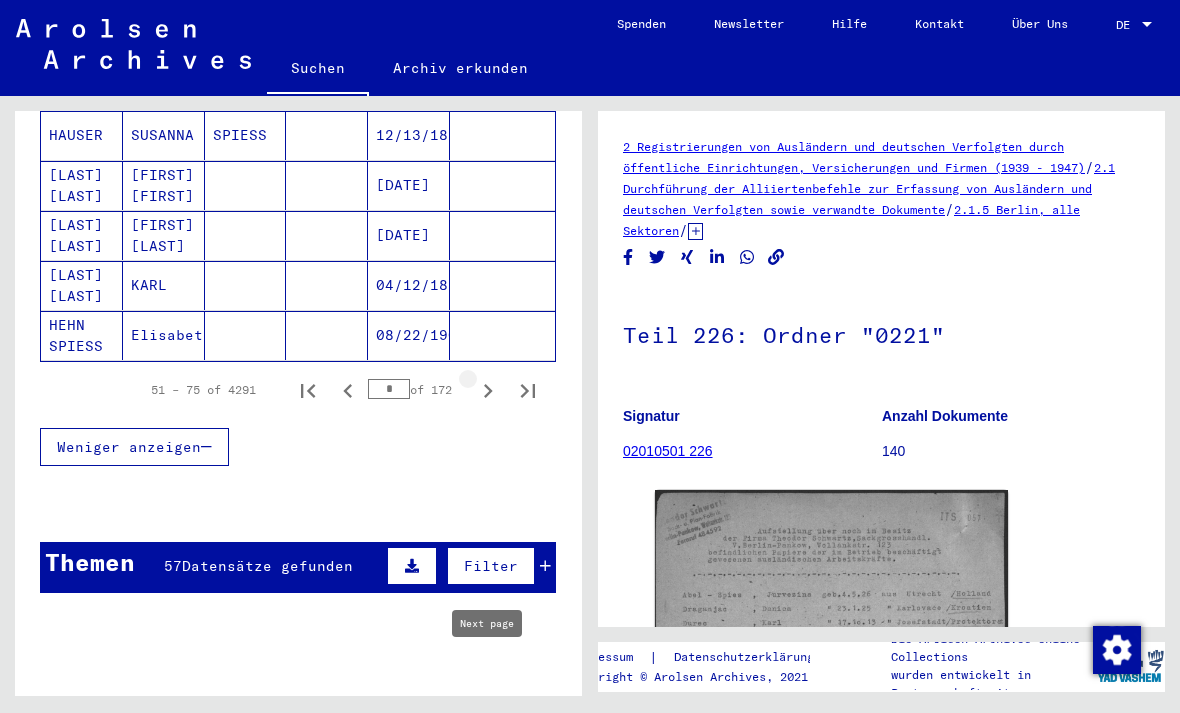 click 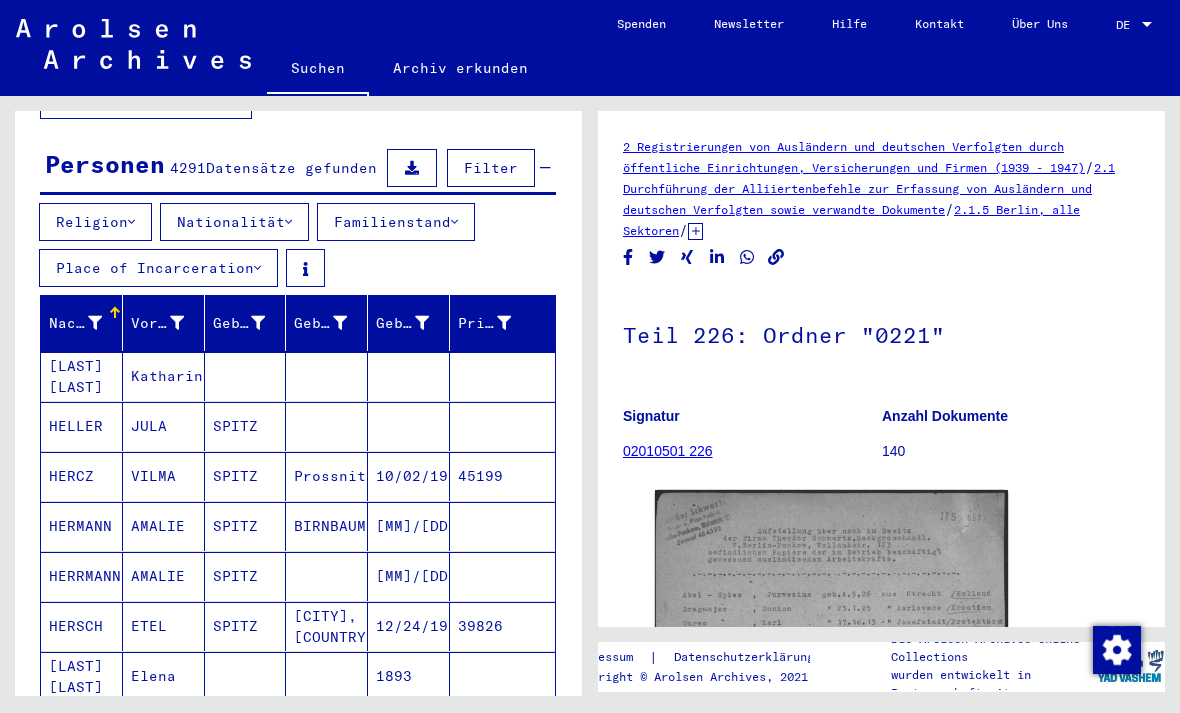 scroll, scrollTop: 173, scrollLeft: 0, axis: vertical 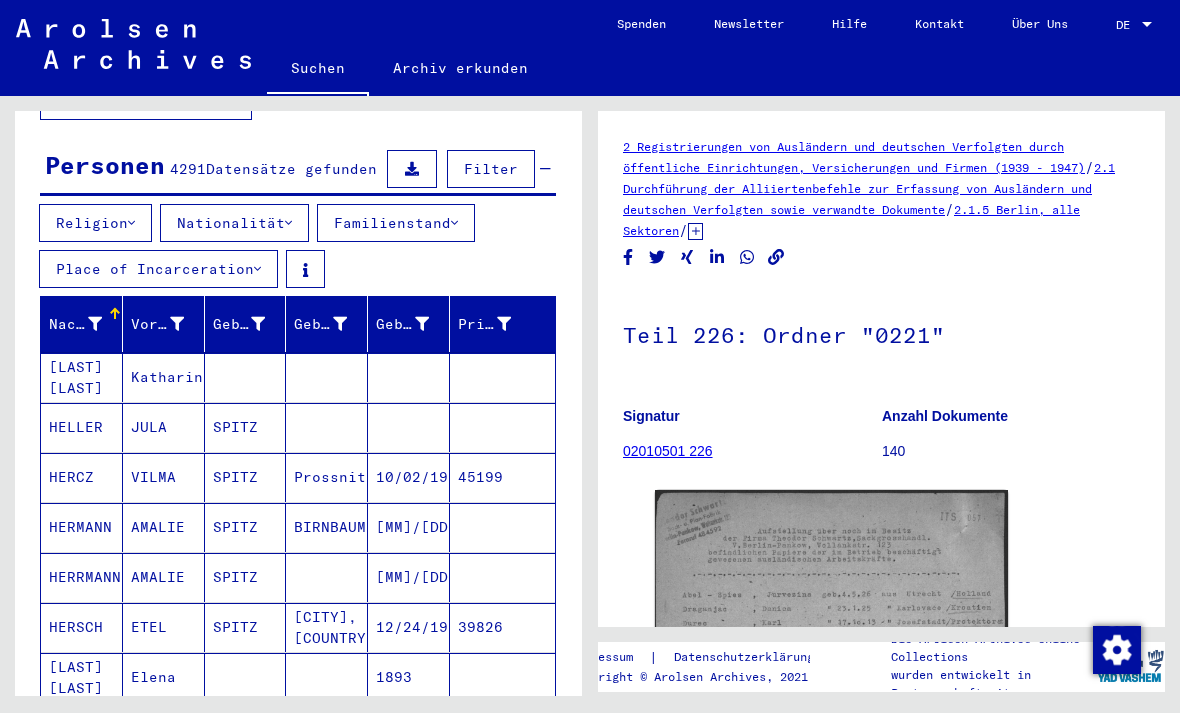 click on "Nationalität" at bounding box center (234, 223) 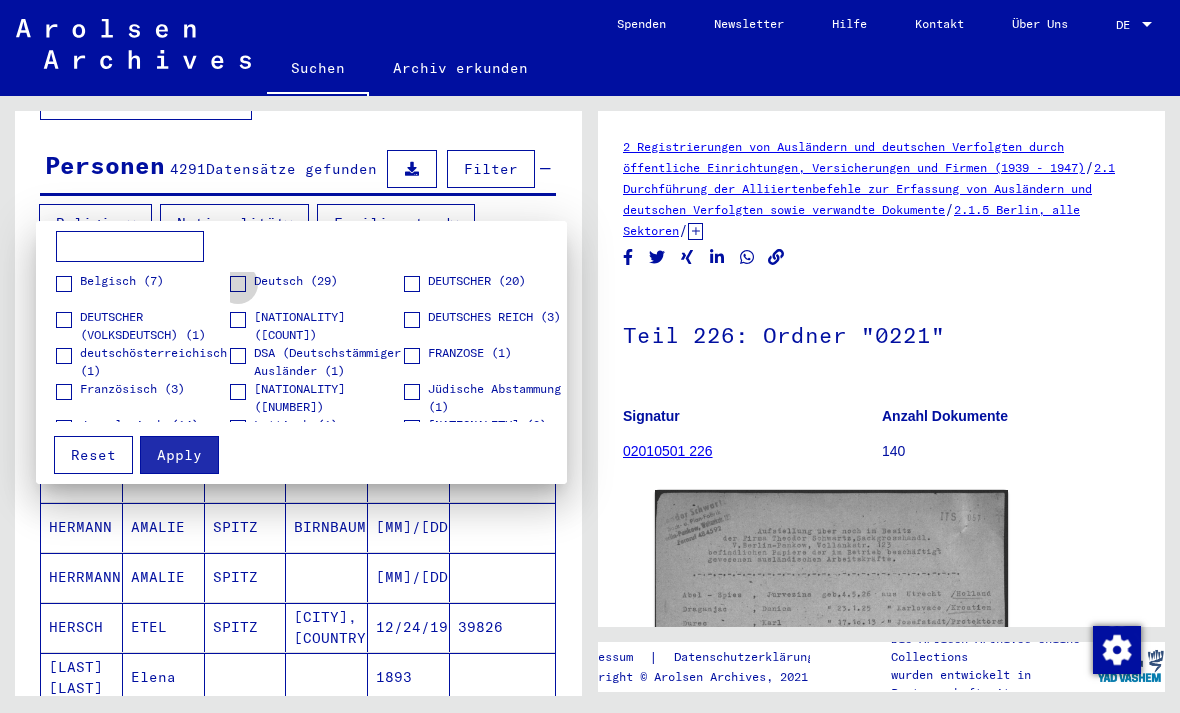 click on "Deutsch (29)" at bounding box center [296, 281] 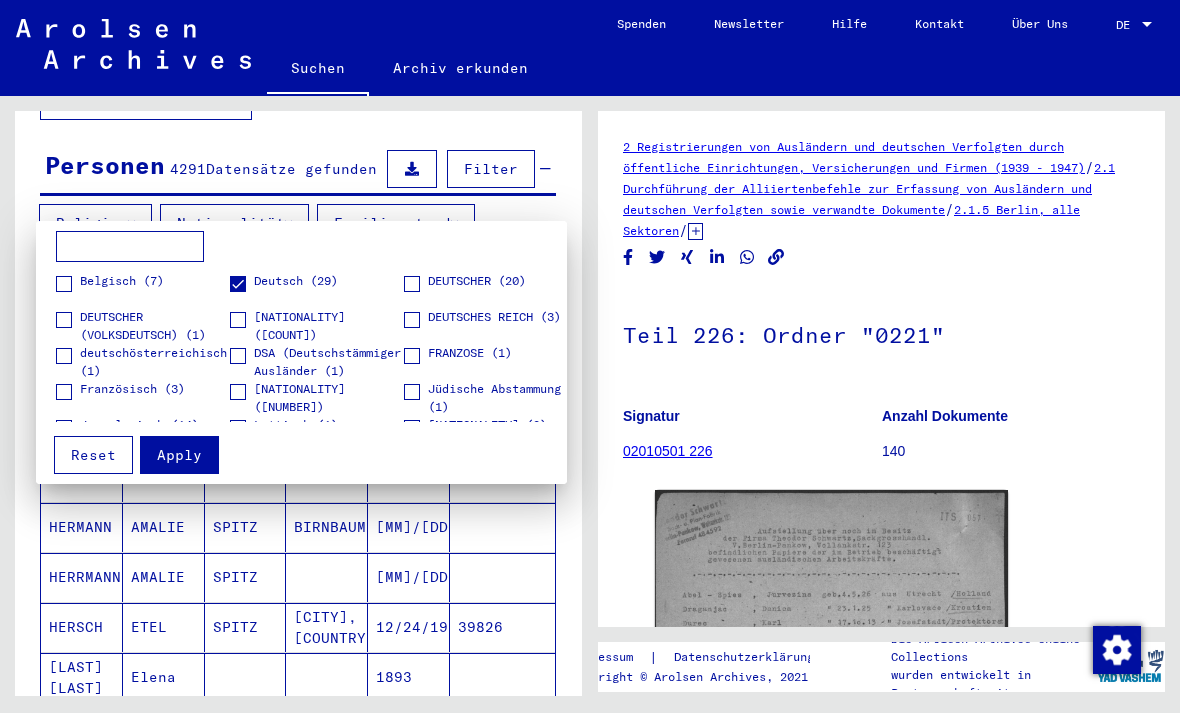 click on "DEUTSCHER (20)" at bounding box center (477, 281) 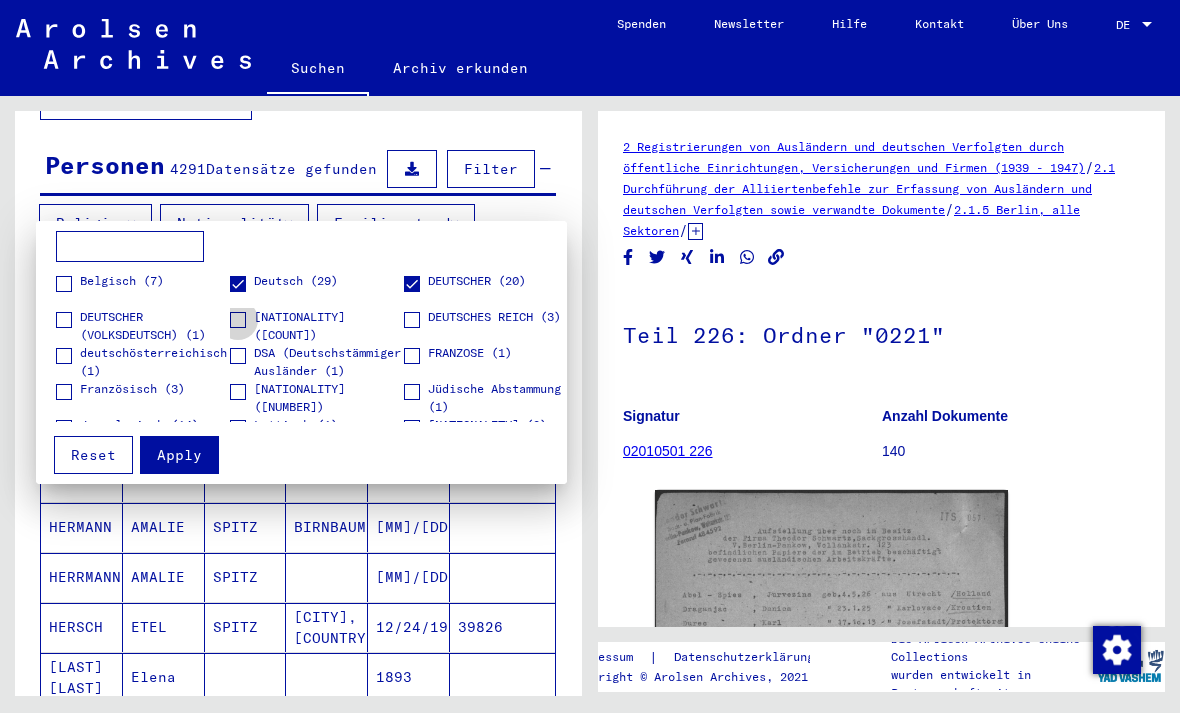 click on "[NATIONALITY] ([COUNT])" at bounding box center (328, 326) 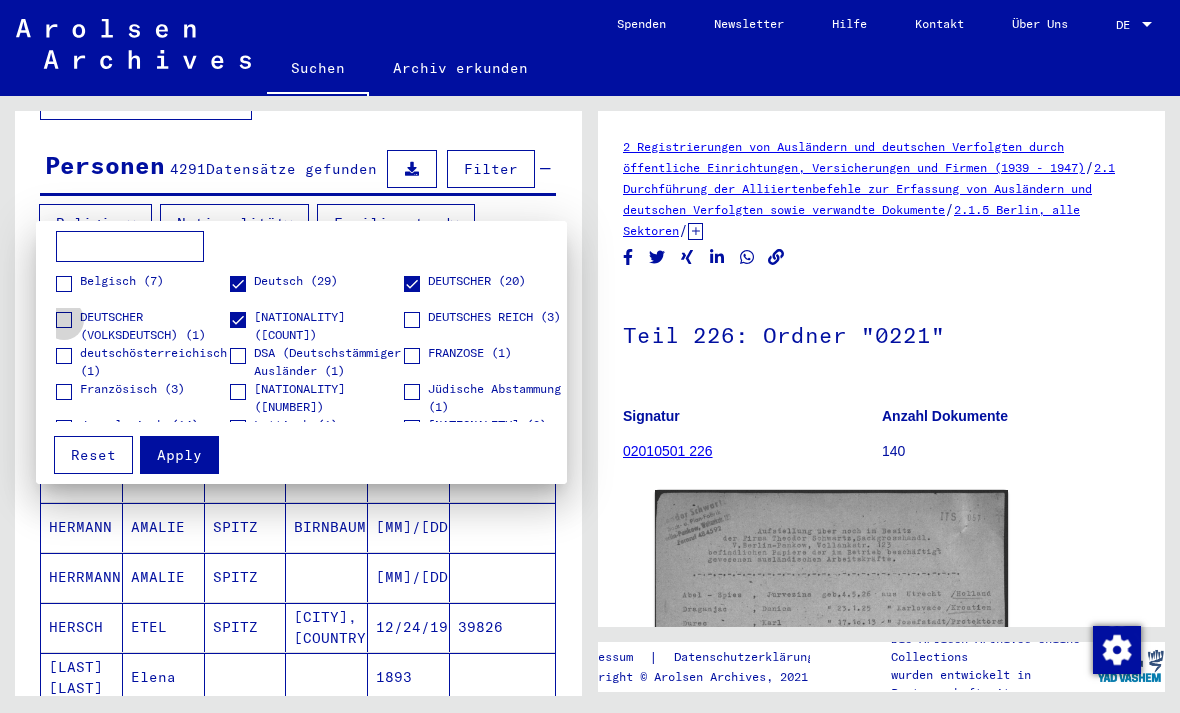 click on "DEUTSCHER (VOLKSDEUTSCH) (1)" at bounding box center (154, 326) 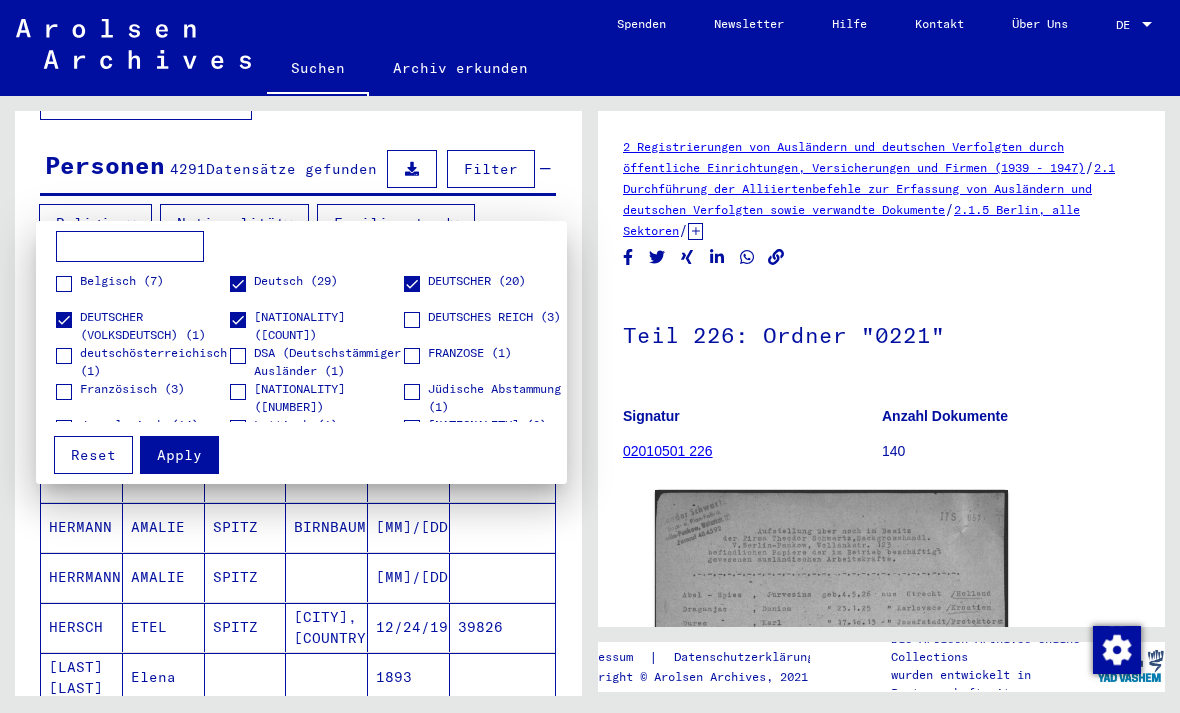 click on "DEUTSCHES REICH (3)" at bounding box center [494, 317] 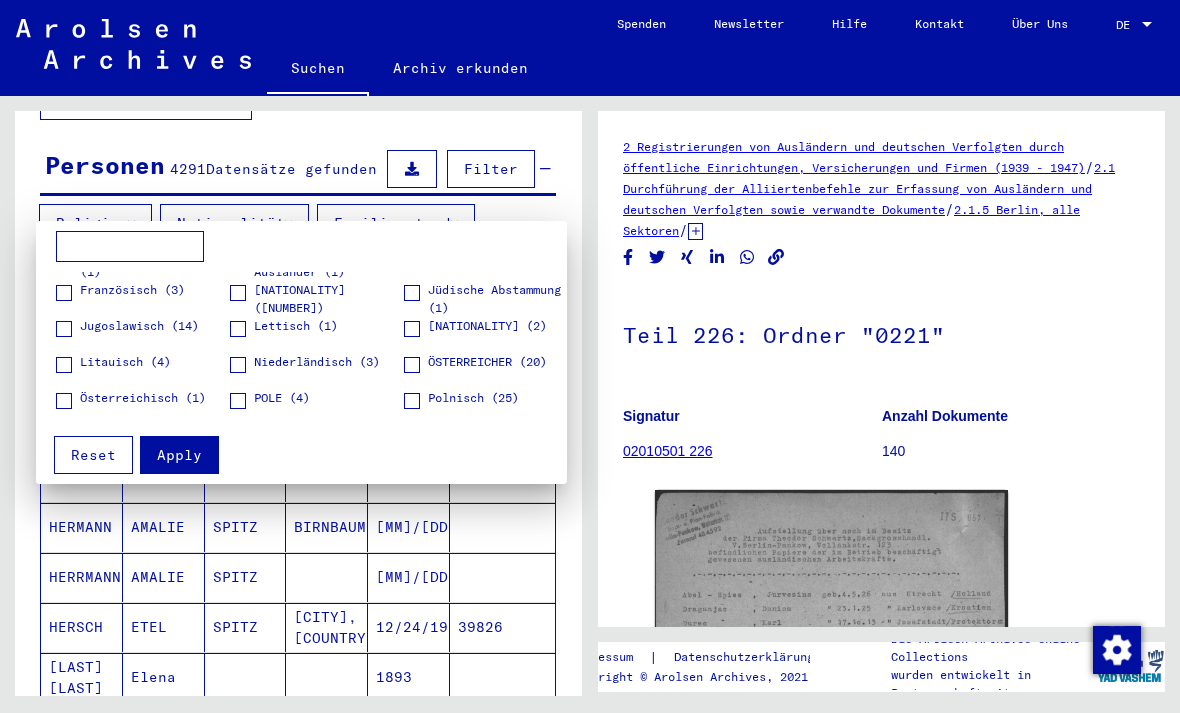 scroll, scrollTop: 101, scrollLeft: 0, axis: vertical 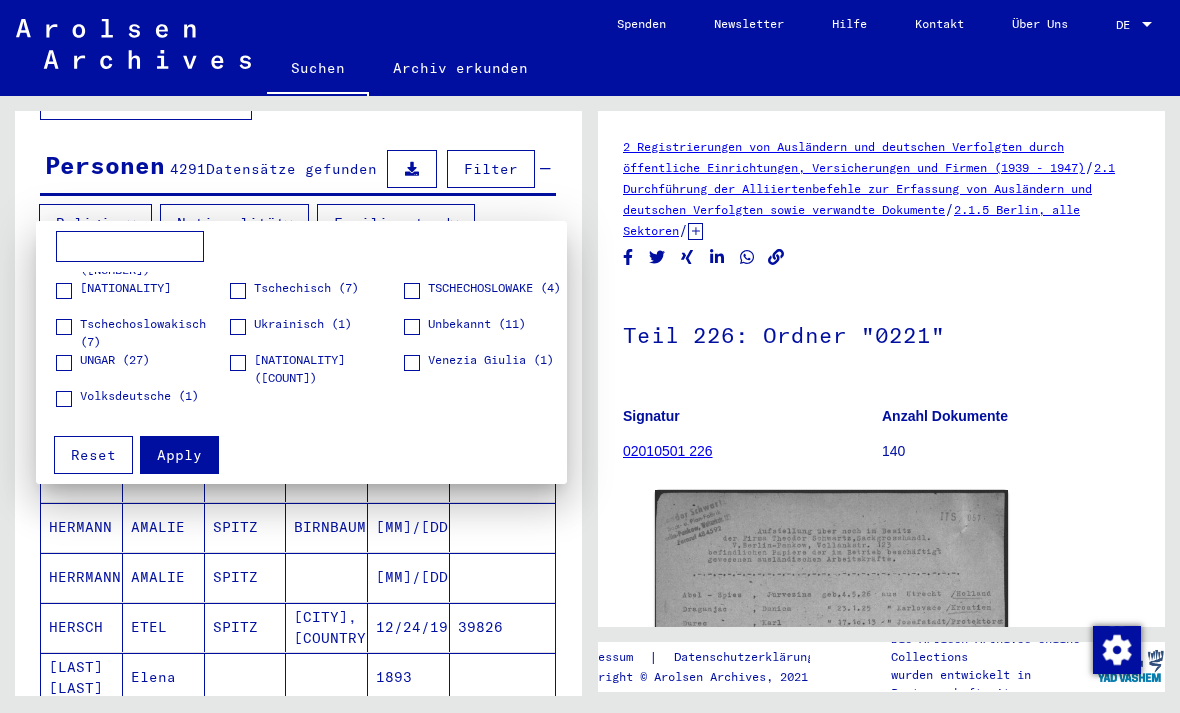 click on "Apply" at bounding box center (179, 455) 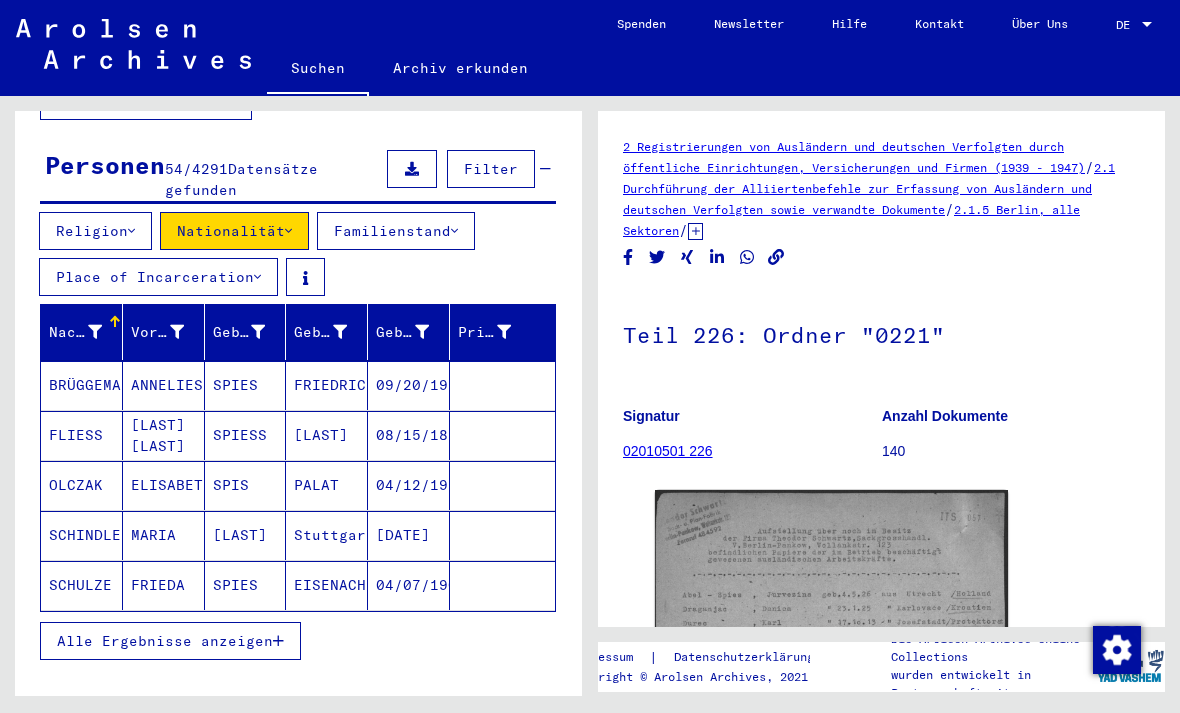 click on "Alle Ergebnisse anzeigen" at bounding box center (170, 641) 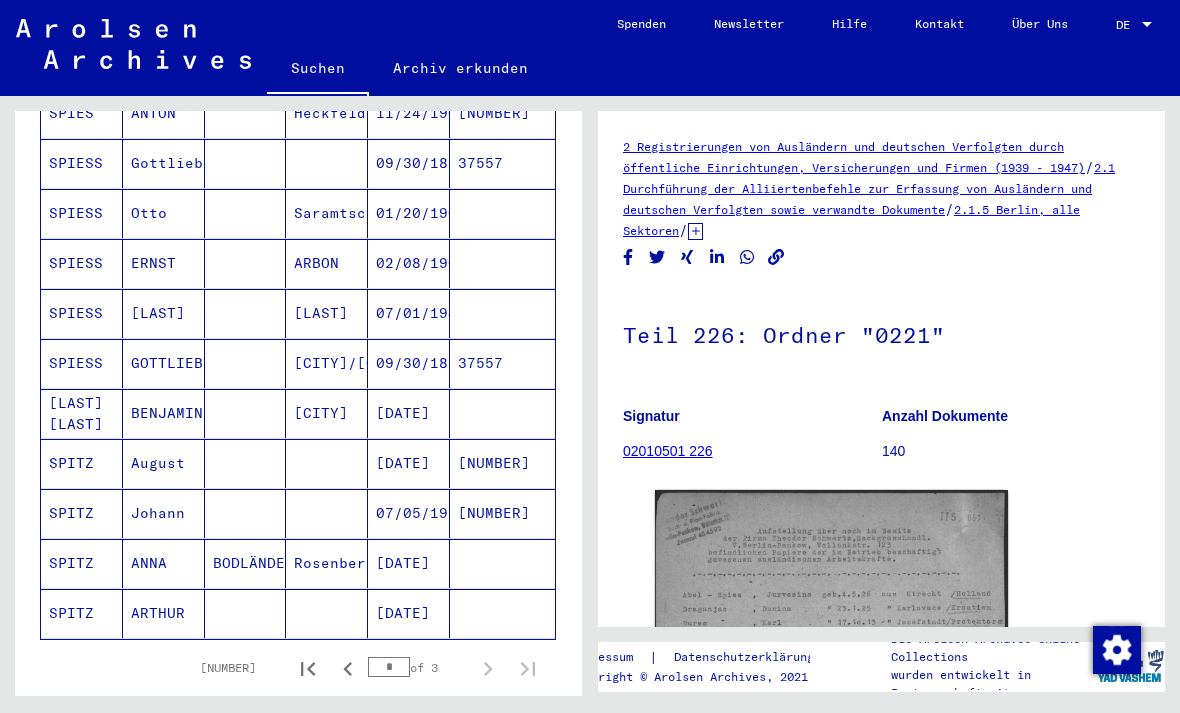 scroll, scrollTop: 1146, scrollLeft: 0, axis: vertical 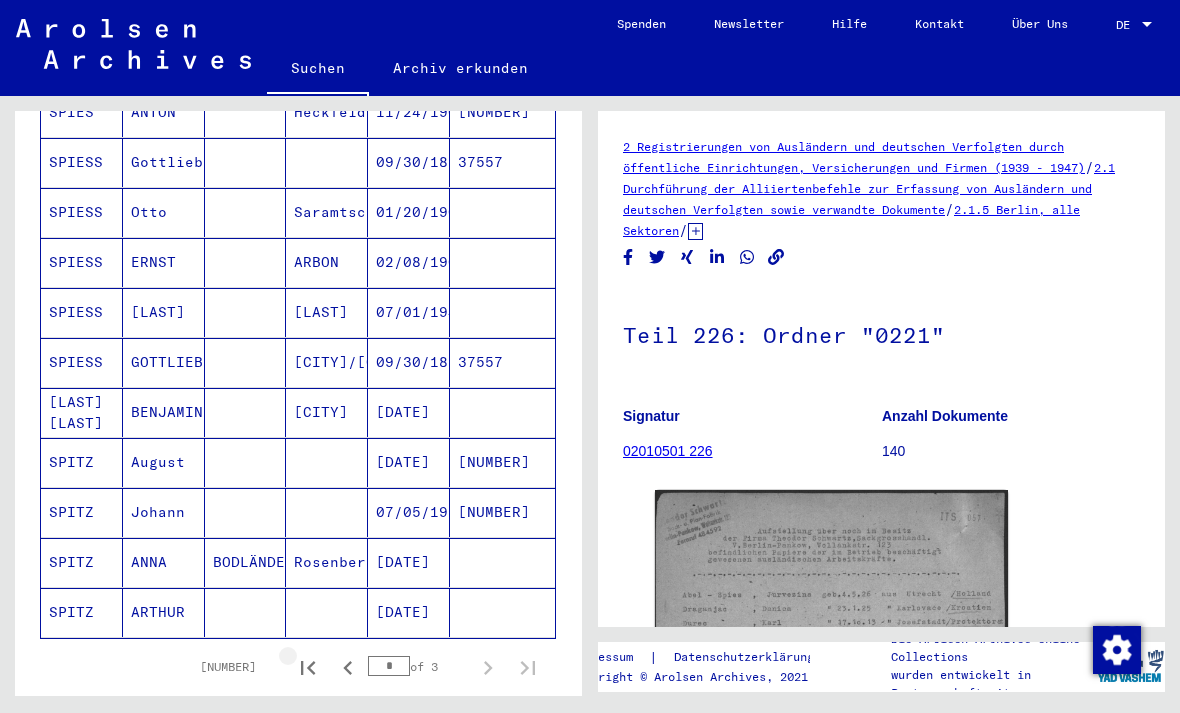 click 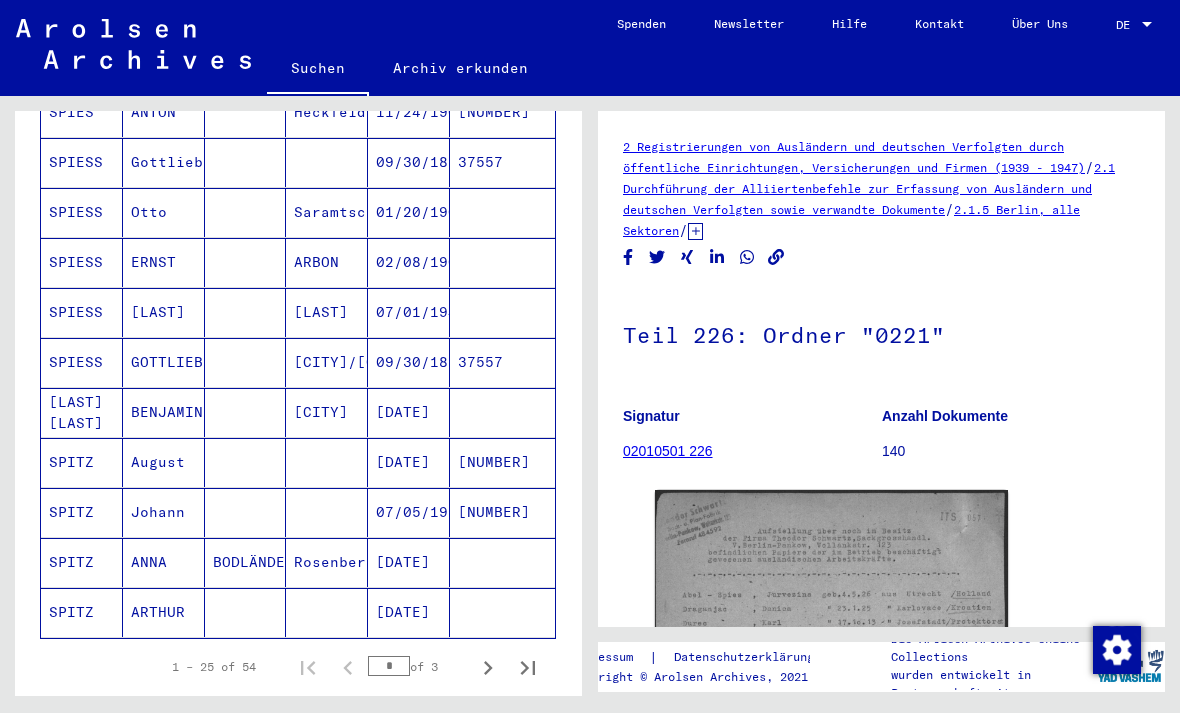 click 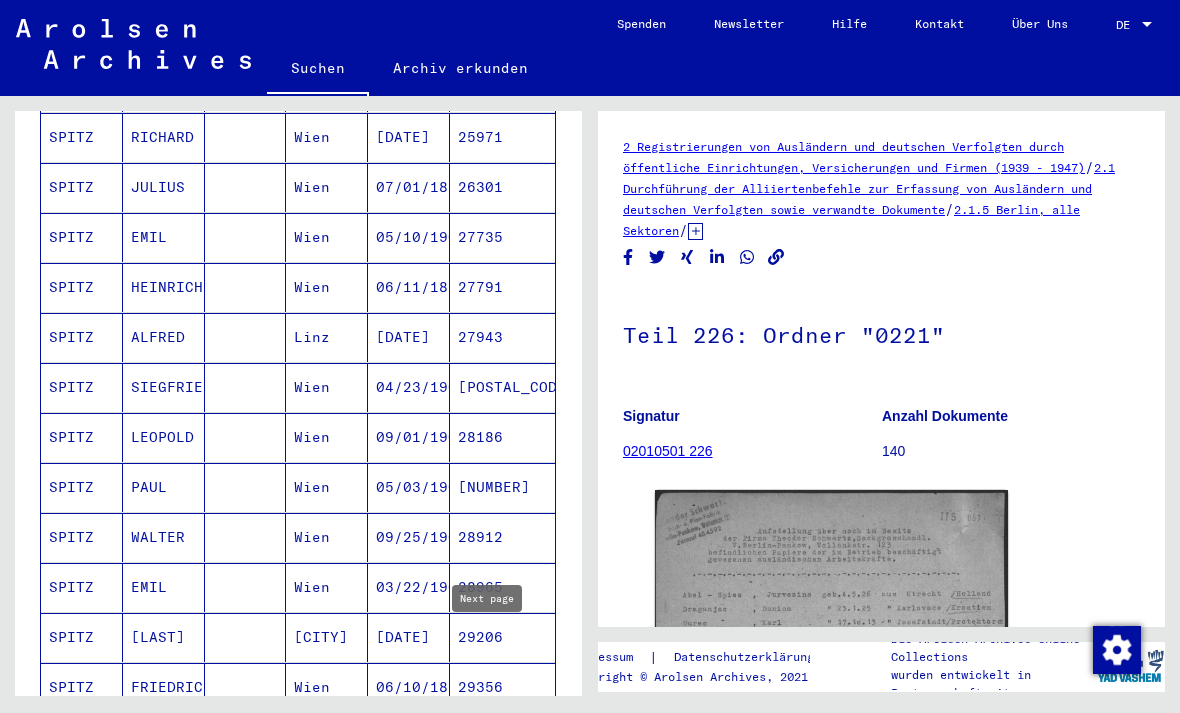 scroll, scrollTop: 1063, scrollLeft: 0, axis: vertical 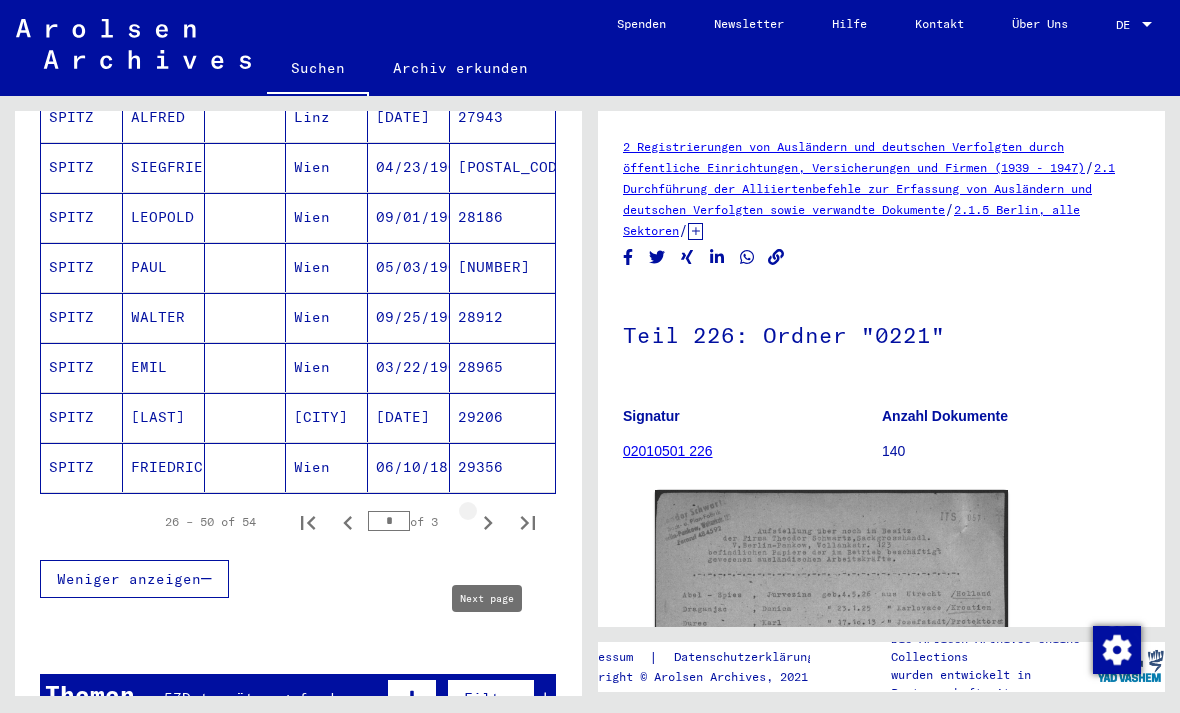 click 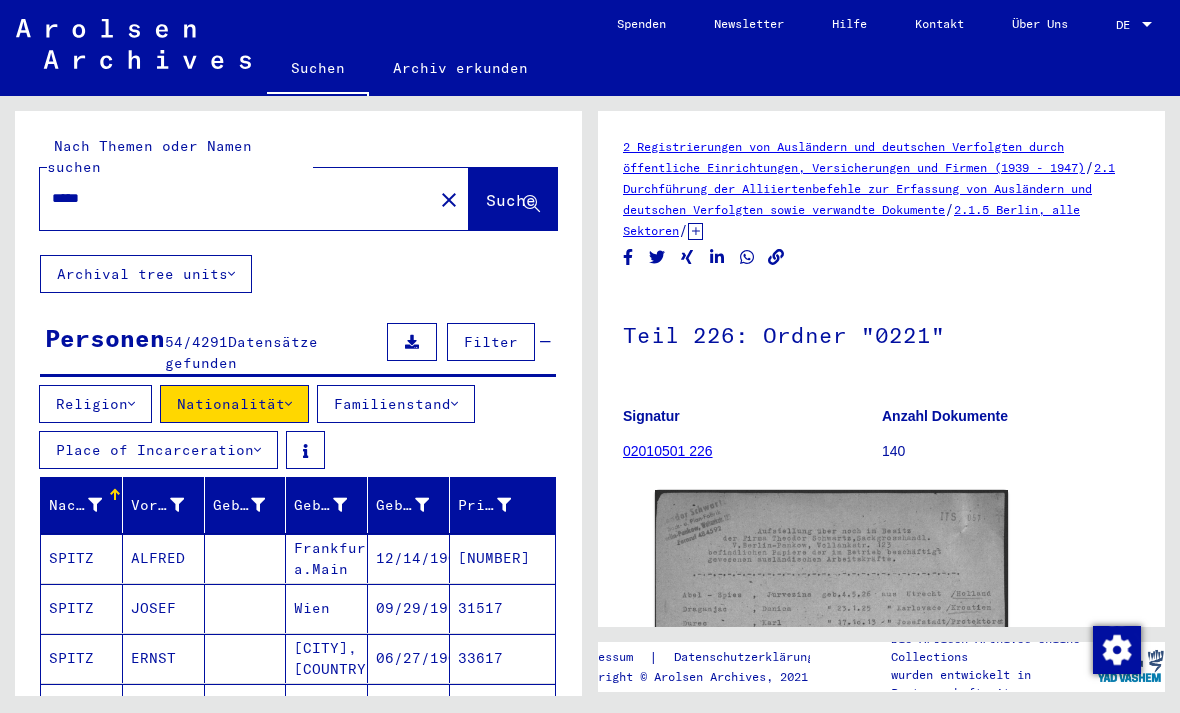 scroll, scrollTop: 0, scrollLeft: 0, axis: both 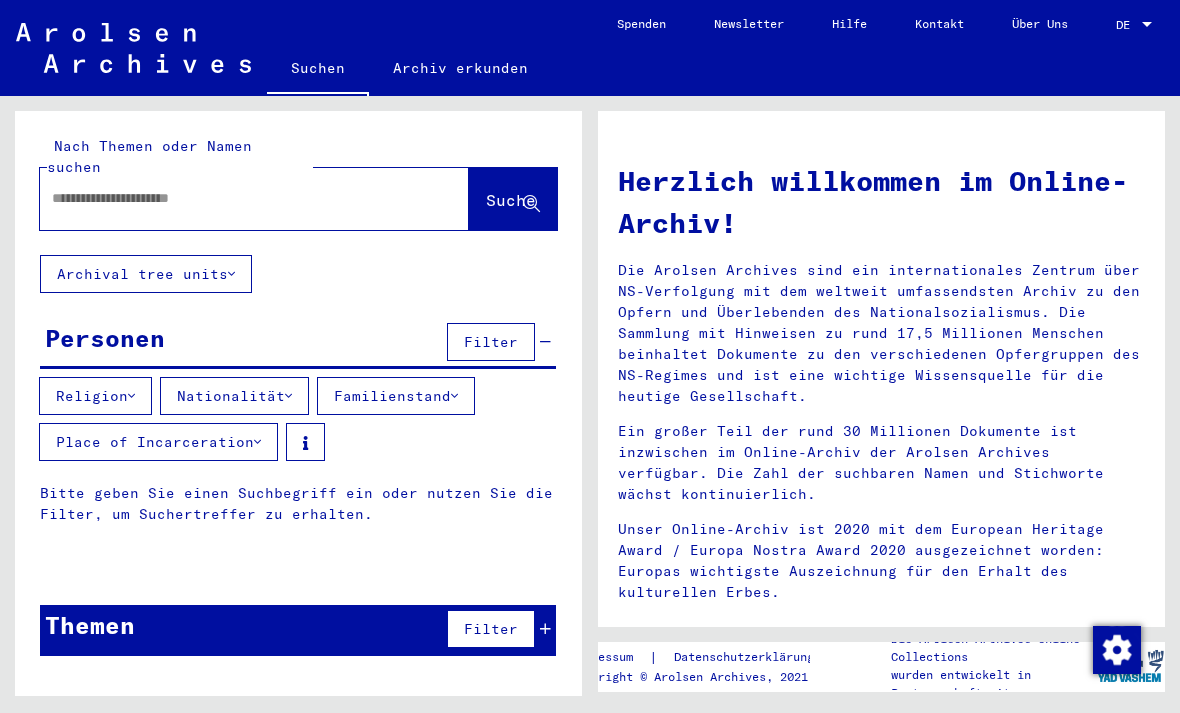 click at bounding box center (230, 198) 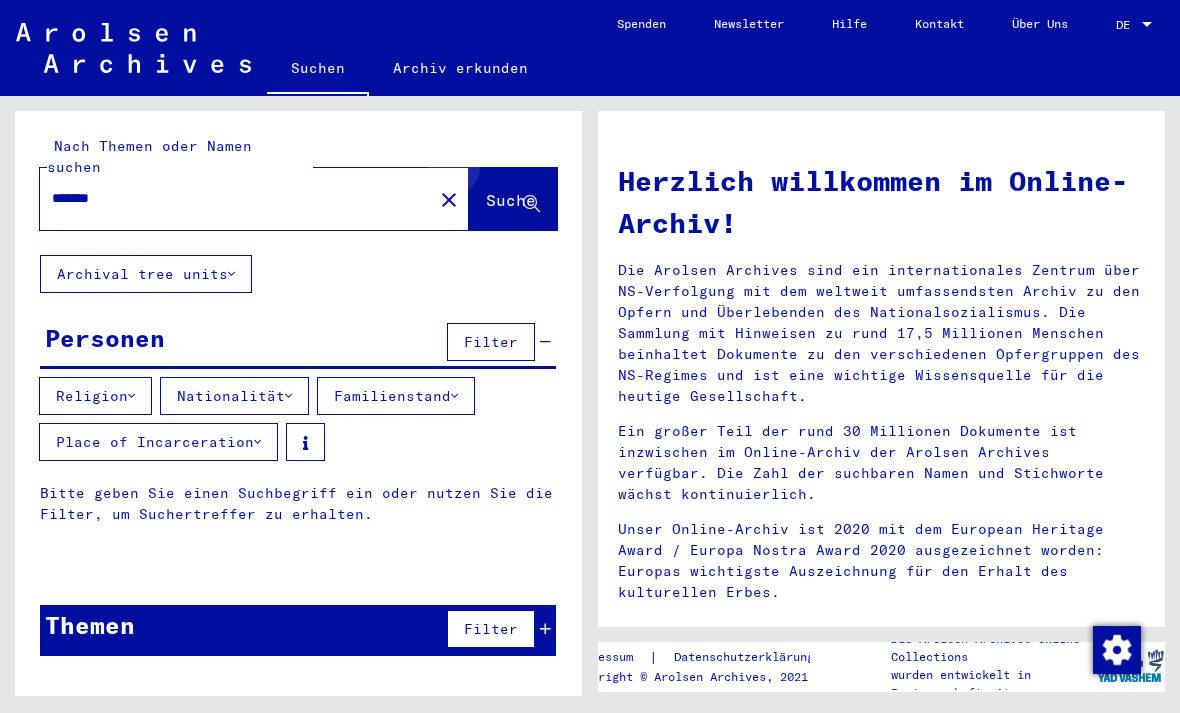 type on "******" 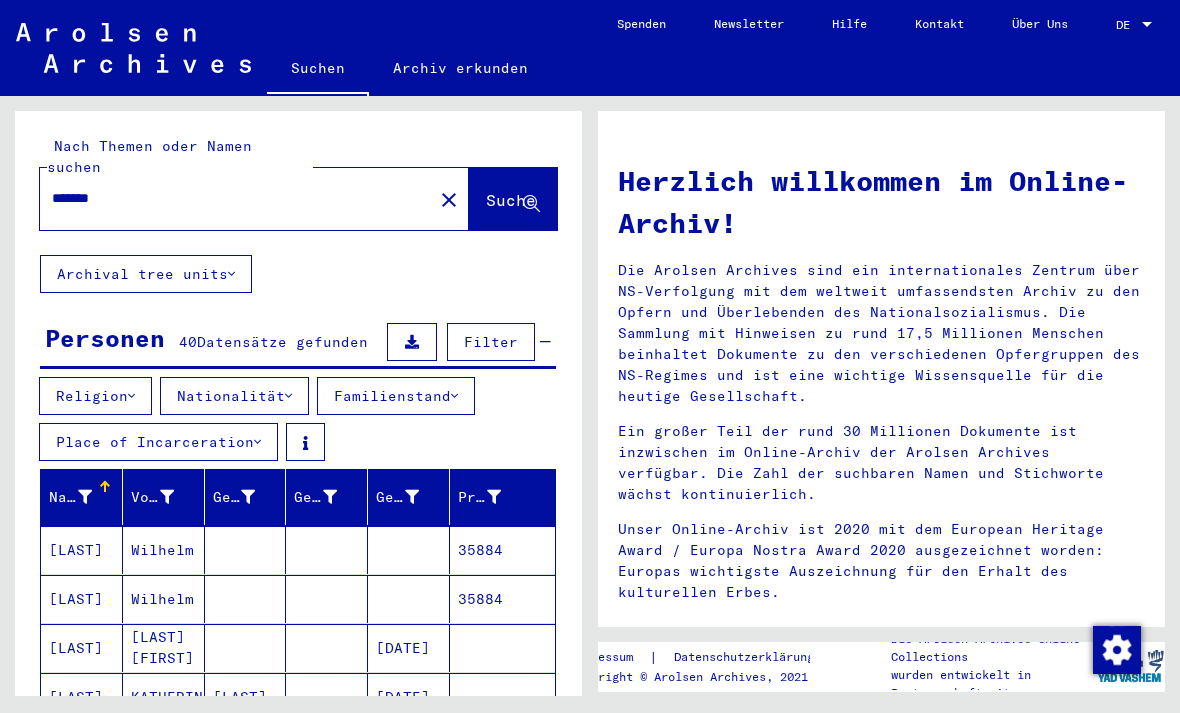 scroll, scrollTop: 216, scrollLeft: 0, axis: vertical 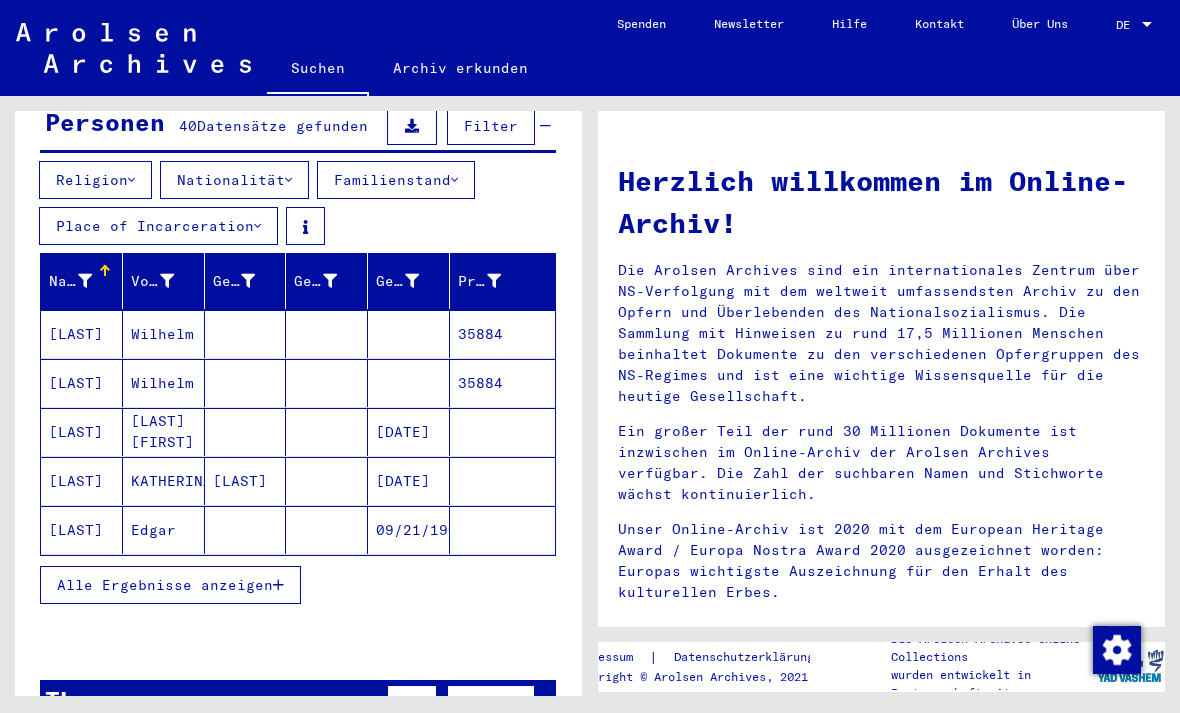 click on "Alle Ergebnisse anzeigen" at bounding box center (170, 585) 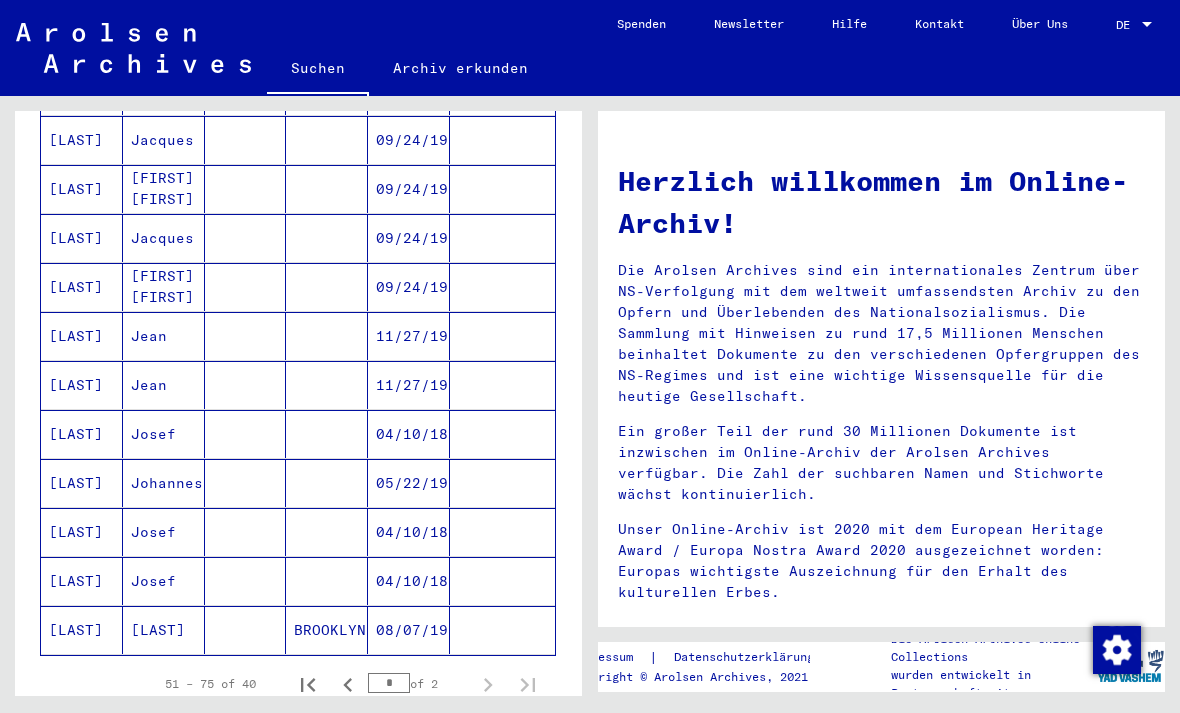 scroll, scrollTop: 1138, scrollLeft: 0, axis: vertical 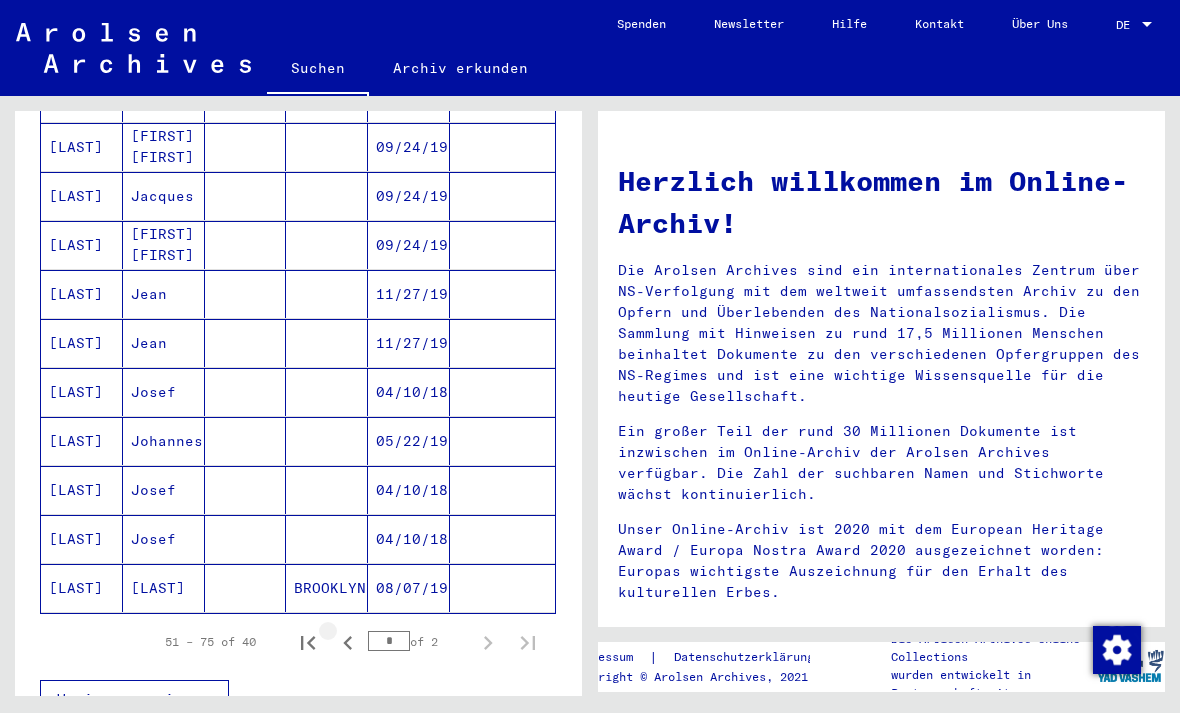 click at bounding box center [348, 642] 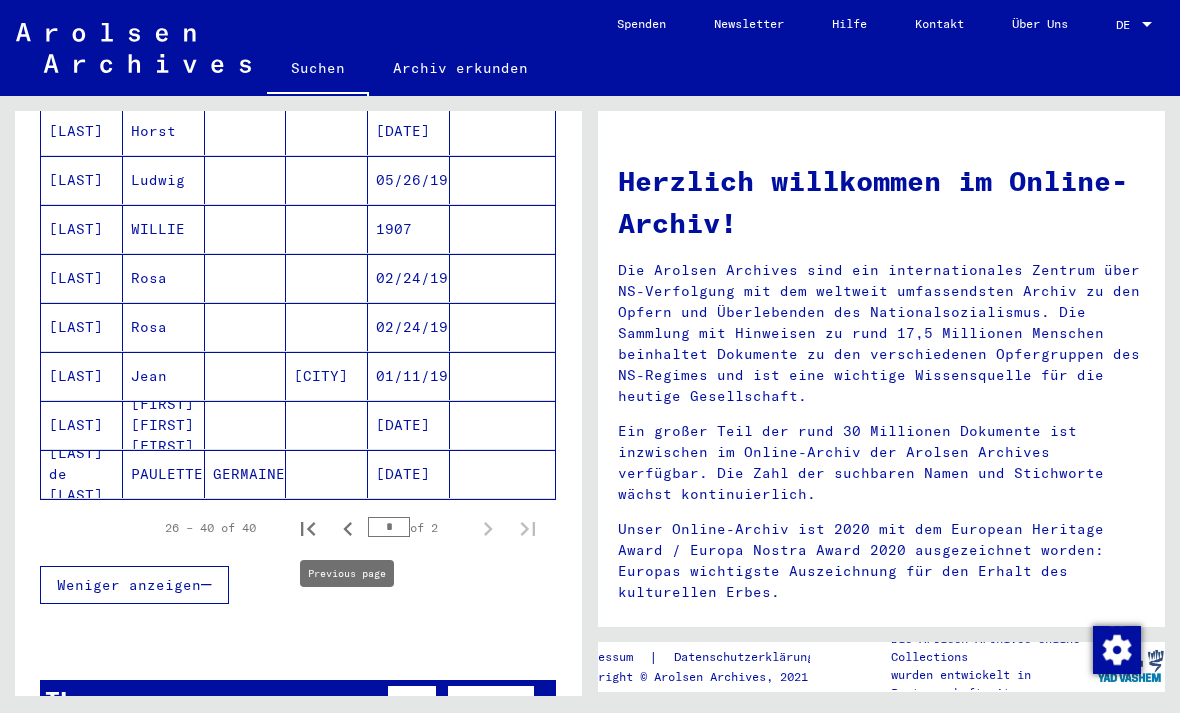 scroll, scrollTop: 755, scrollLeft: 0, axis: vertical 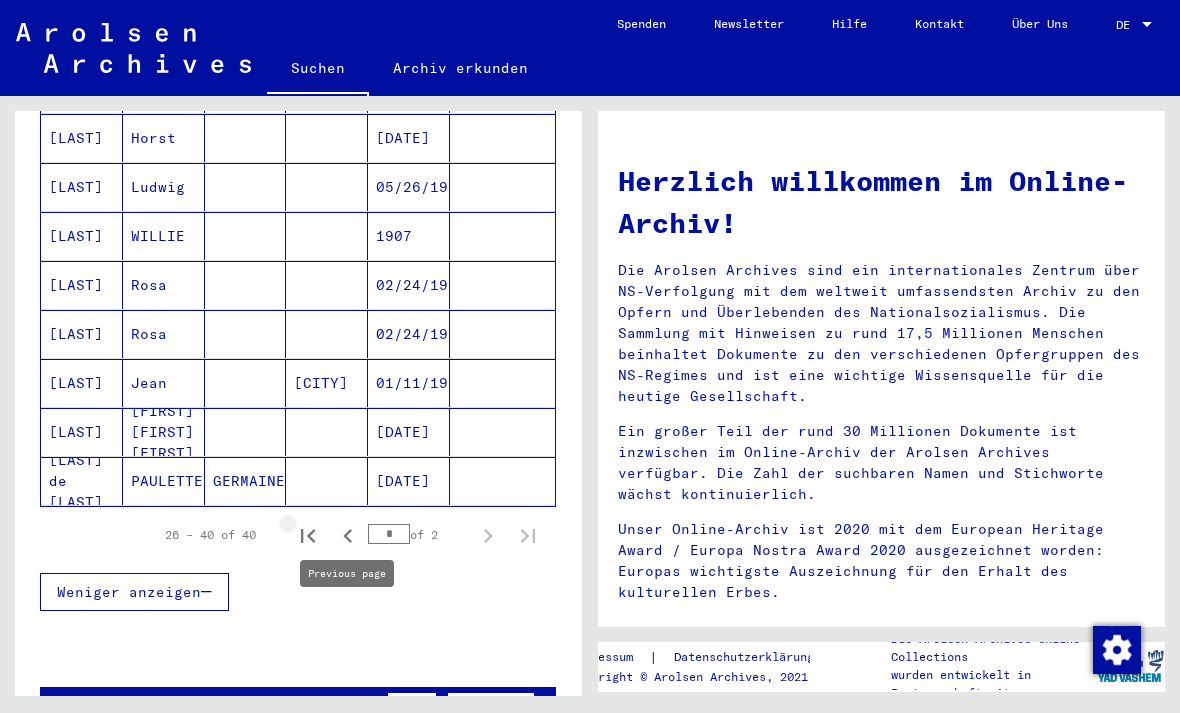 click 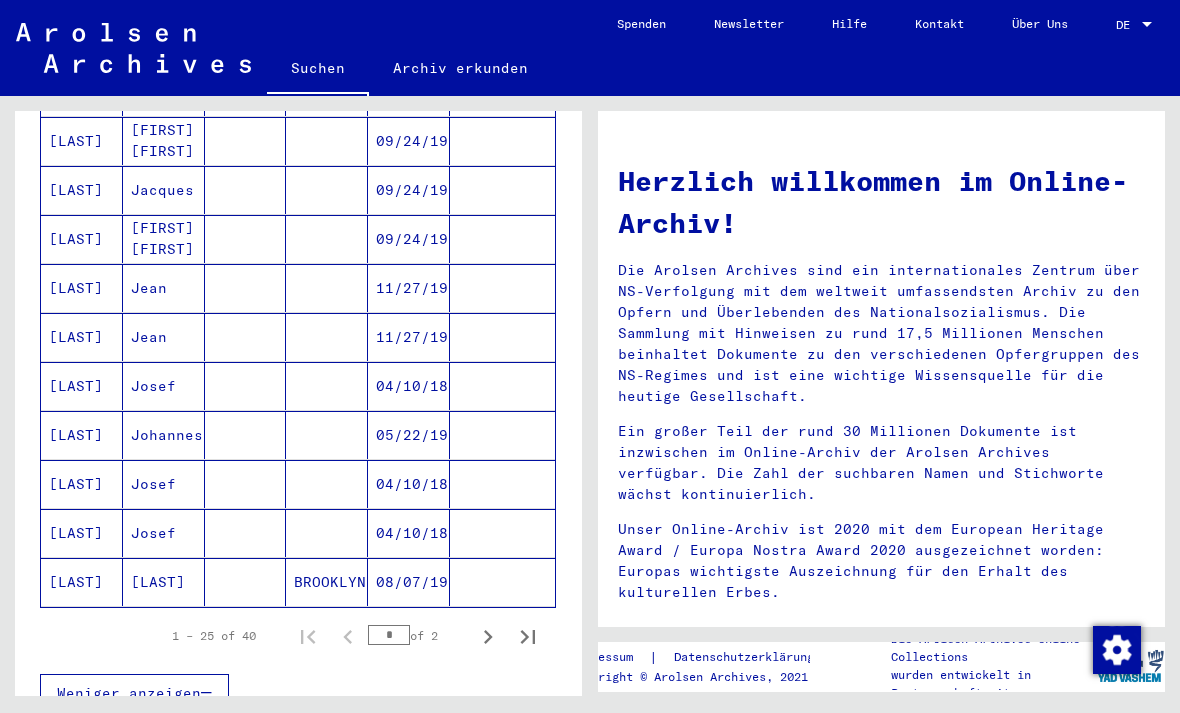 scroll, scrollTop: 1146, scrollLeft: 0, axis: vertical 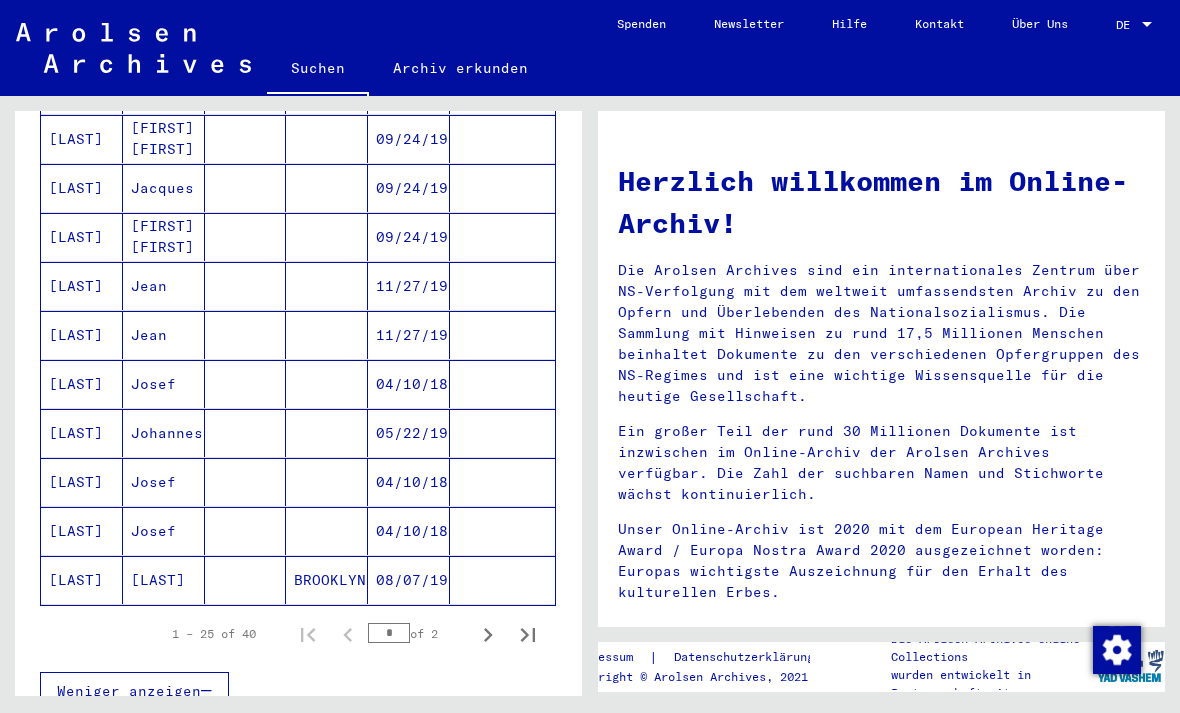 click 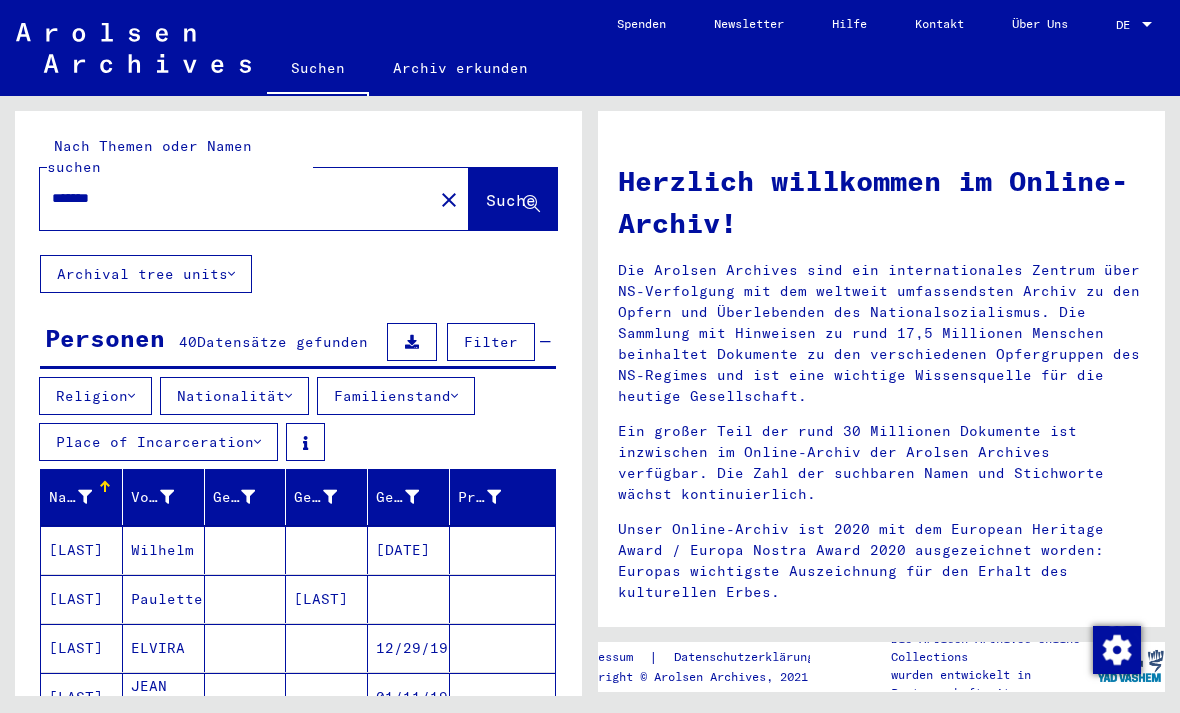 scroll, scrollTop: 0, scrollLeft: 0, axis: both 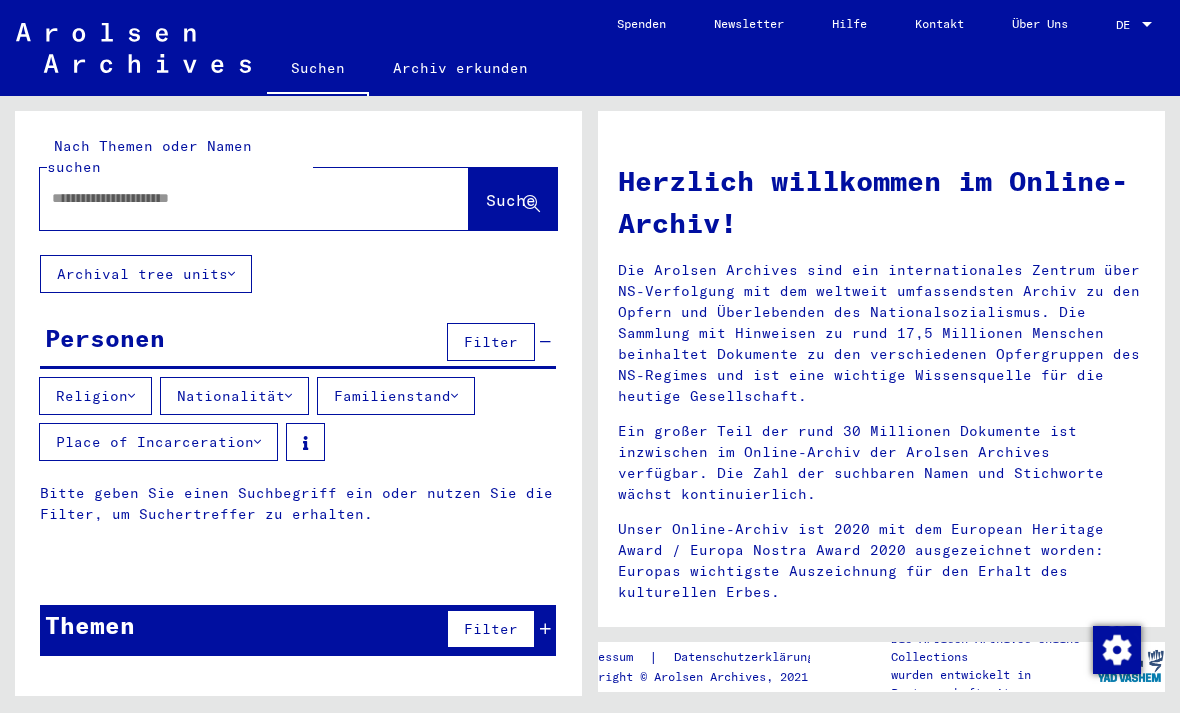 click on "Nationalität" at bounding box center [234, 396] 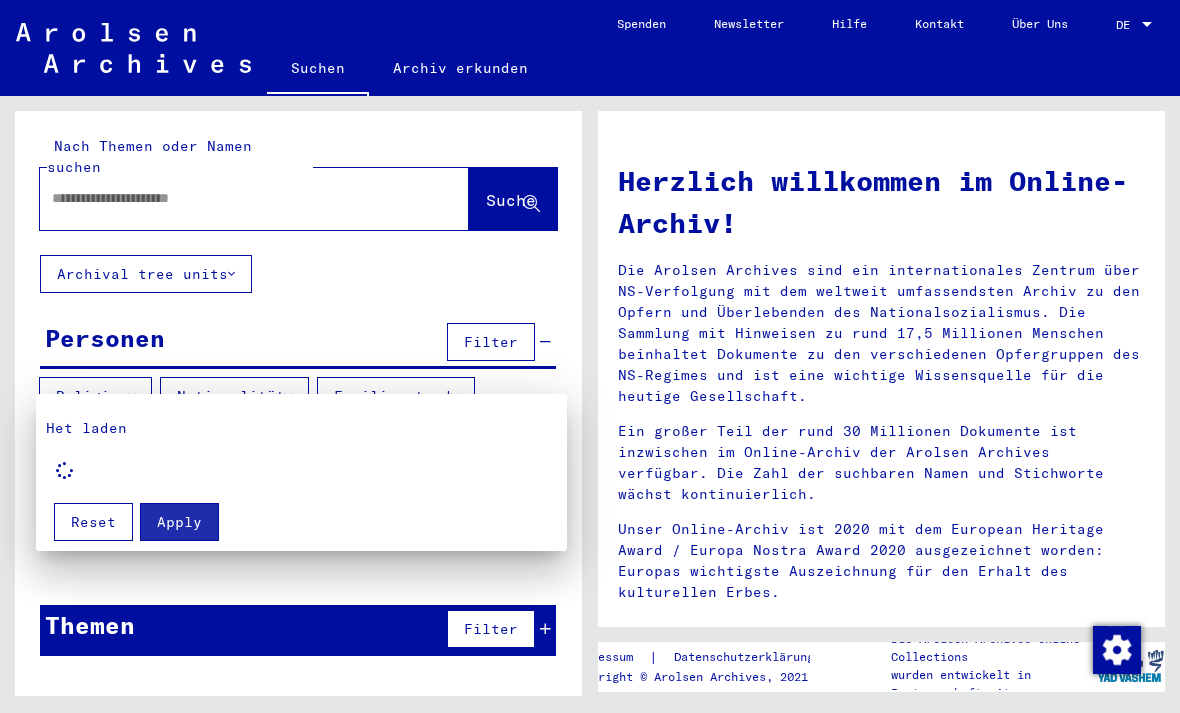 click at bounding box center (590, 356) 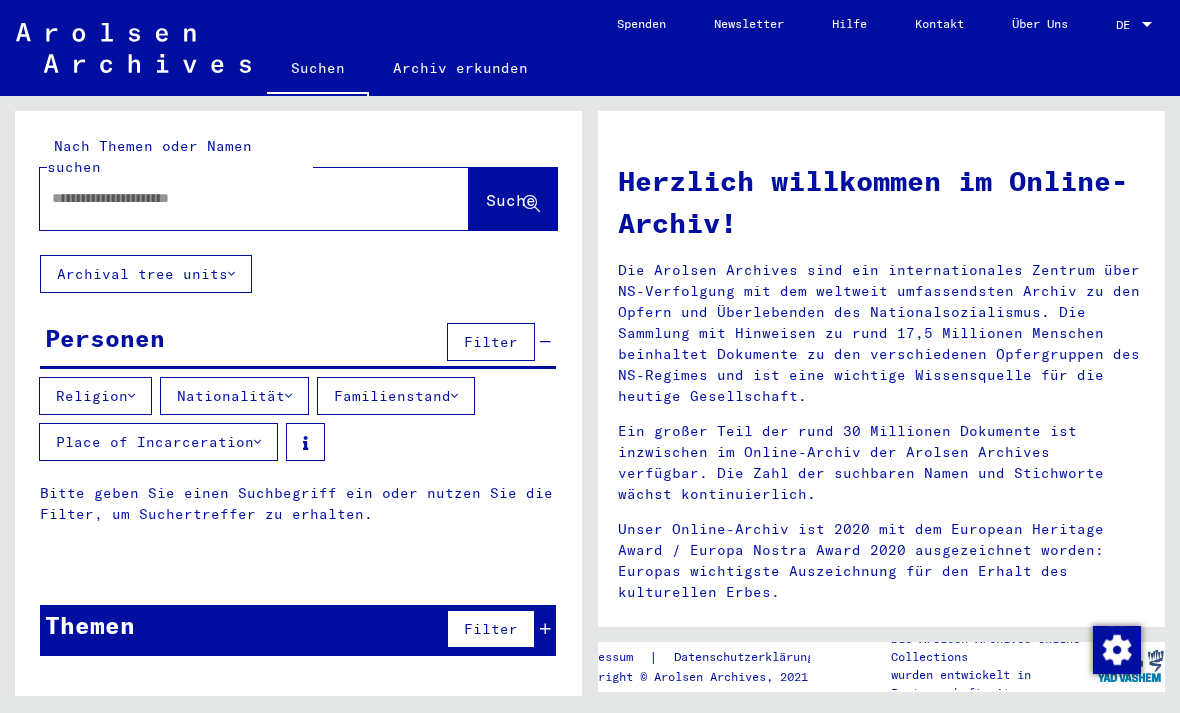 scroll, scrollTop: 0, scrollLeft: 0, axis: both 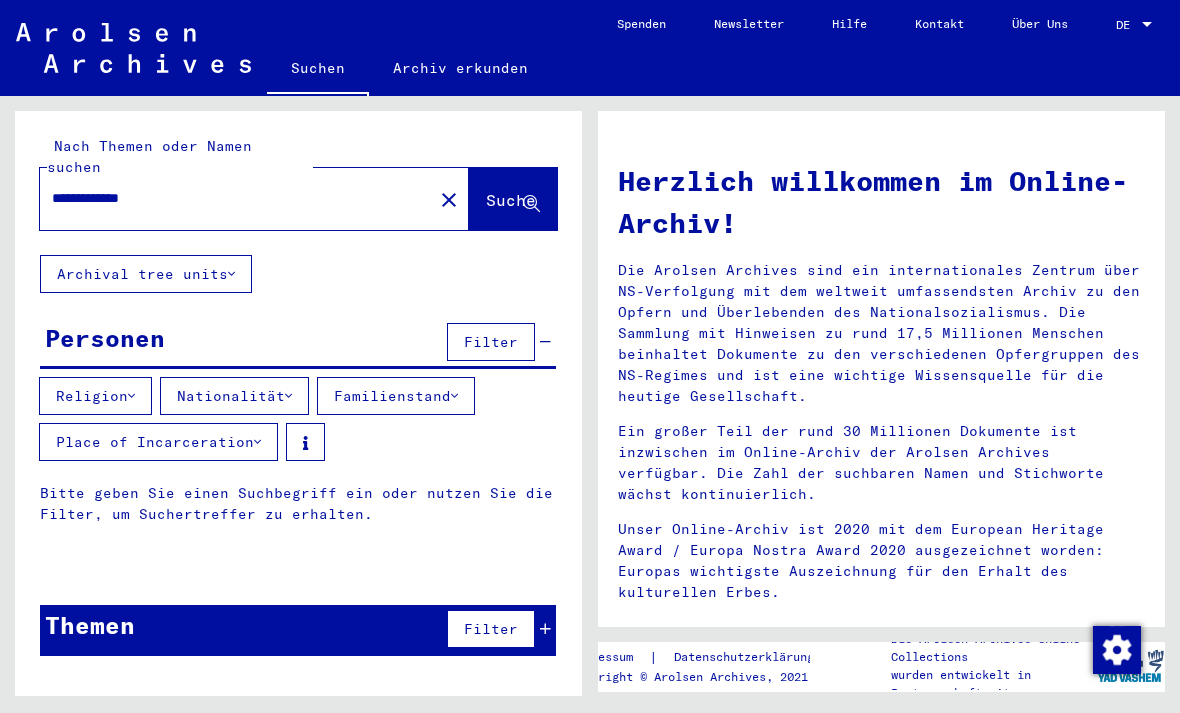 type on "**********" 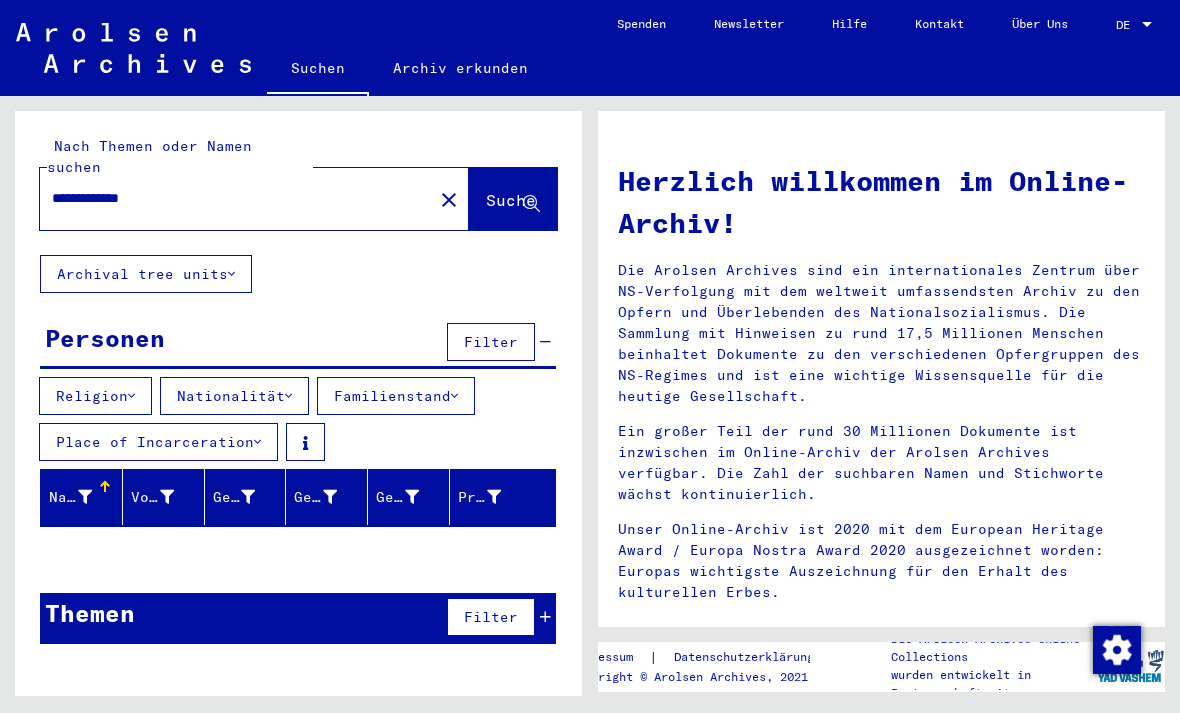 click on "close" 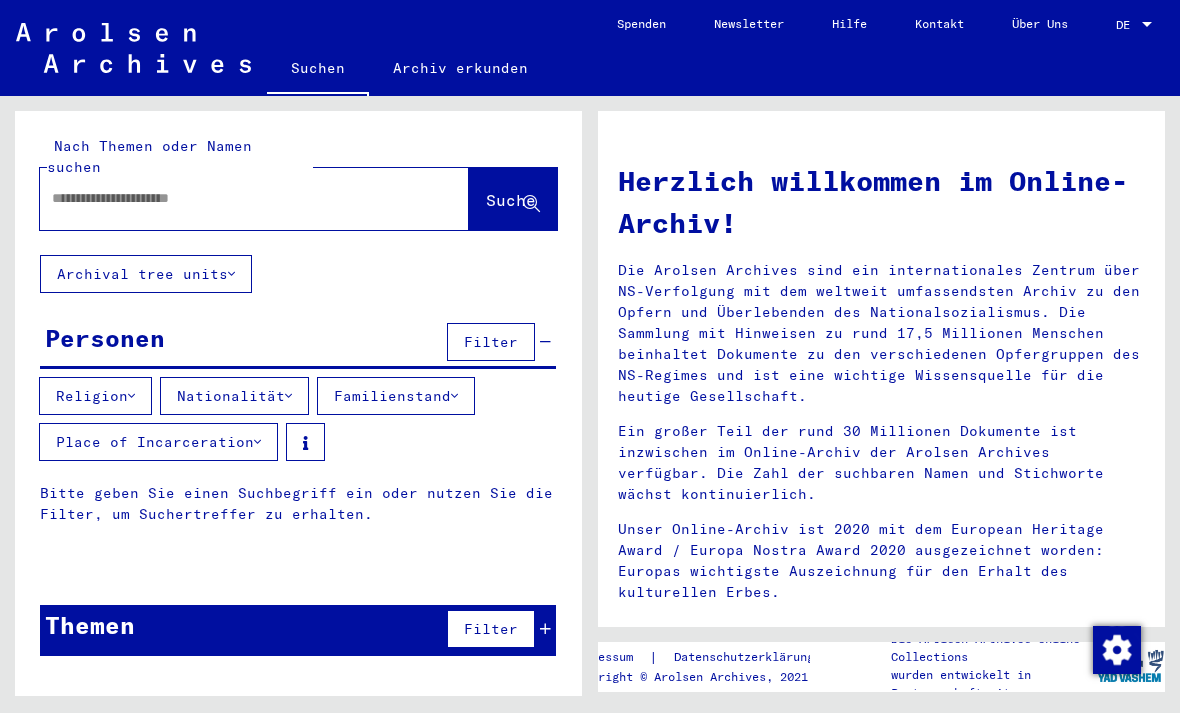 click at bounding box center [230, 198] 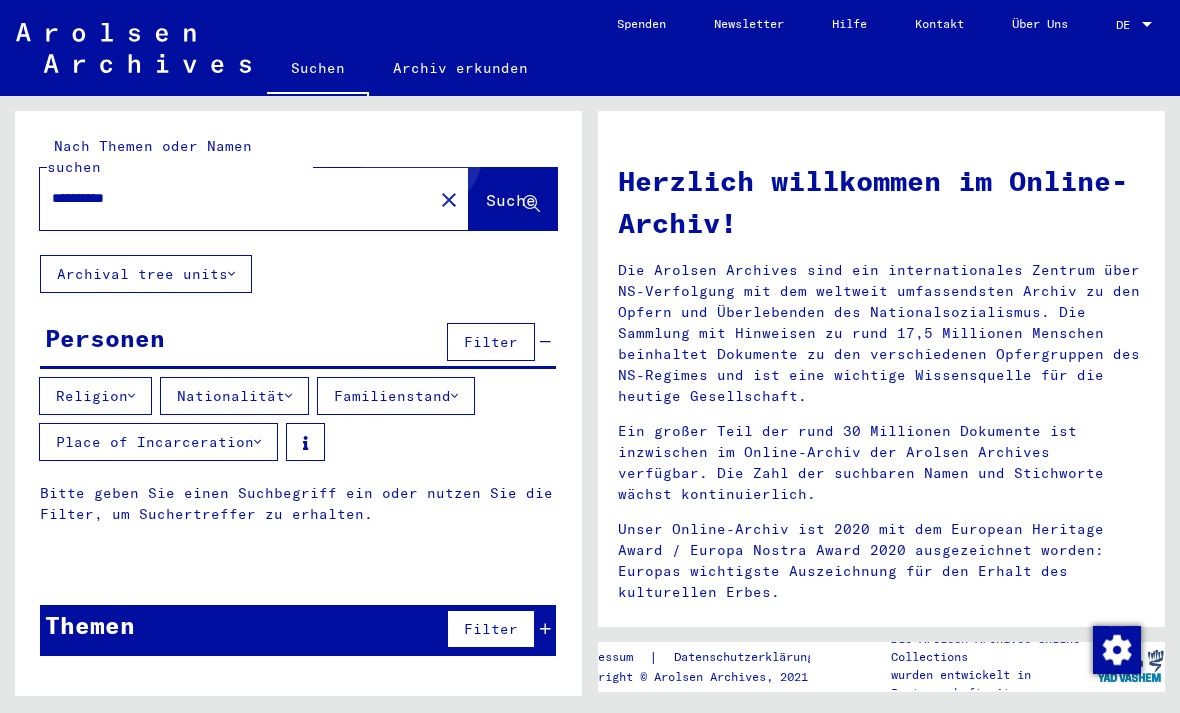 type on "**********" 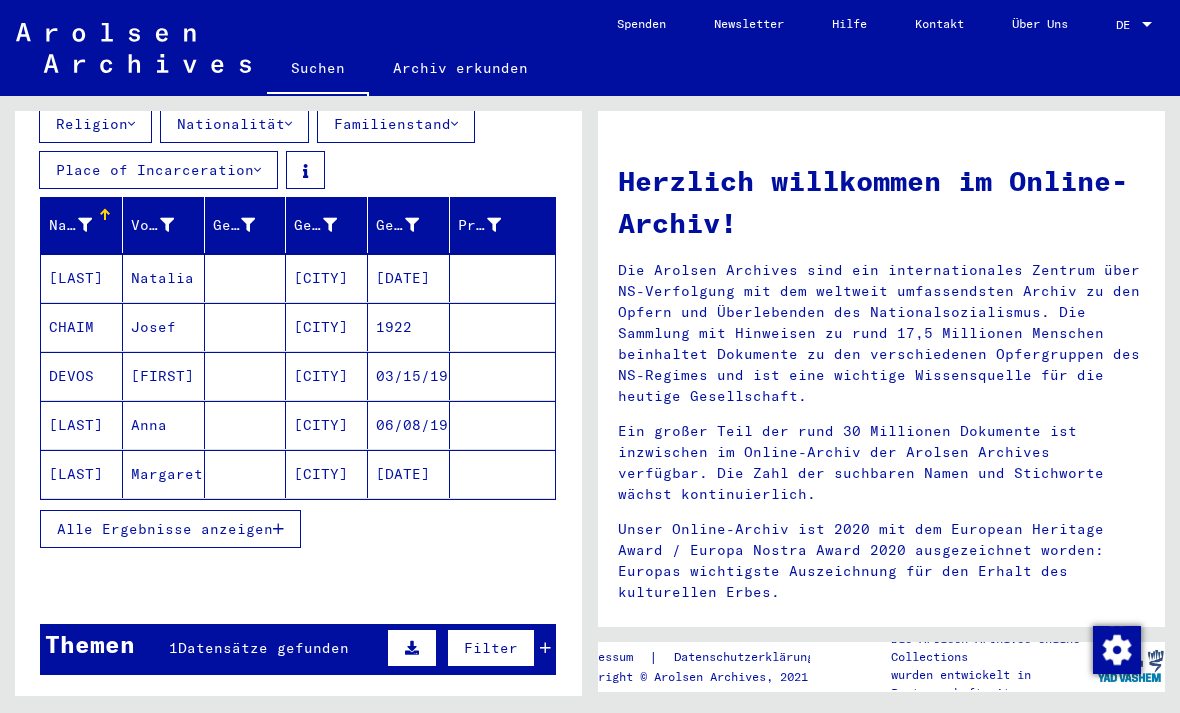 scroll, scrollTop: 281, scrollLeft: 0, axis: vertical 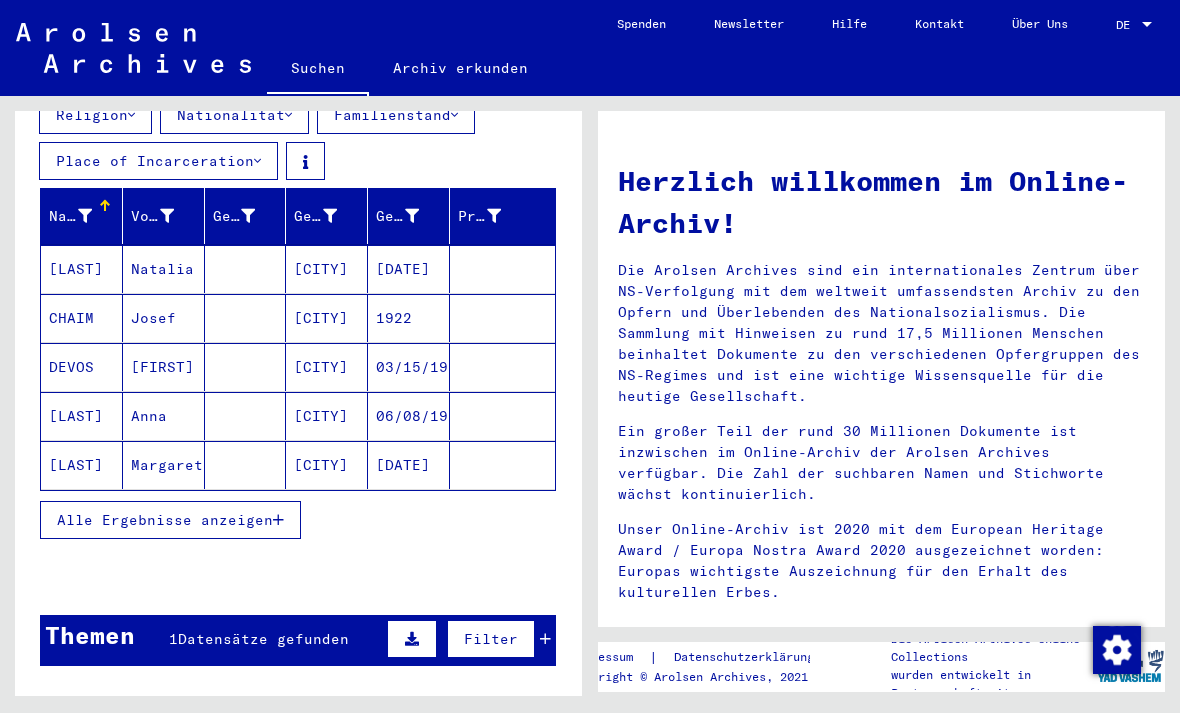 click on "Alle Ergebnisse anzeigen" at bounding box center (170, 520) 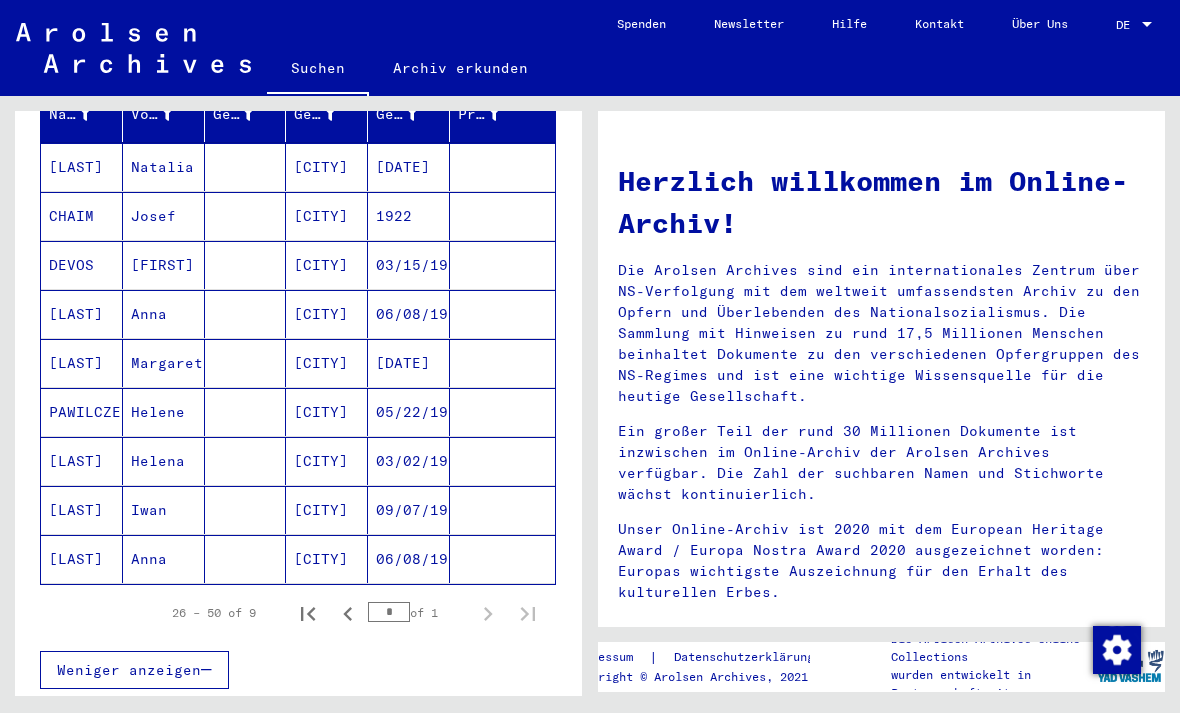 scroll, scrollTop: 393, scrollLeft: 0, axis: vertical 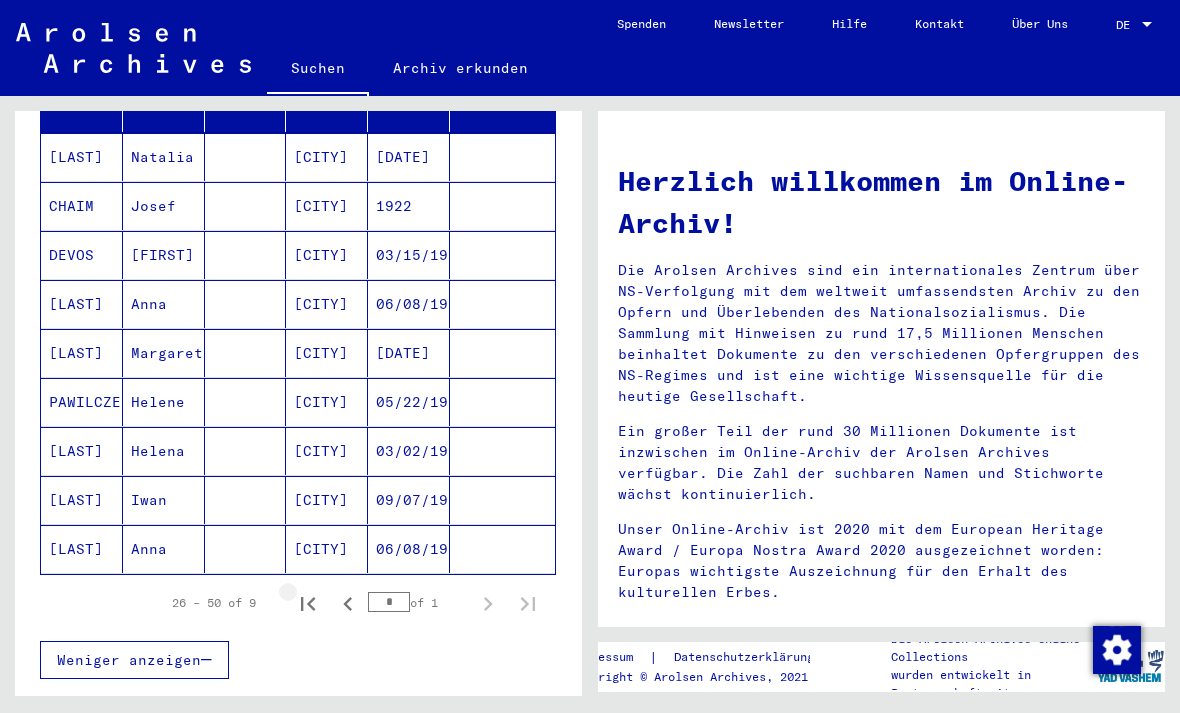 click at bounding box center [308, 603] 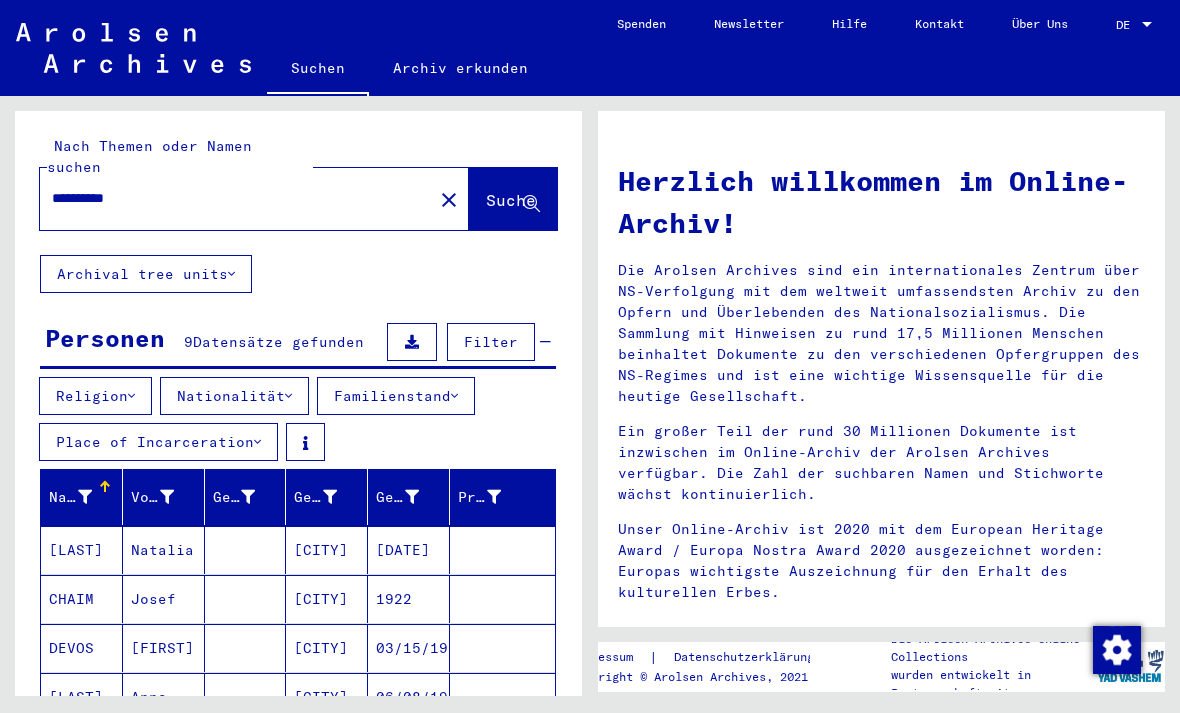 scroll, scrollTop: 0, scrollLeft: 0, axis: both 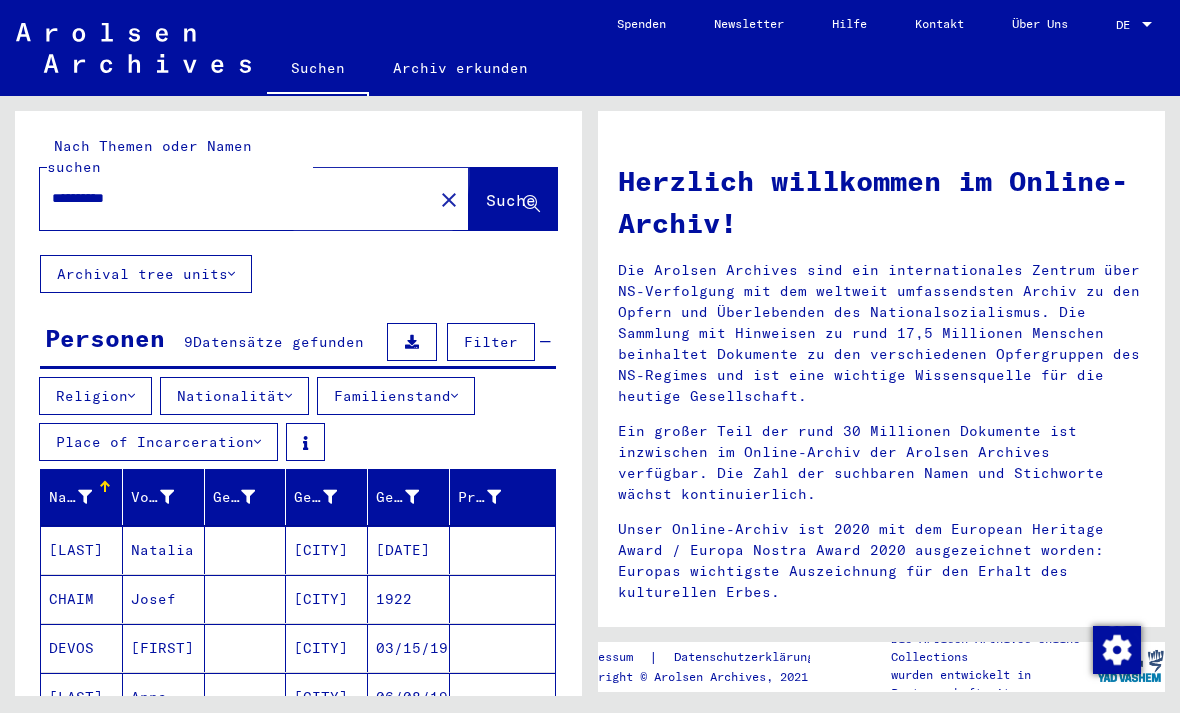 click on "close" 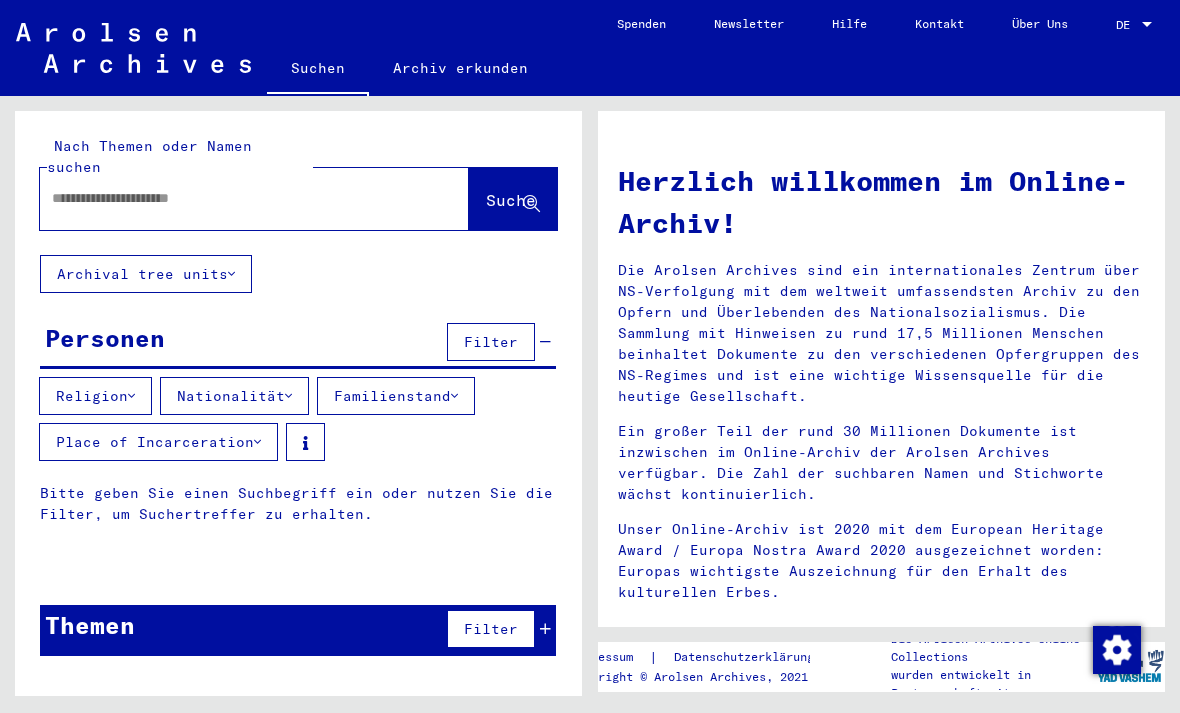 click at bounding box center (230, 198) 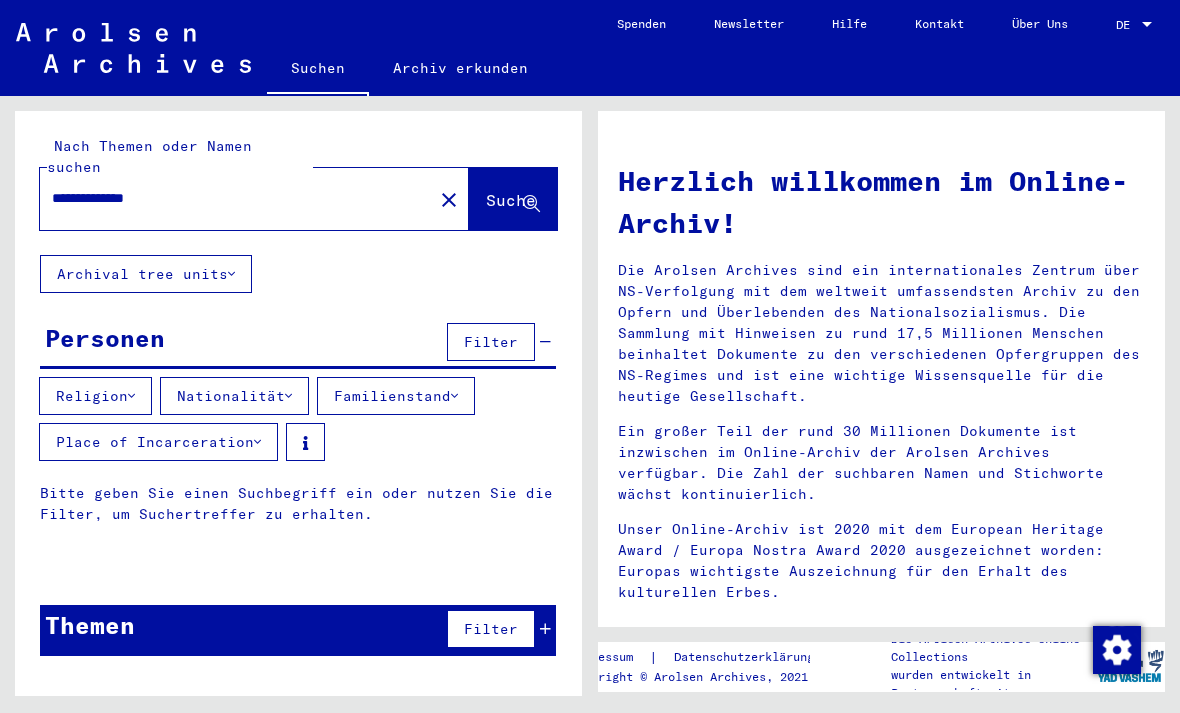 type on "**********" 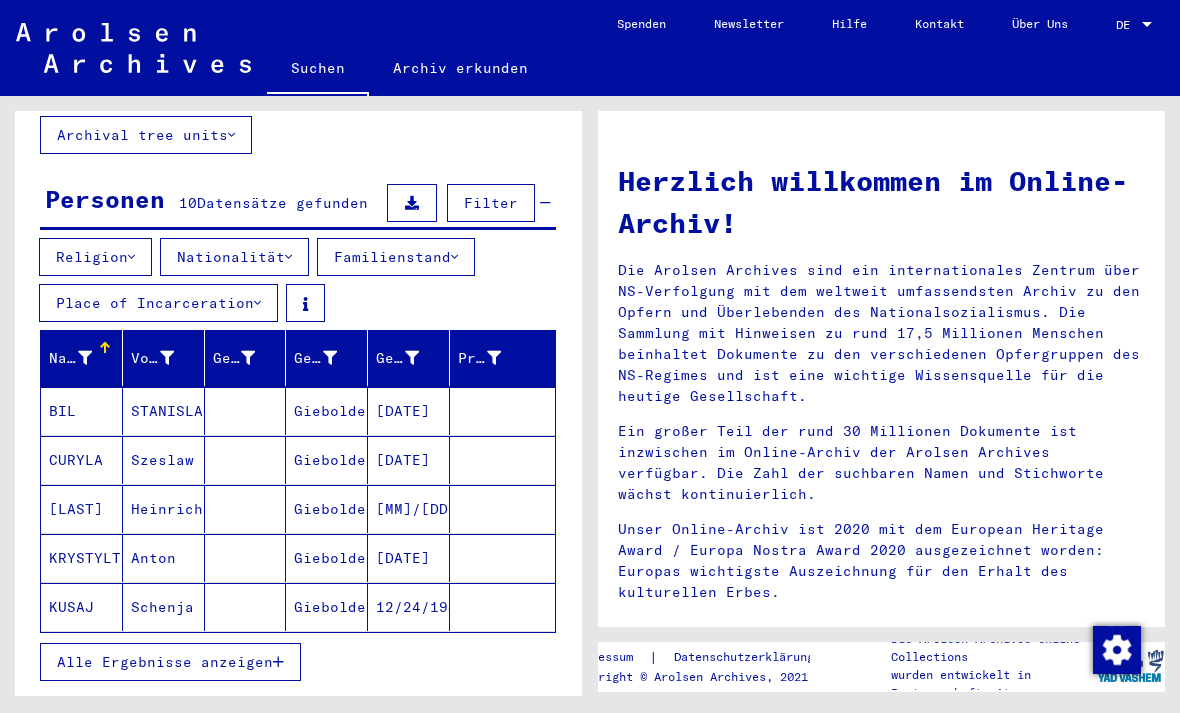 scroll, scrollTop: 160, scrollLeft: 0, axis: vertical 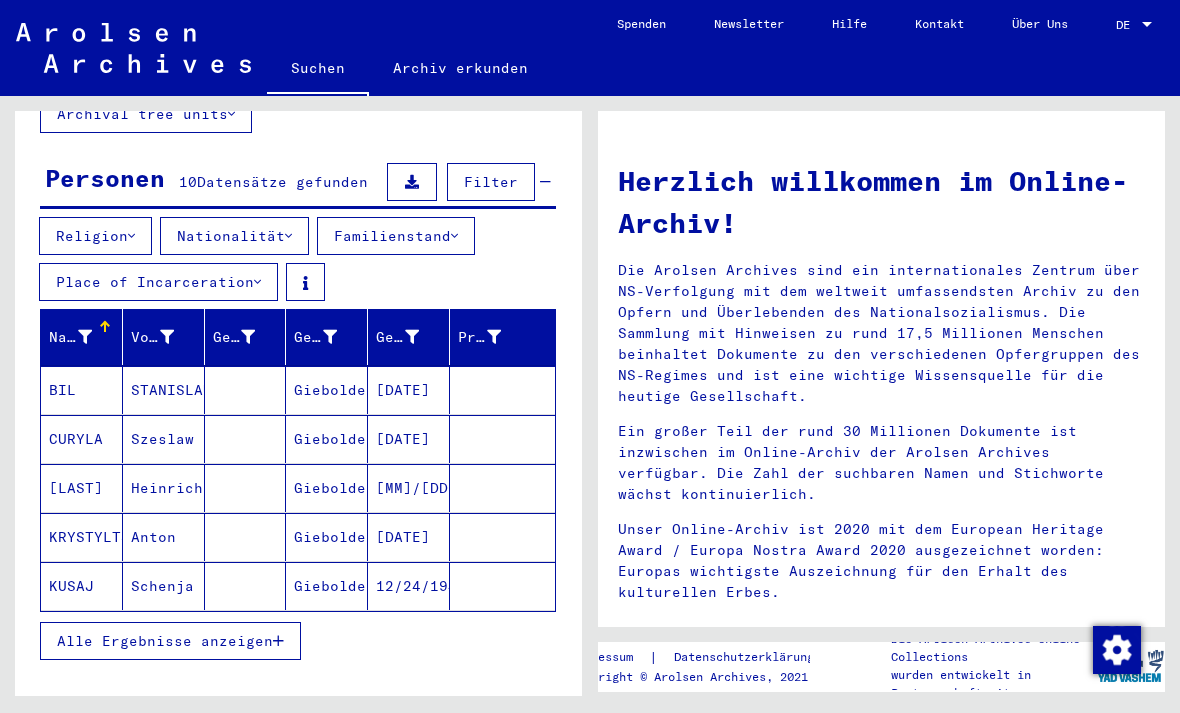 click on "Alle Ergebnisse anzeigen" at bounding box center [170, 641] 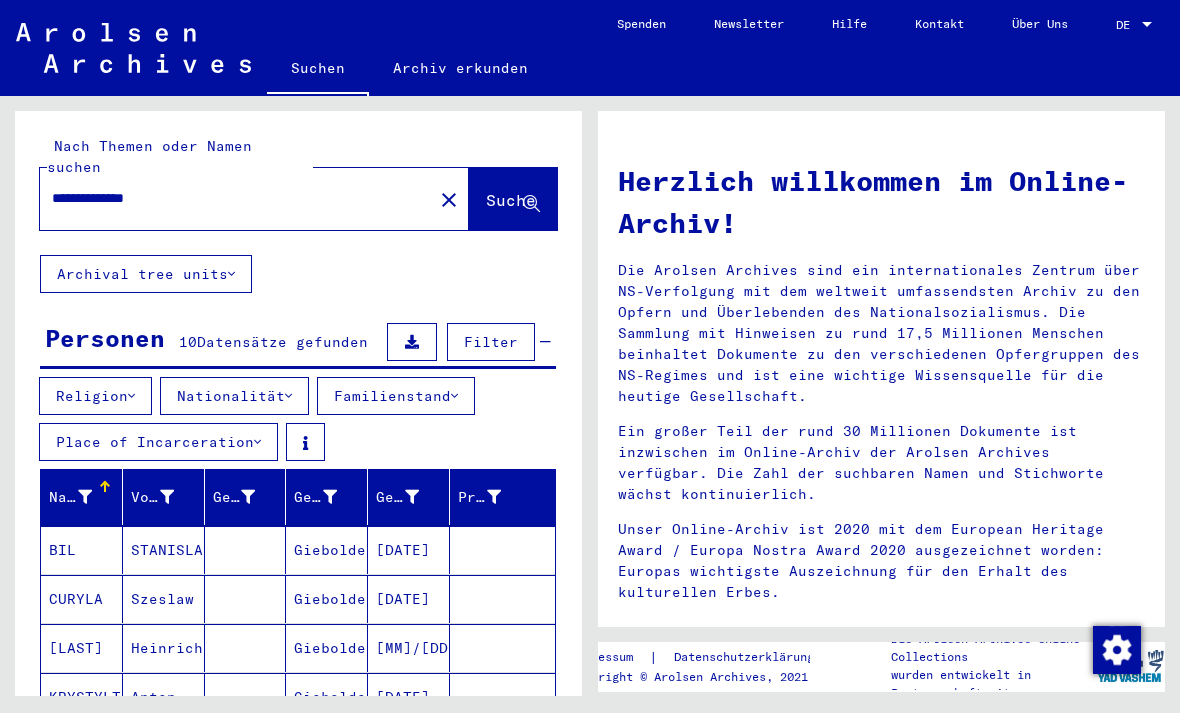 scroll, scrollTop: 0, scrollLeft: 0, axis: both 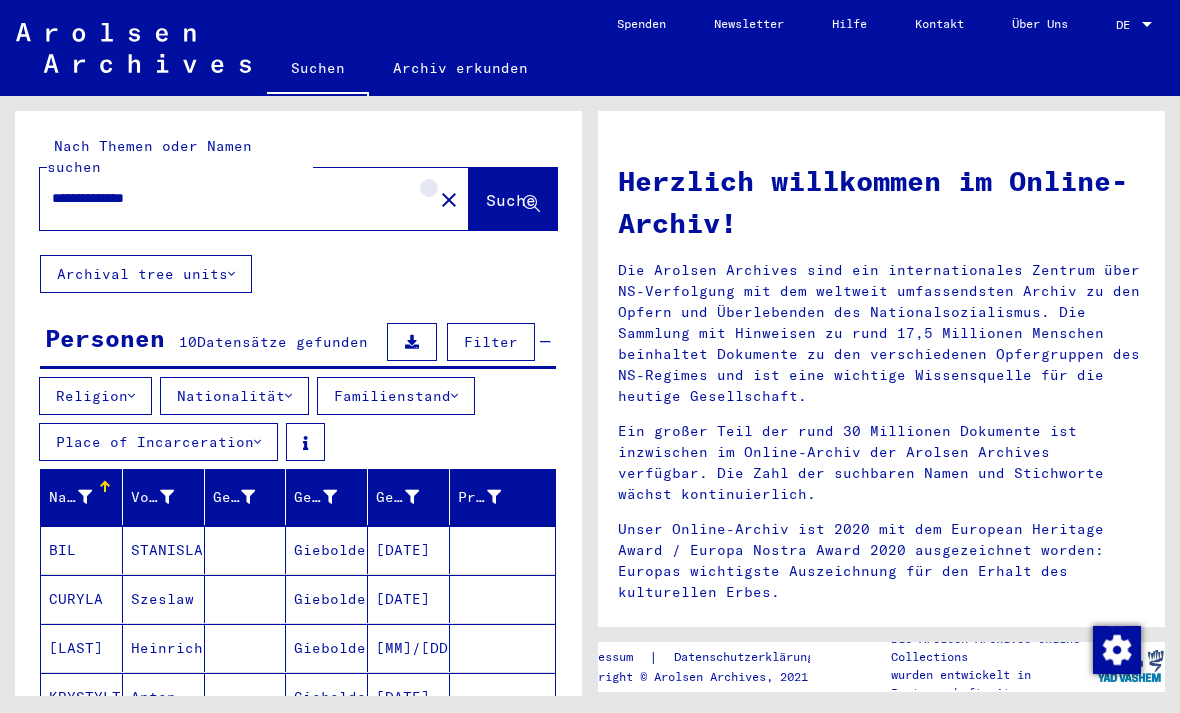 click on "close" 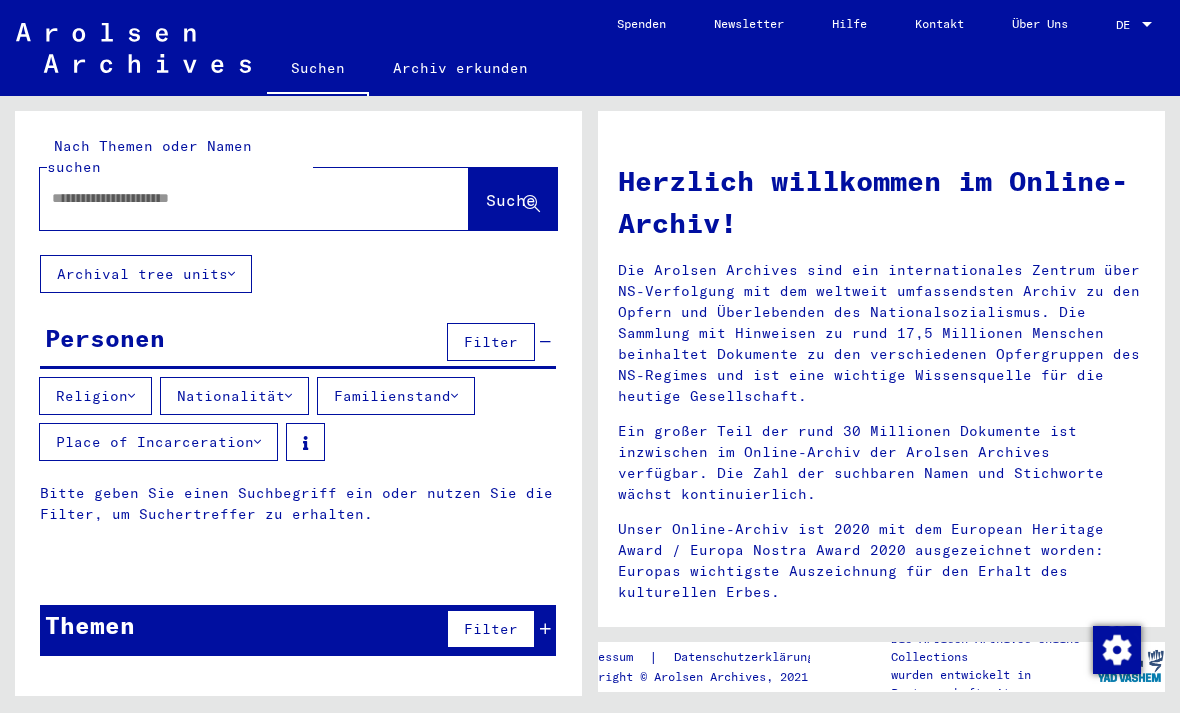click 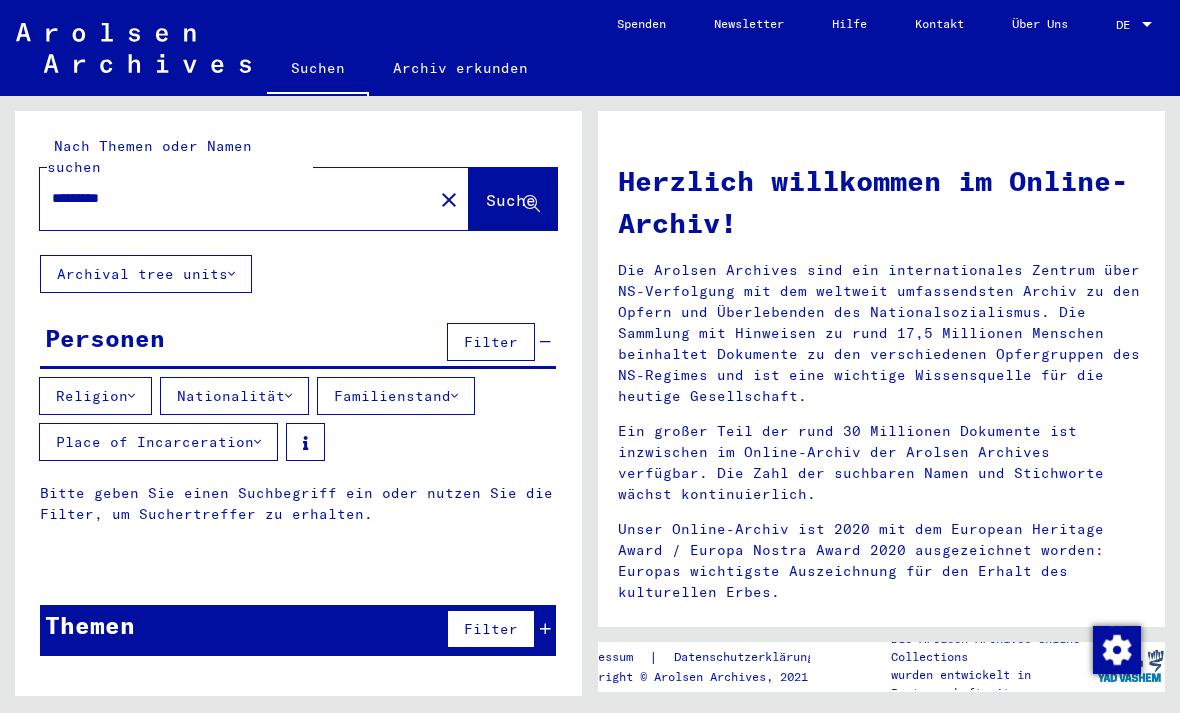 type on "********" 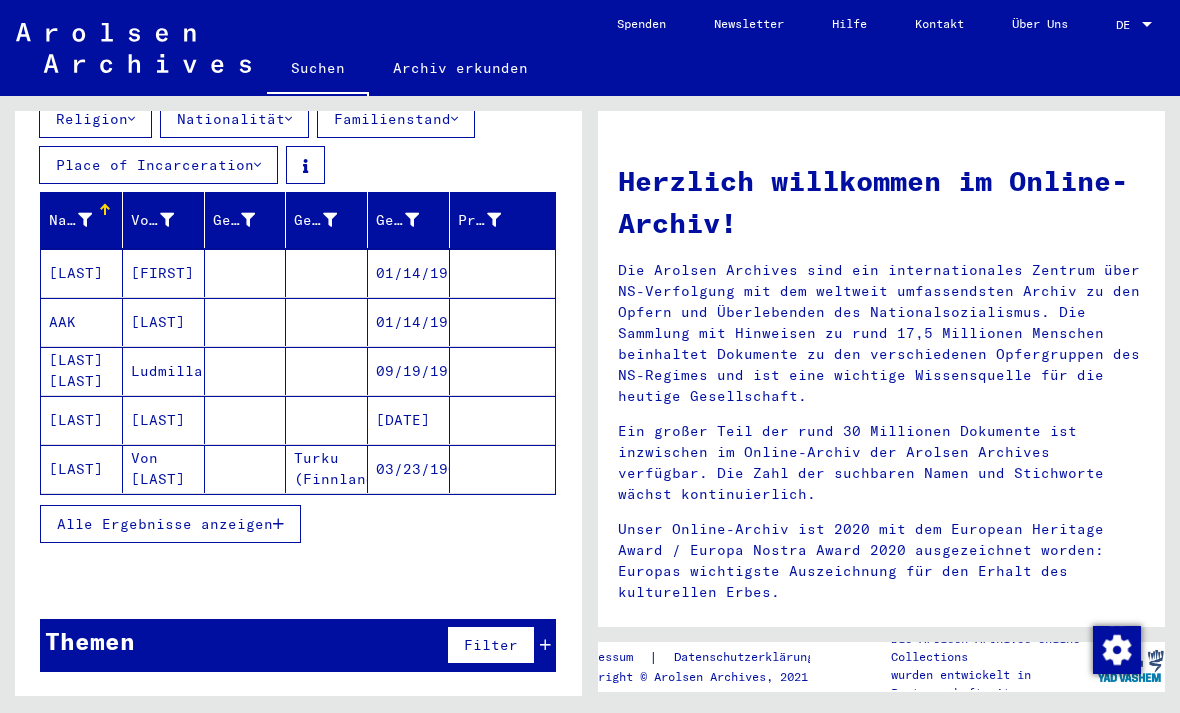 scroll, scrollTop: 276, scrollLeft: 0, axis: vertical 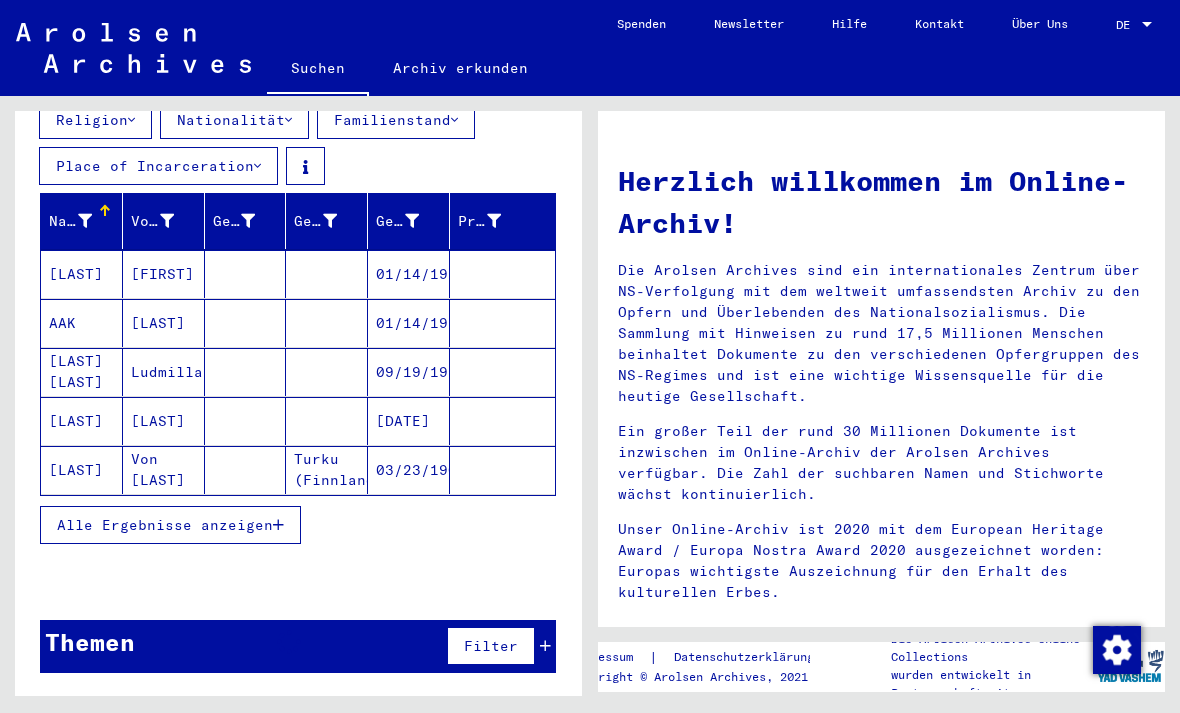 click on "Alle Ergebnisse anzeigen" at bounding box center [170, 525] 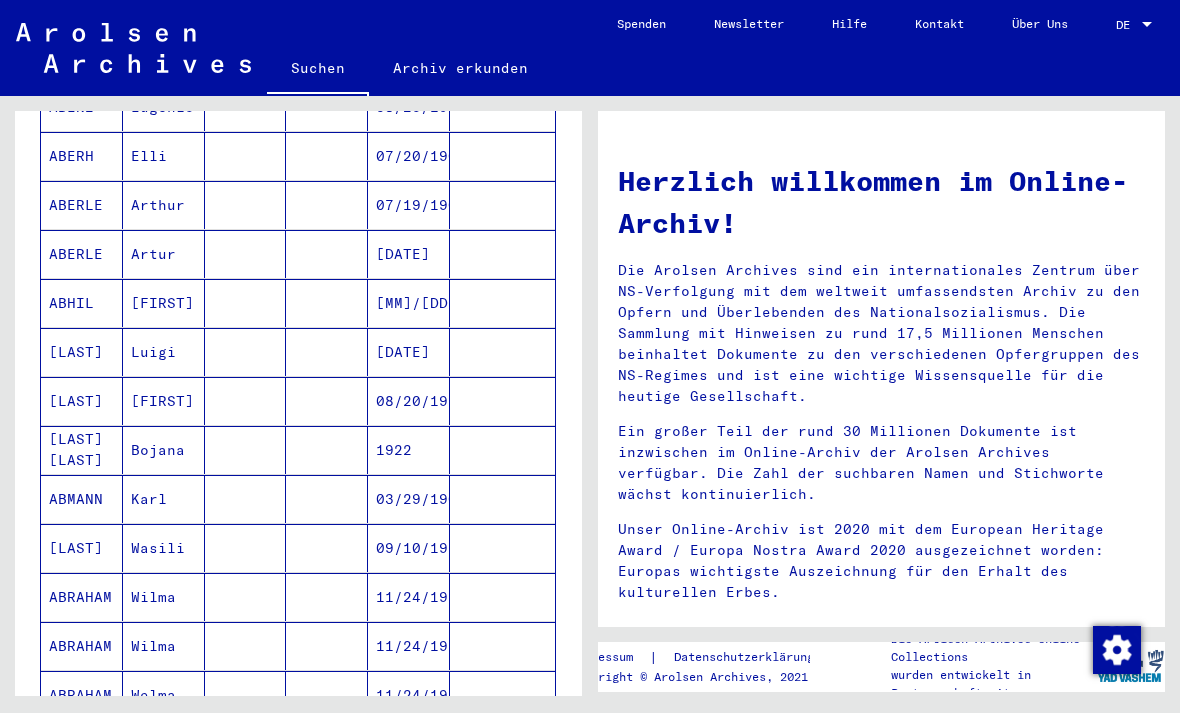 scroll, scrollTop: 1169, scrollLeft: 0, axis: vertical 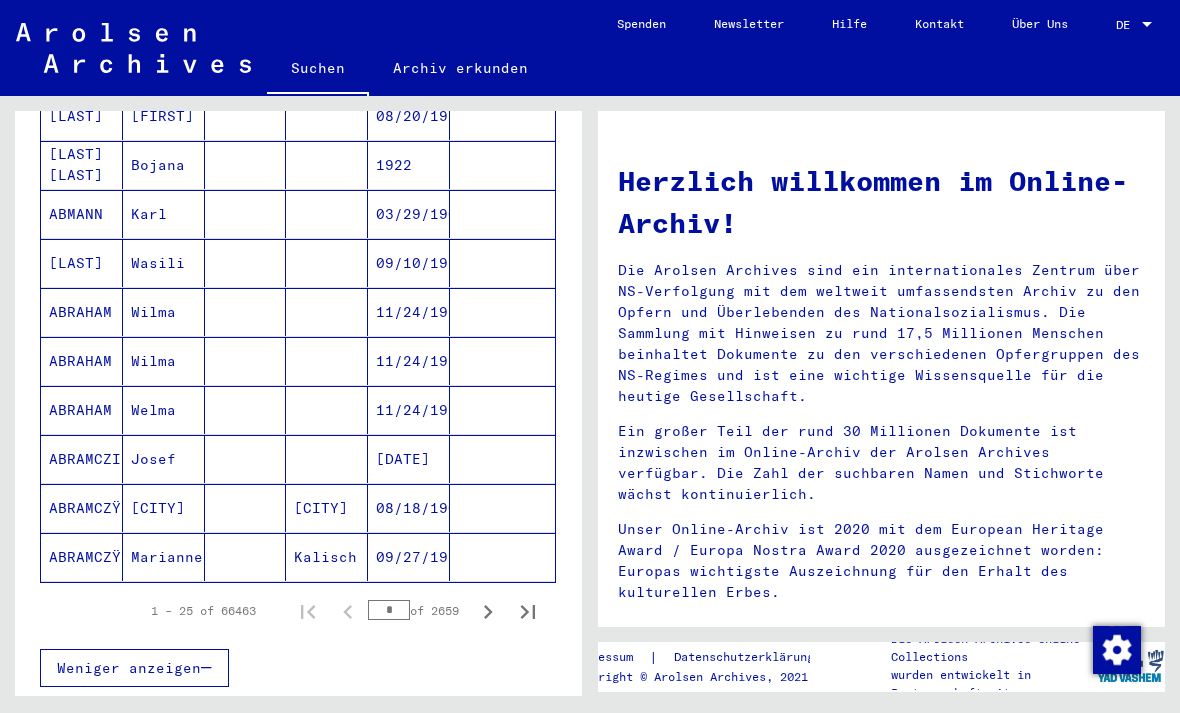 click 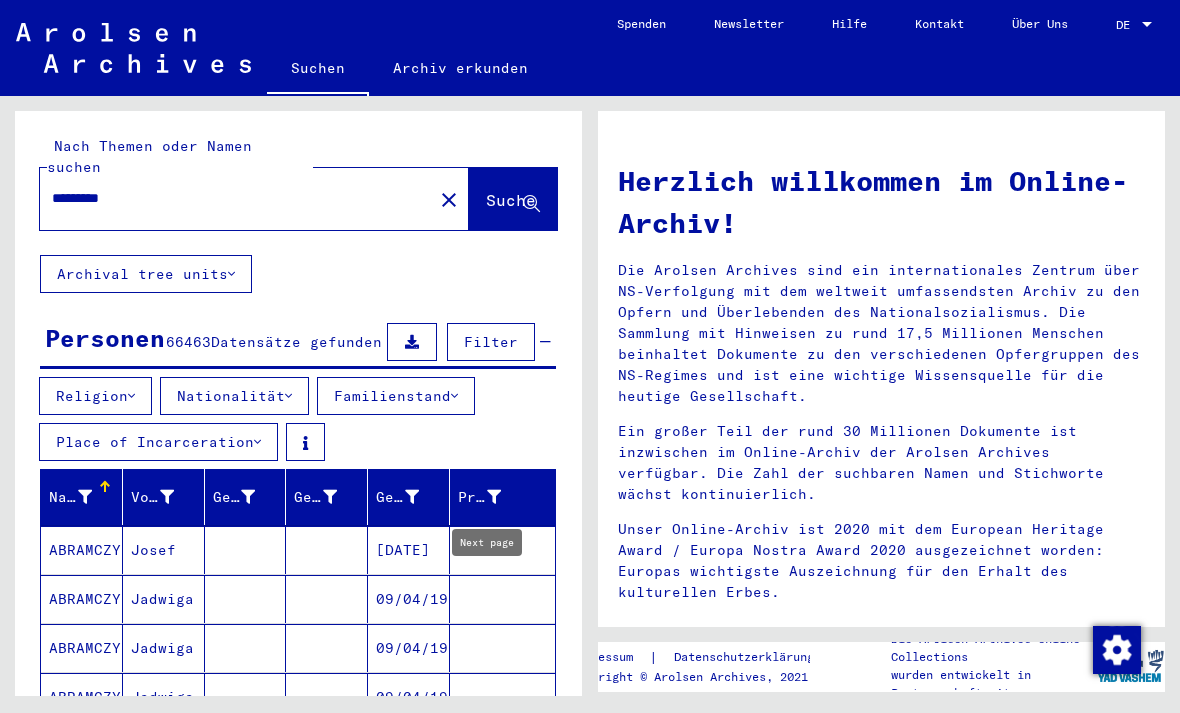 scroll, scrollTop: 0, scrollLeft: 0, axis: both 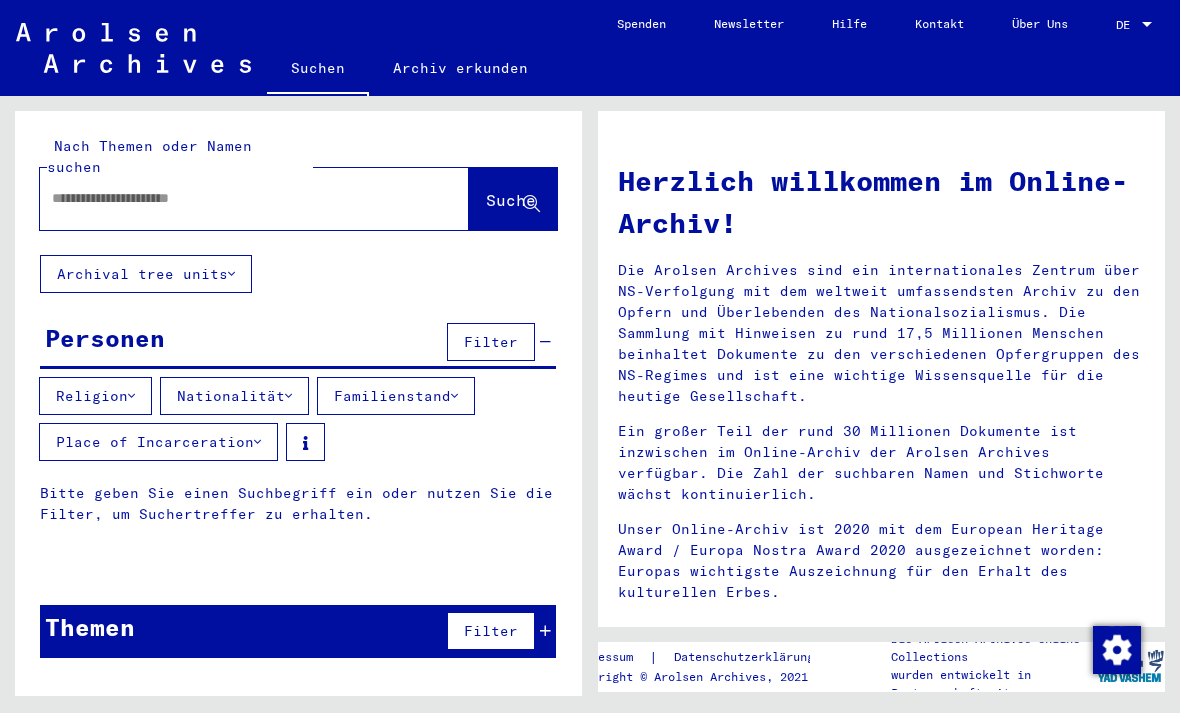 click at bounding box center (230, 198) 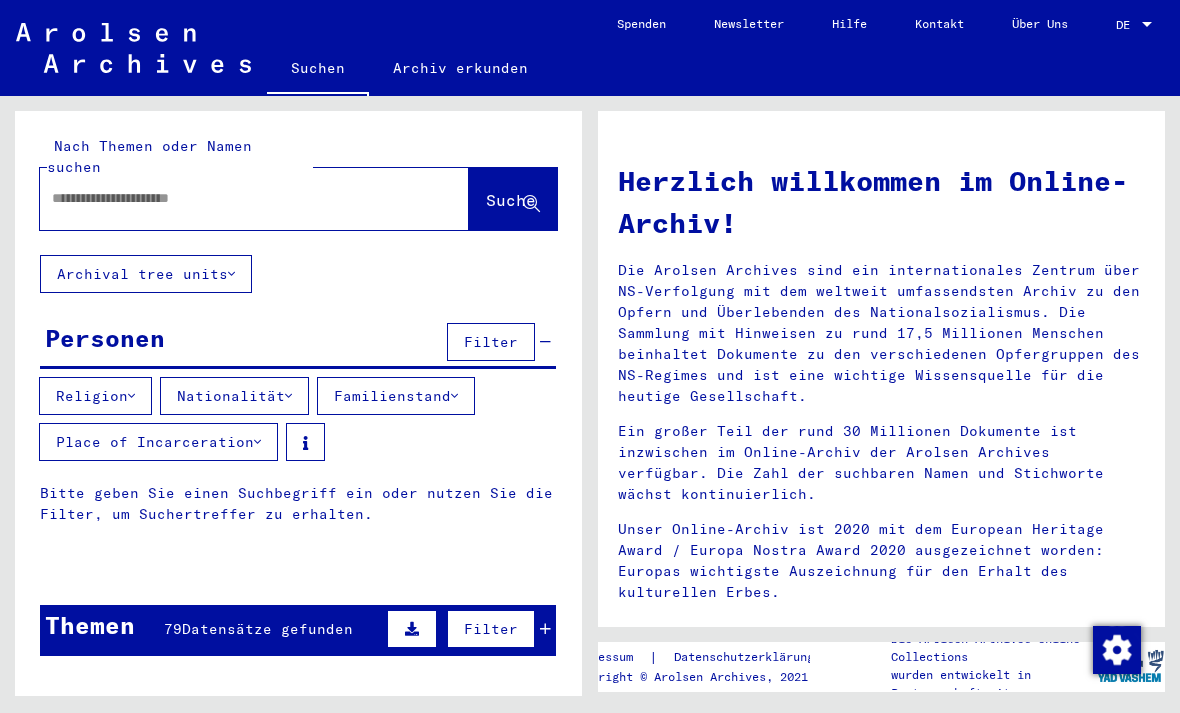 scroll, scrollTop: 47, scrollLeft: 0, axis: vertical 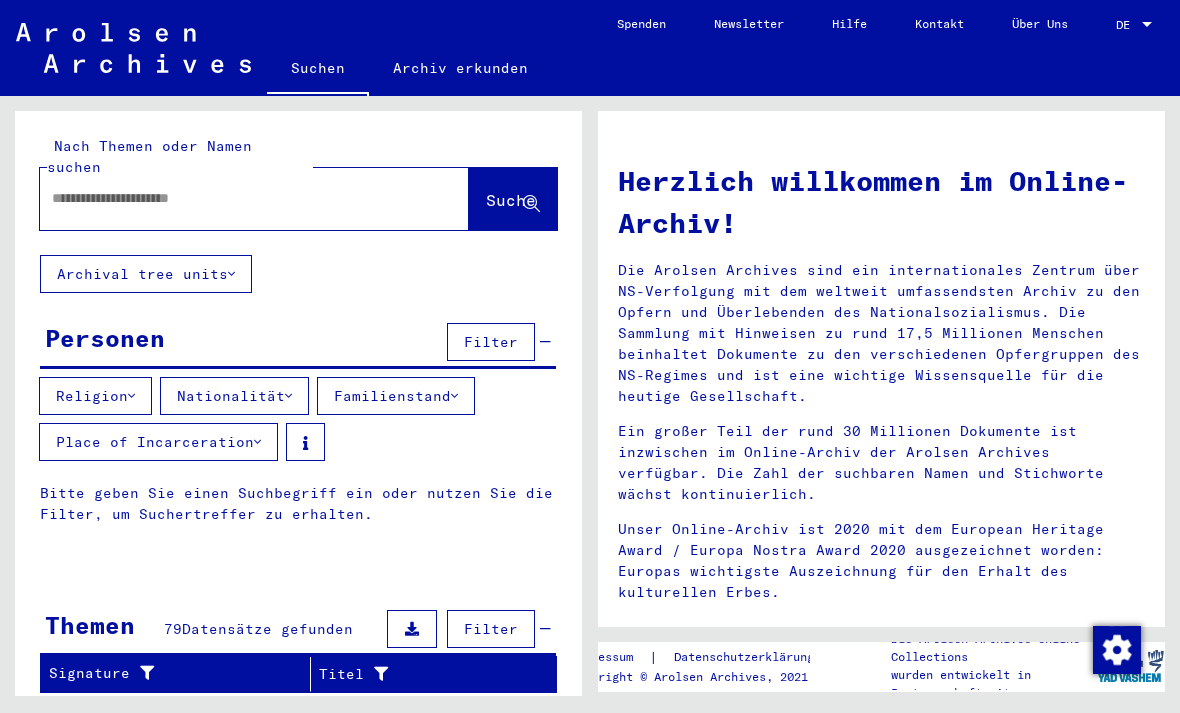 click on "Datensätze gefunden" at bounding box center (267, 629) 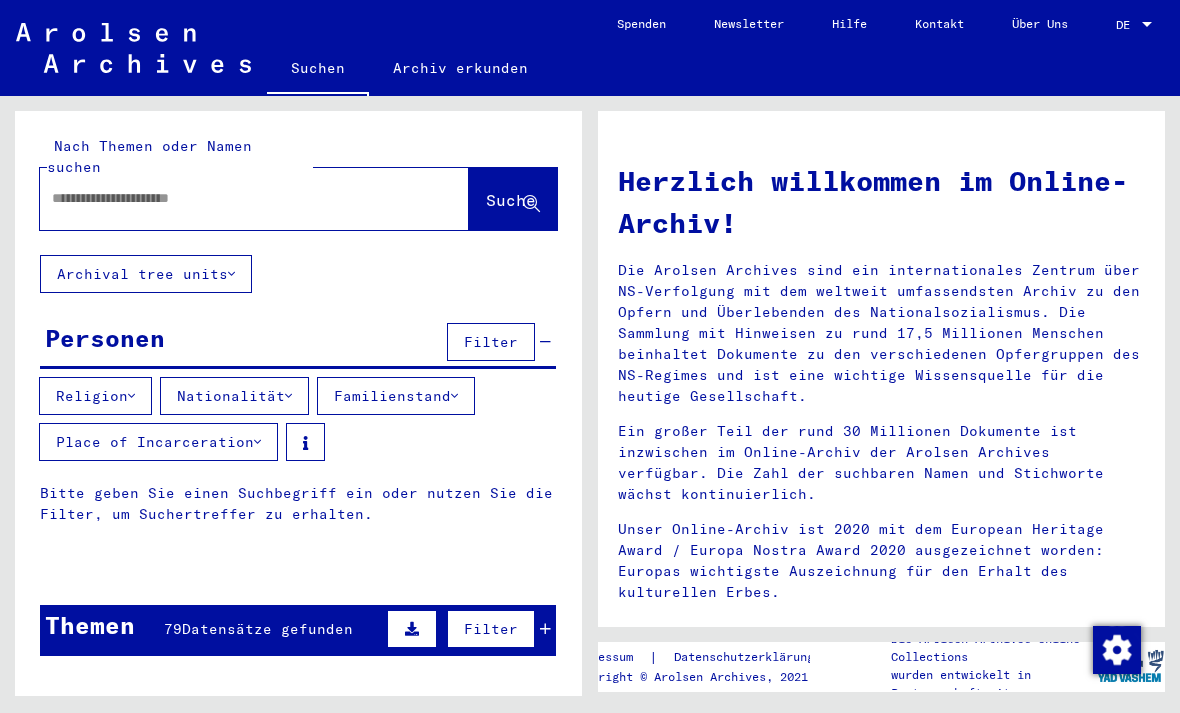 scroll, scrollTop: 0, scrollLeft: 0, axis: both 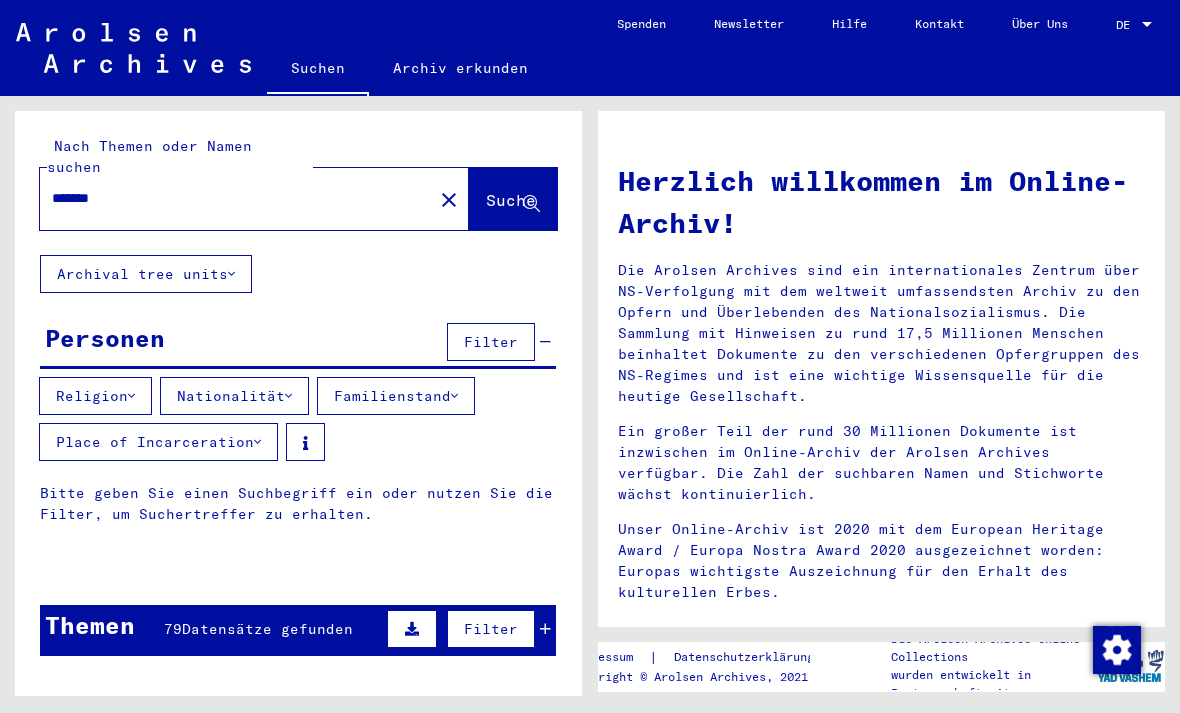 type on "******" 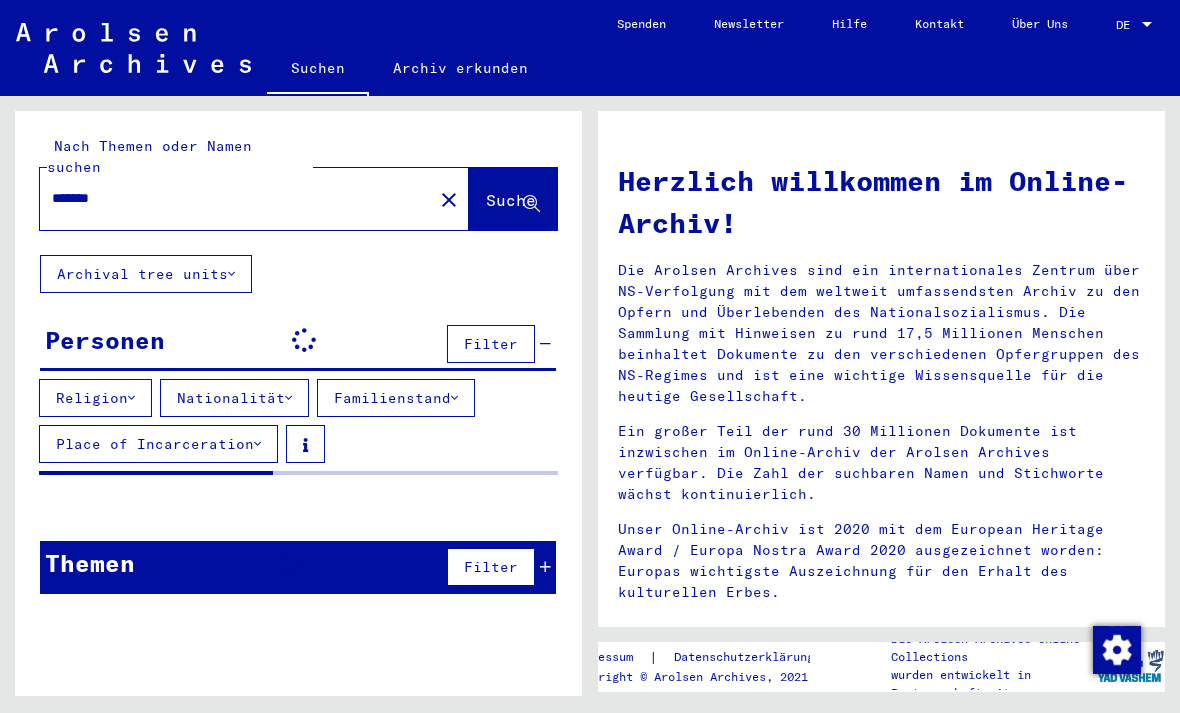 click on "Archival tree units" 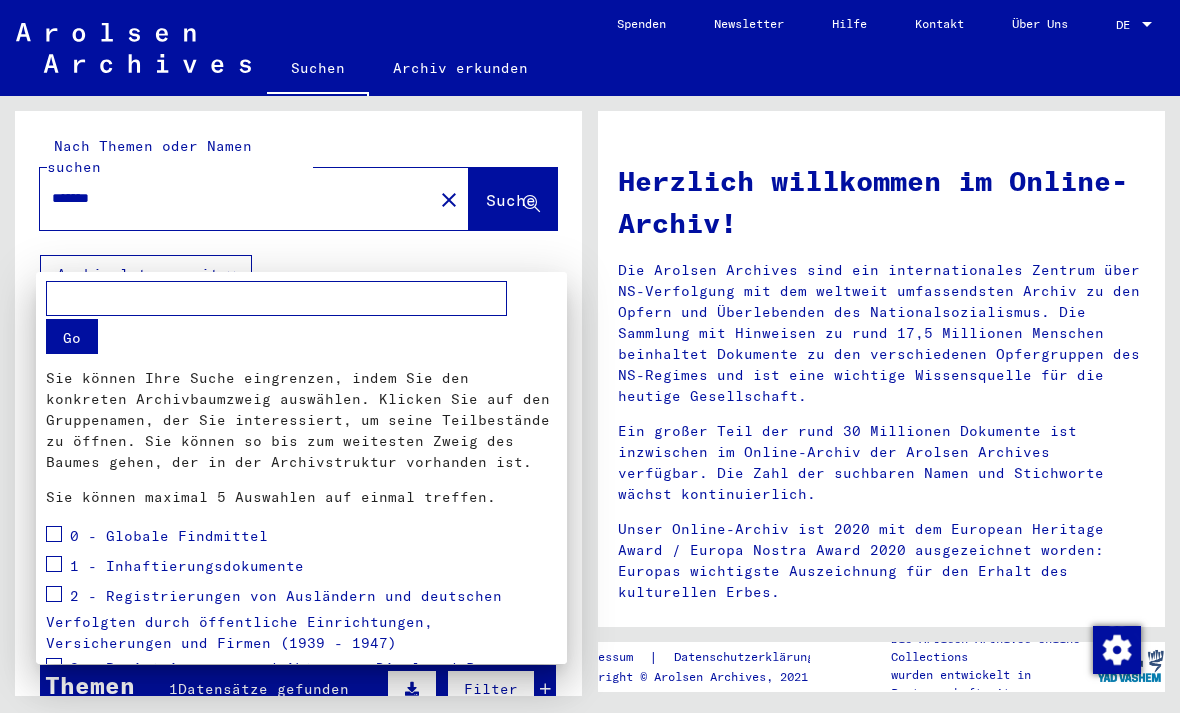 click at bounding box center (590, 356) 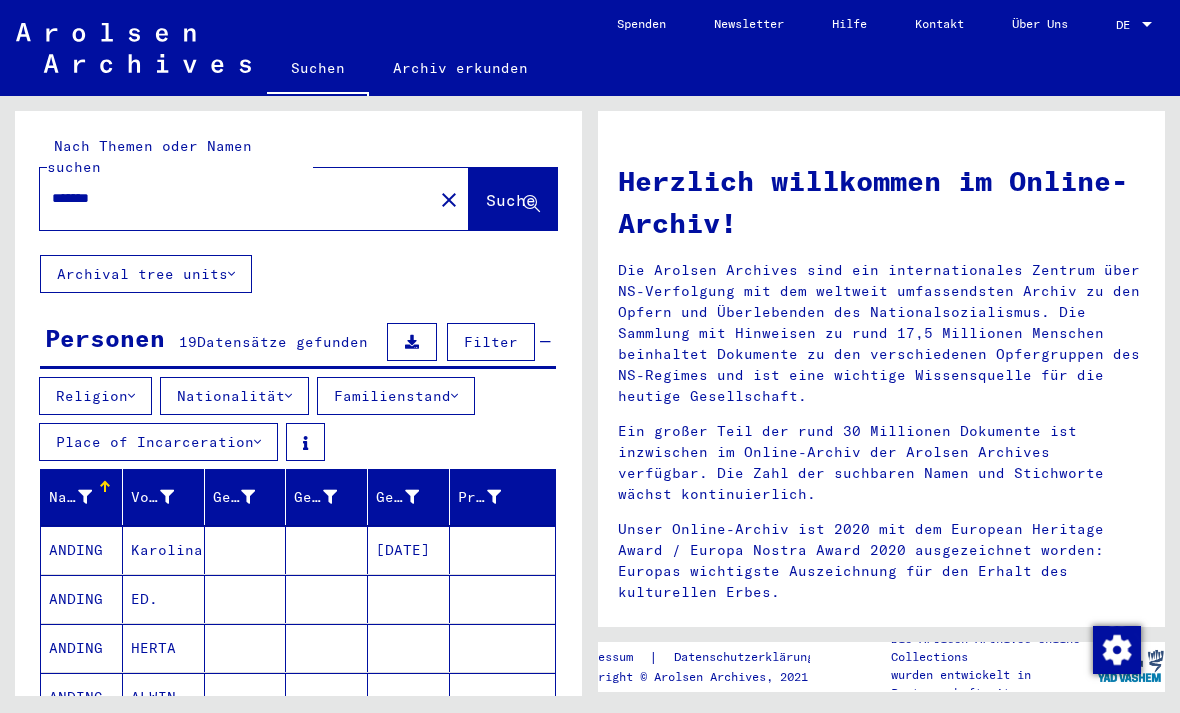 click at bounding box center [327, 599] 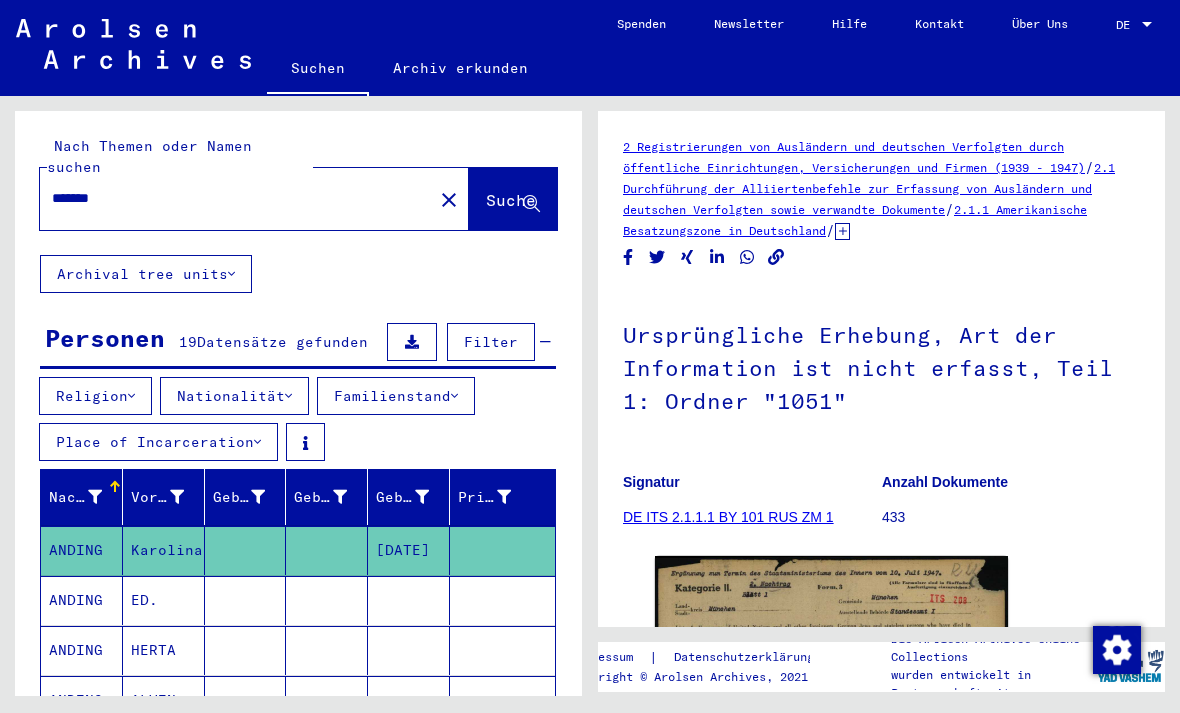 scroll, scrollTop: 0, scrollLeft: 0, axis: both 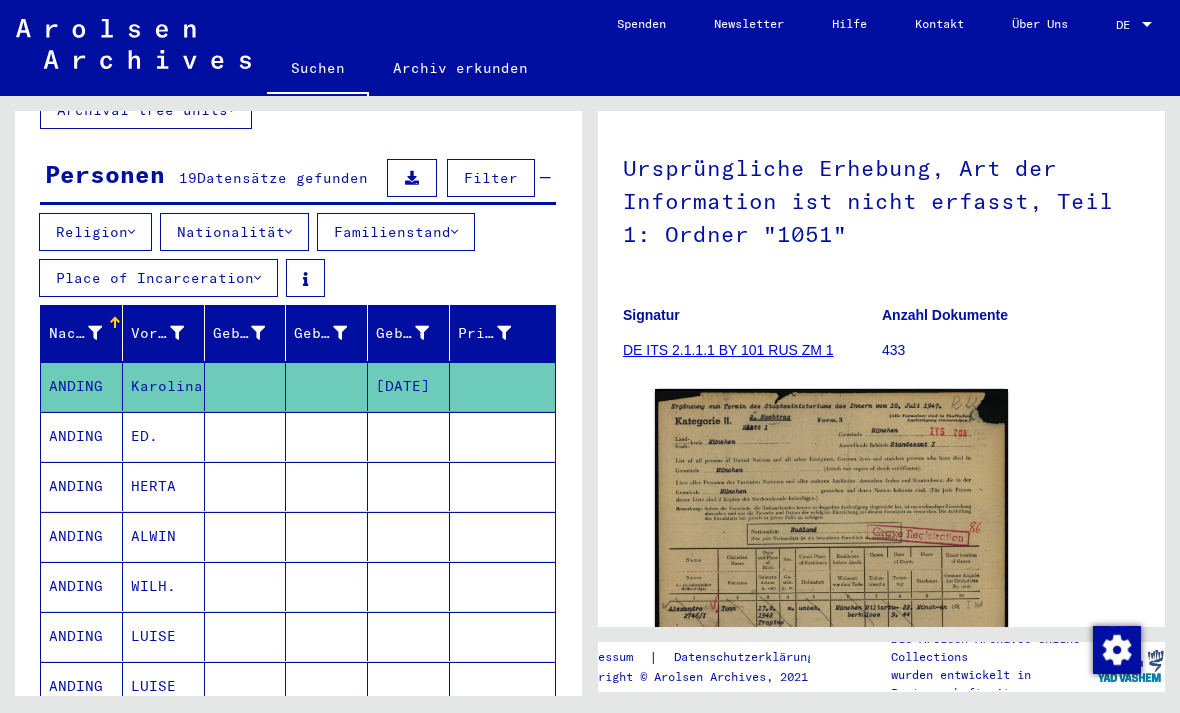 click 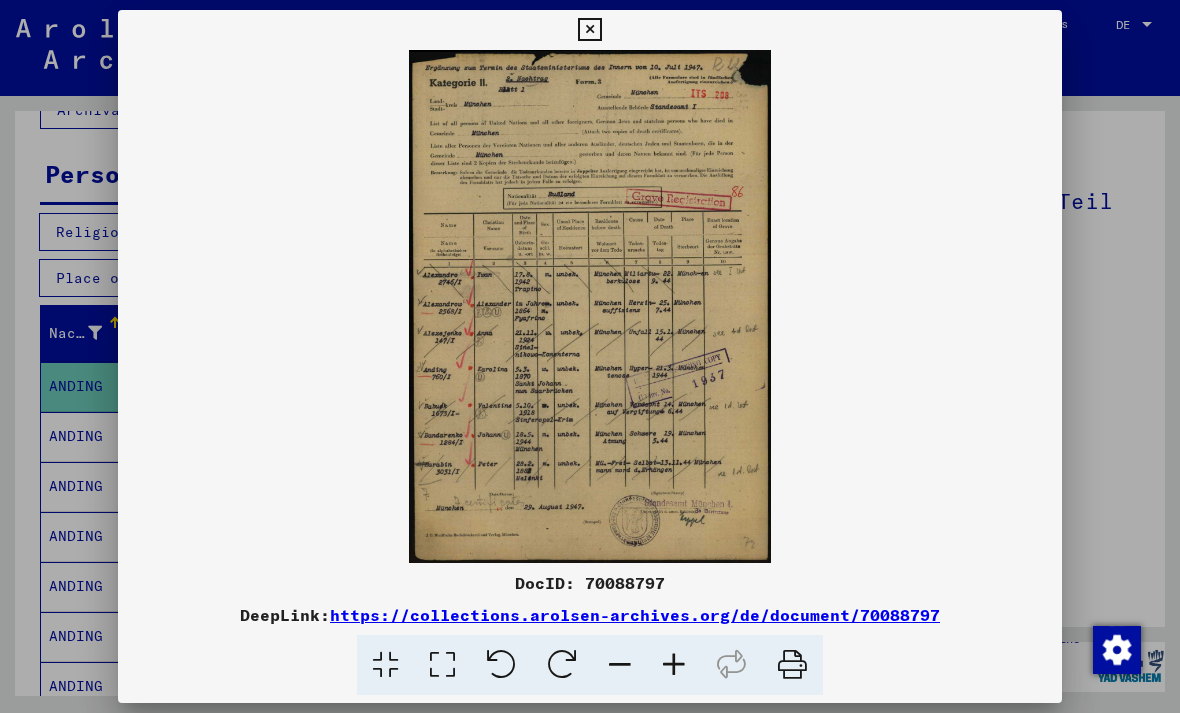 click at bounding box center (590, 356) 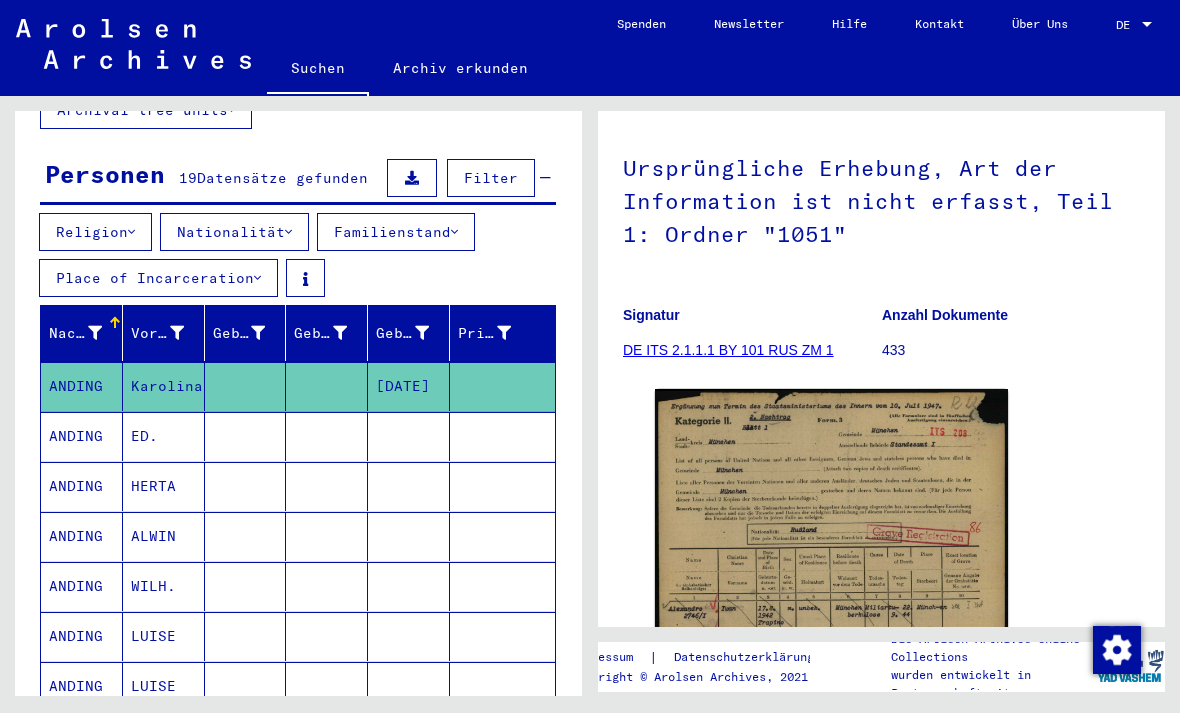 click on "ANDING" at bounding box center (82, 486) 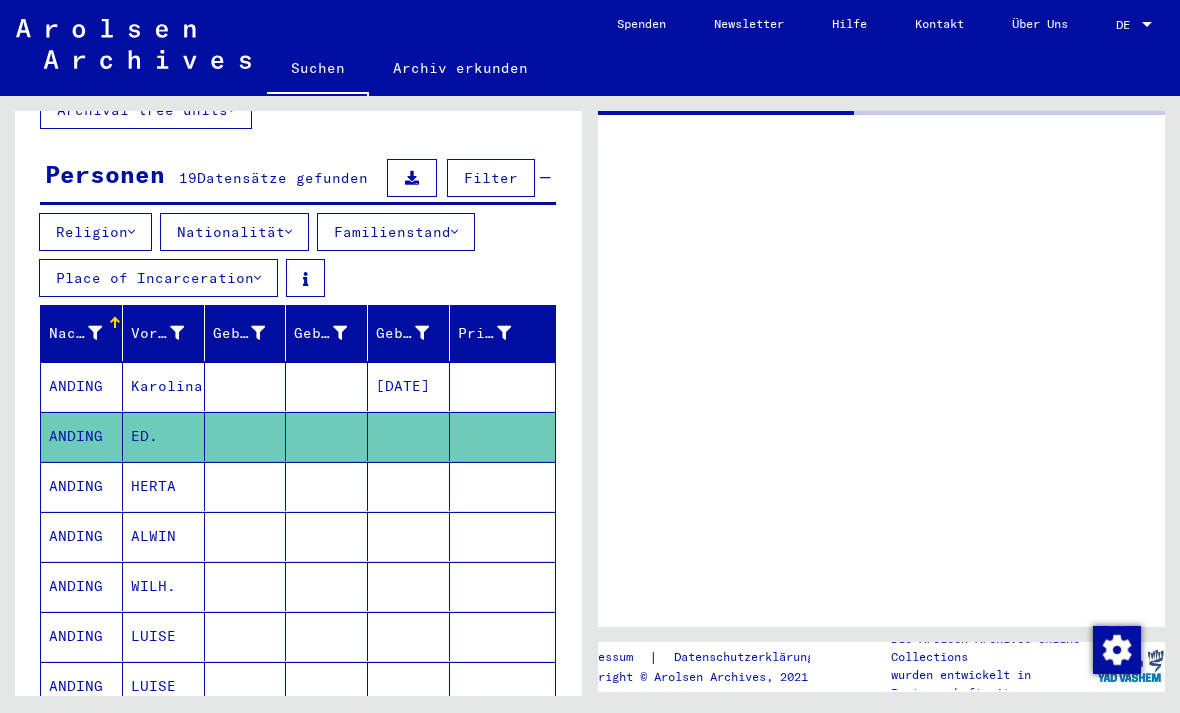 scroll, scrollTop: 0, scrollLeft: 0, axis: both 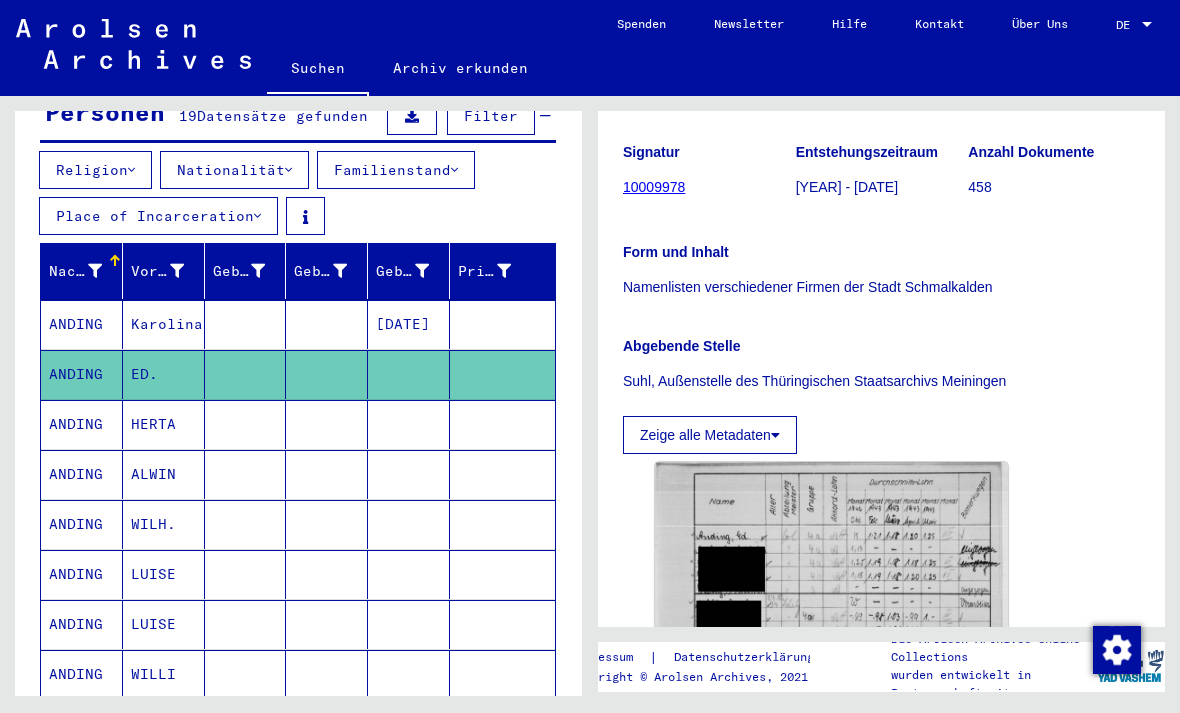 click on "ANDING" at bounding box center [82, 474] 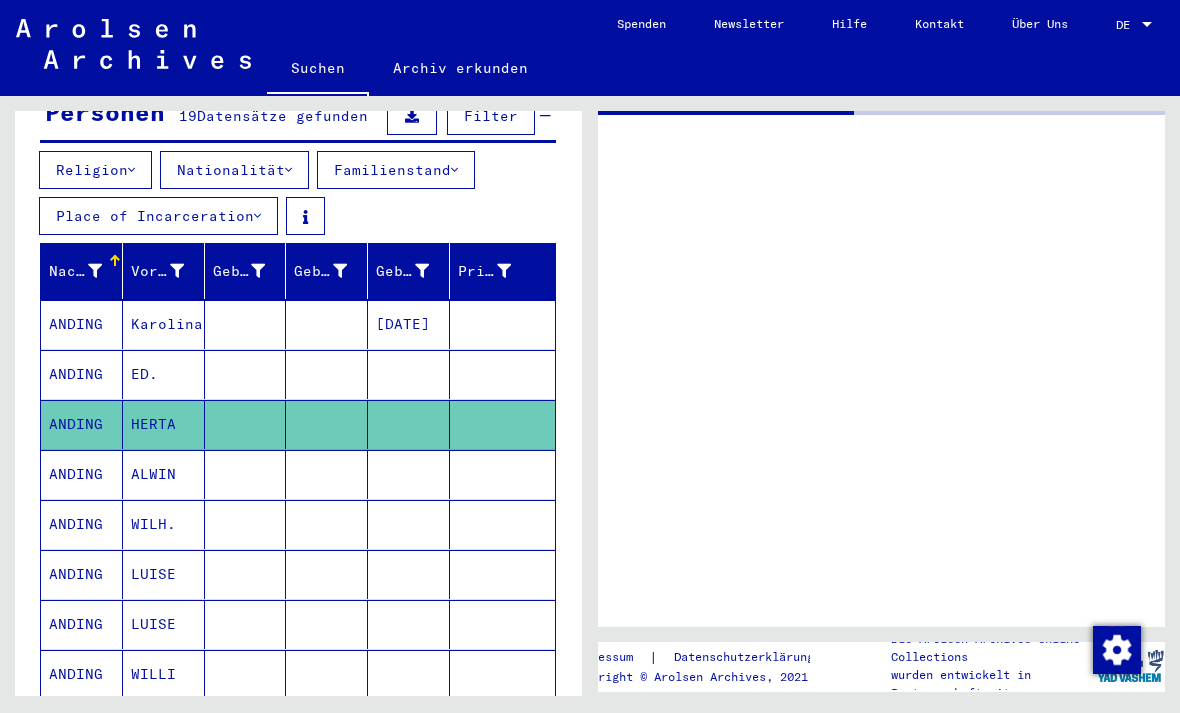 scroll, scrollTop: 0, scrollLeft: 0, axis: both 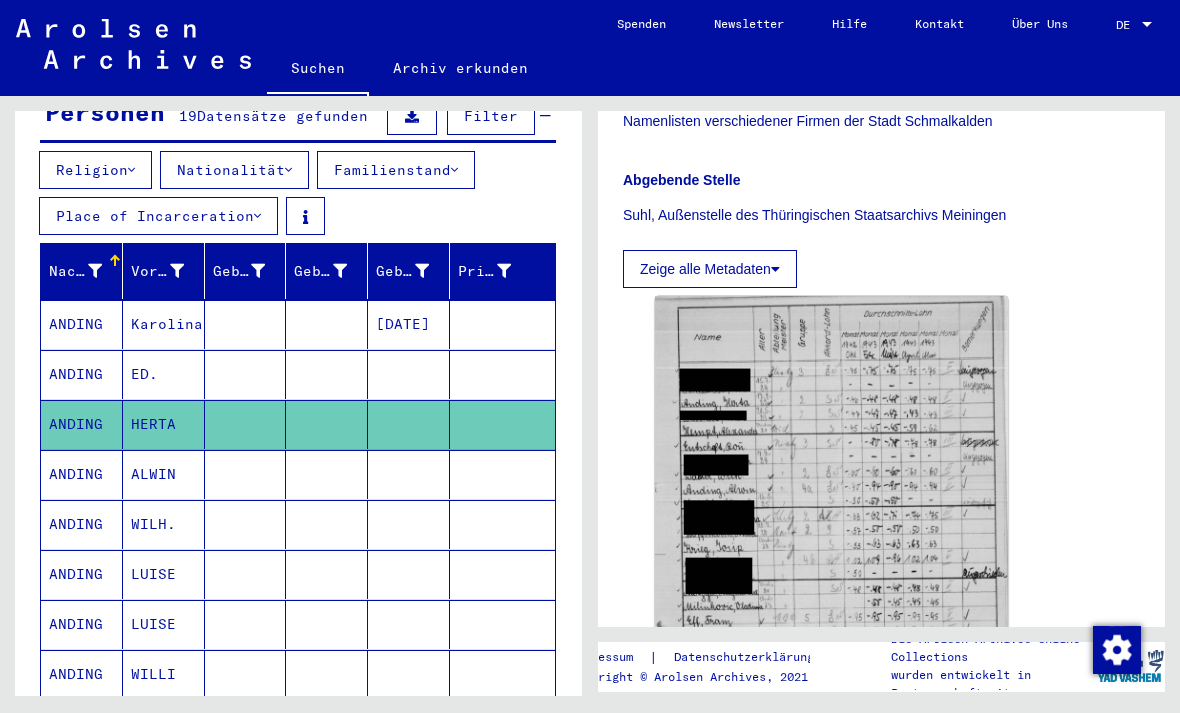 click 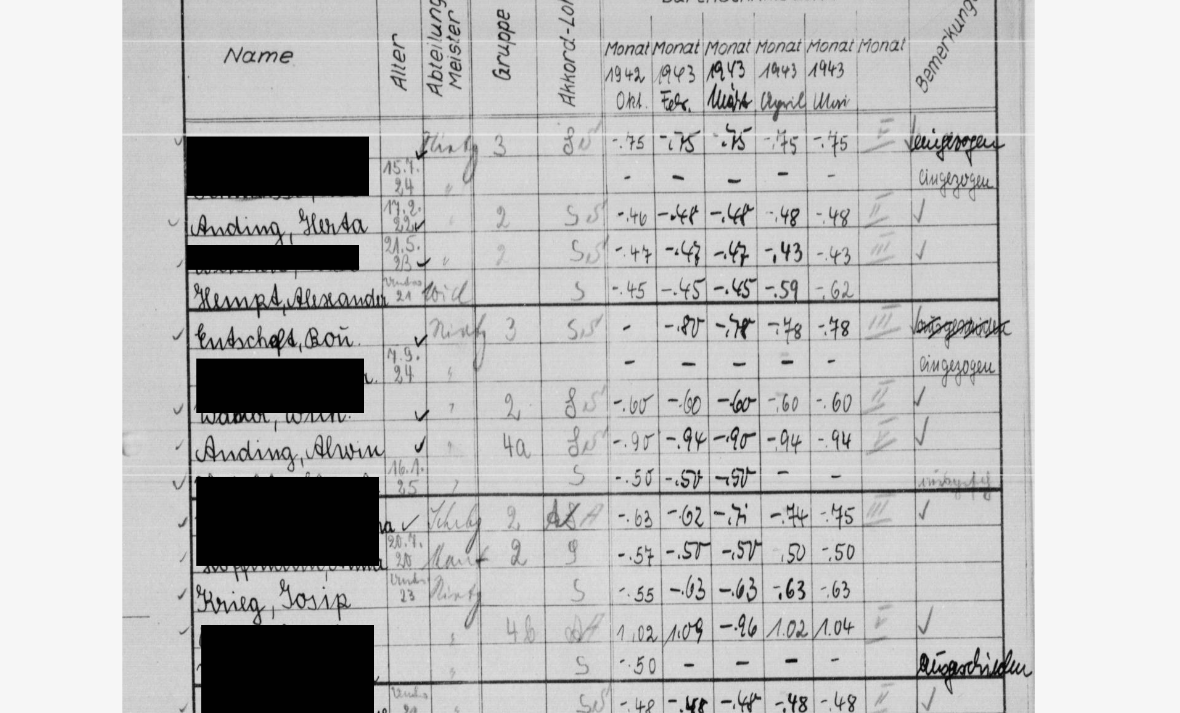 click at bounding box center (590, 306) 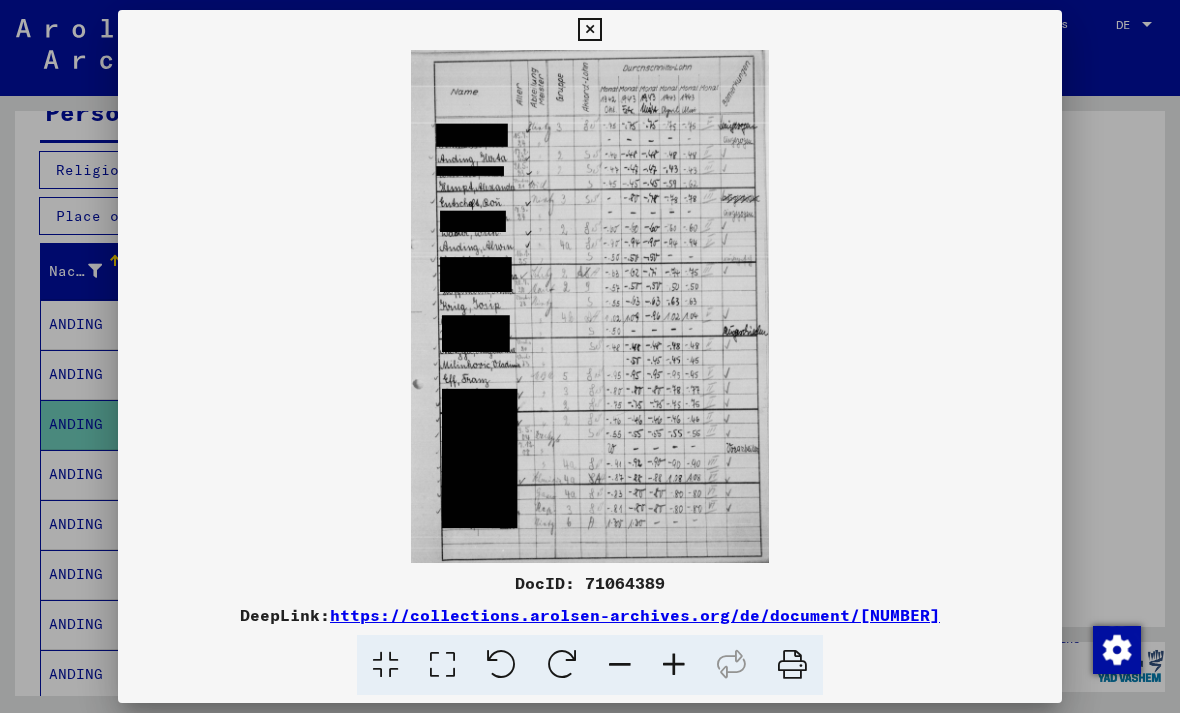 click at bounding box center [590, 356] 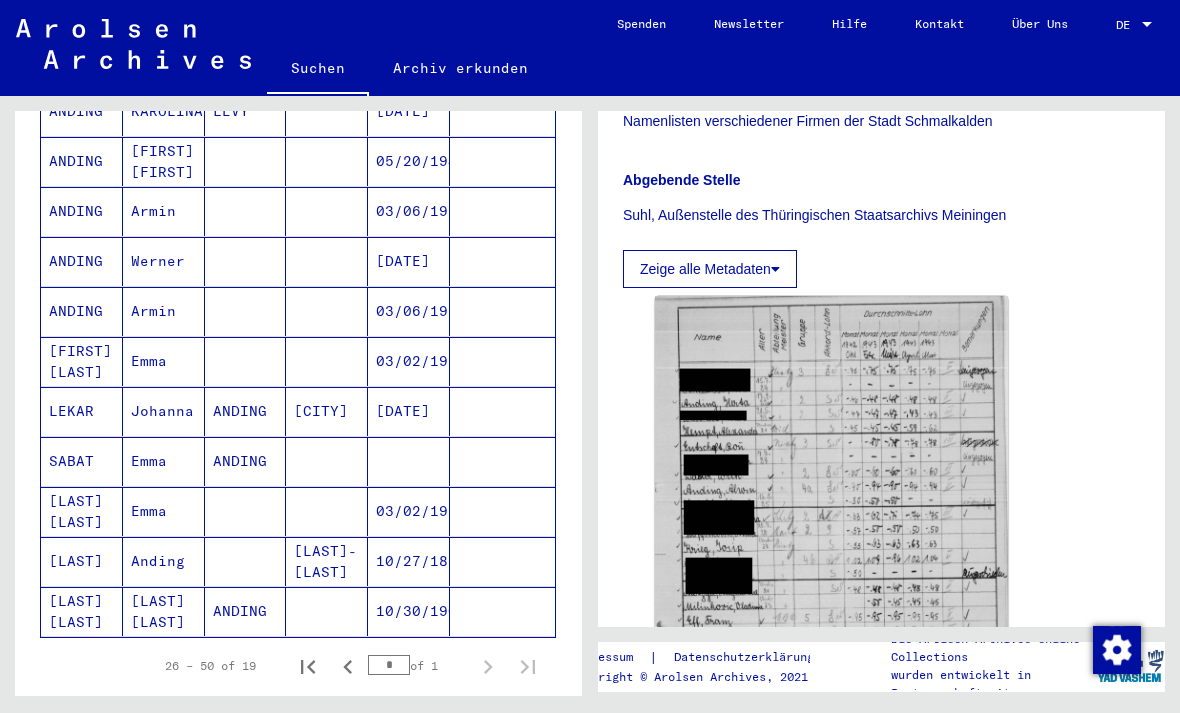 scroll, scrollTop: 888, scrollLeft: 0, axis: vertical 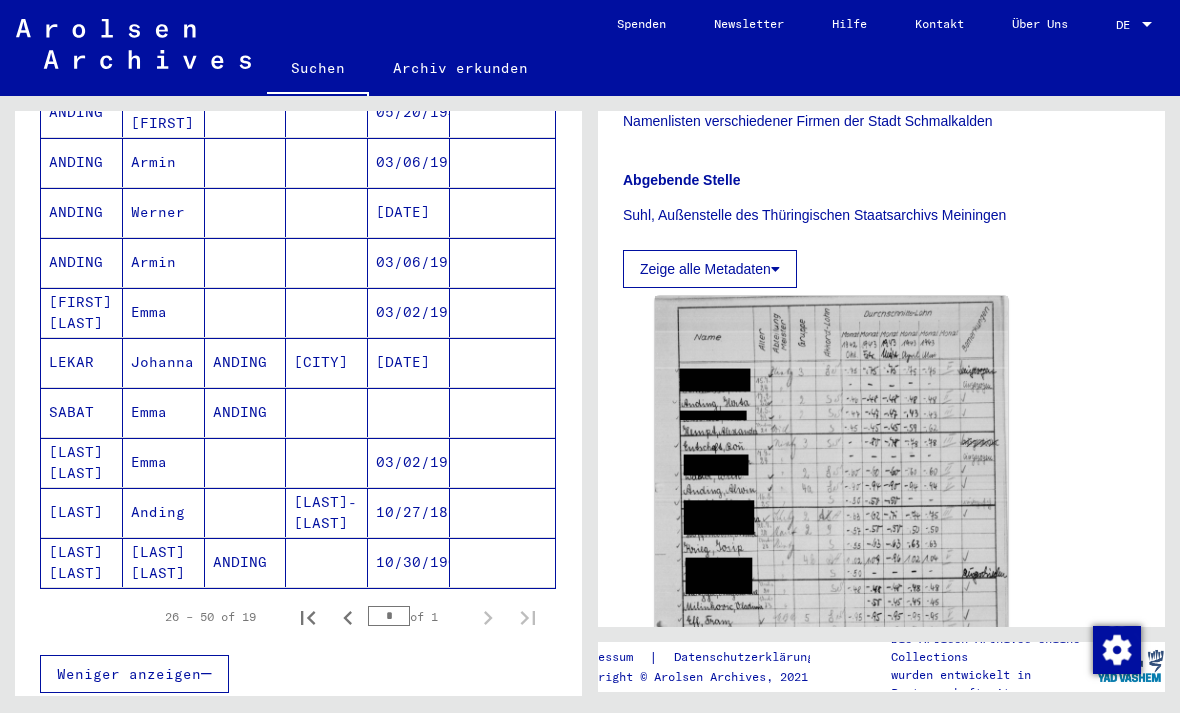 click 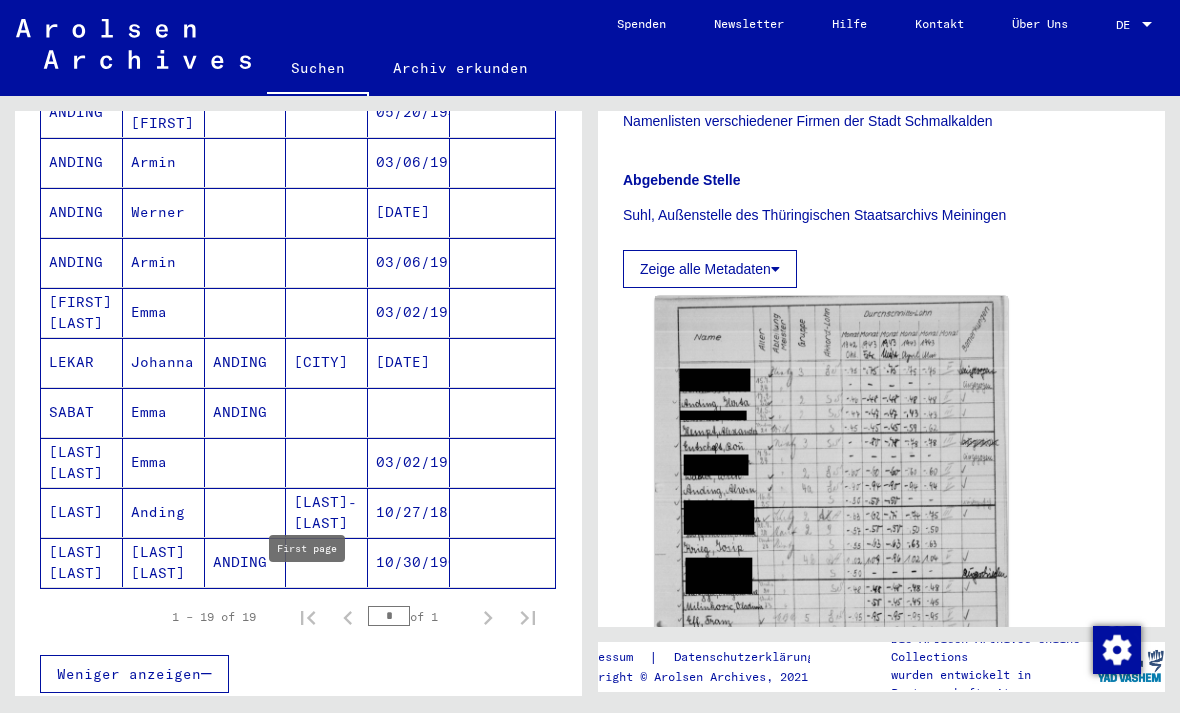 type on "*" 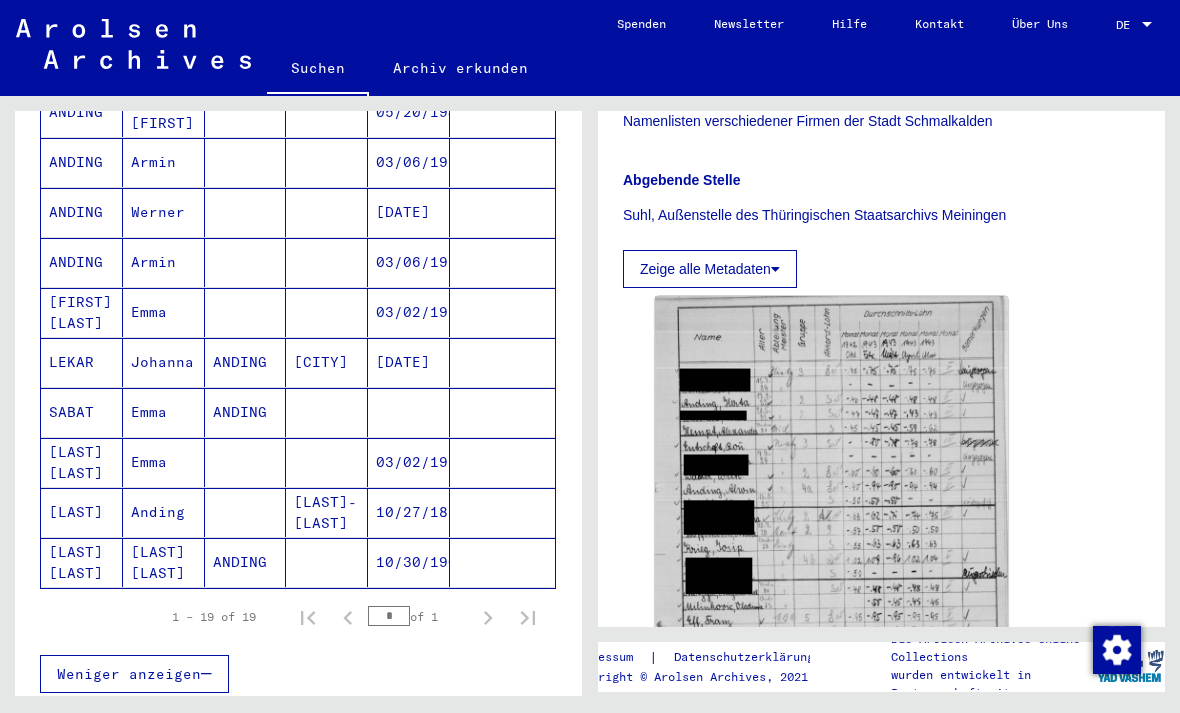 click on "[LAST] [LAST]" 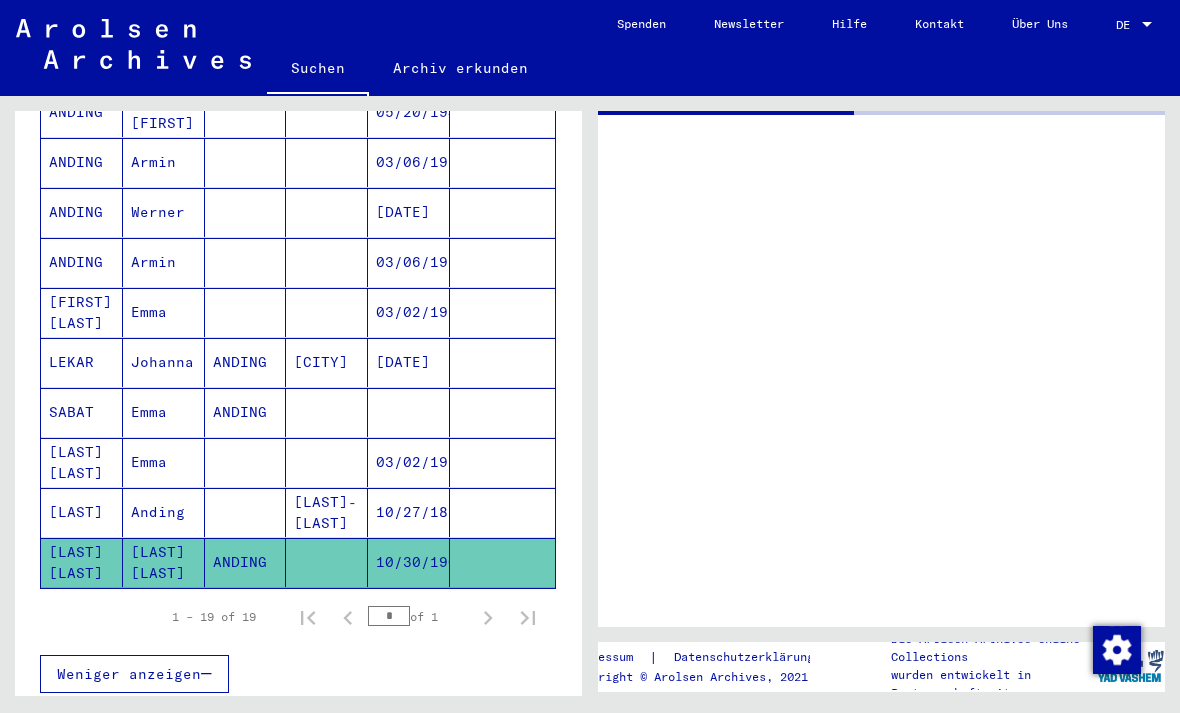 scroll, scrollTop: 0, scrollLeft: 0, axis: both 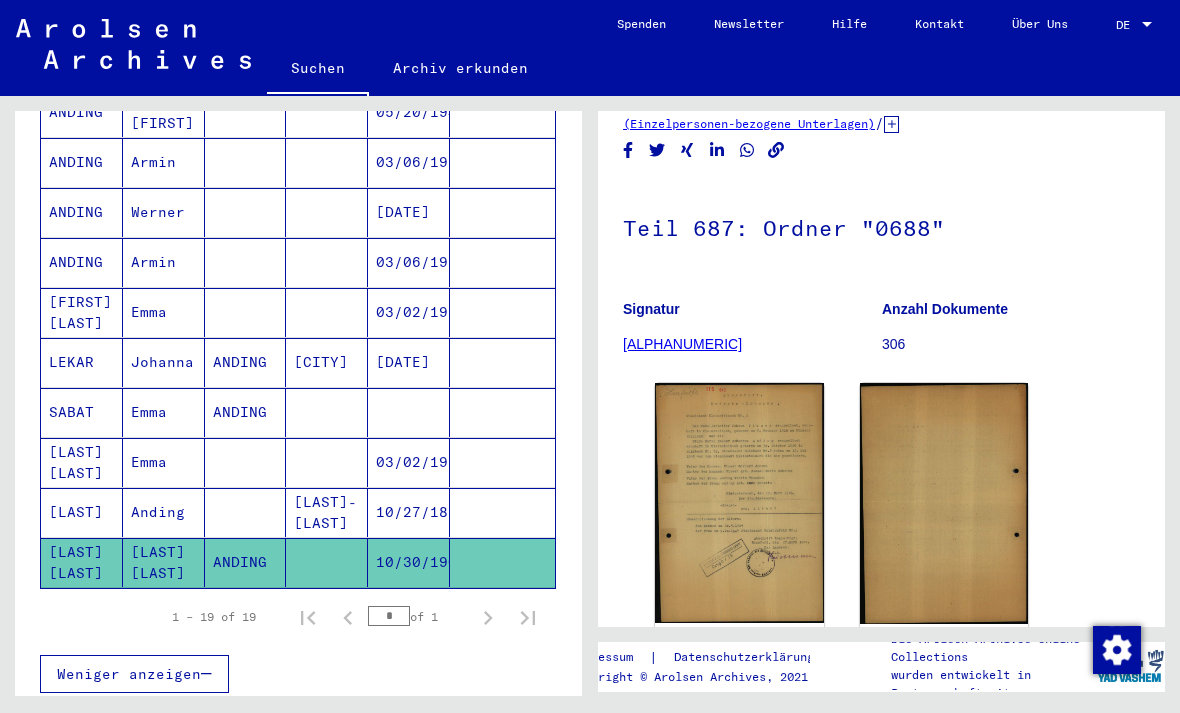 click 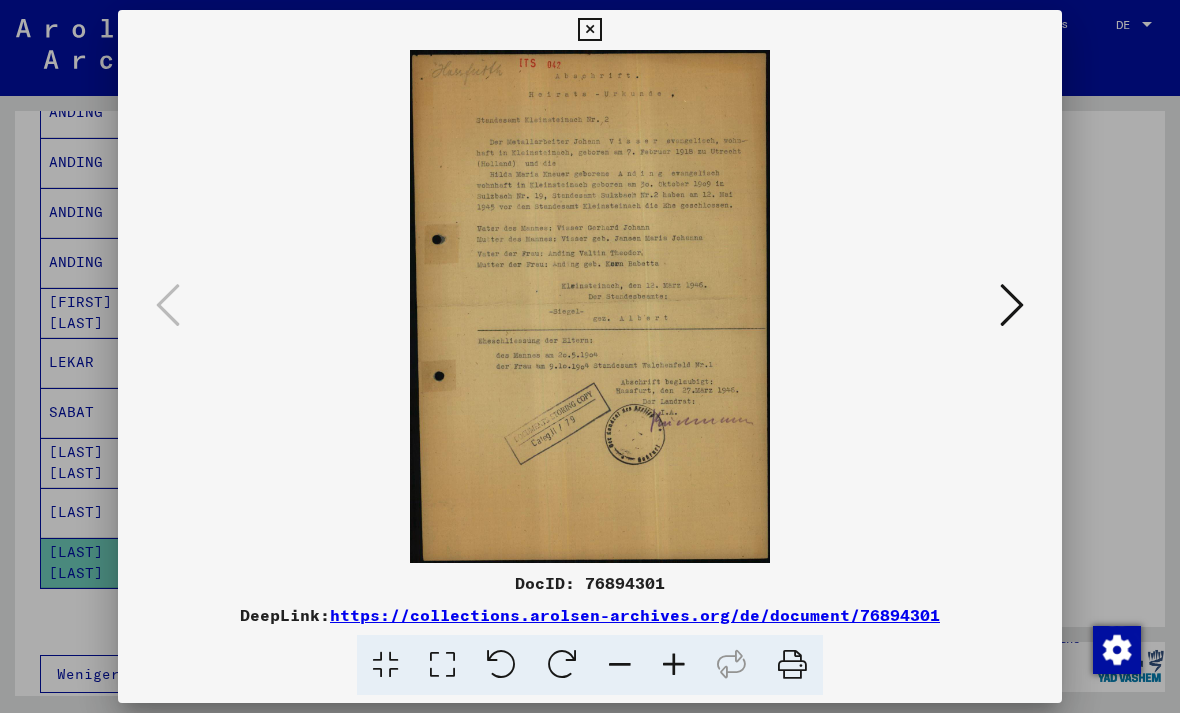 click at bounding box center [1012, 305] 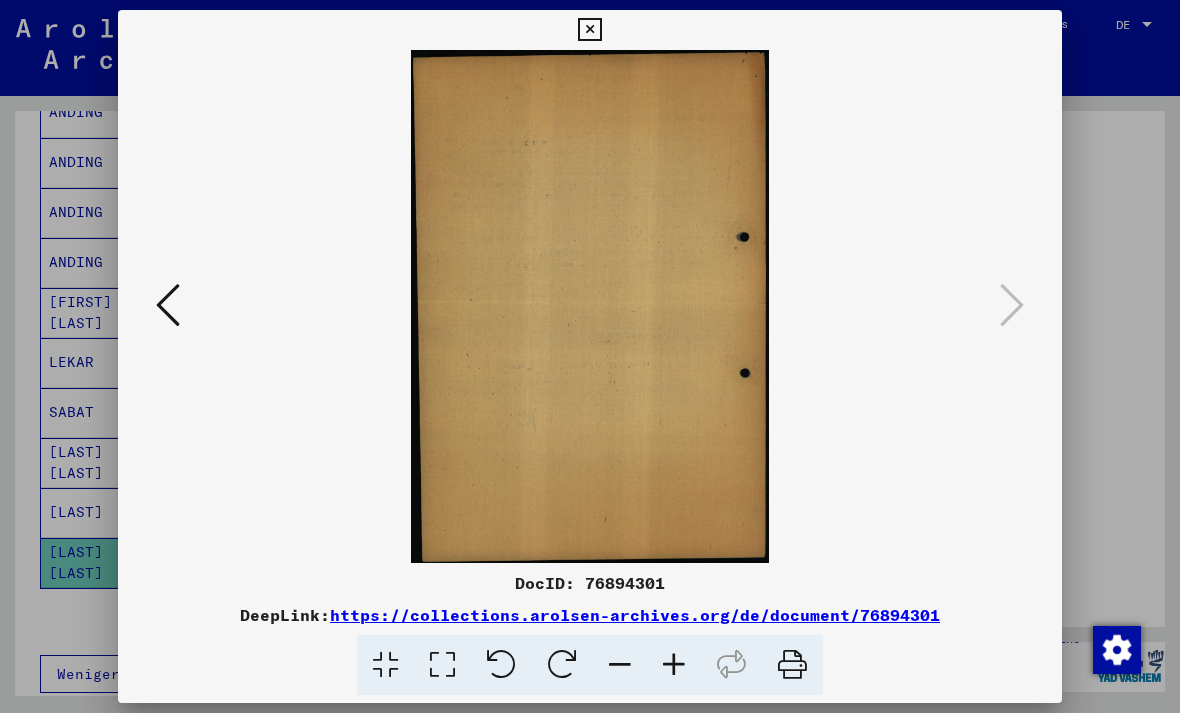 click at bounding box center (590, 356) 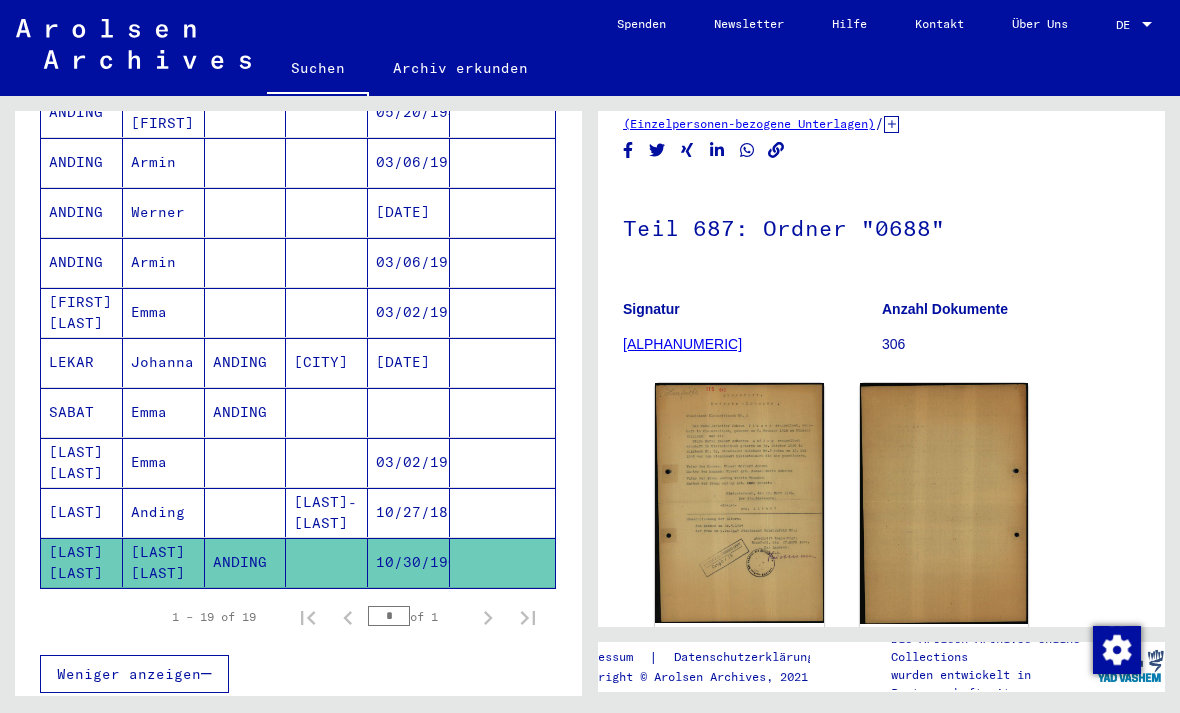 click on "[LAST]" at bounding box center [82, 562] 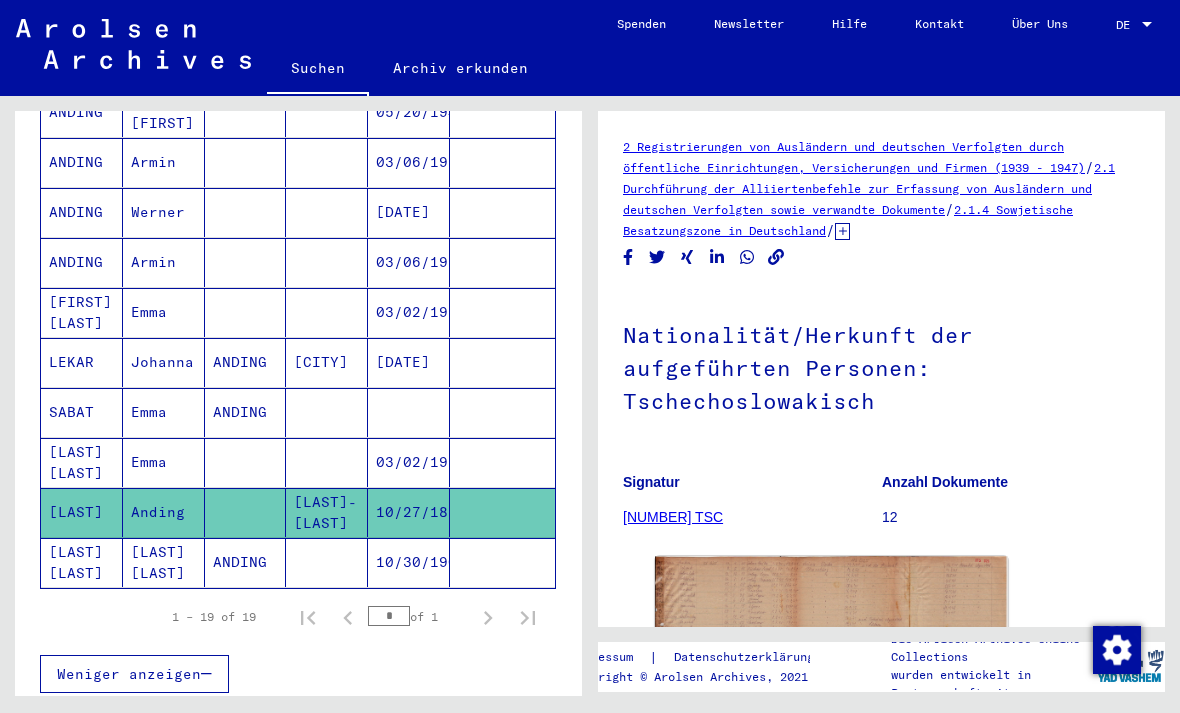 scroll, scrollTop: 0, scrollLeft: 0, axis: both 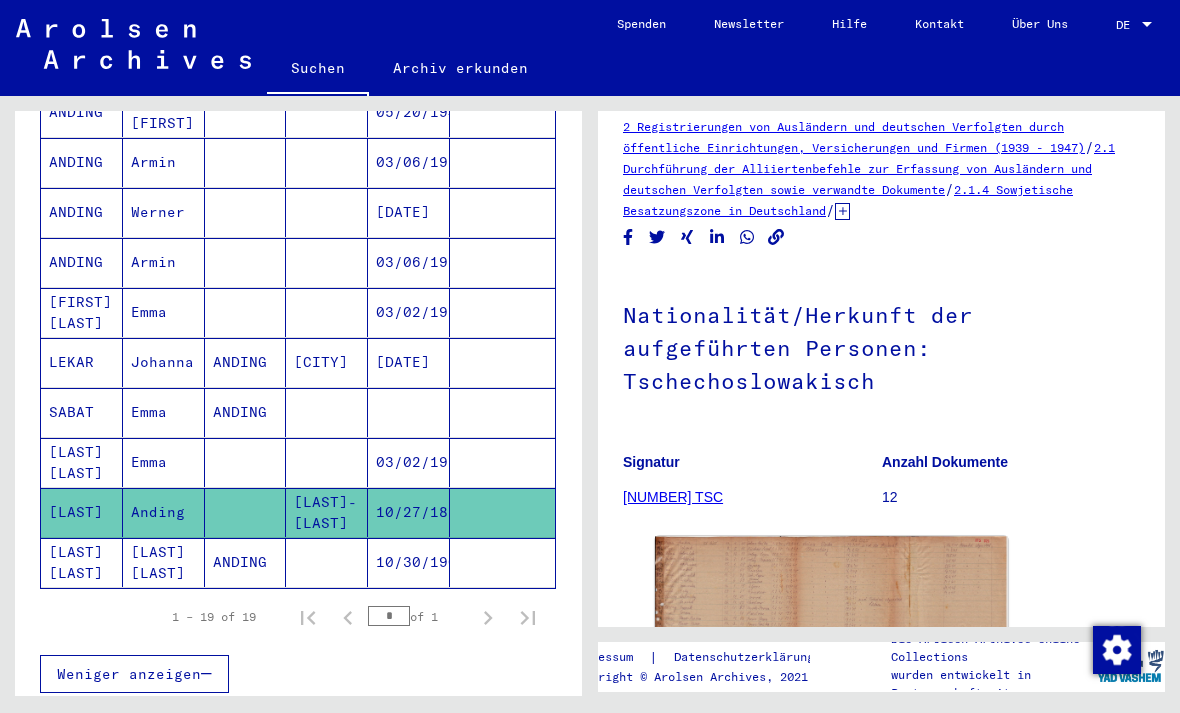 click on "[LAST] [LAST]" at bounding box center (82, 512) 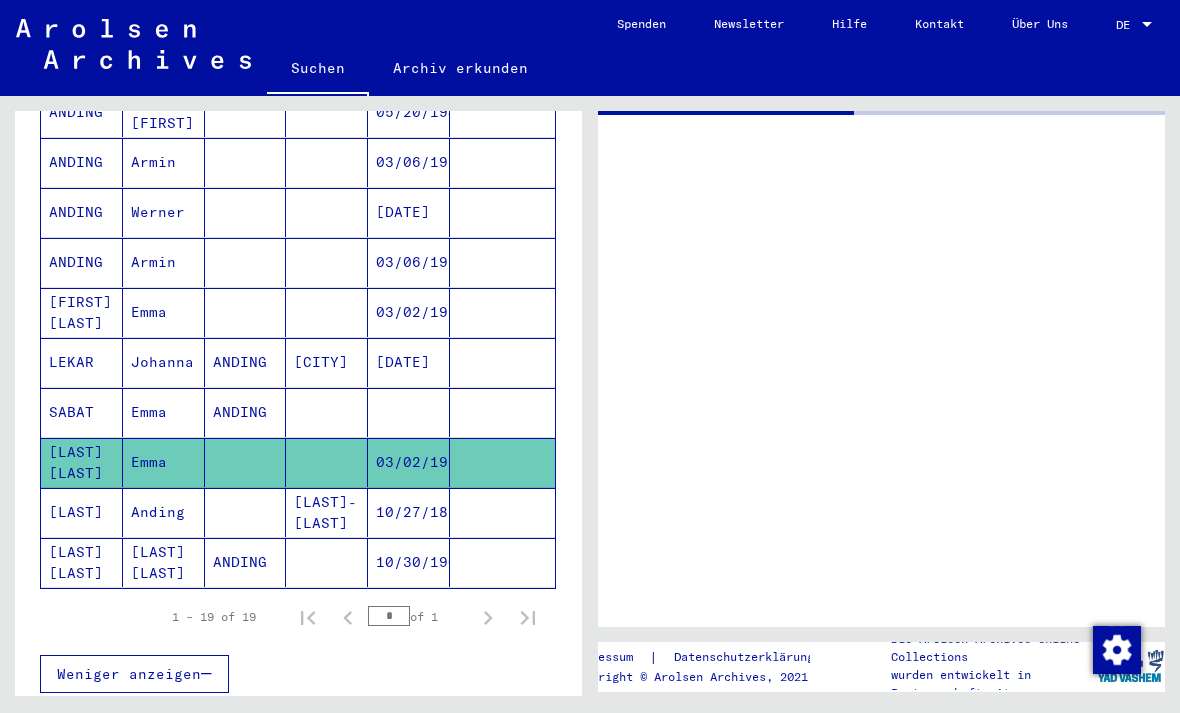 scroll, scrollTop: 0, scrollLeft: 0, axis: both 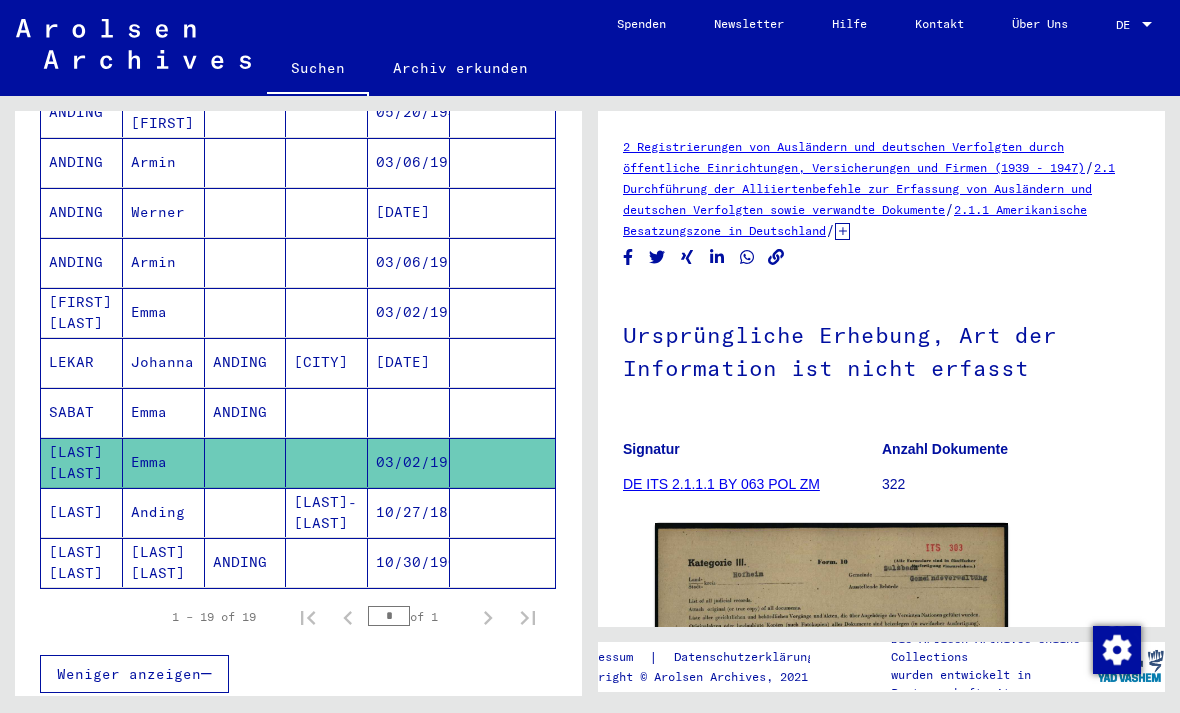 click on "SABAT" at bounding box center (82, 462) 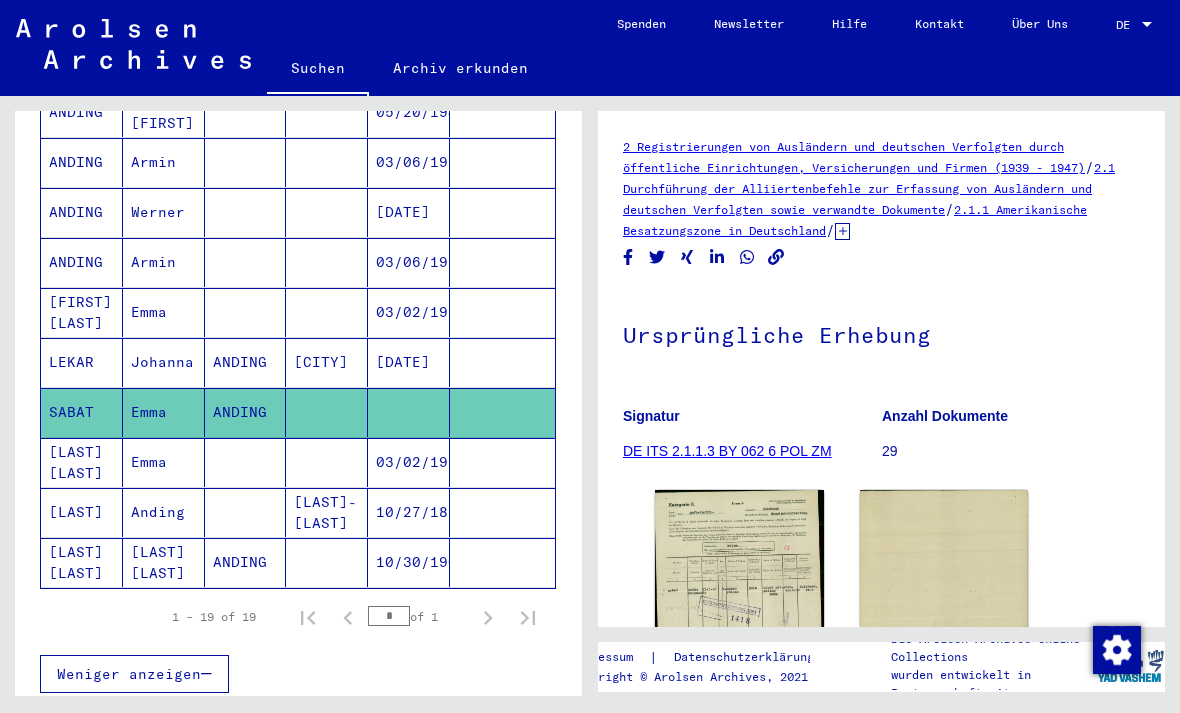 scroll, scrollTop: 0, scrollLeft: 0, axis: both 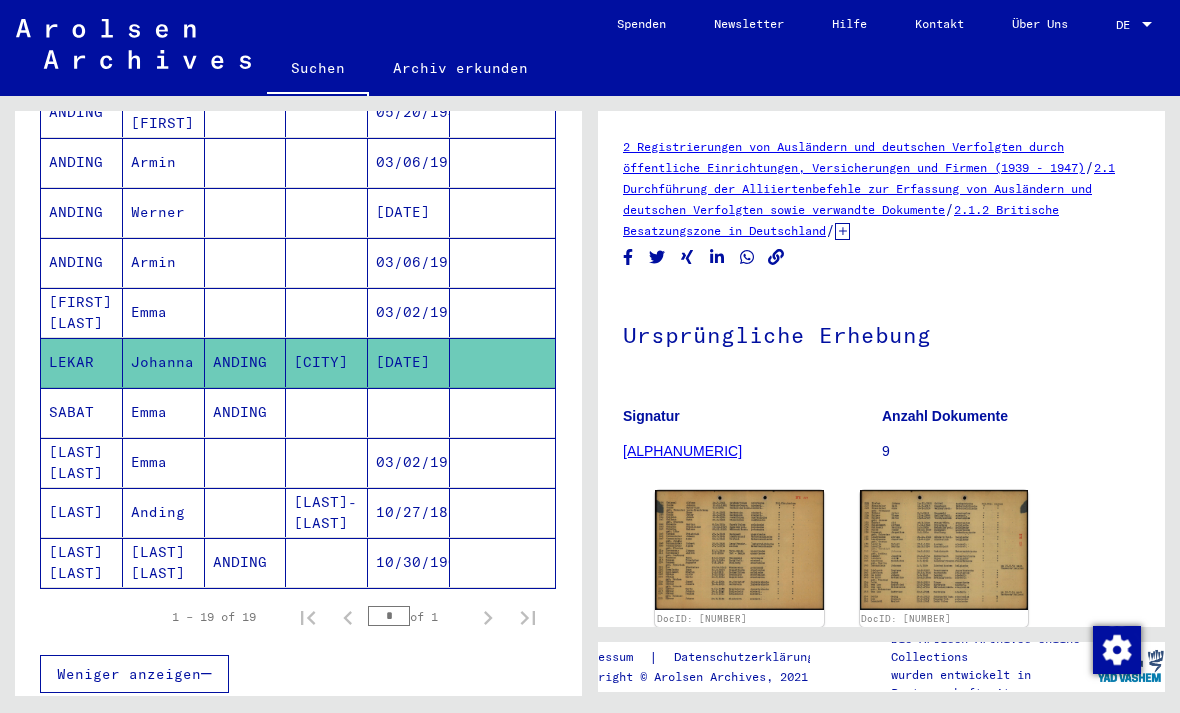 click on "[FIRST] [LAST]" at bounding box center (82, 362) 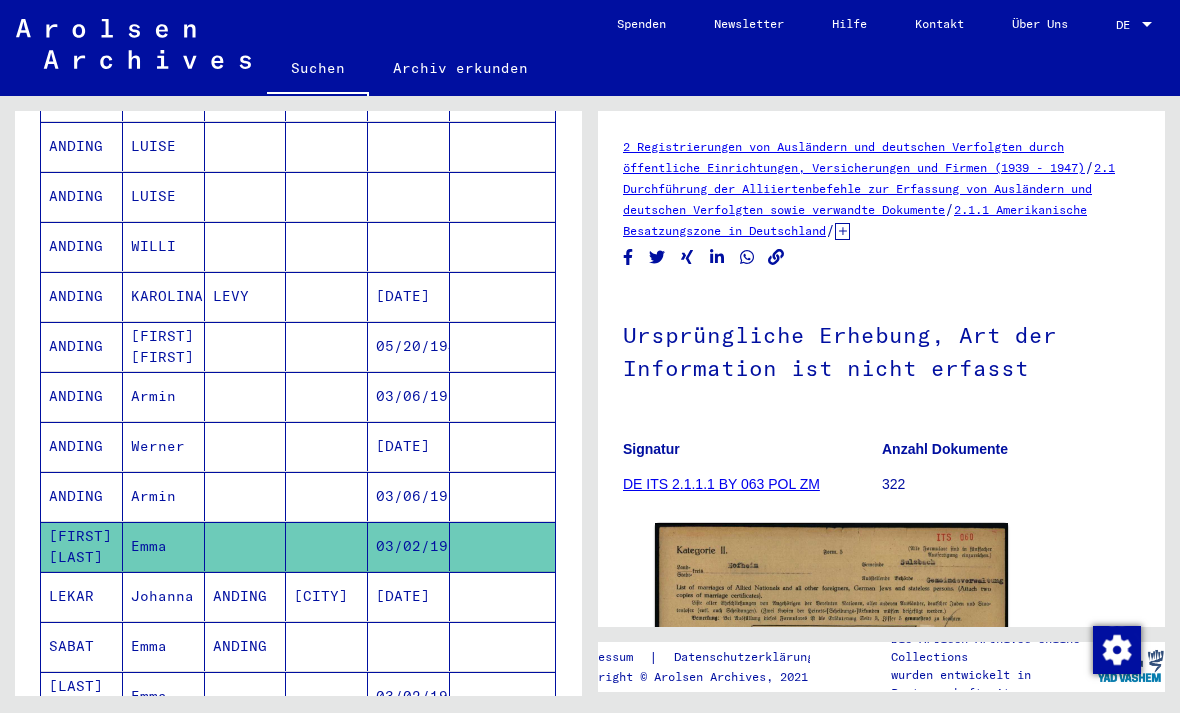 scroll, scrollTop: 651, scrollLeft: 0, axis: vertical 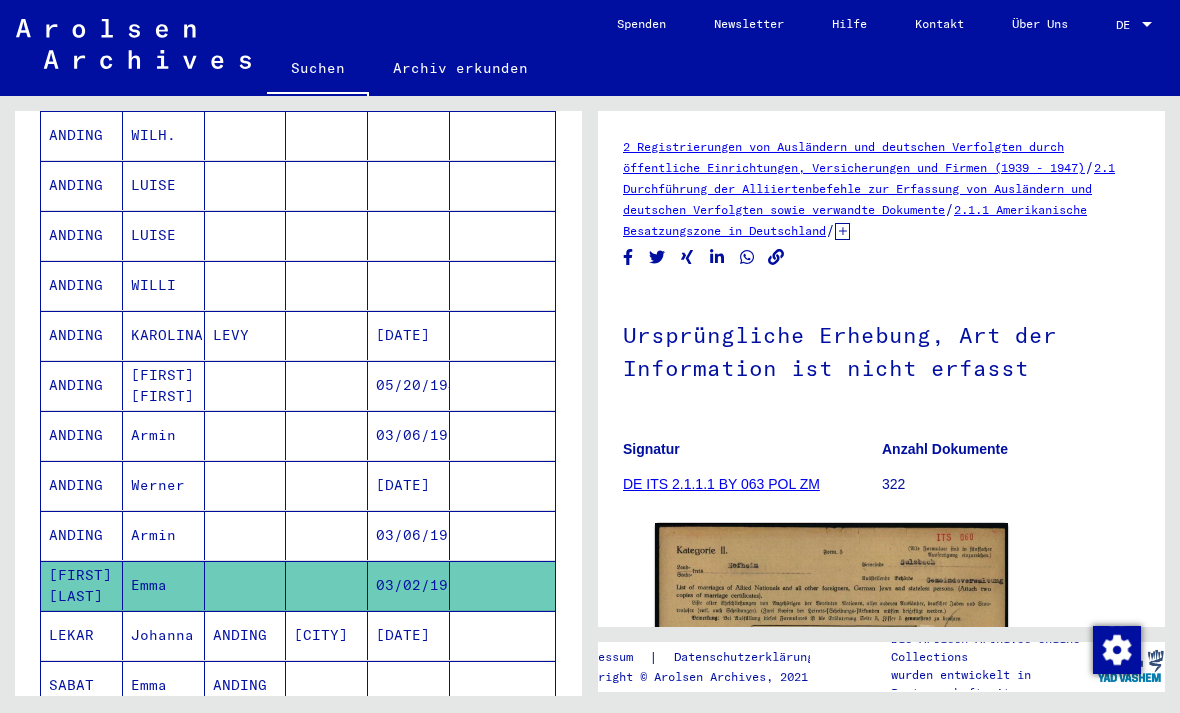 click on "ANDING" at bounding box center [82, 535] 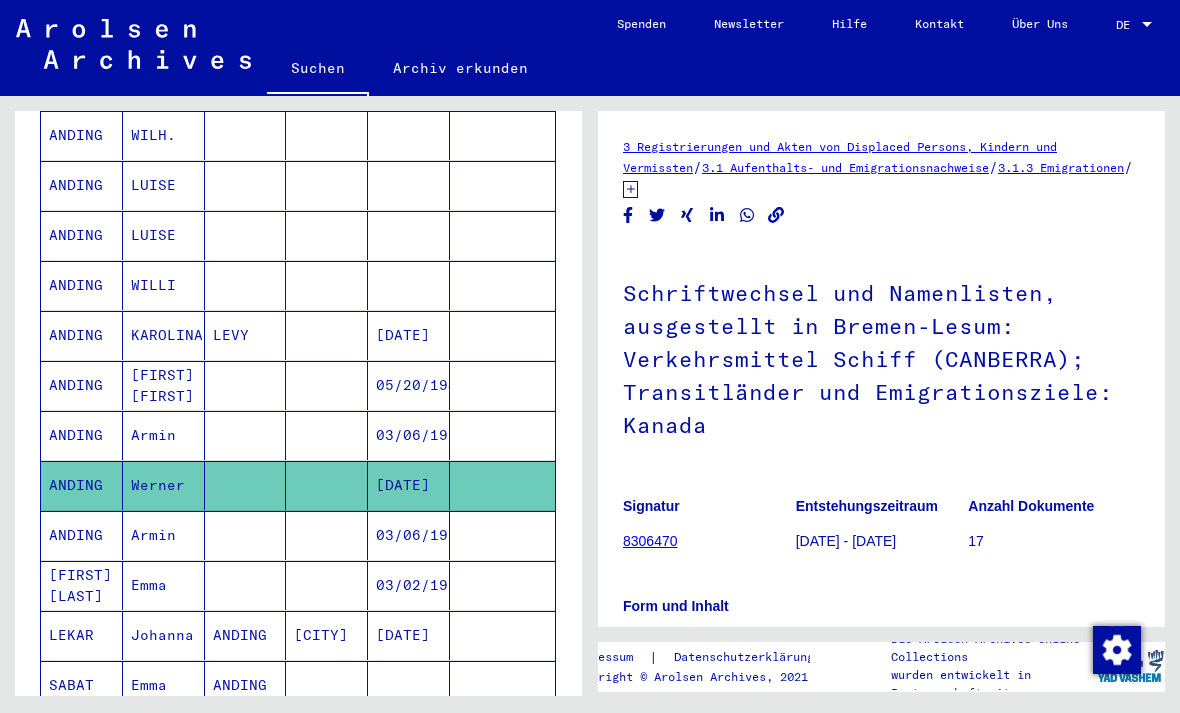 scroll, scrollTop: 555, scrollLeft: 0, axis: vertical 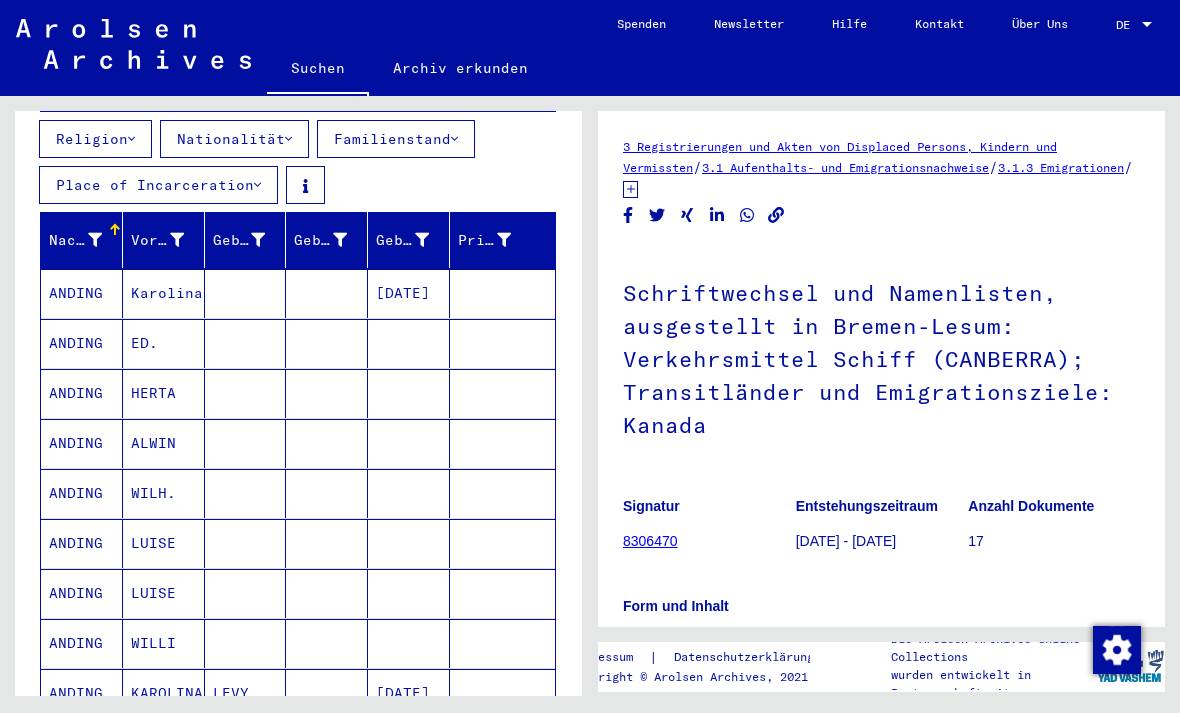 click on "ANDING" at bounding box center (82, 393) 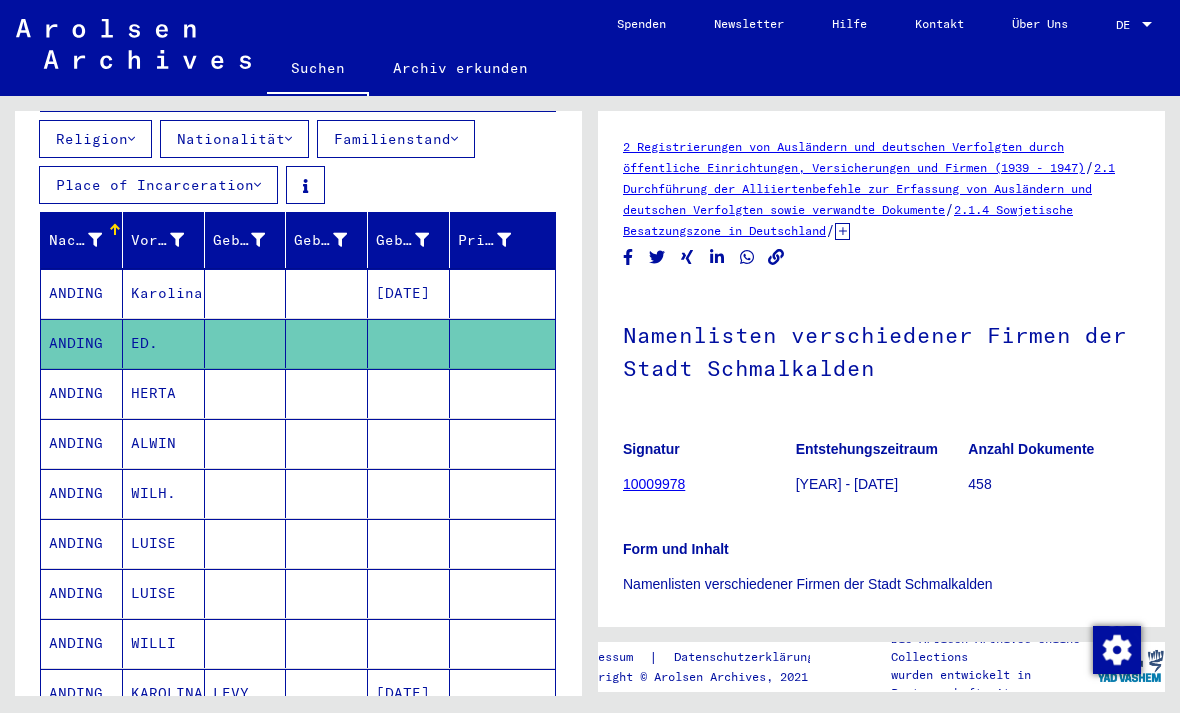 scroll, scrollTop: 0, scrollLeft: 0, axis: both 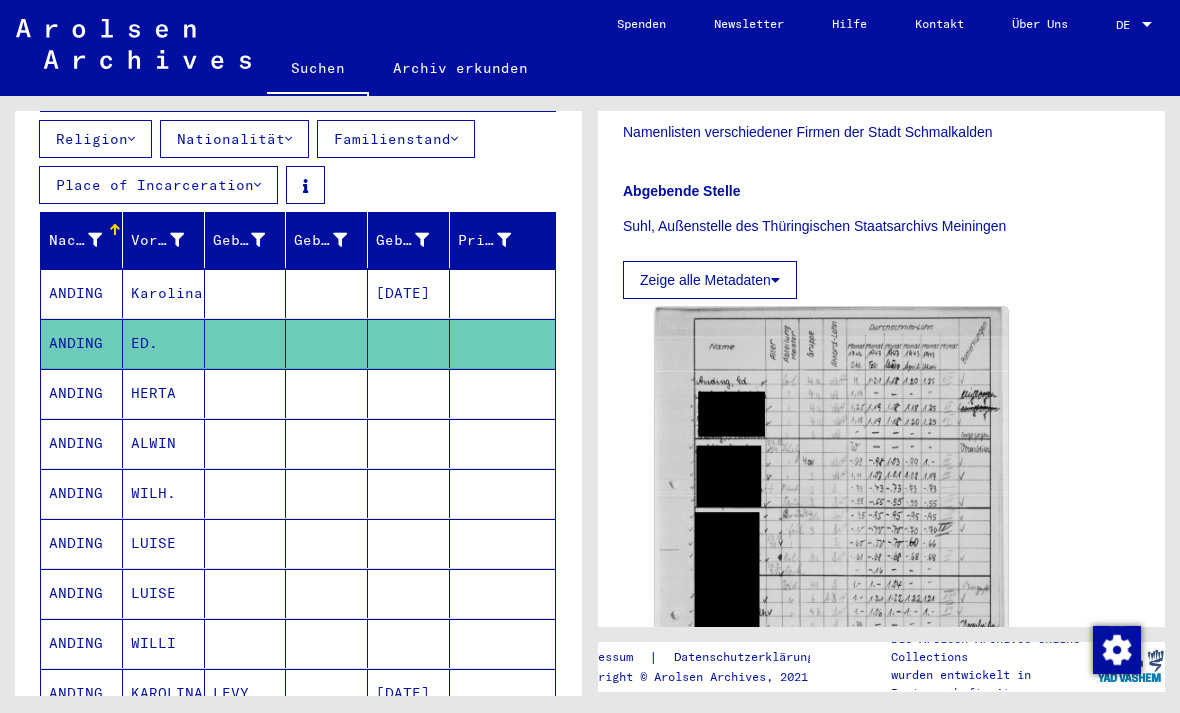 click 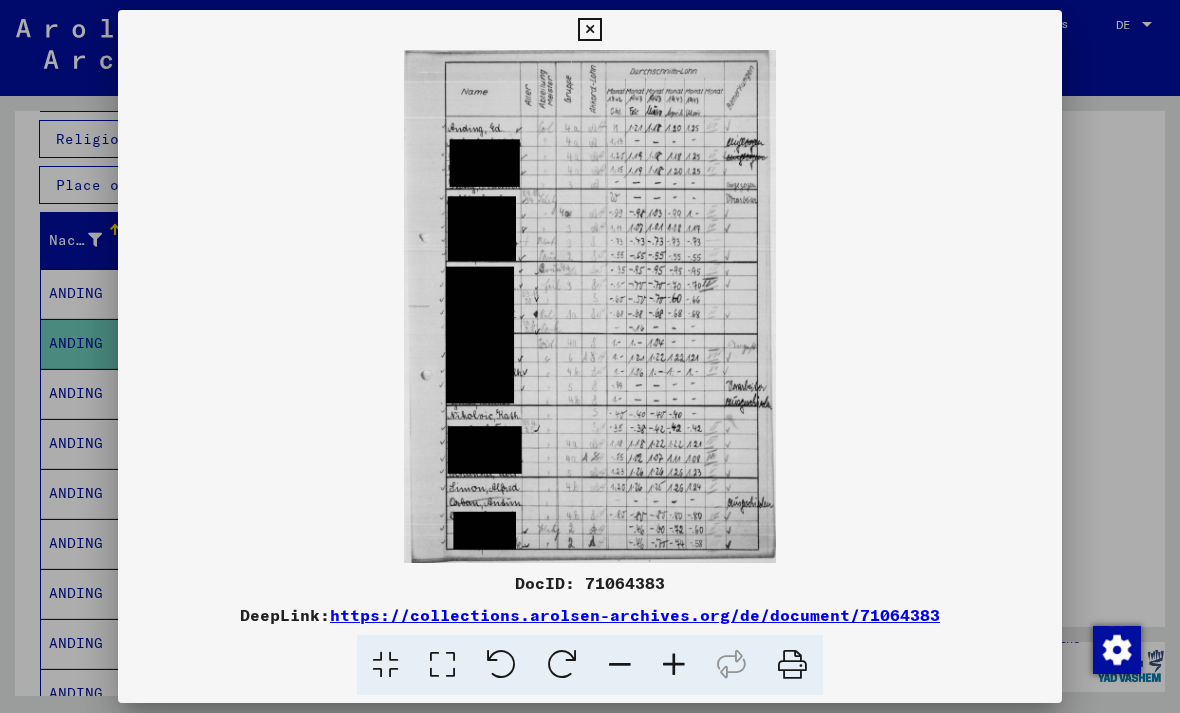 click at bounding box center (590, 356) 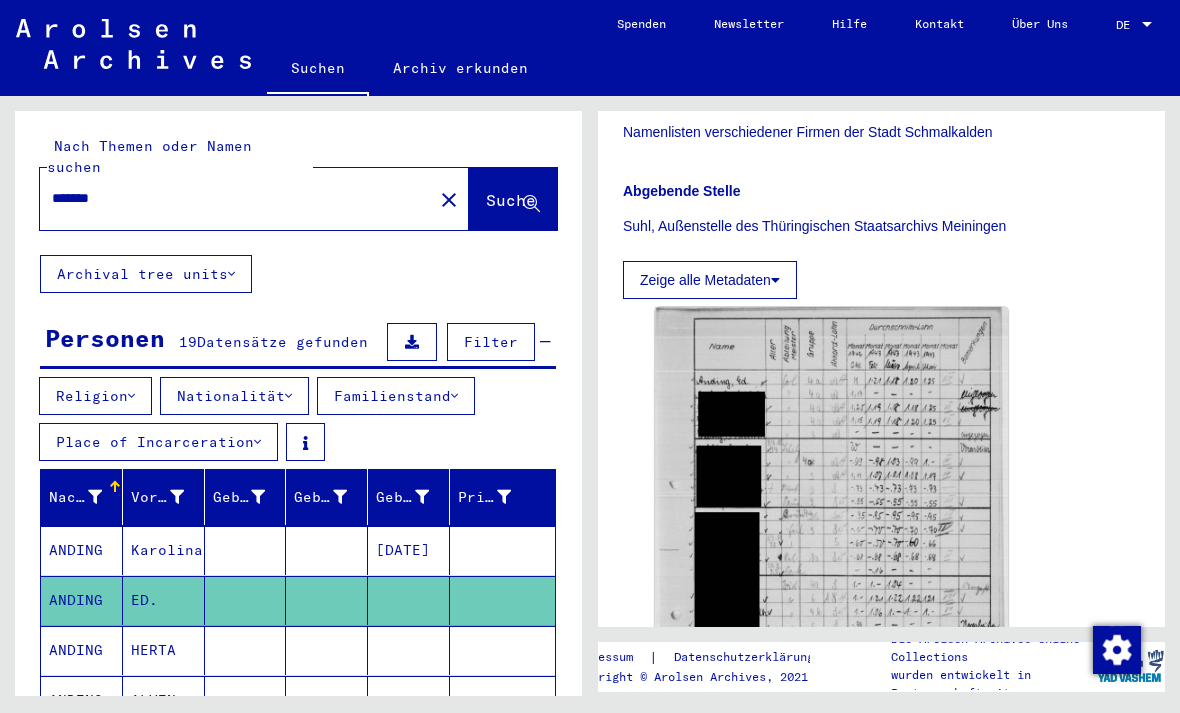 scroll, scrollTop: 0, scrollLeft: 0, axis: both 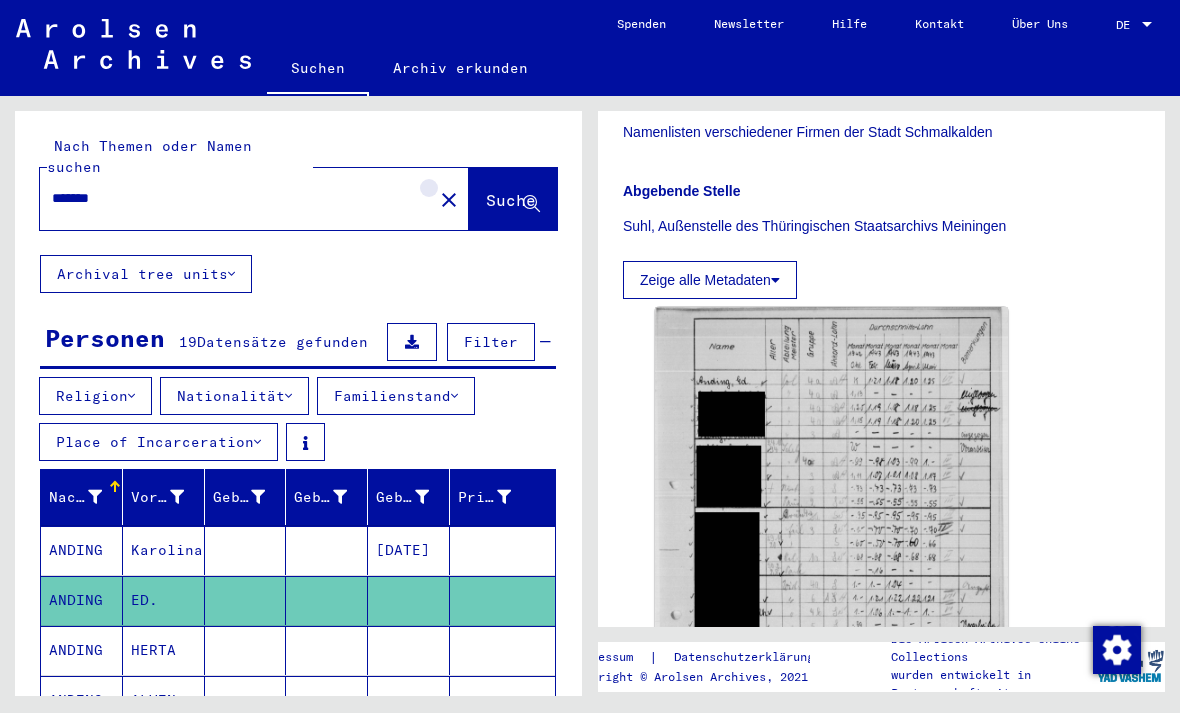 click on "close" 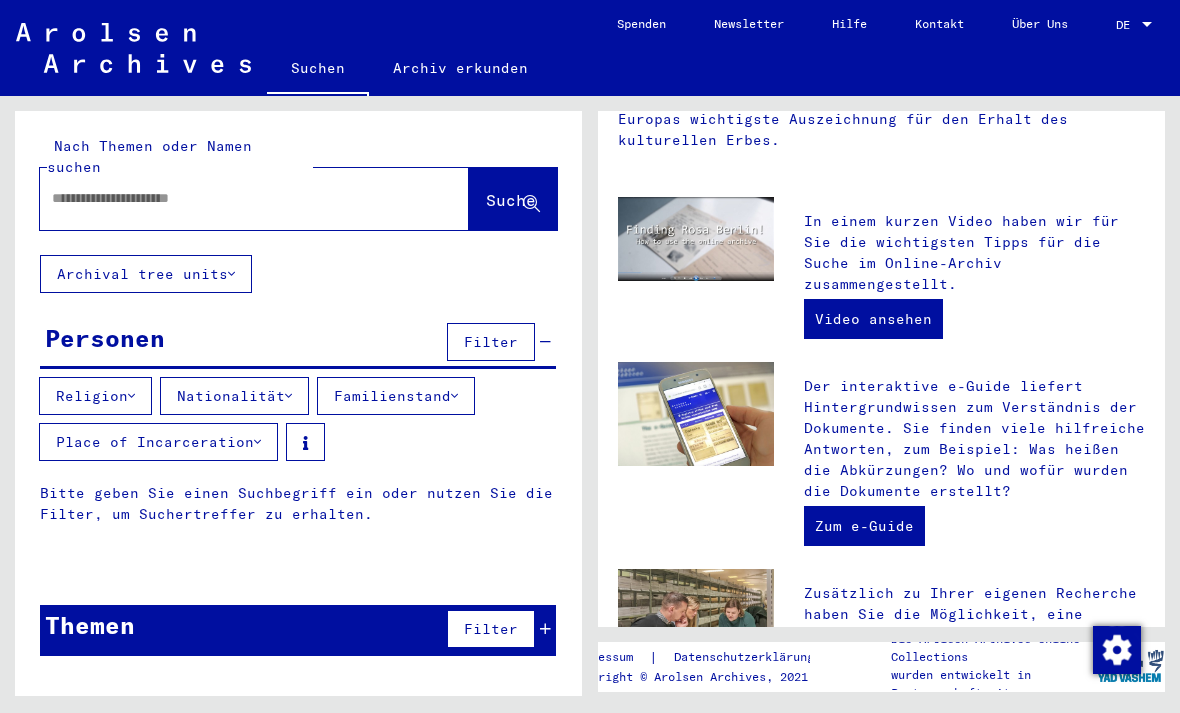 scroll 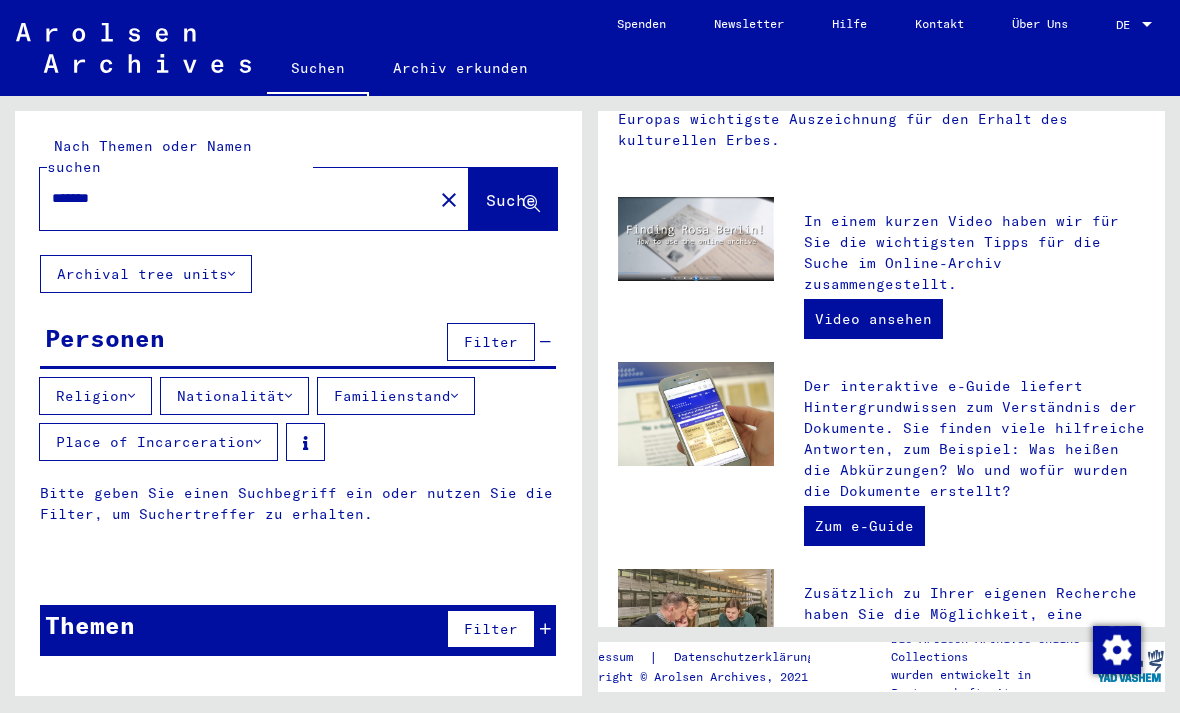 type on "*******" 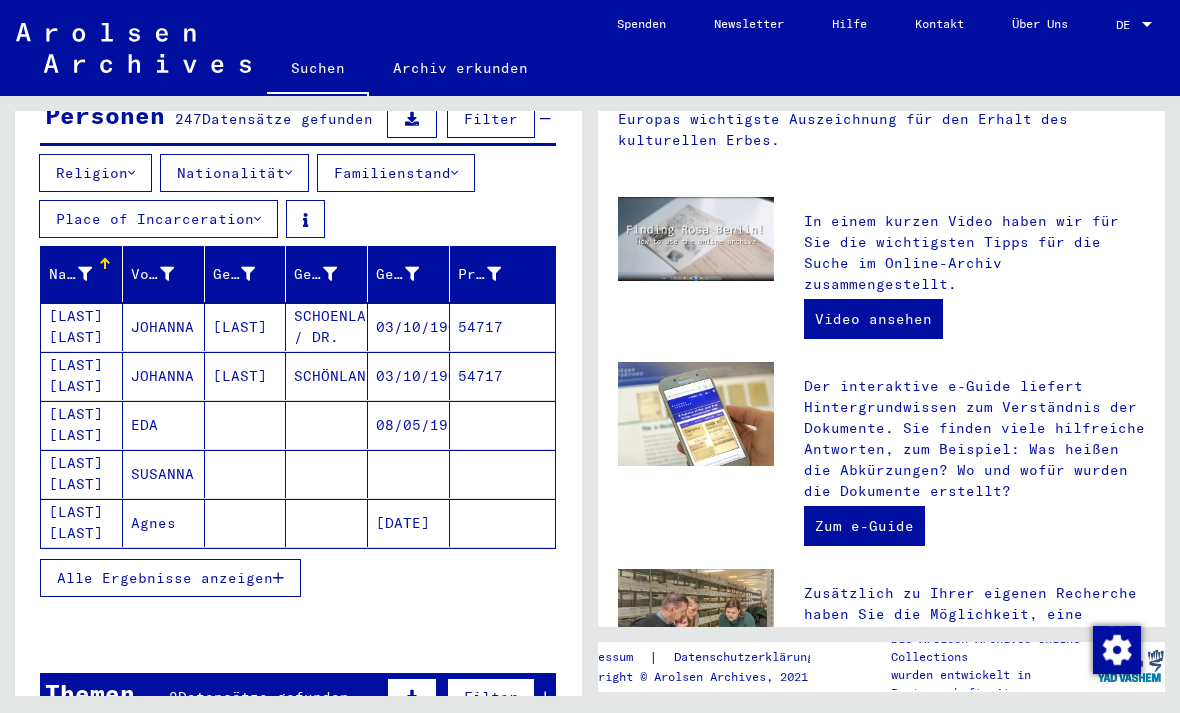 scroll, scrollTop: 222, scrollLeft: 0, axis: vertical 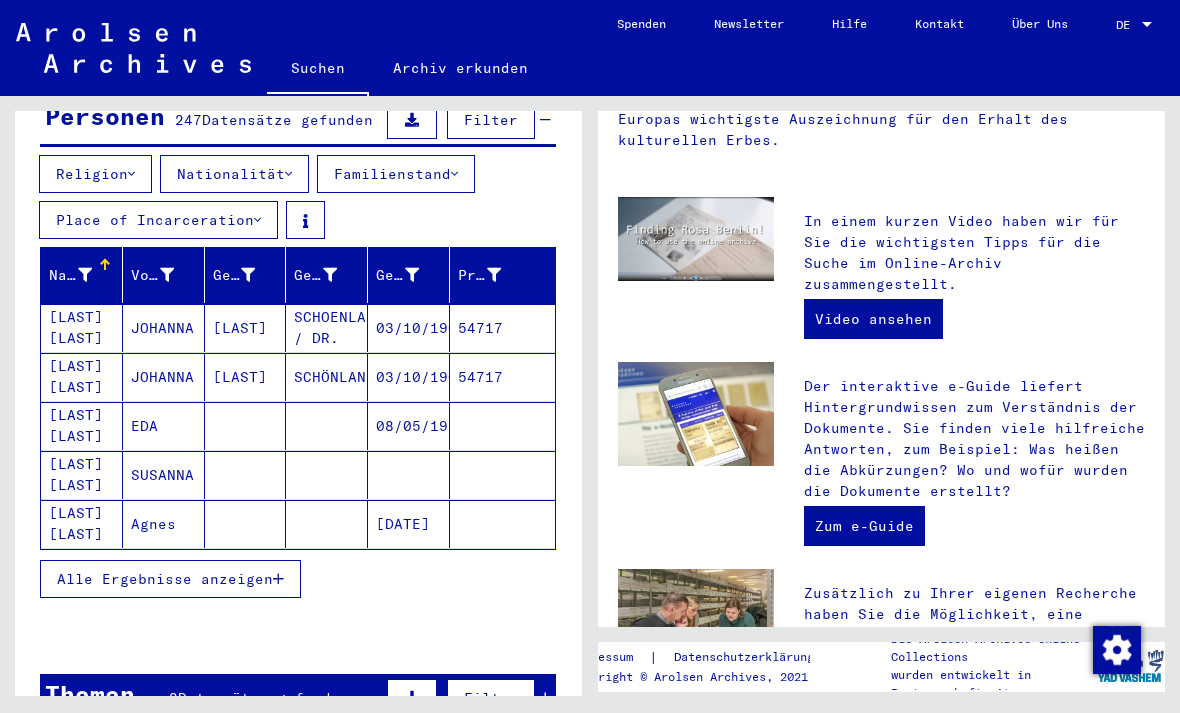 click on "Alle Ergebnisse anzeigen" at bounding box center [170, 579] 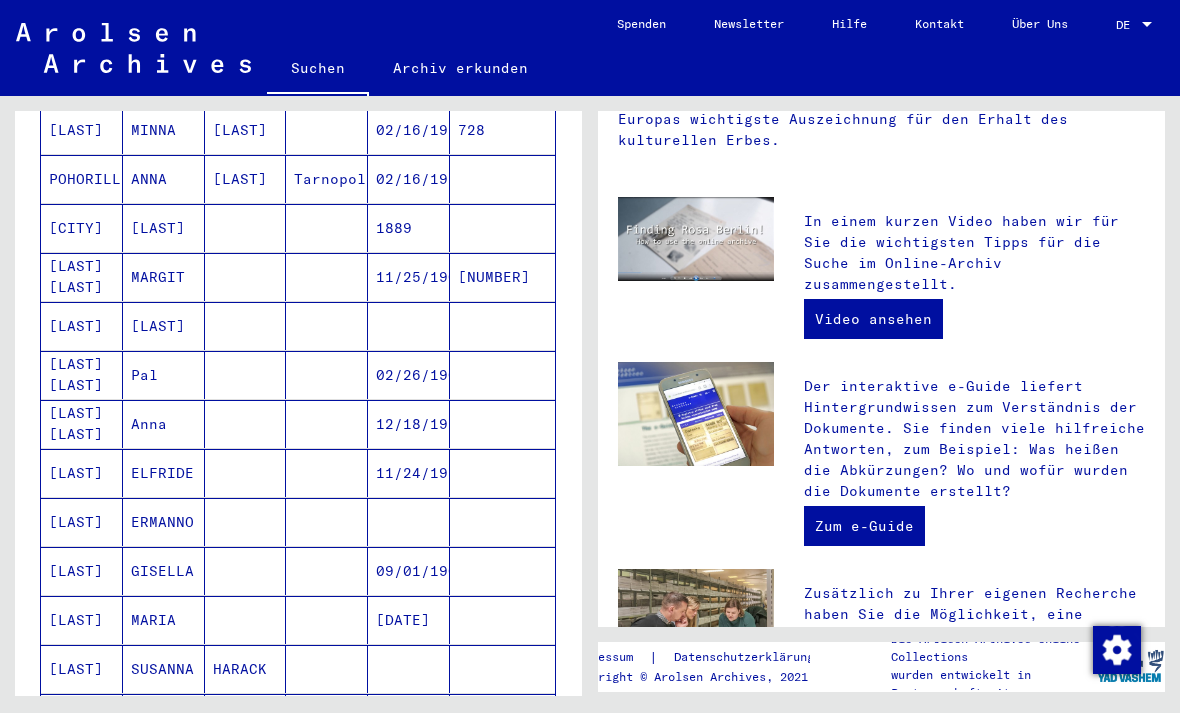 scroll, scrollTop: 860, scrollLeft: 0, axis: vertical 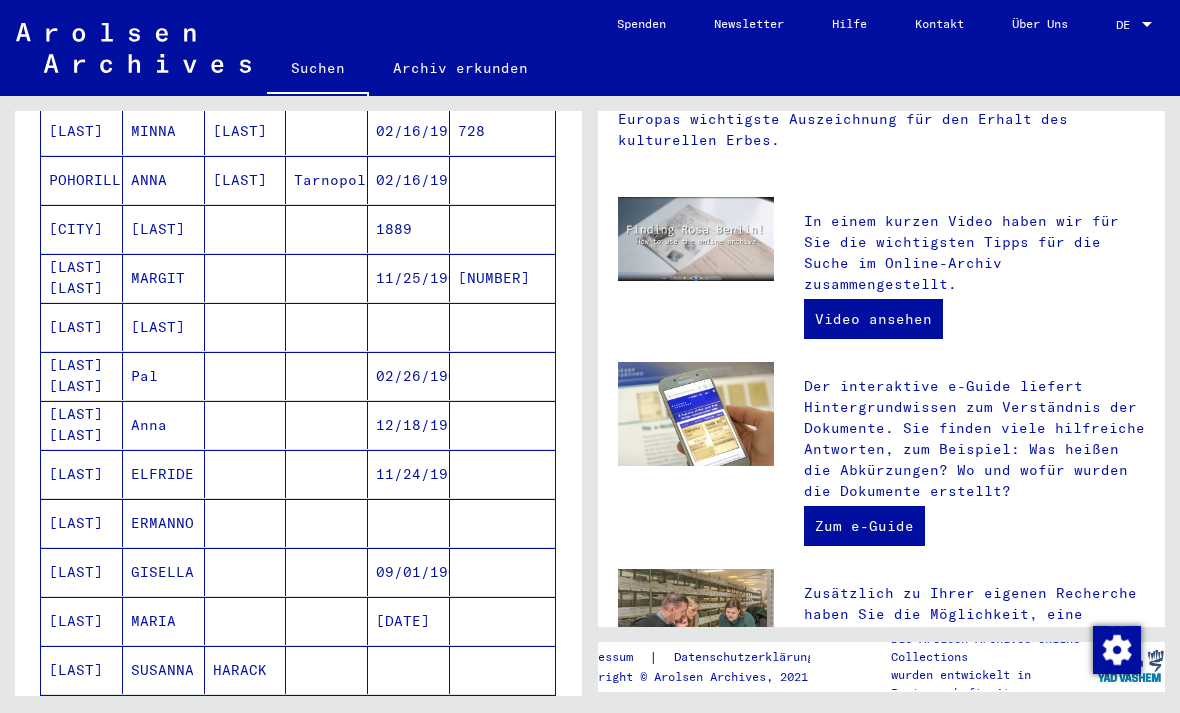click at bounding box center (246, 278) 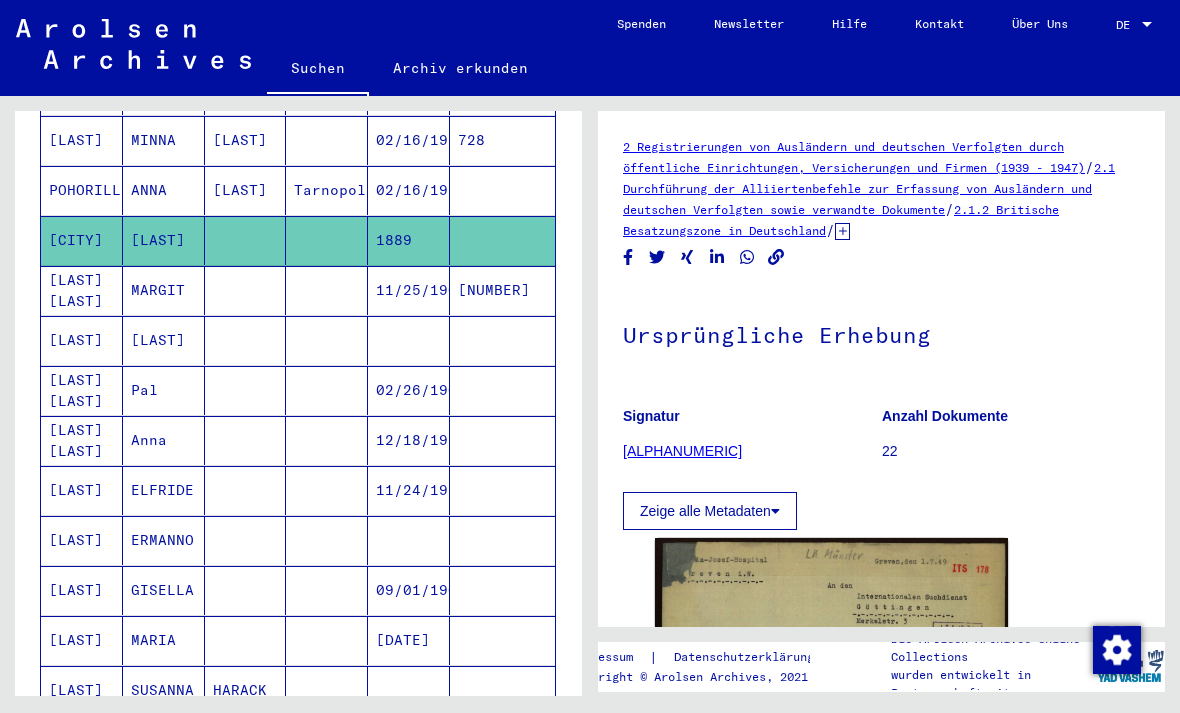 scroll, scrollTop: 0, scrollLeft: 0, axis: both 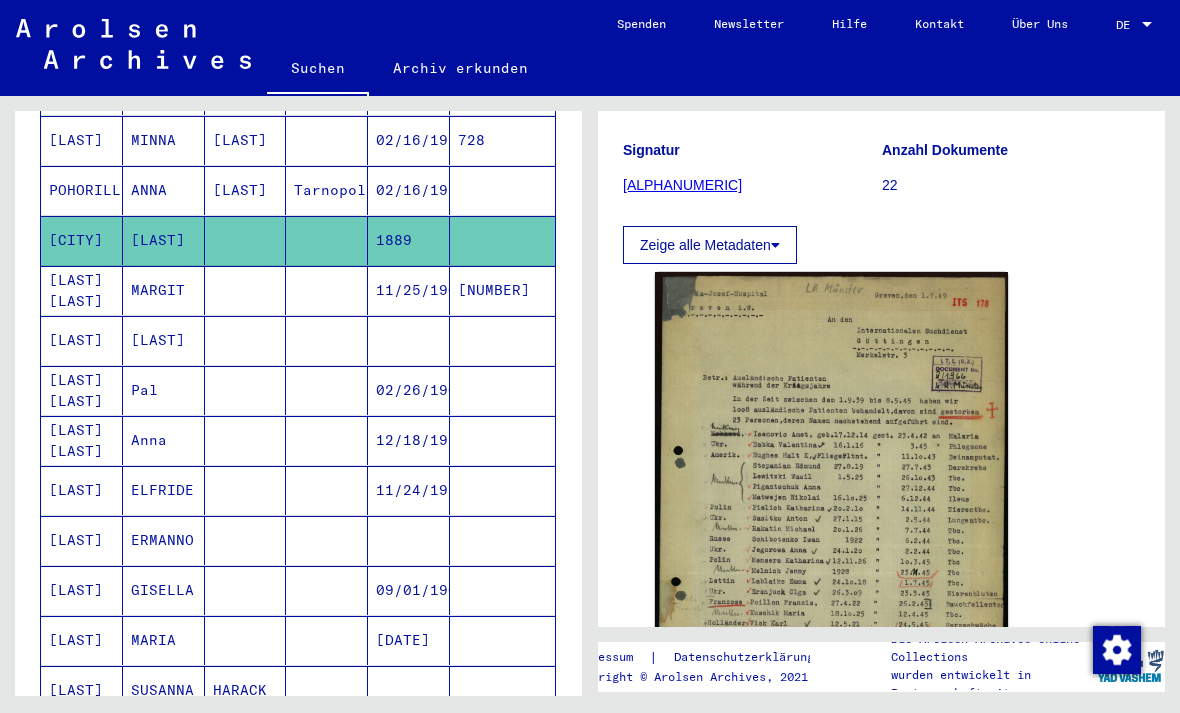 click 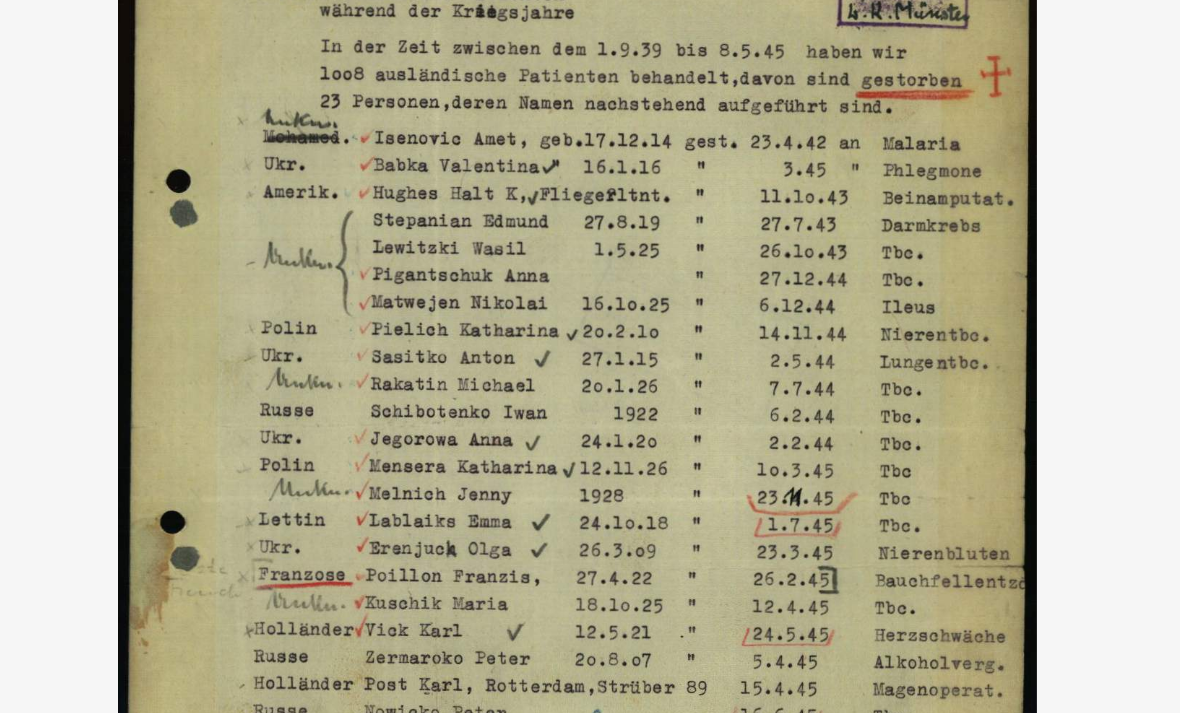 click at bounding box center [590, 306] 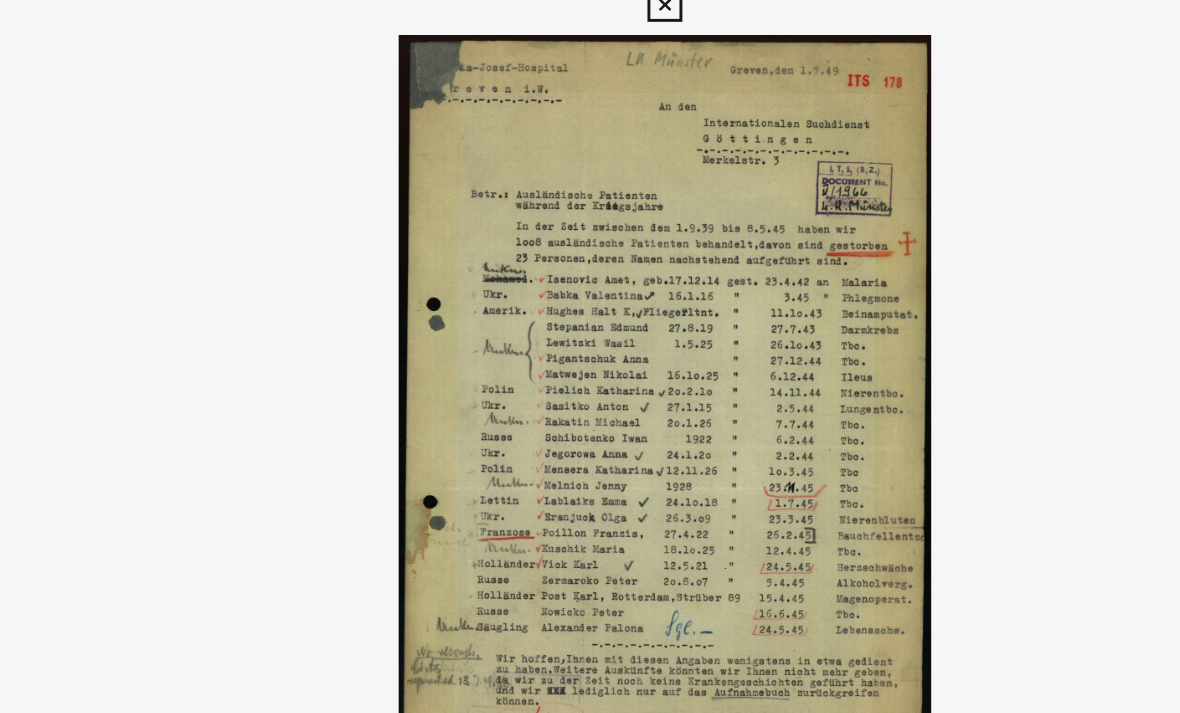 click at bounding box center [590, 306] 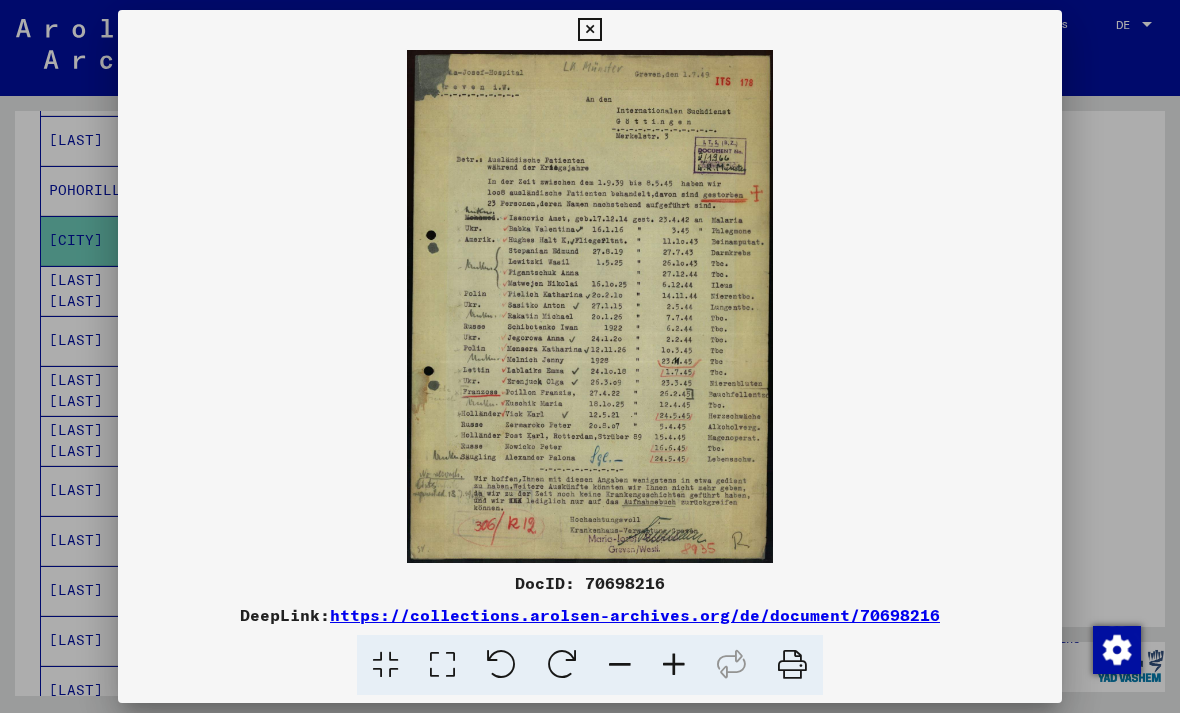 click at bounding box center [590, 356] 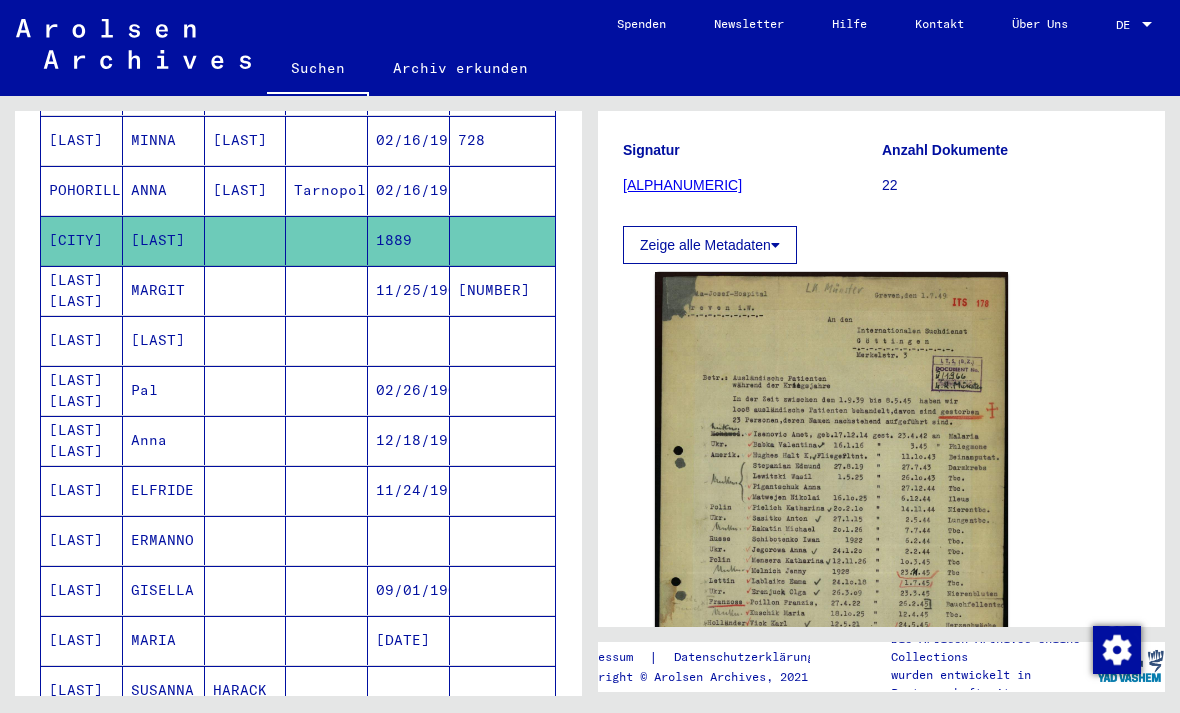 click on "[LAST] [LAST]" at bounding box center [82, 340] 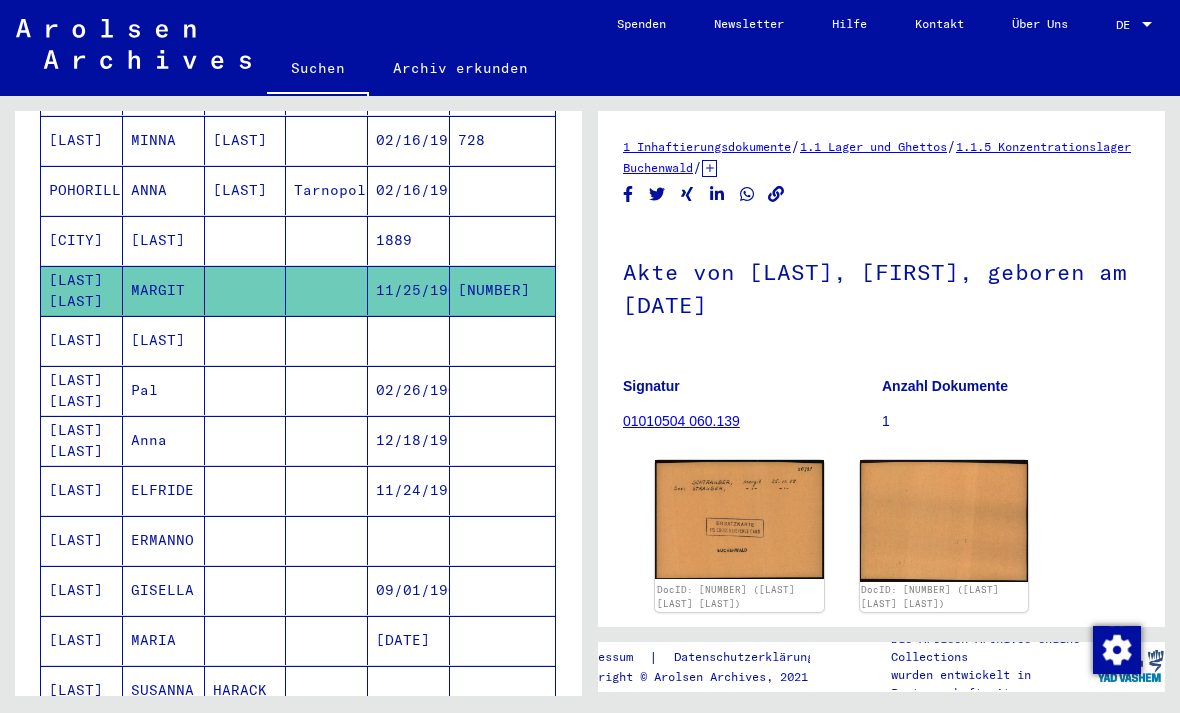 scroll, scrollTop: 0, scrollLeft: 0, axis: both 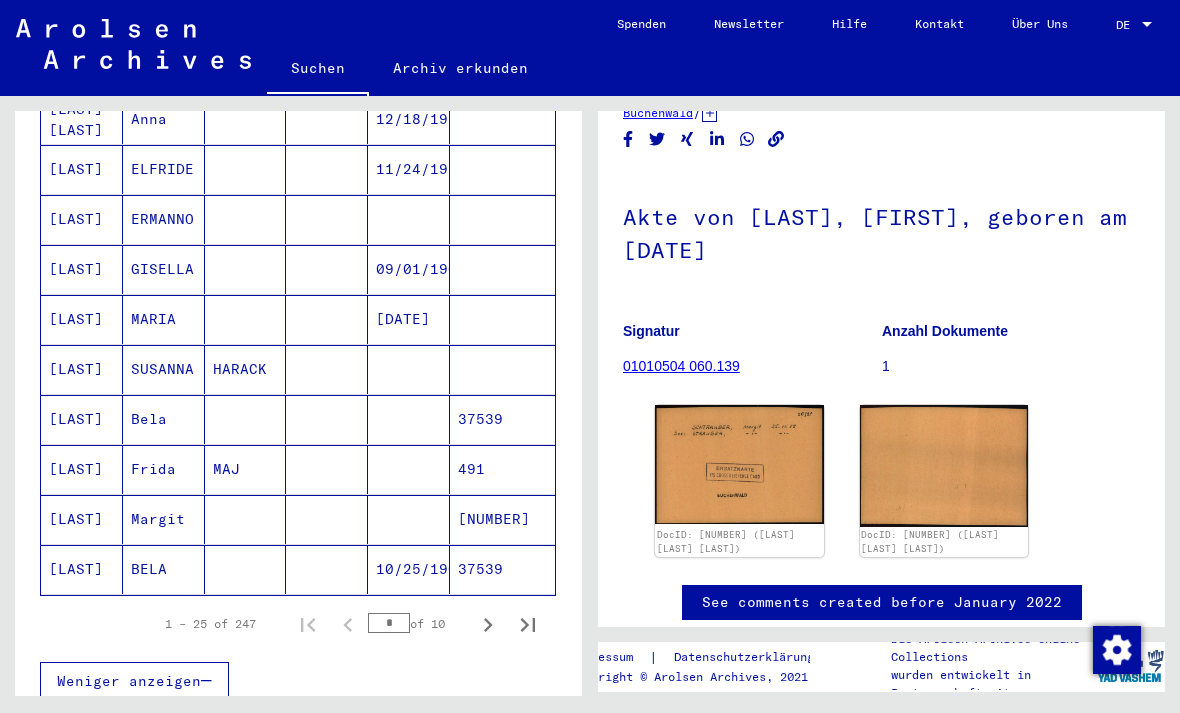 click at bounding box center [488, 624] 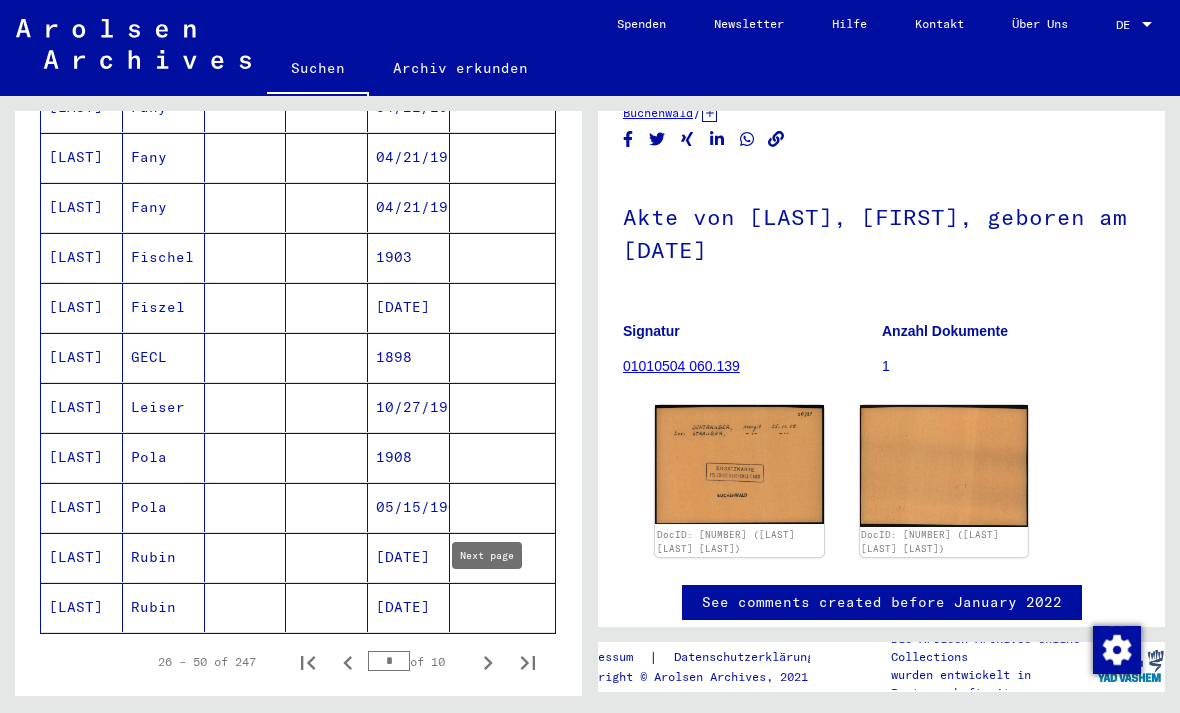 scroll, scrollTop: 1167, scrollLeft: 0, axis: vertical 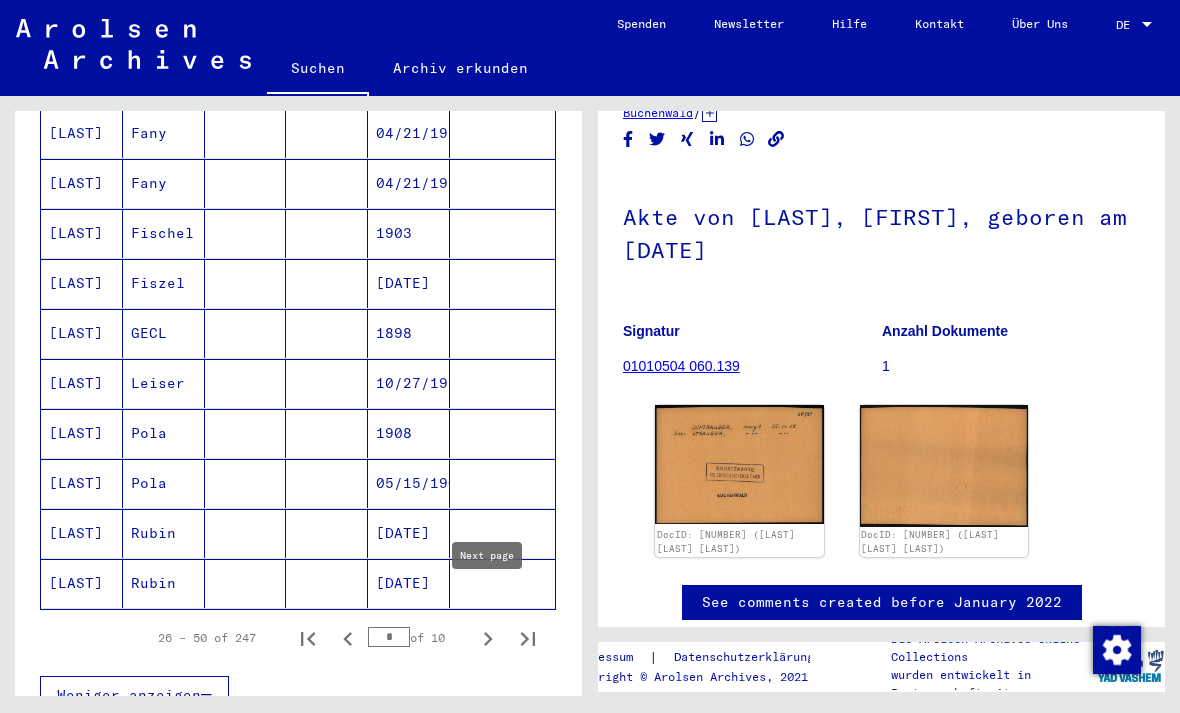 click 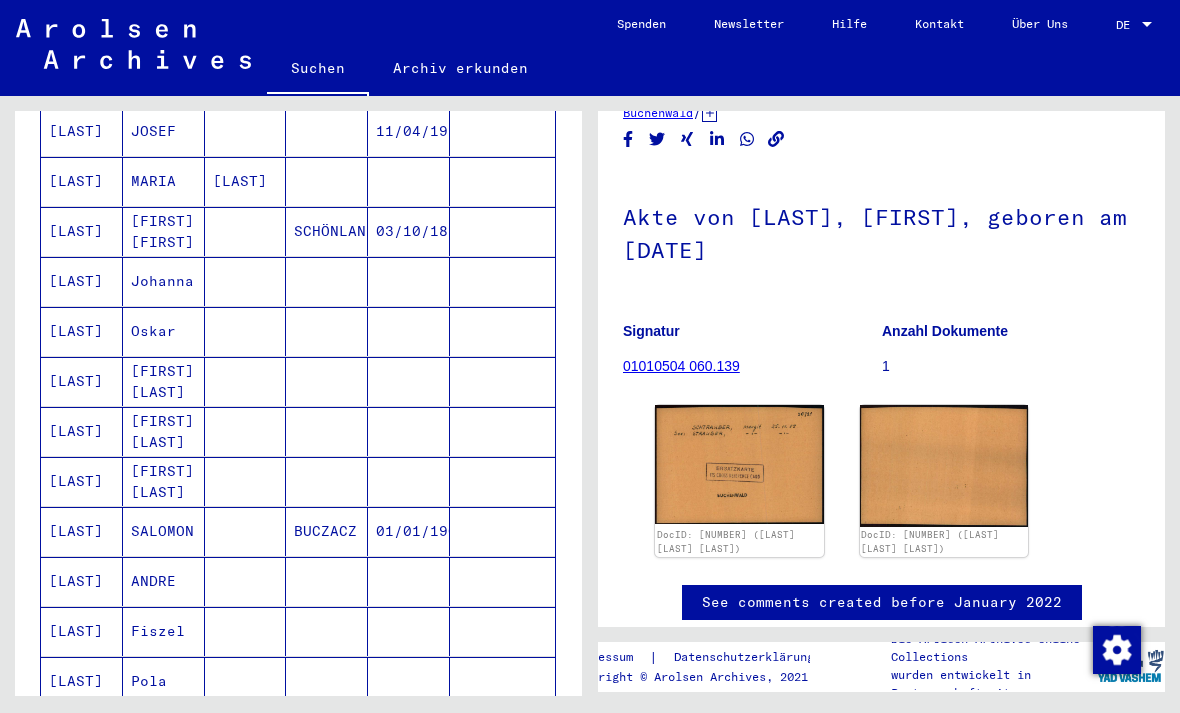 scroll, scrollTop: 1055, scrollLeft: 0, axis: vertical 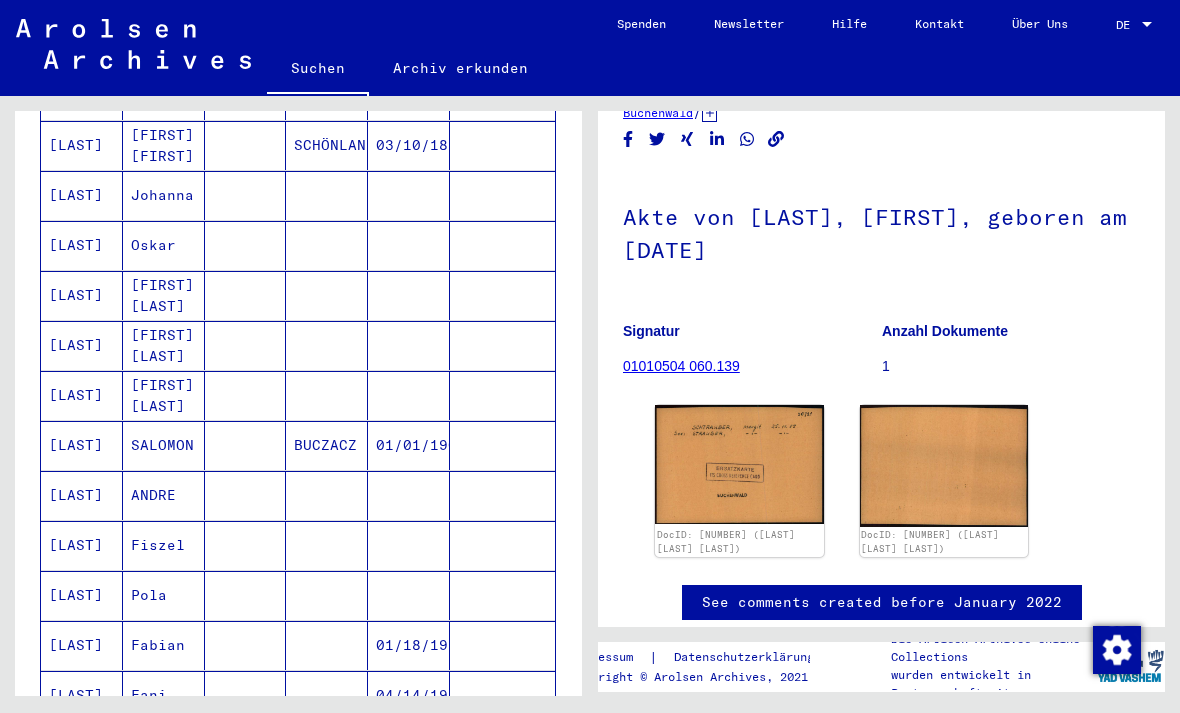 click on "[LAST]" at bounding box center (82, 445) 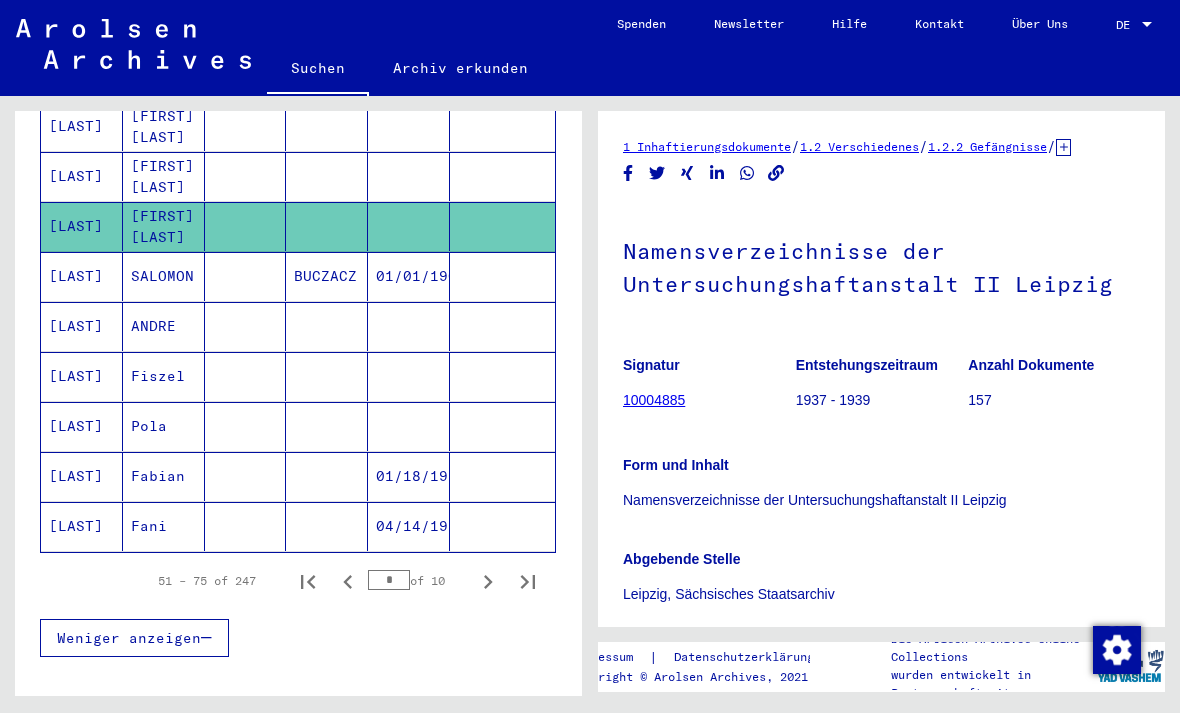 scroll, scrollTop: 1317, scrollLeft: 0, axis: vertical 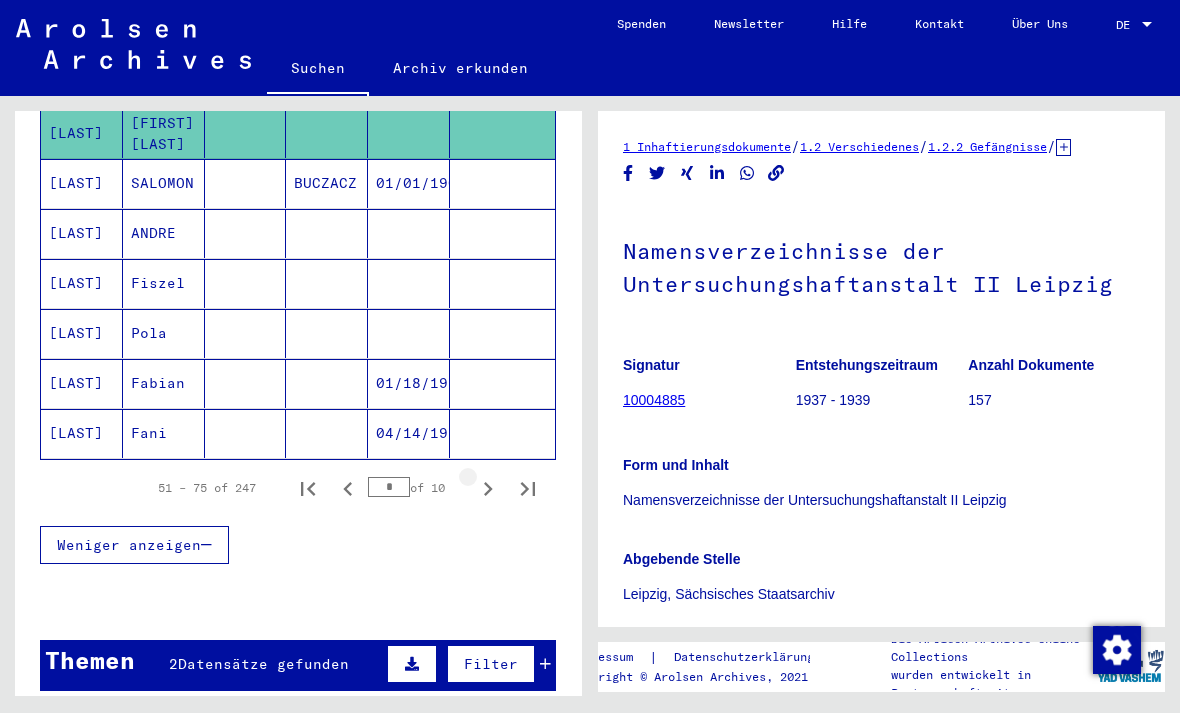 click 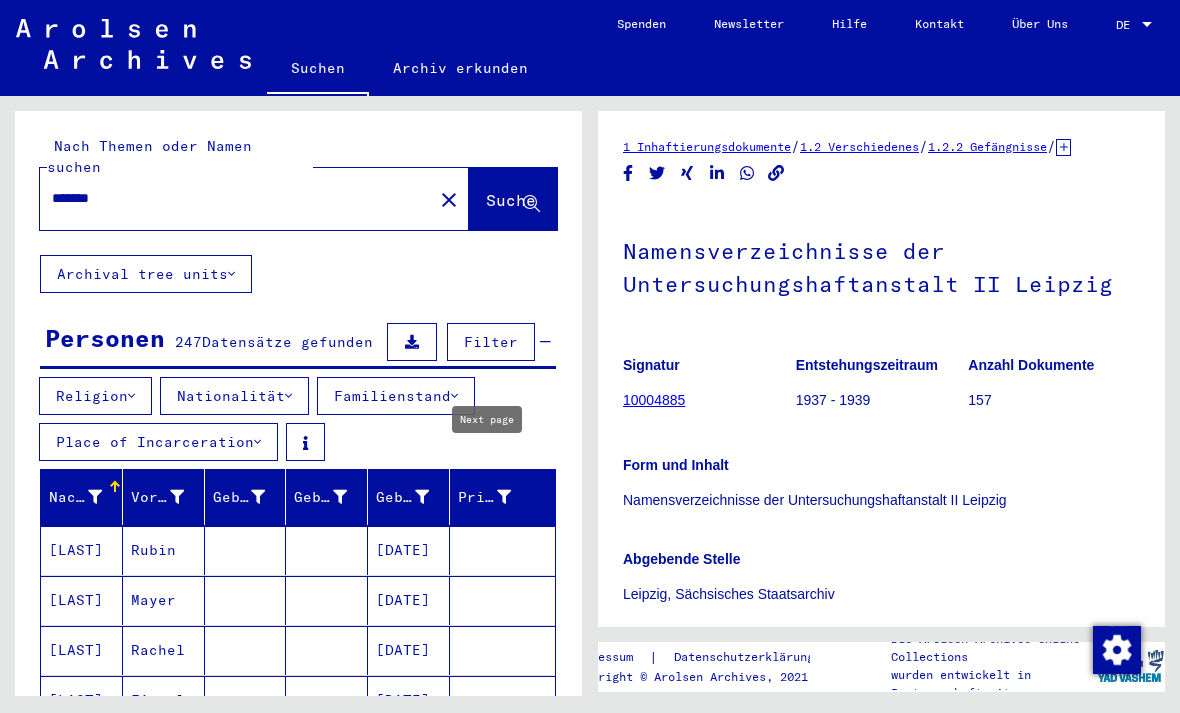 scroll, scrollTop: -1, scrollLeft: 0, axis: vertical 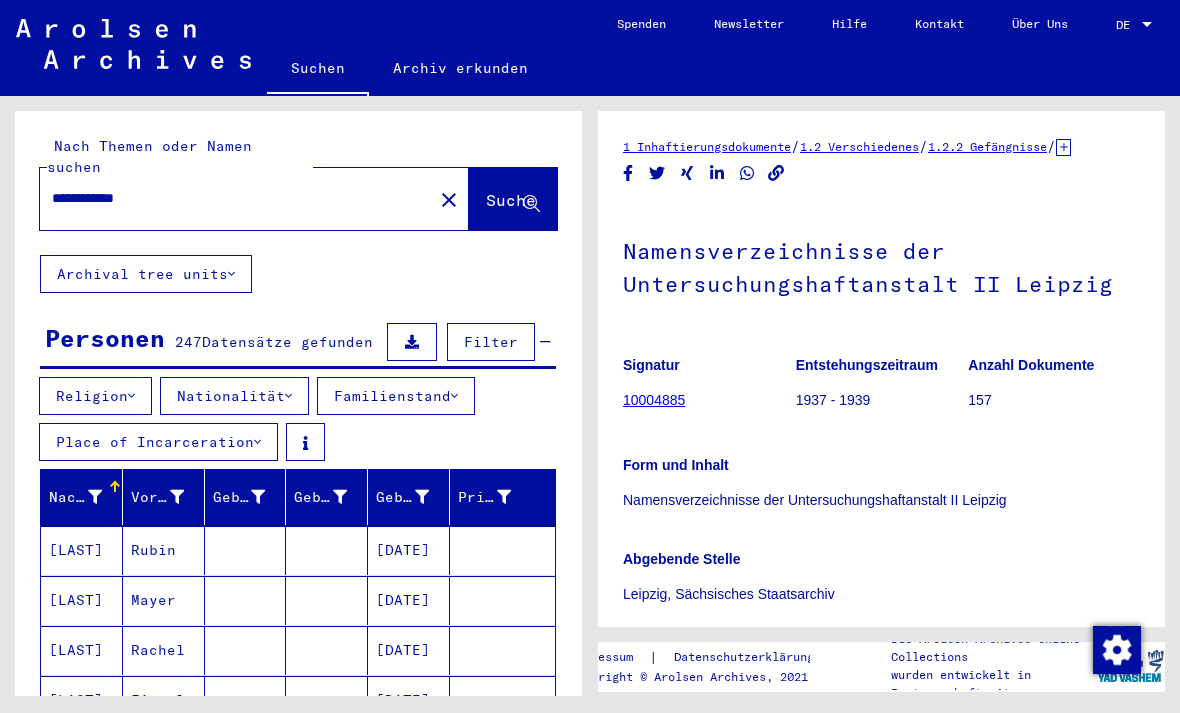 type on "**********" 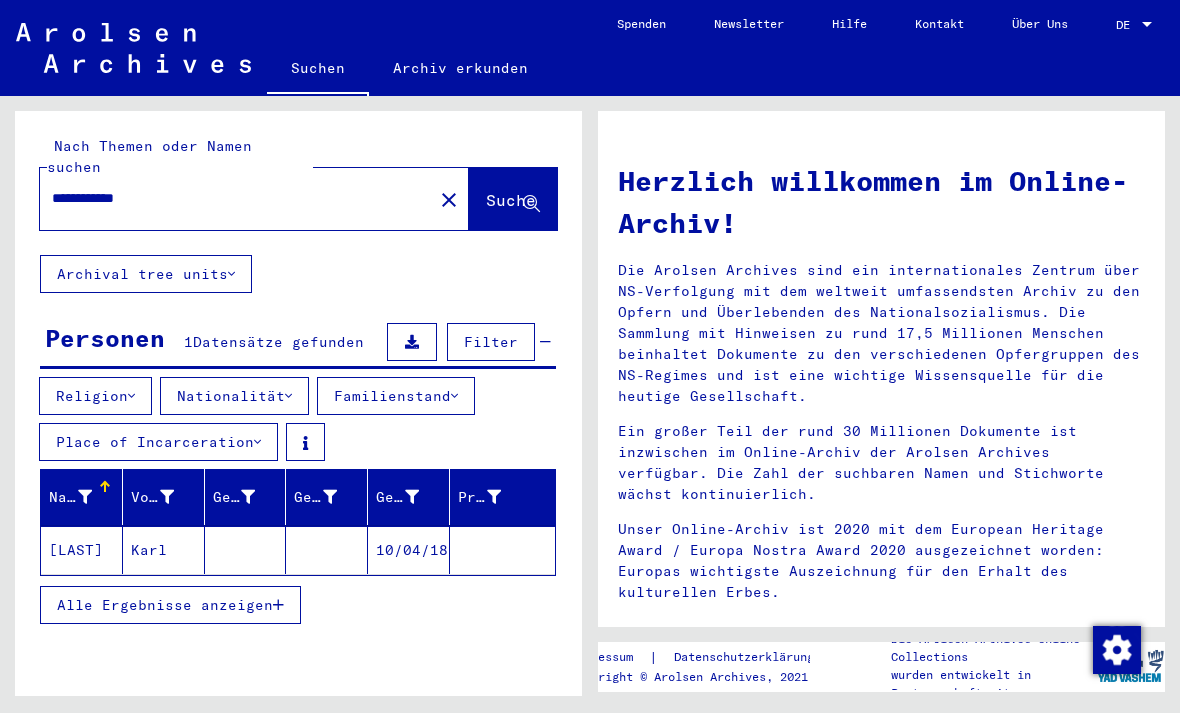 click 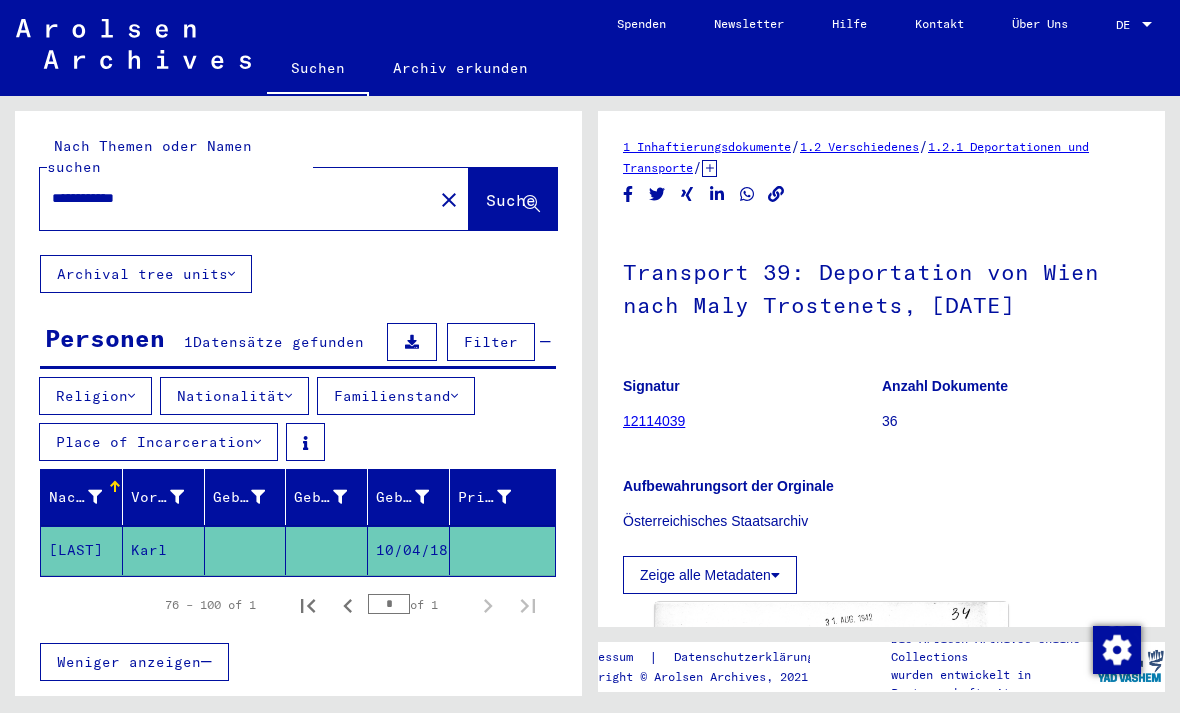 scroll, scrollTop: 0, scrollLeft: 0, axis: both 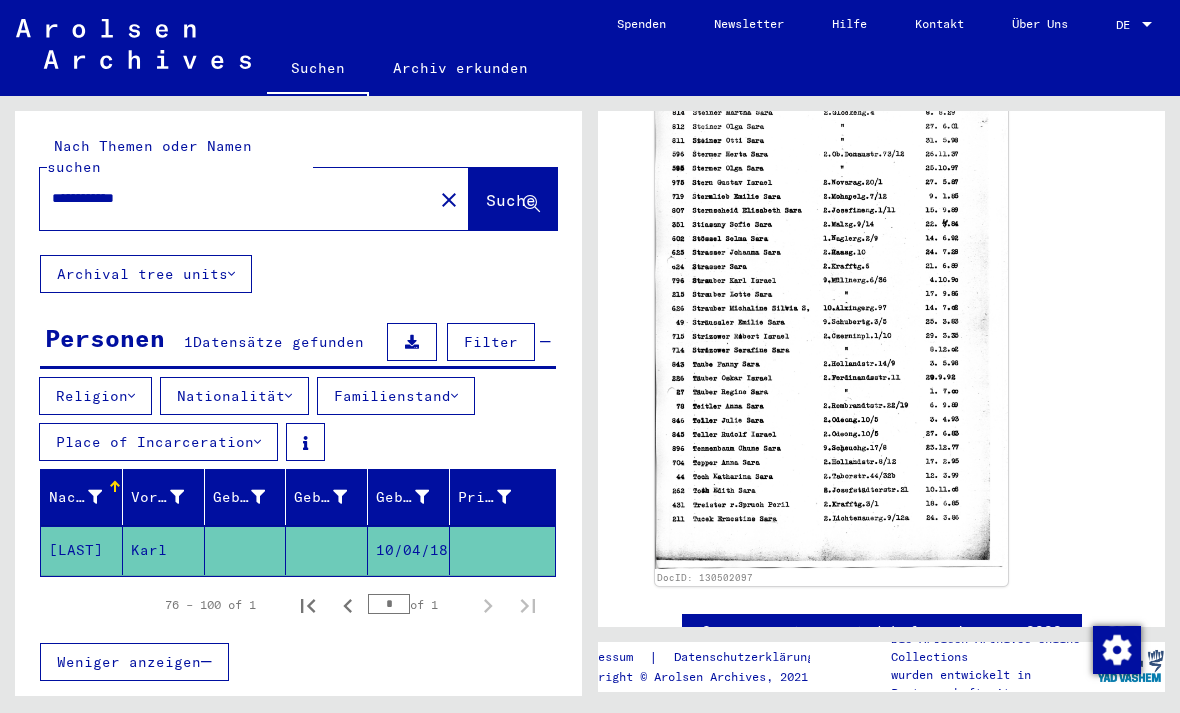 click 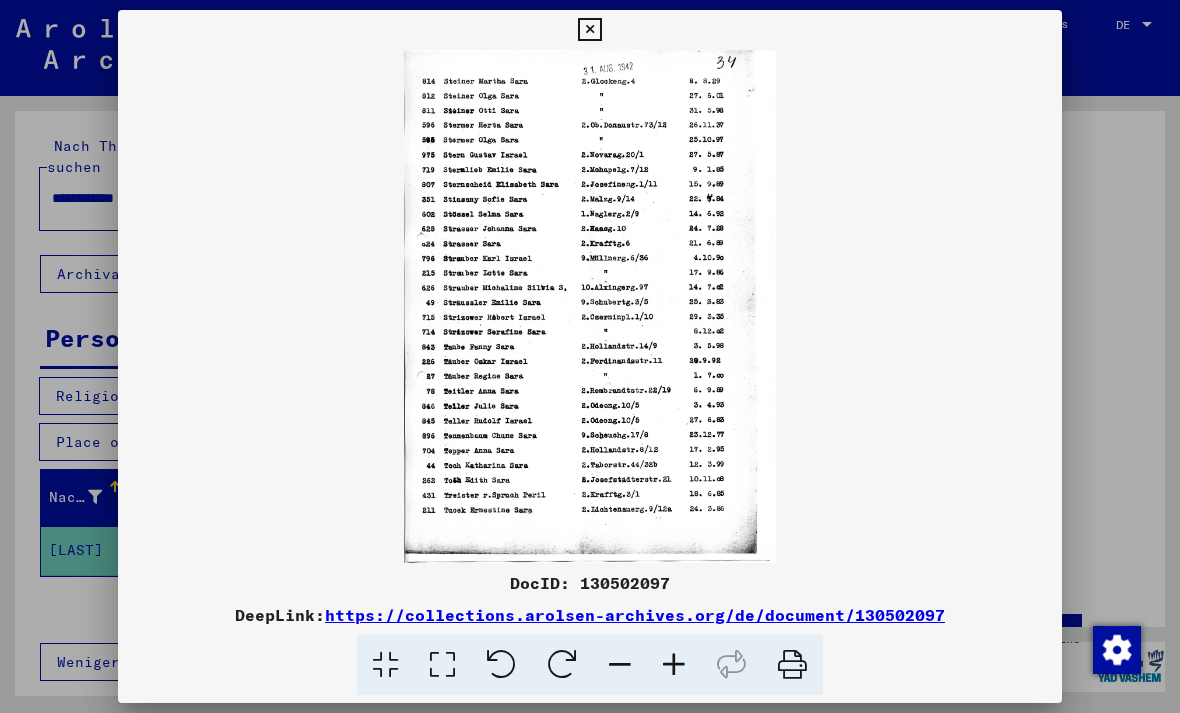 click at bounding box center (590, 356) 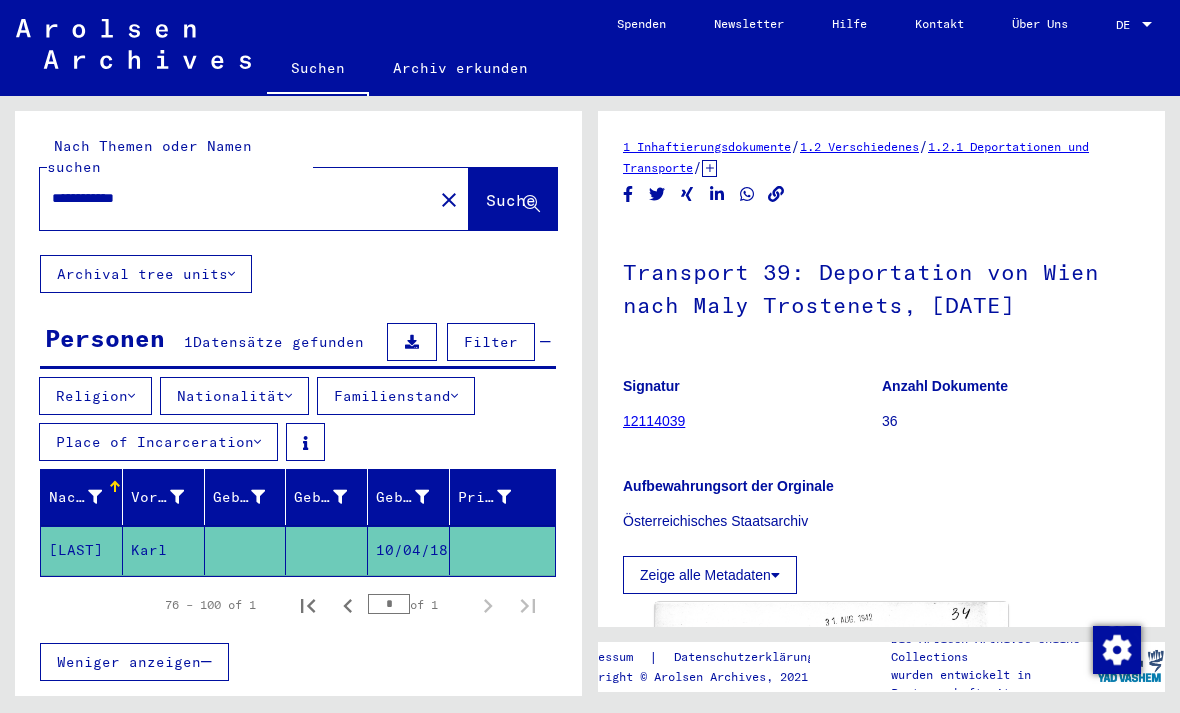 click on "close" 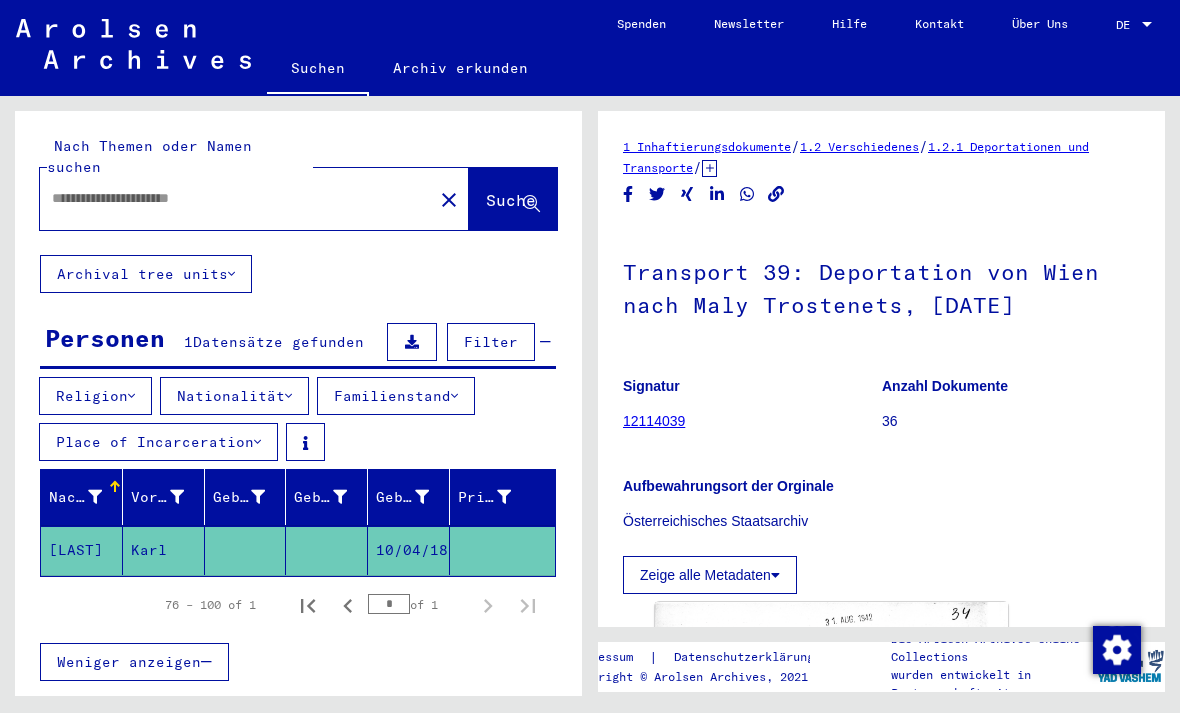 scroll, scrollTop: 0, scrollLeft: 0, axis: both 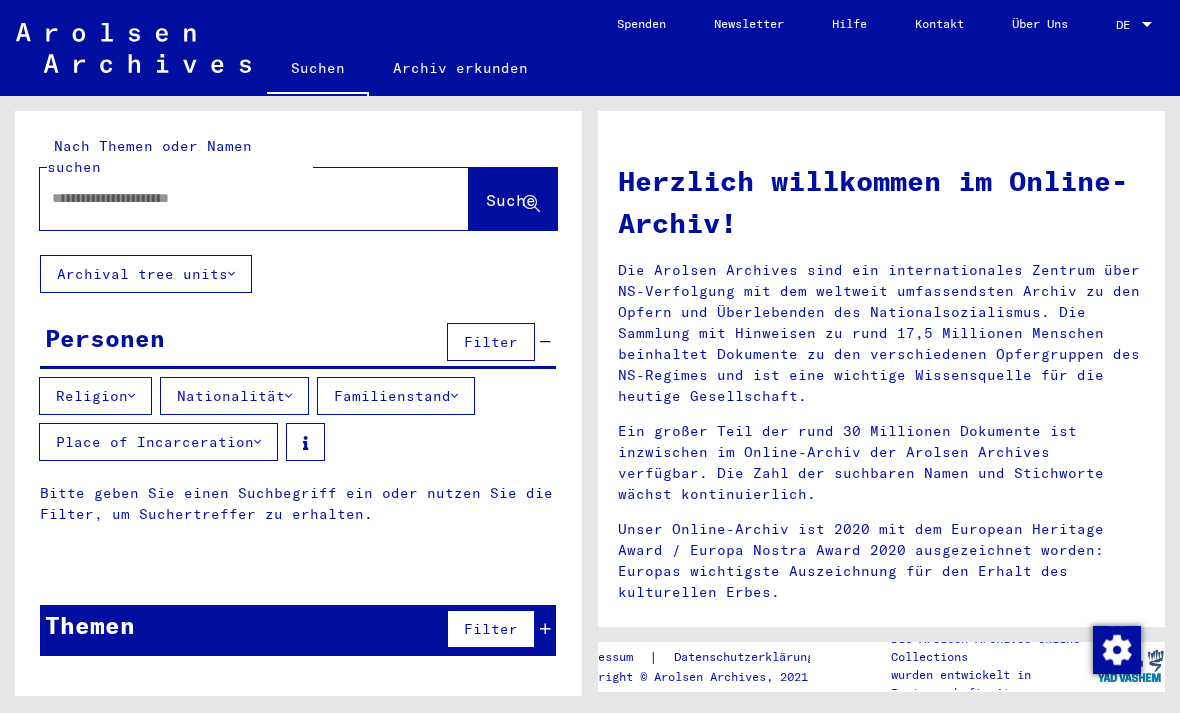 click at bounding box center [230, 198] 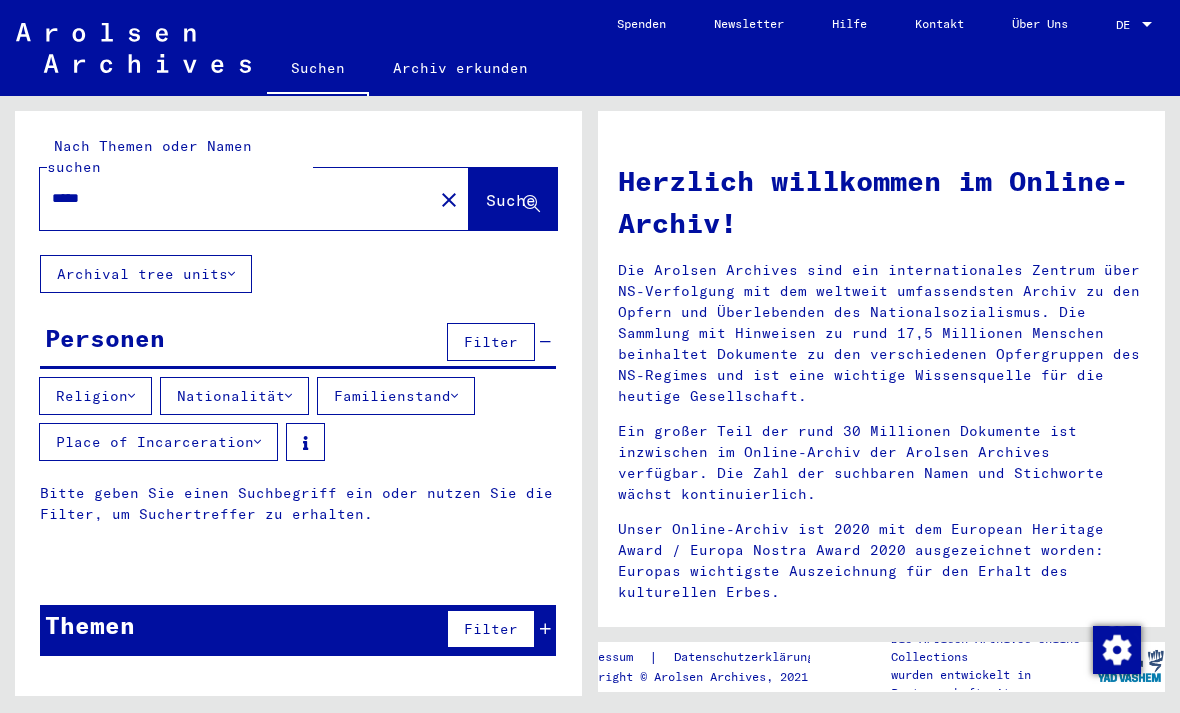 type on "*****" 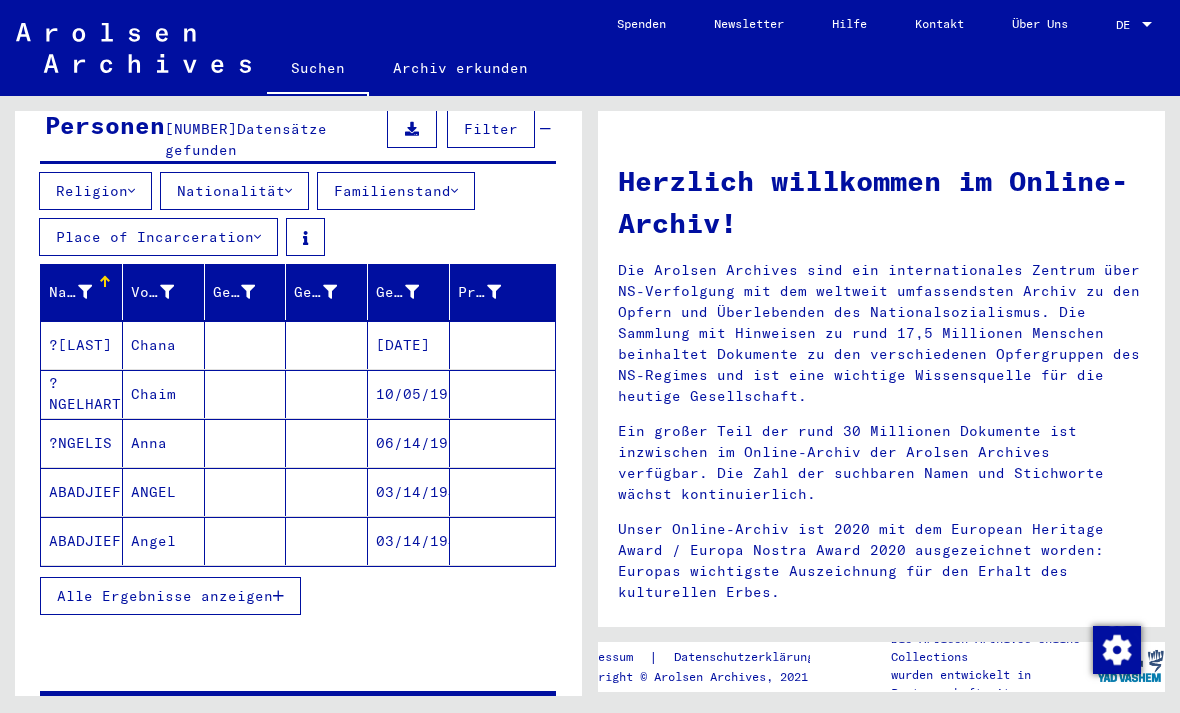scroll, scrollTop: 234, scrollLeft: 0, axis: vertical 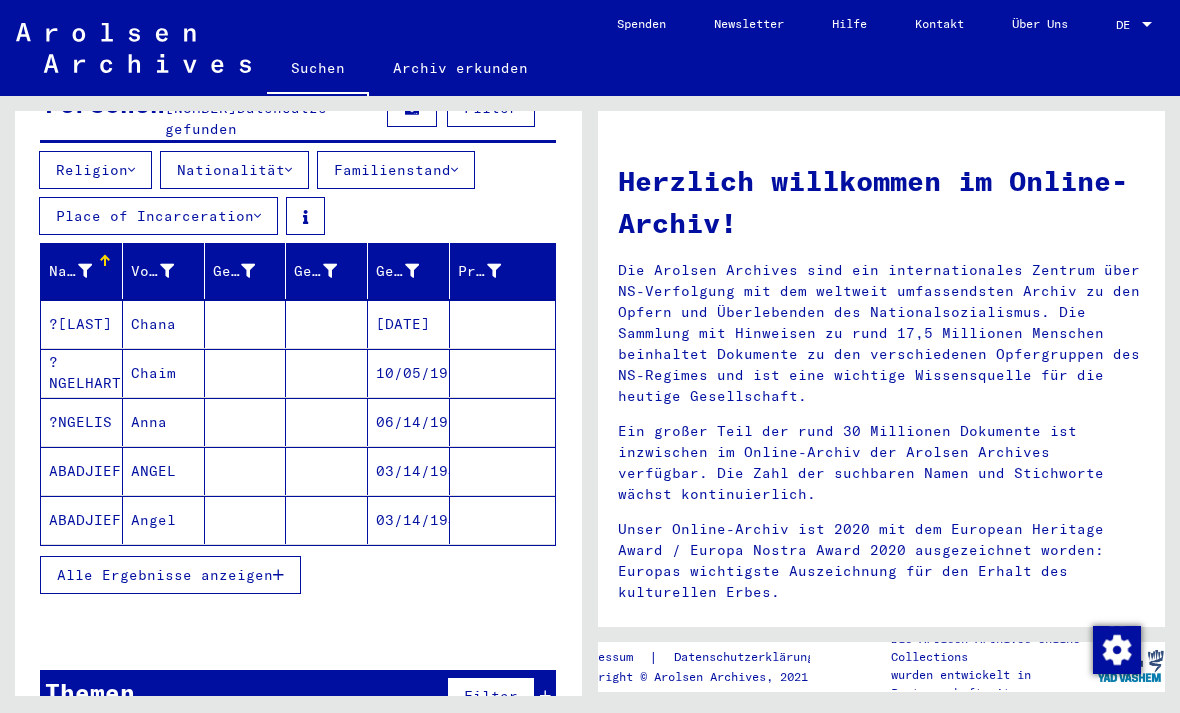 click on "Alle Ergebnisse anzeigen" at bounding box center [165, 575] 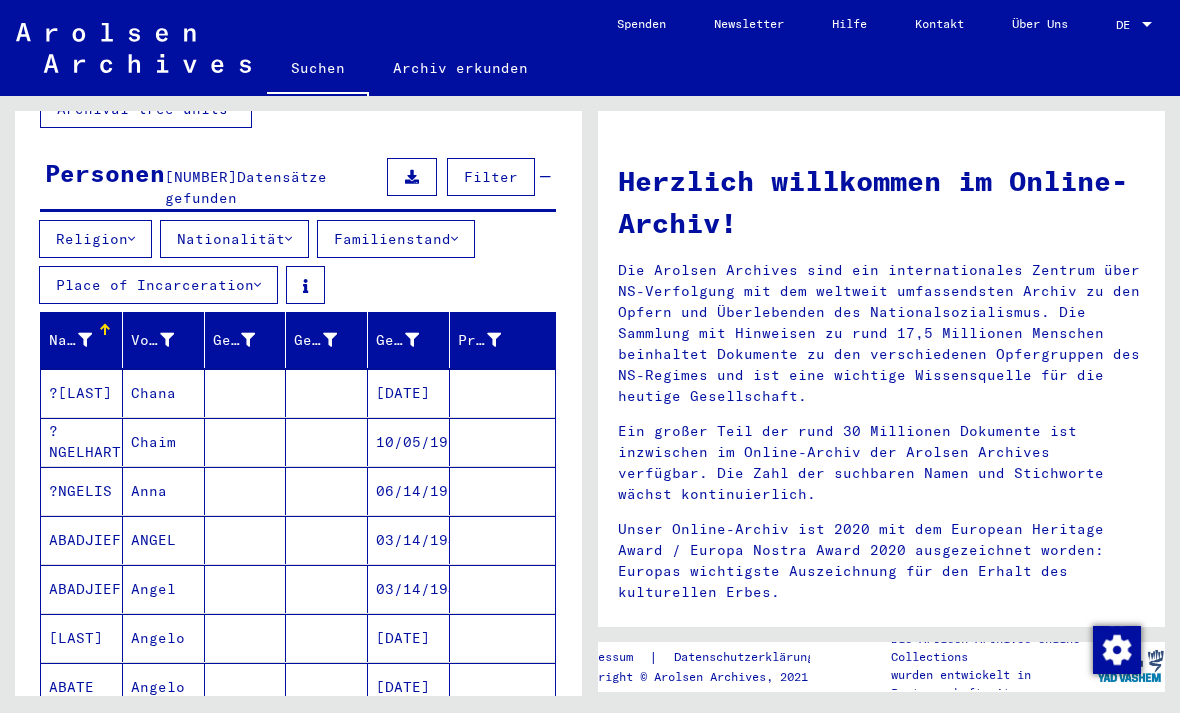 scroll, scrollTop: 163, scrollLeft: 0, axis: vertical 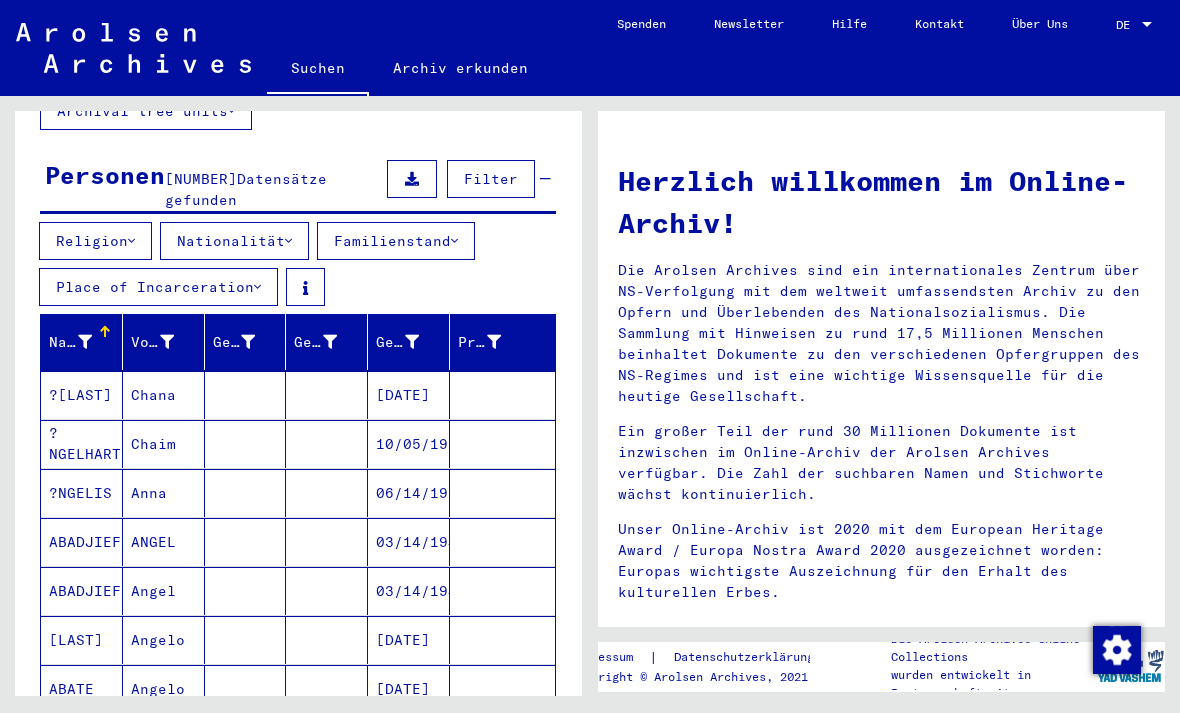 click on "Nationalität" at bounding box center [234, 241] 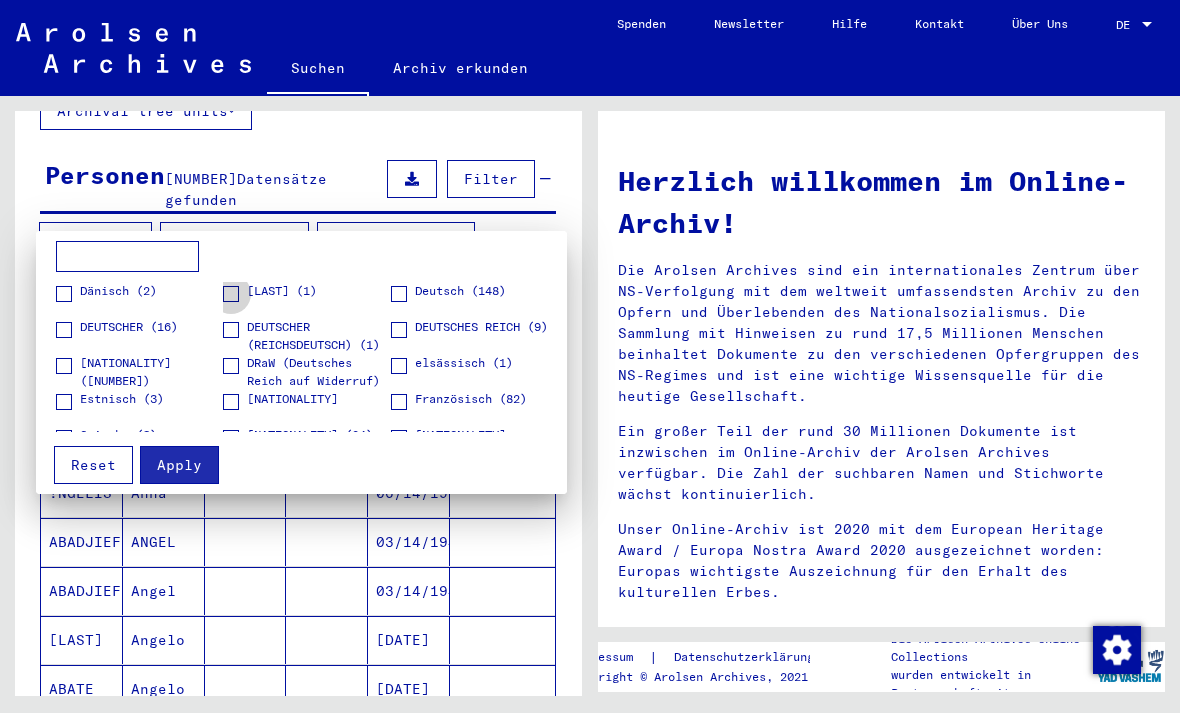 scroll, scrollTop: 71, scrollLeft: 0, axis: vertical 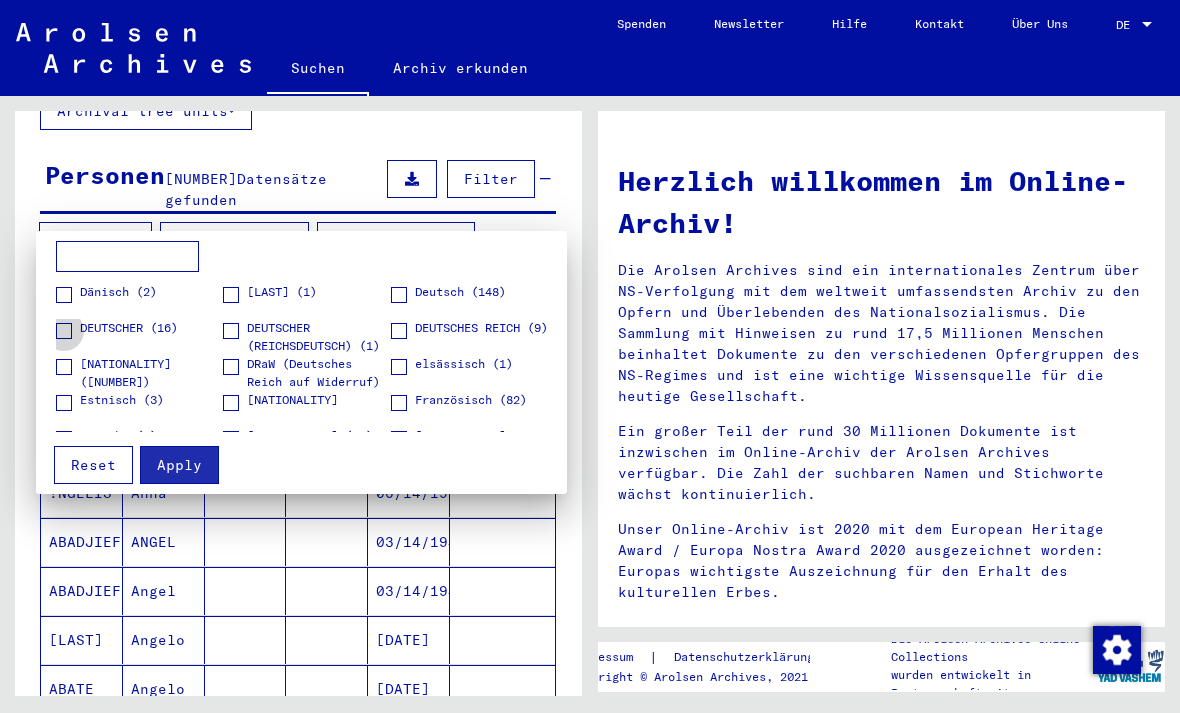 click on "DEUTSCHER (16)" at bounding box center (129, 328) 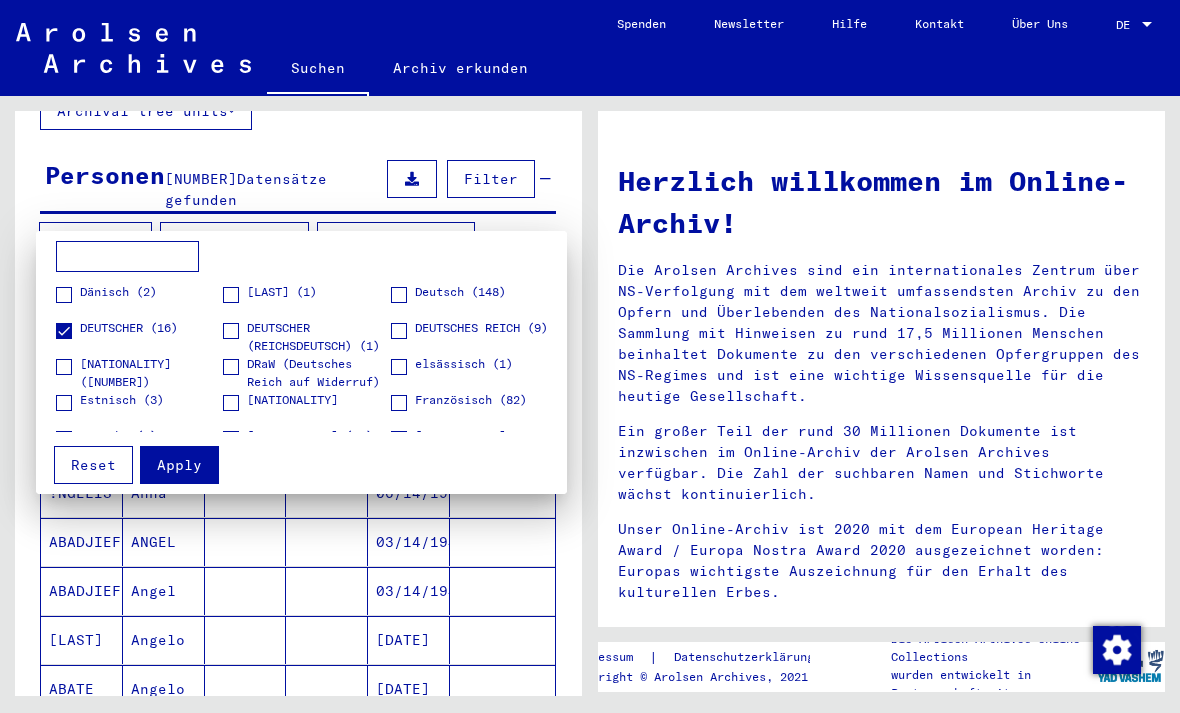 click on "DEUTSCHER (REICHSDEUTSCH) (1)" at bounding box center [318, 337] 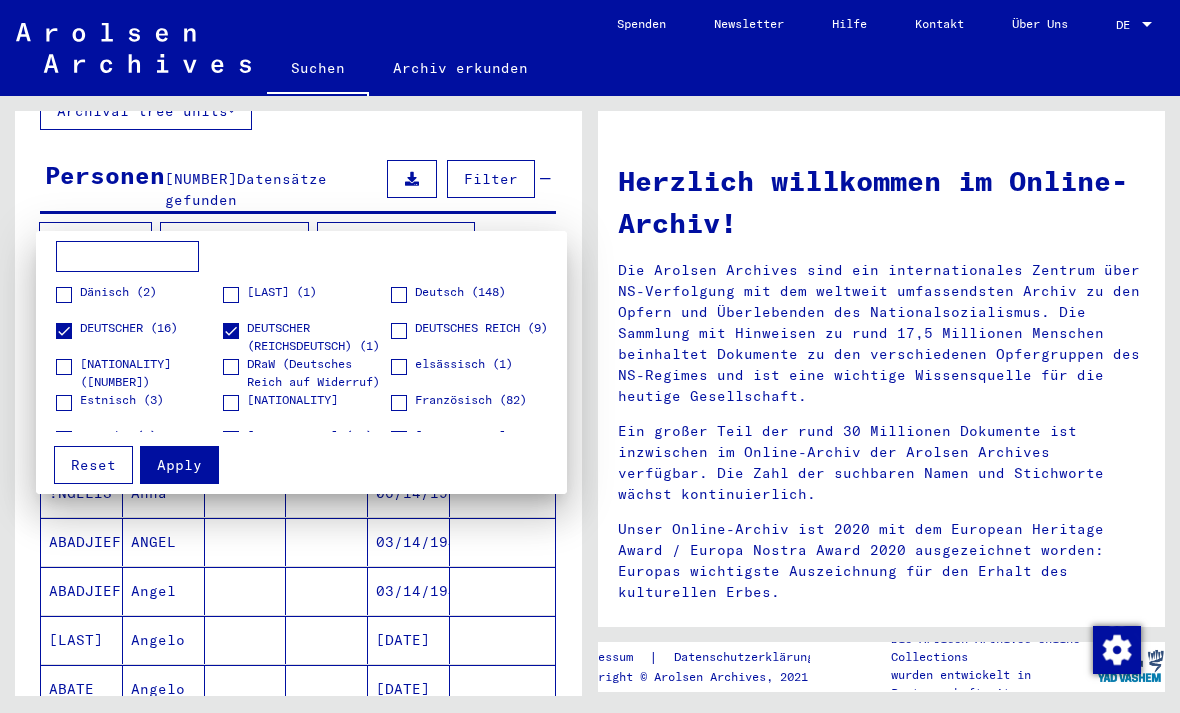 click on "DEUTSCHES REICH (9)" at bounding box center (481, 328) 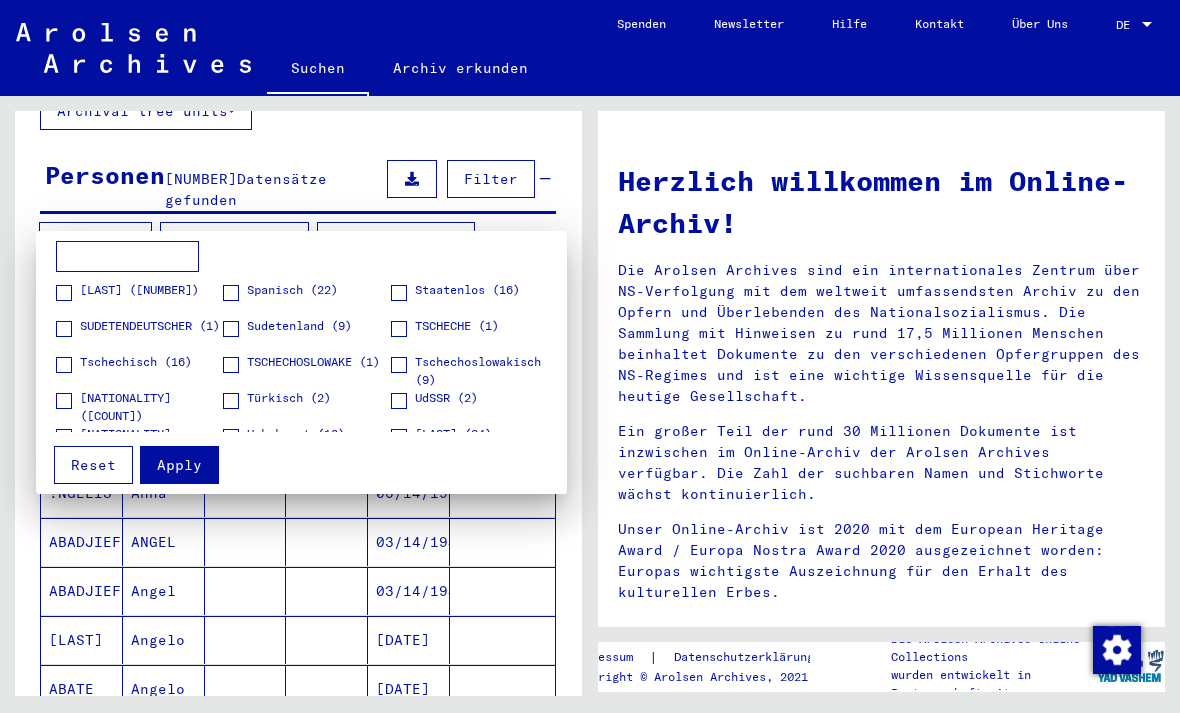 scroll, scrollTop: 617, scrollLeft: 0, axis: vertical 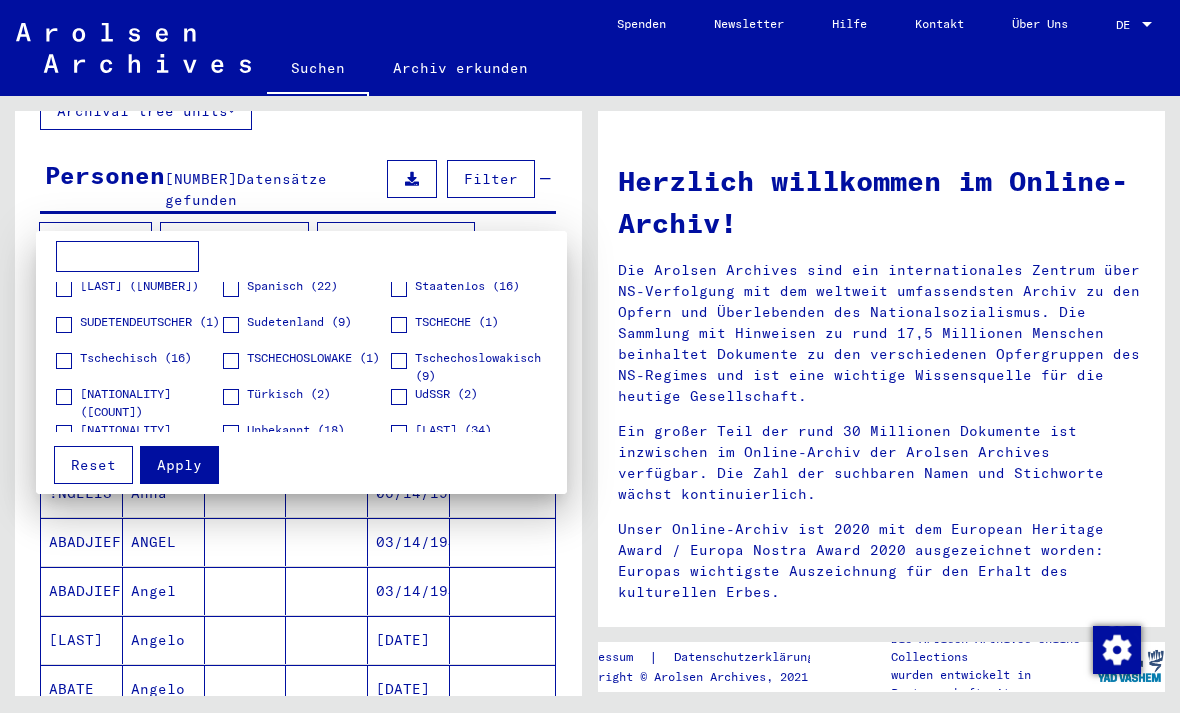 click on "SUDETENDEUTSCHER (1)" at bounding box center [150, 322] 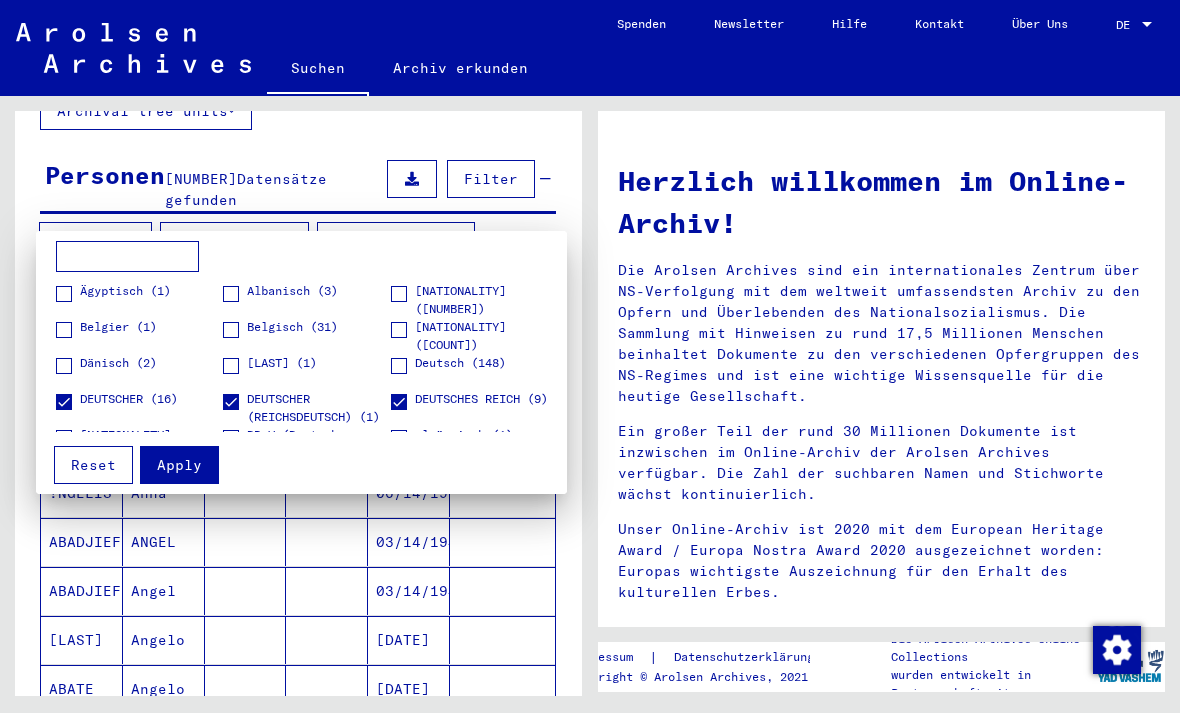 scroll, scrollTop: 0, scrollLeft: 0, axis: both 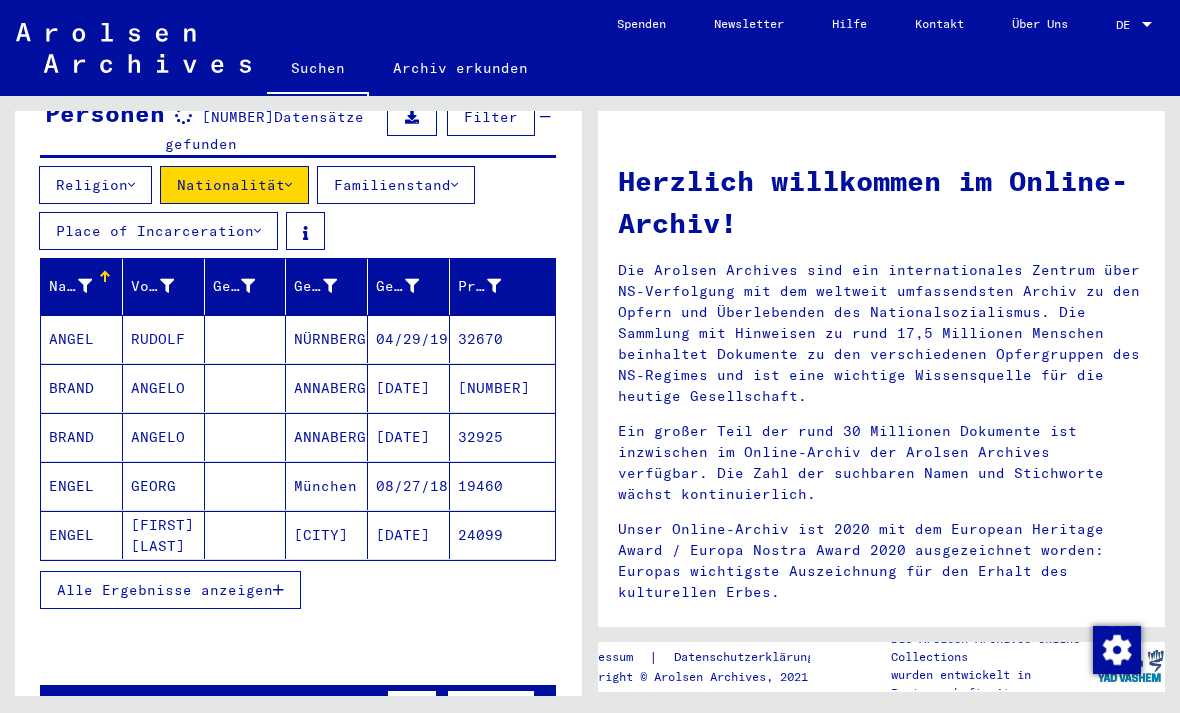 click on "Alle Ergebnisse anzeigen" at bounding box center [170, 590] 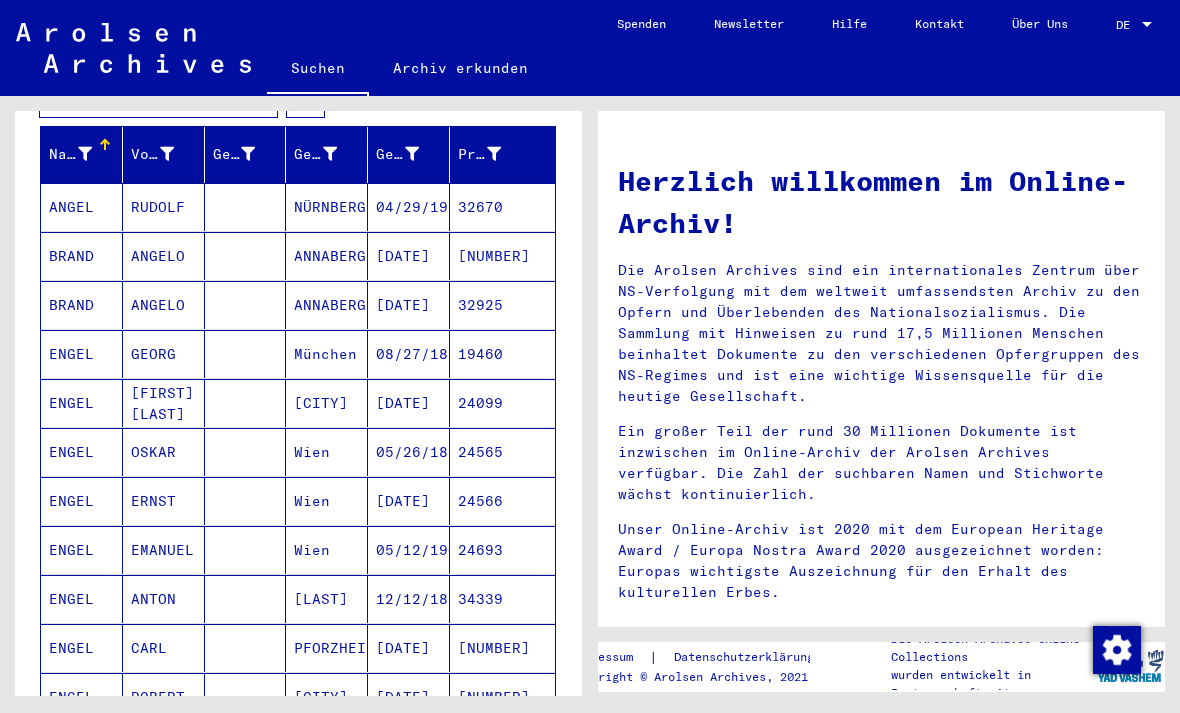 scroll, scrollTop: 358, scrollLeft: 0, axis: vertical 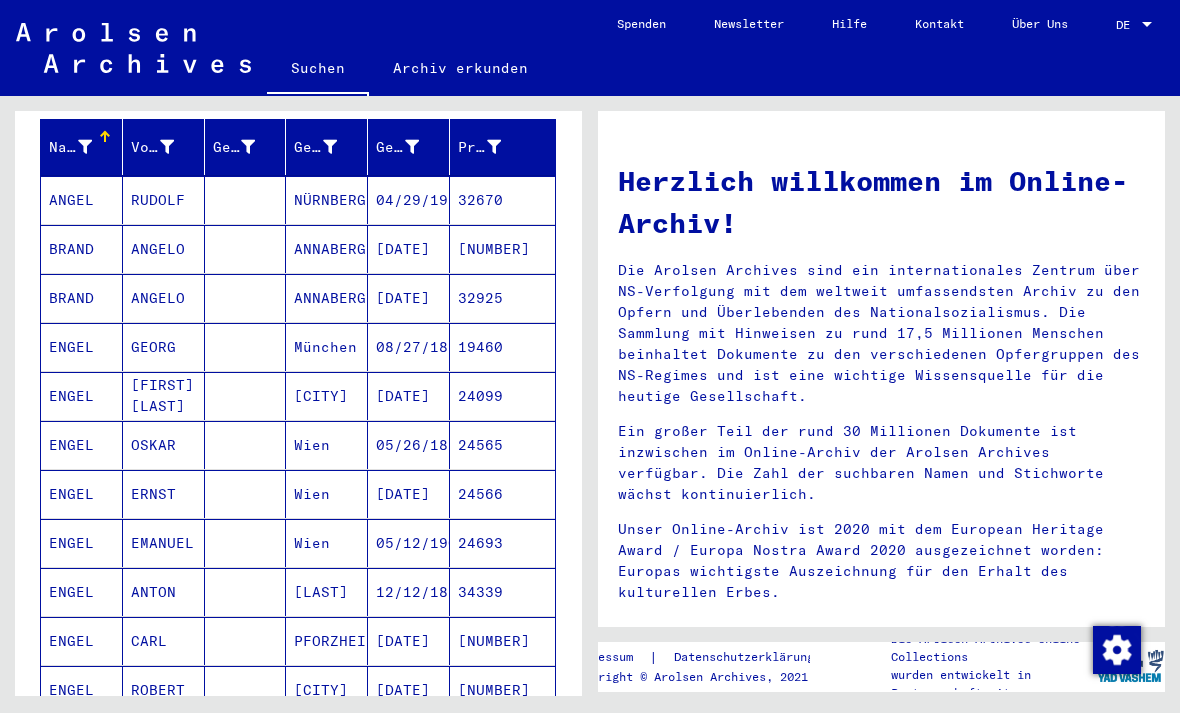 click on "ENGEL" at bounding box center [82, 396] 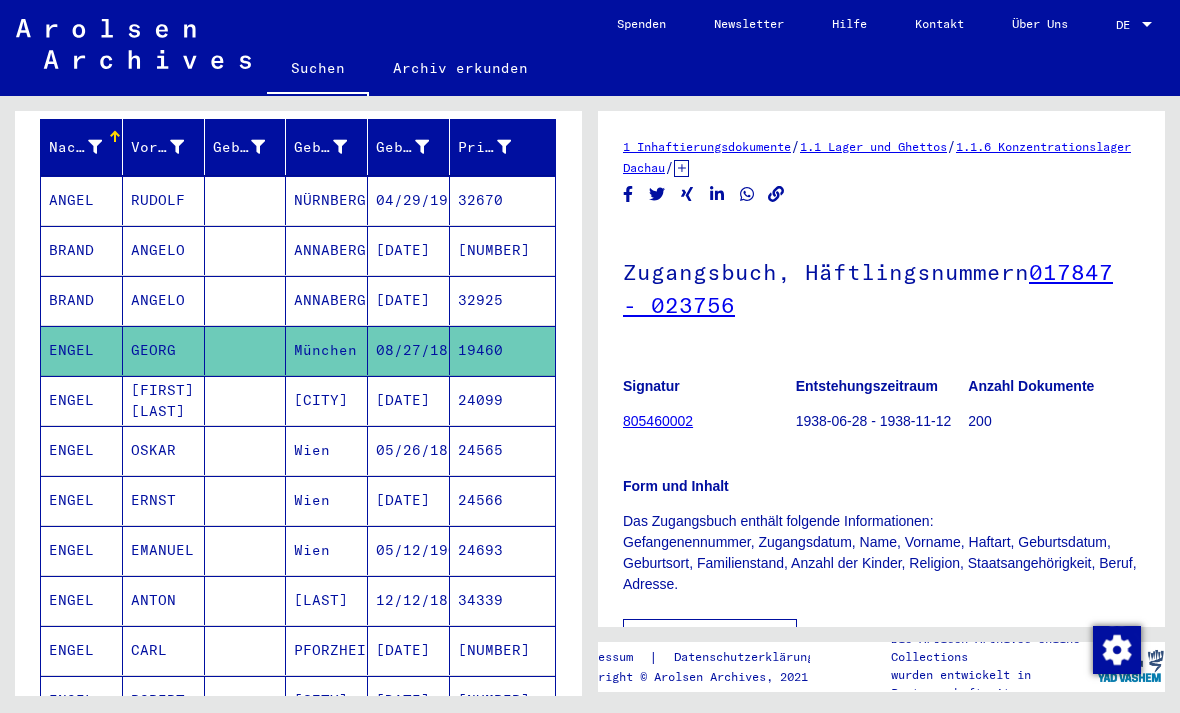 scroll, scrollTop: 0, scrollLeft: 0, axis: both 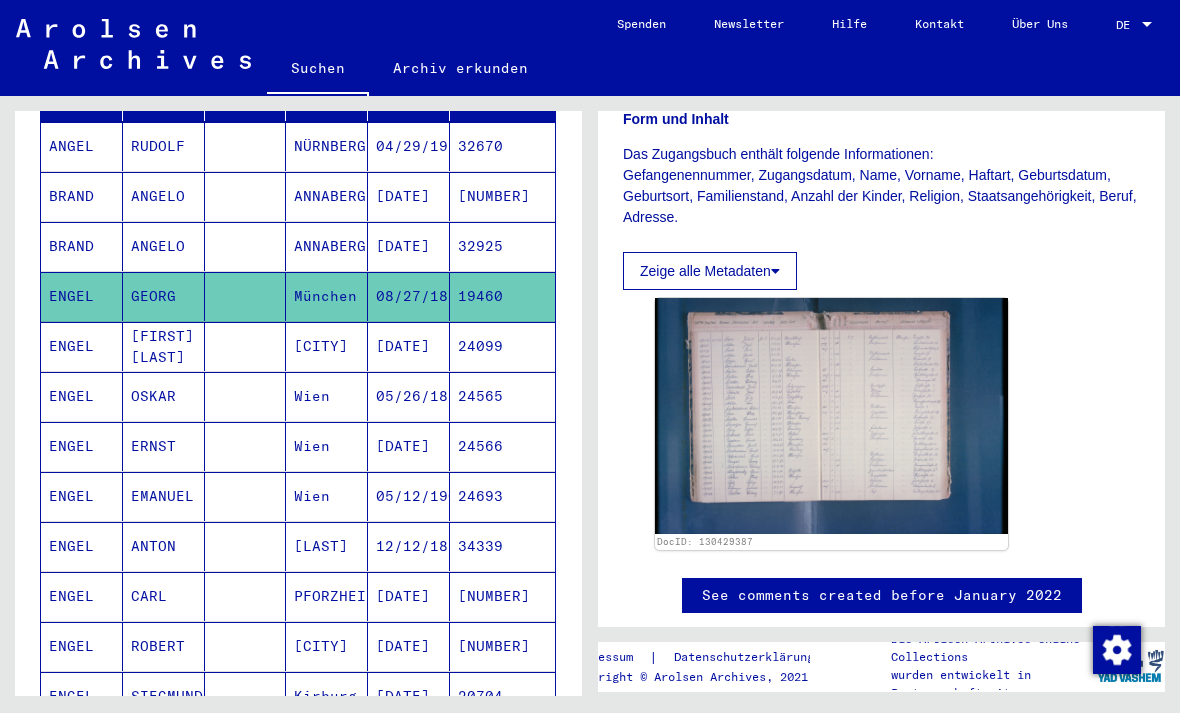 click on "ENGEL" at bounding box center (82, 396) 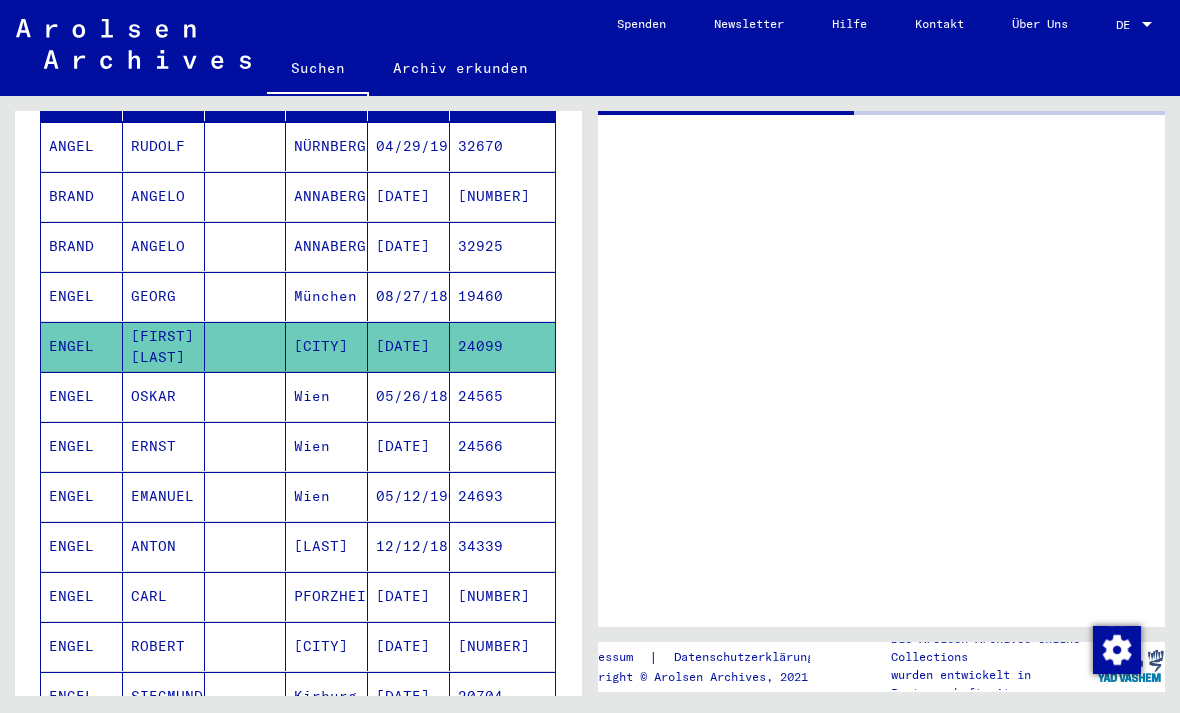 scroll, scrollTop: 0, scrollLeft: 0, axis: both 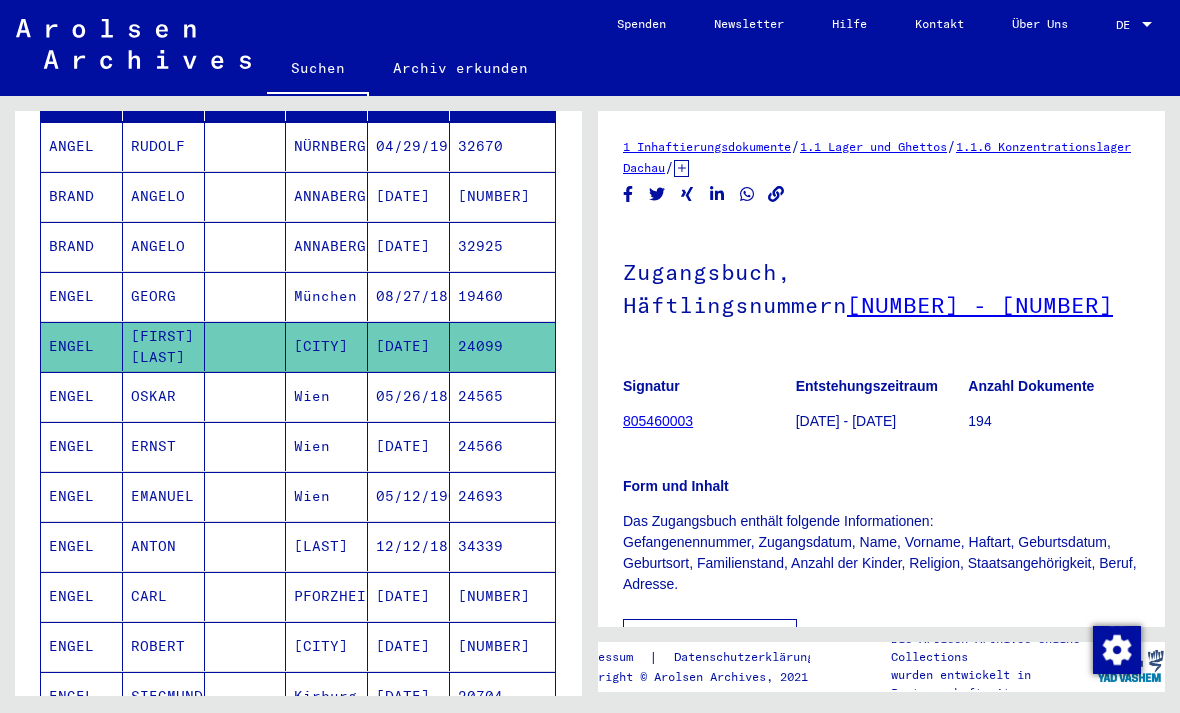 click on "ENGEL" at bounding box center [82, 446] 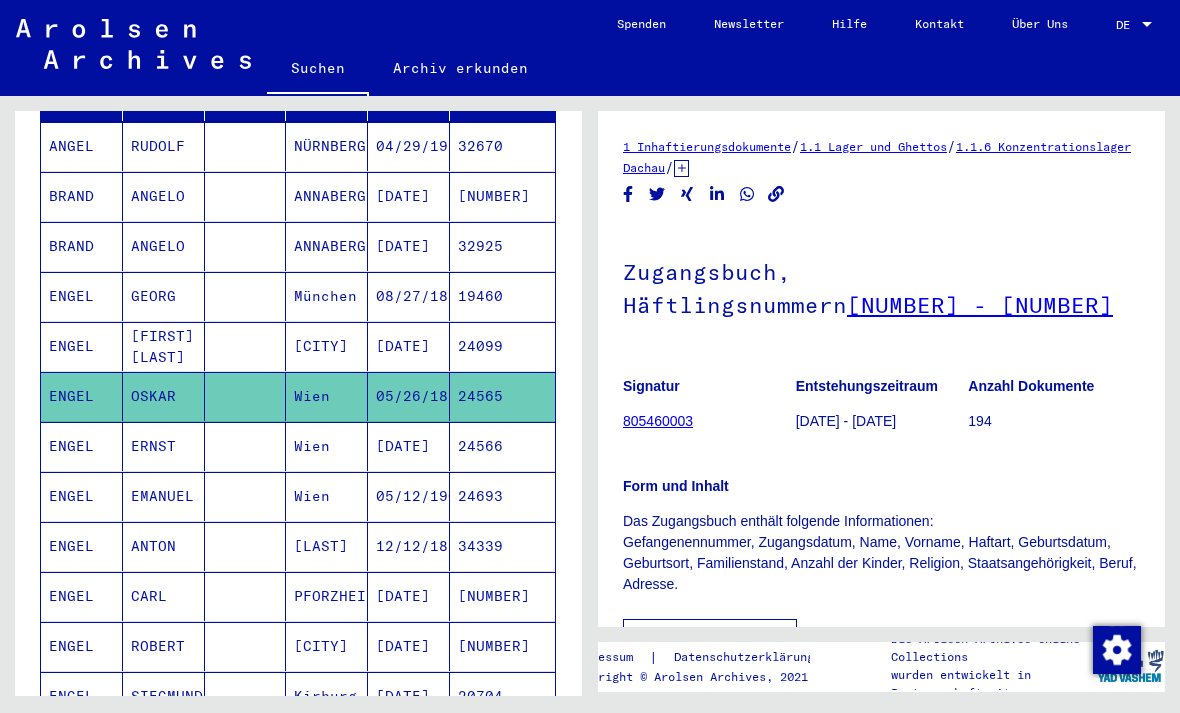 scroll, scrollTop: 0, scrollLeft: 0, axis: both 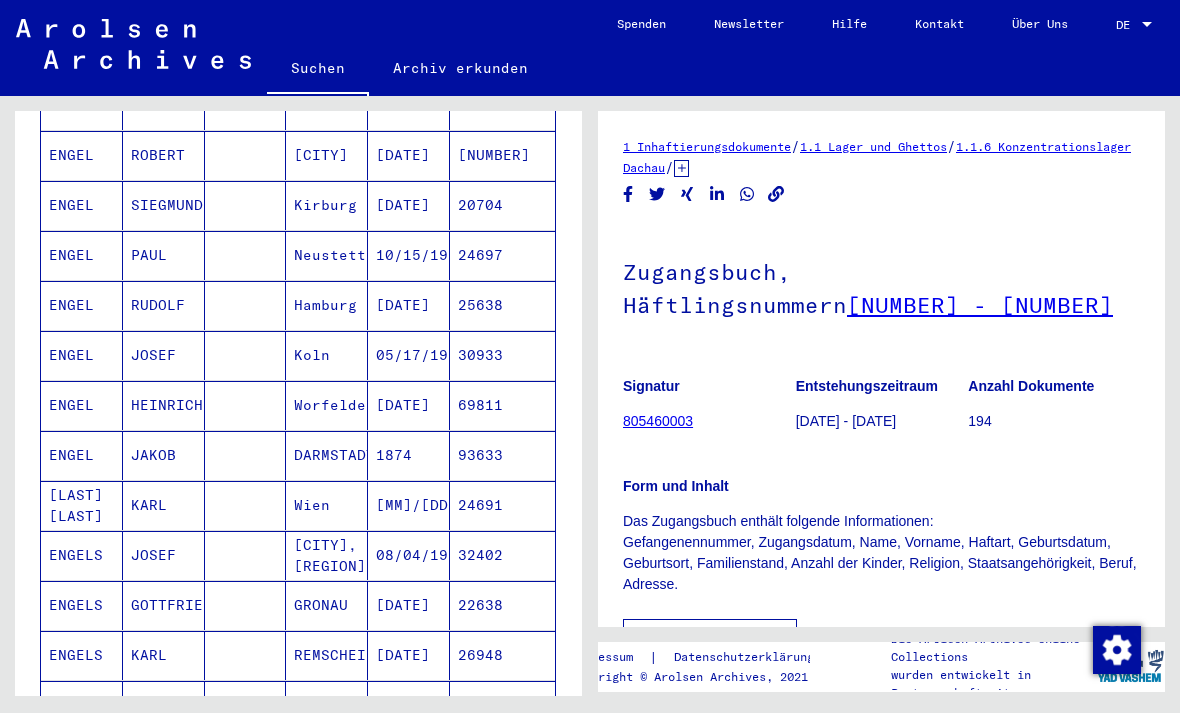 click on "ENGEL" at bounding box center [82, 305] 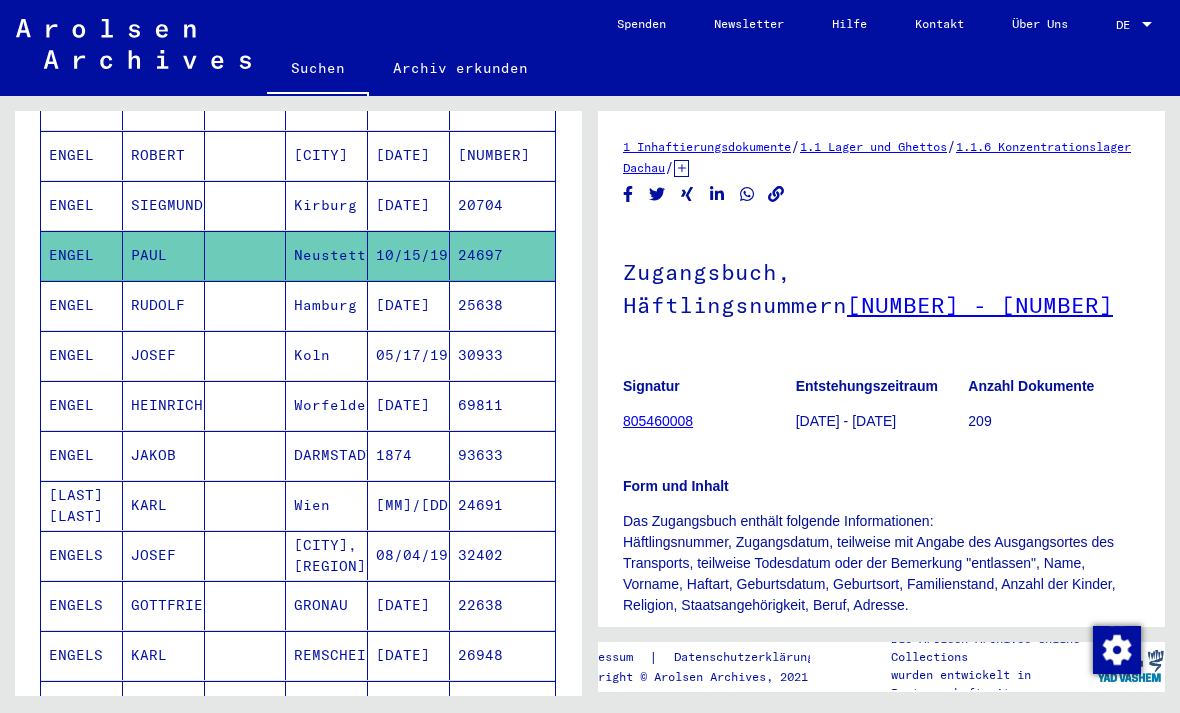 scroll, scrollTop: 0, scrollLeft: 0, axis: both 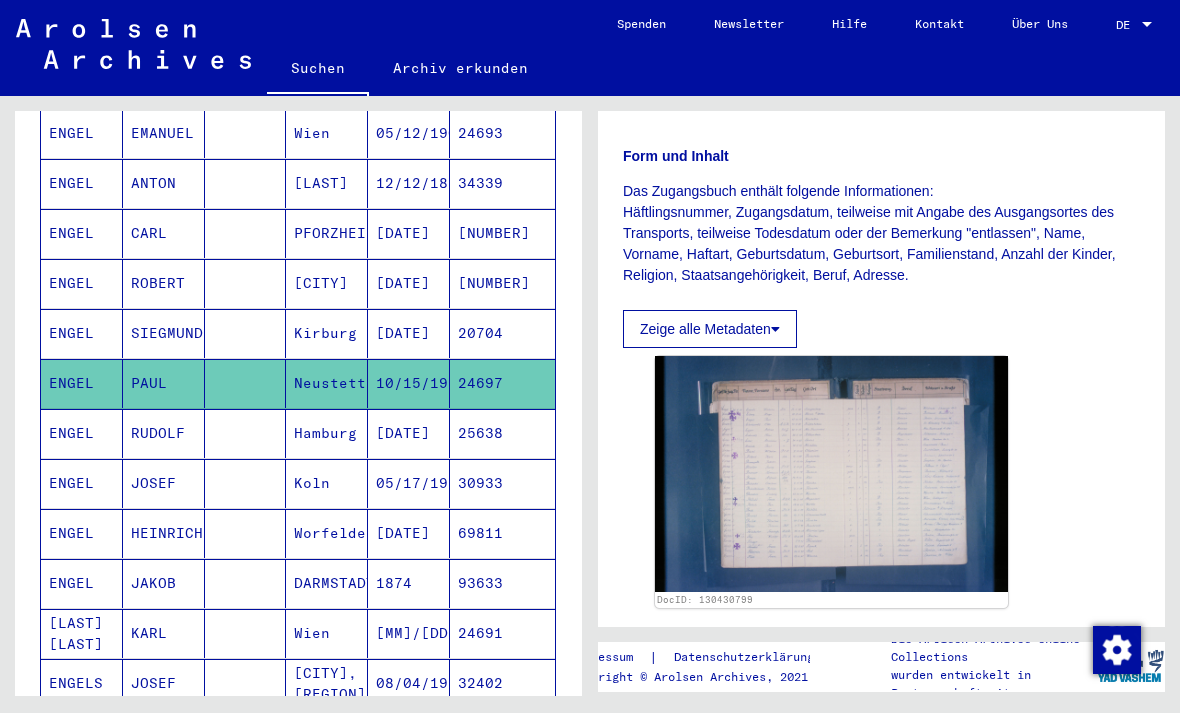click 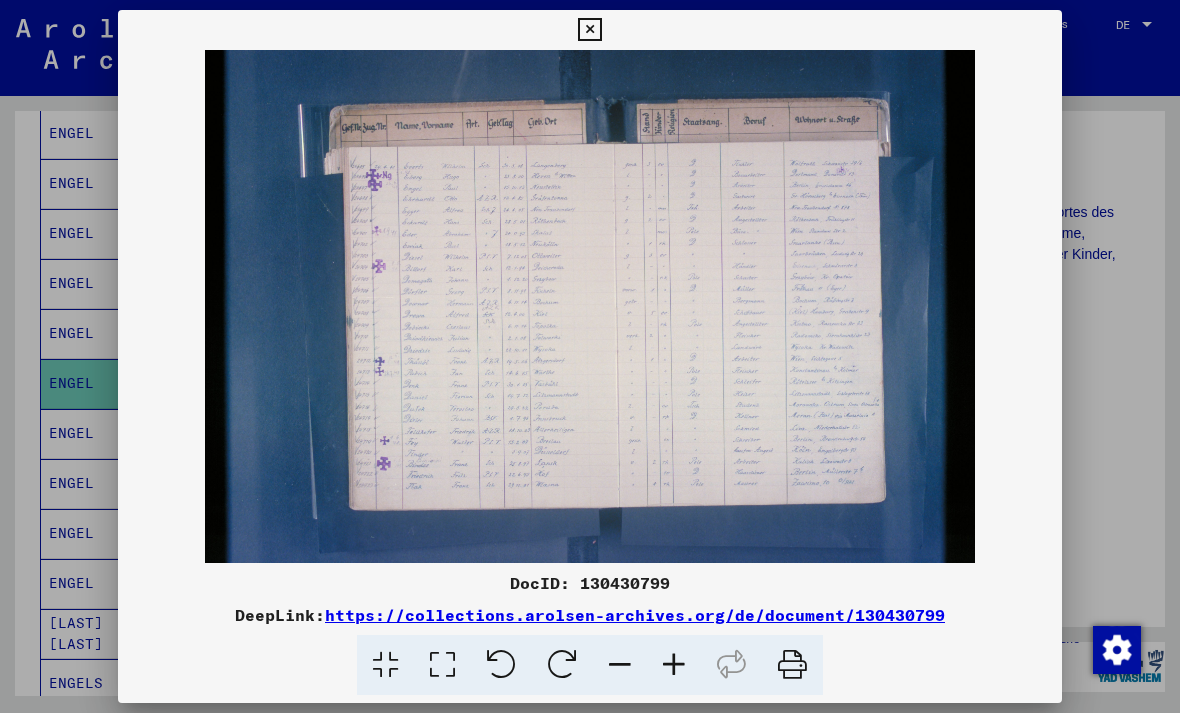 click at bounding box center (590, 356) 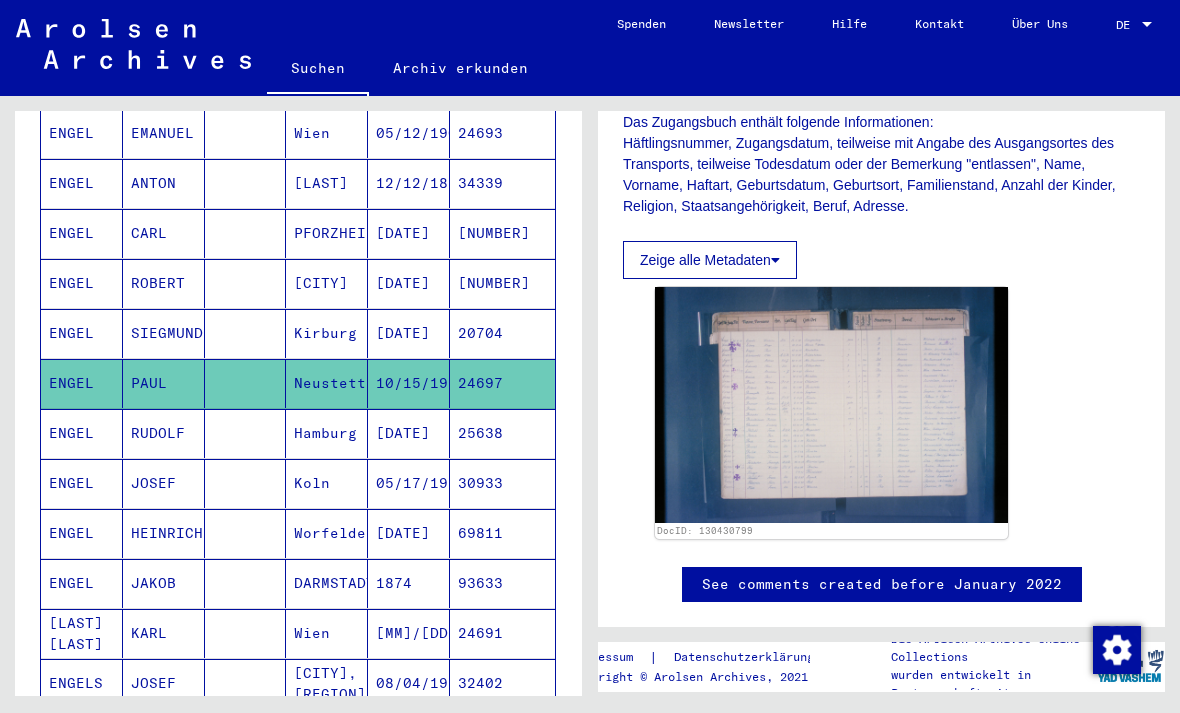 scroll, scrollTop: 364, scrollLeft: 0, axis: vertical 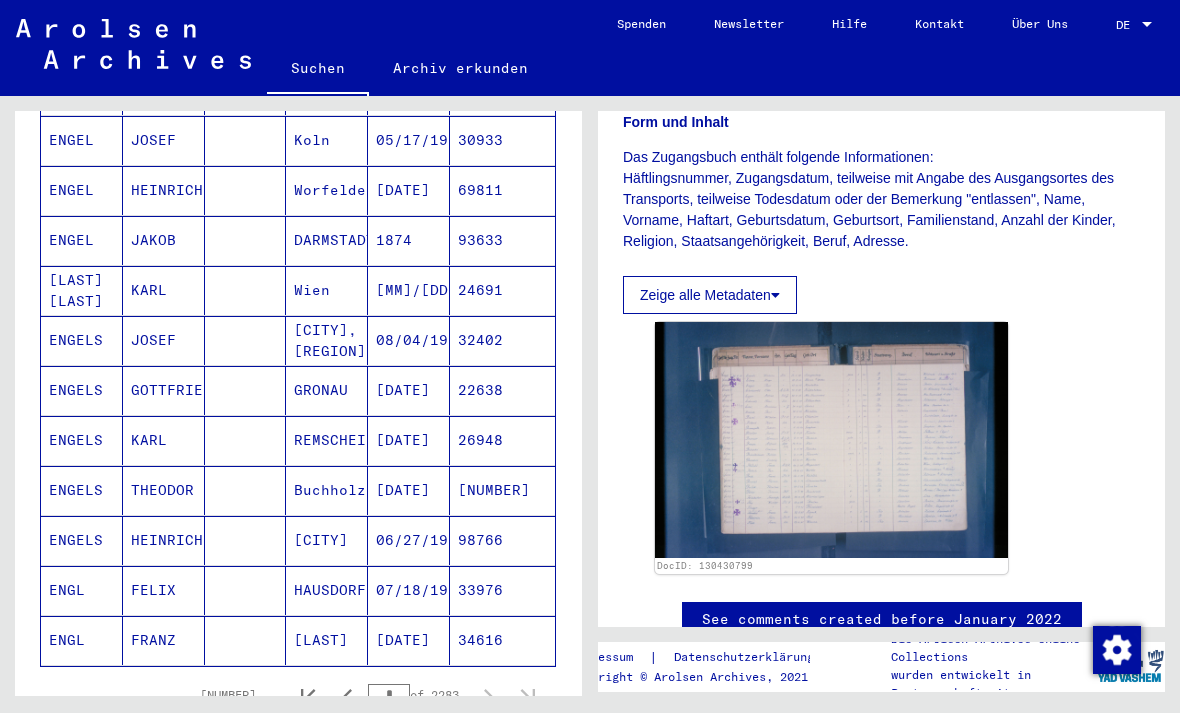 click 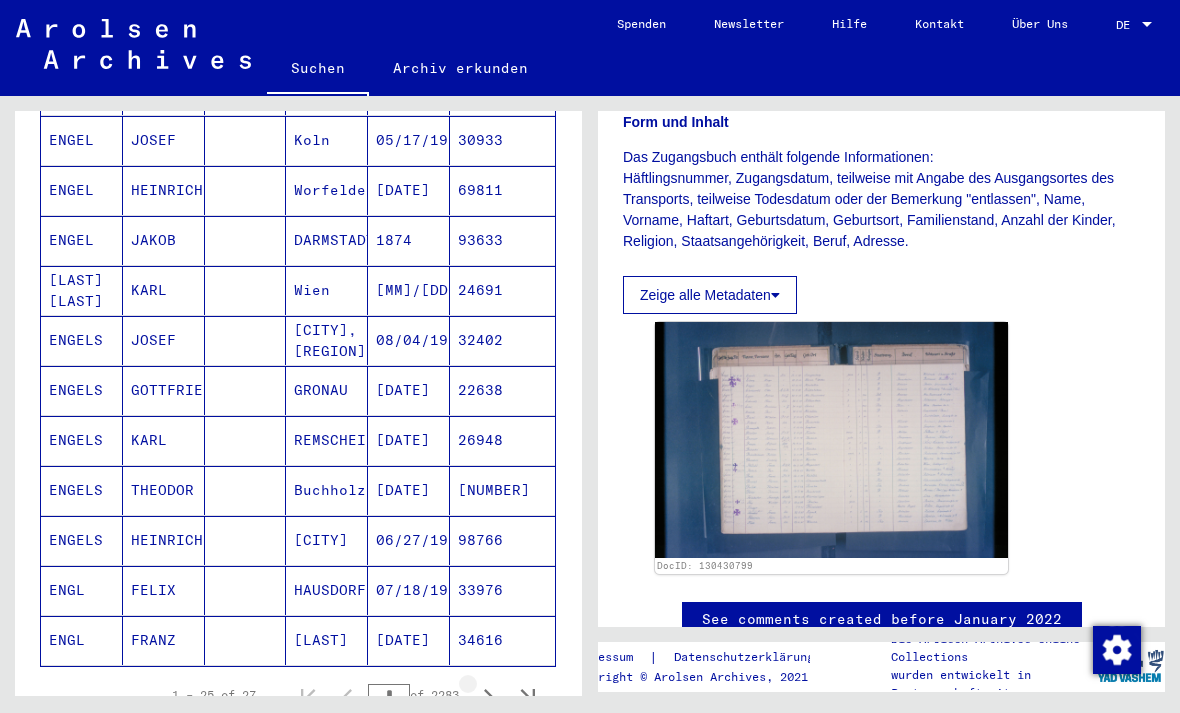 click 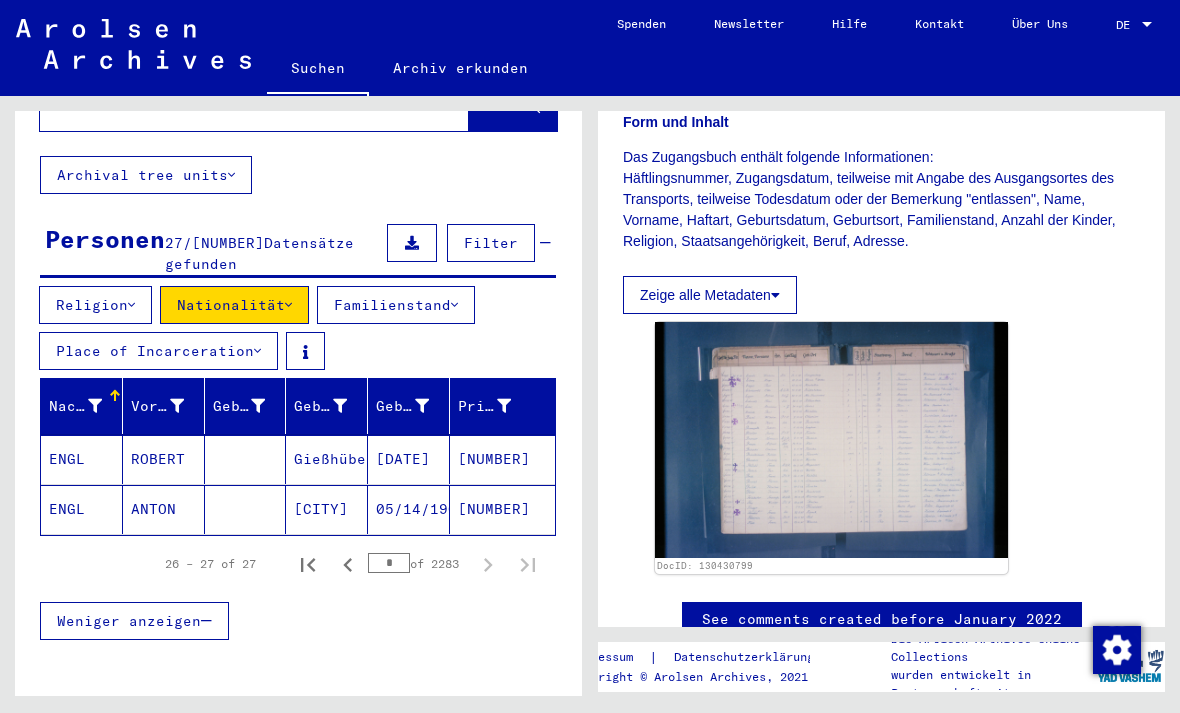 scroll, scrollTop: 88, scrollLeft: 0, axis: vertical 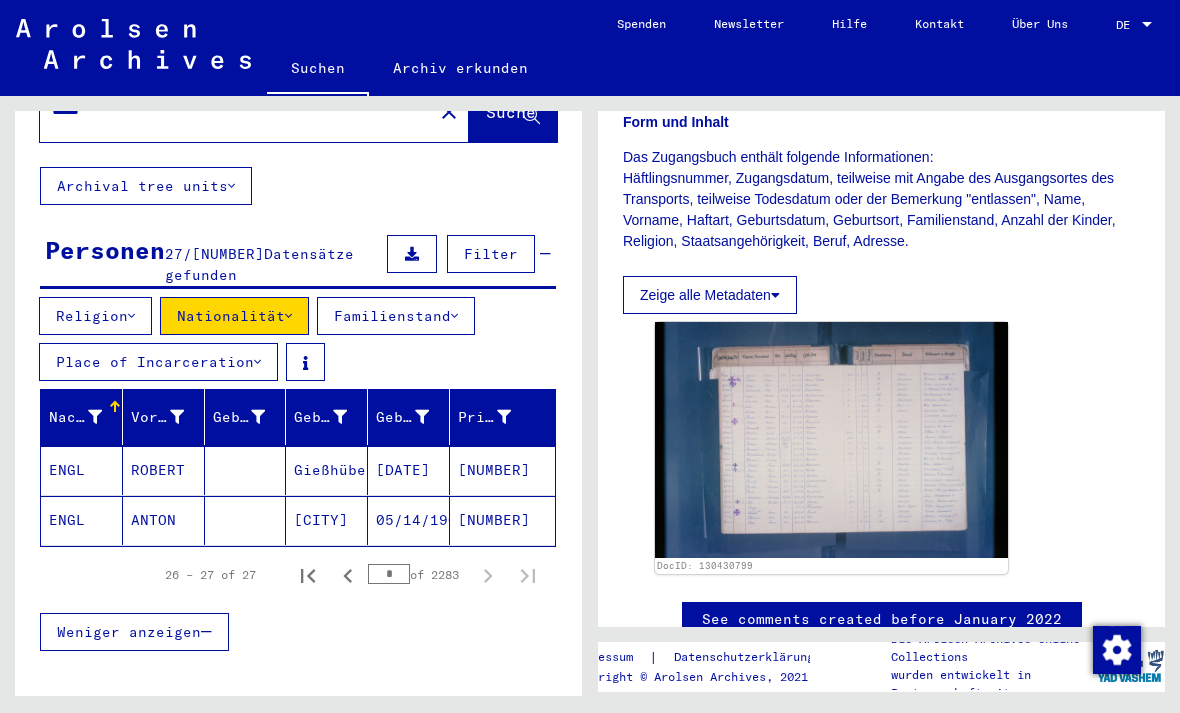 click on "ENGL" at bounding box center [82, 520] 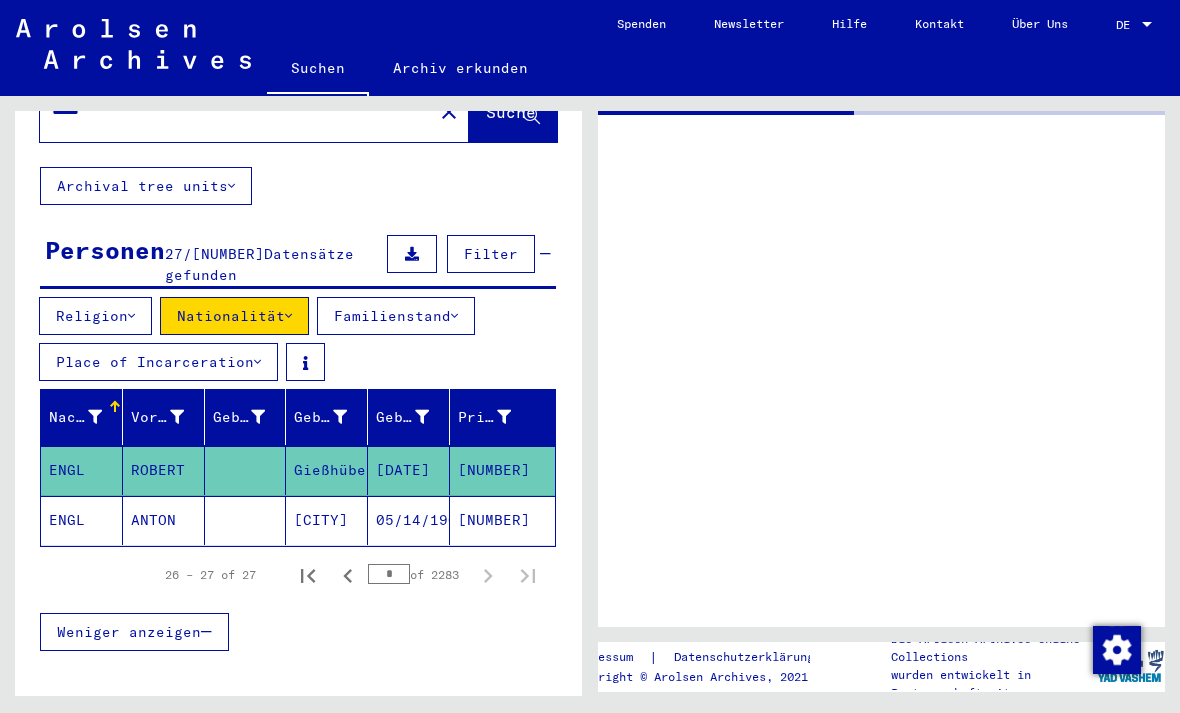 scroll, scrollTop: 0, scrollLeft: 0, axis: both 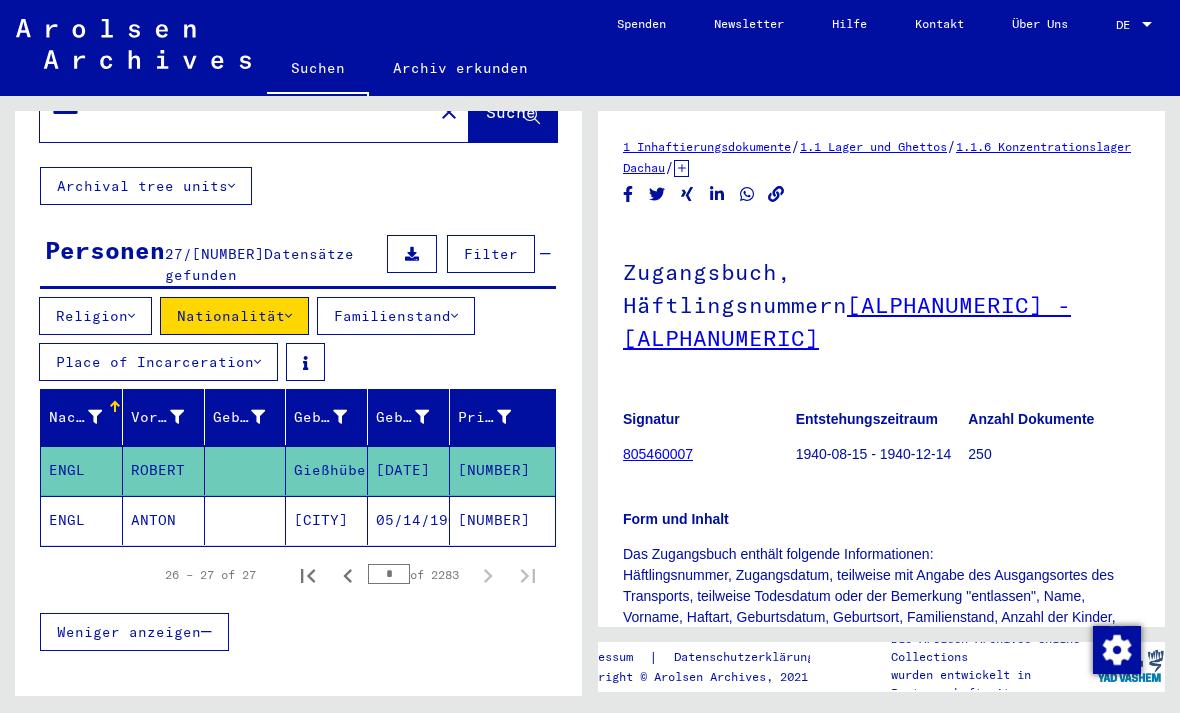 click on "ENGL" 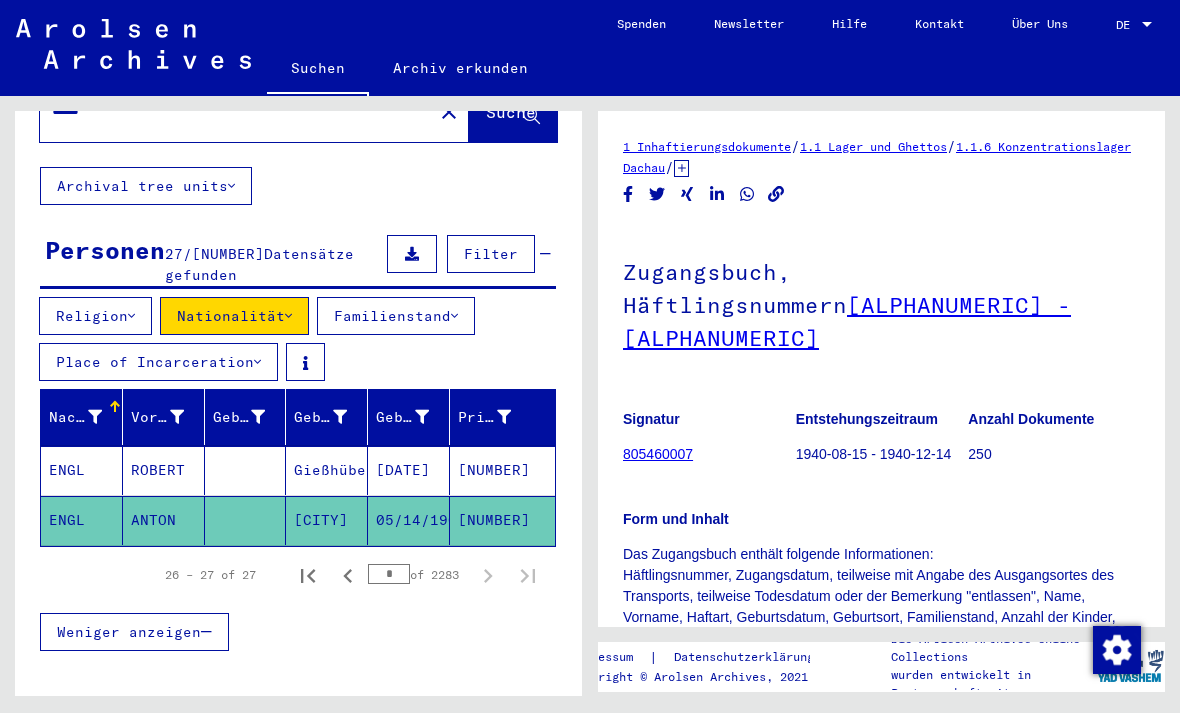 scroll, scrollTop: 0, scrollLeft: 0, axis: both 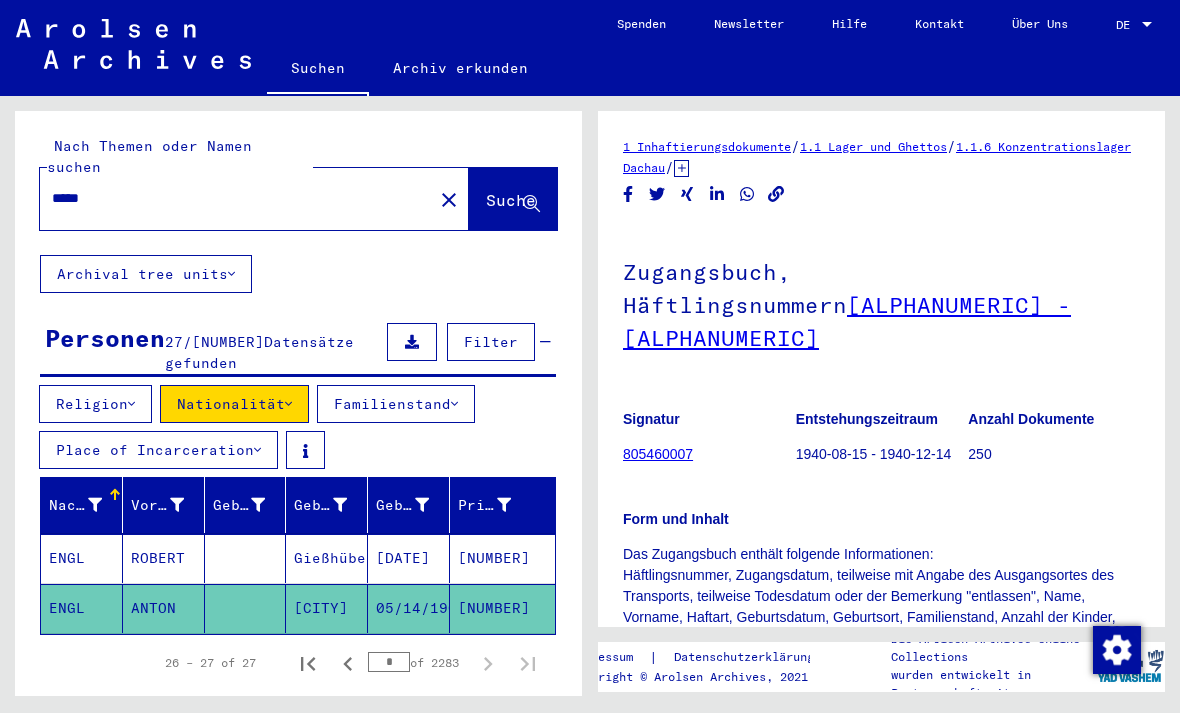 click on "close" 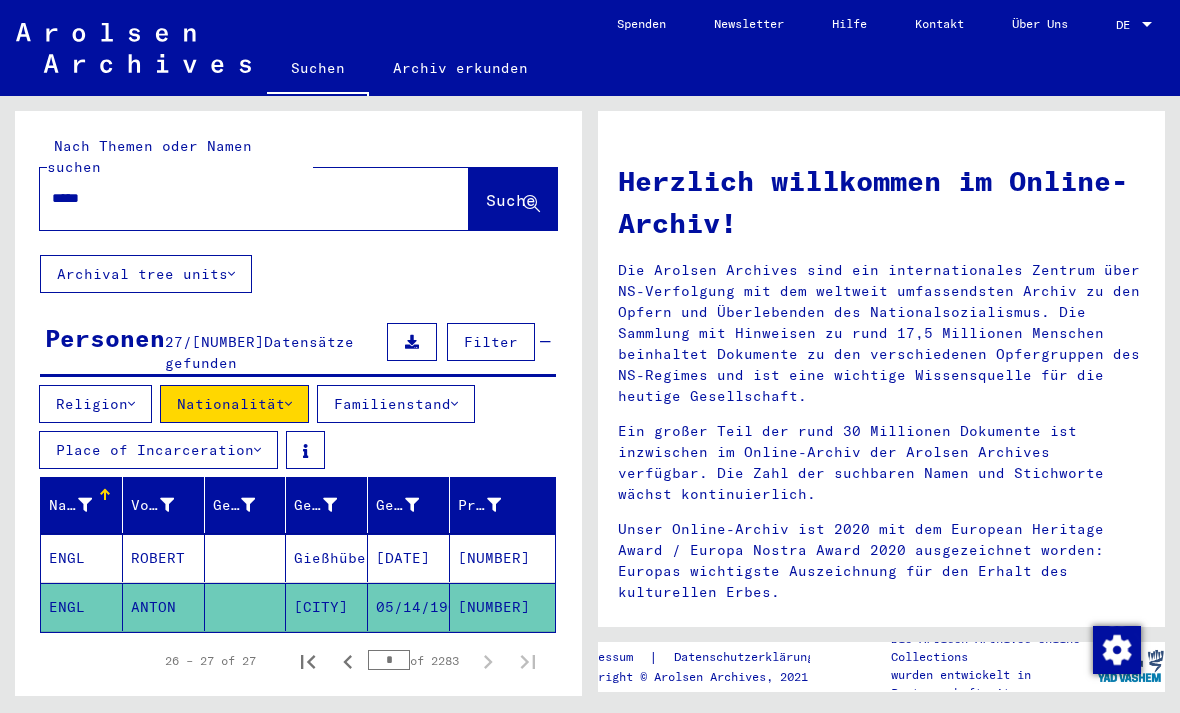 type 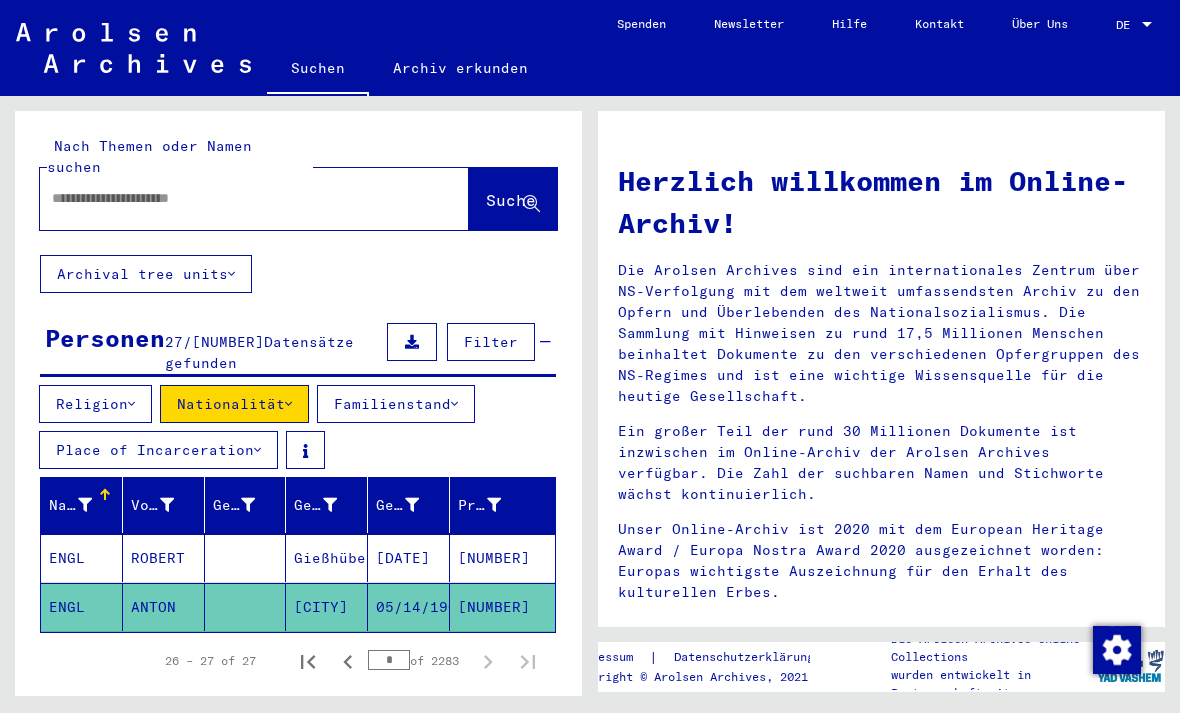 scroll, scrollTop: 0, scrollLeft: 0, axis: both 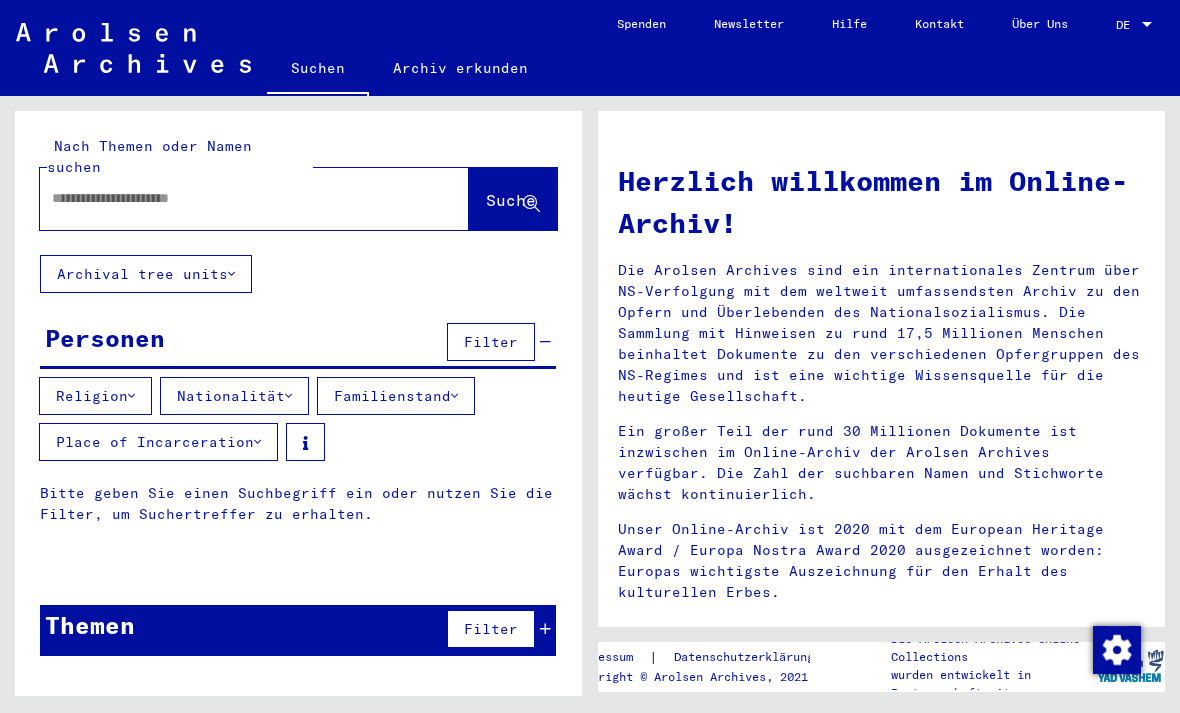 click at bounding box center (230, 198) 